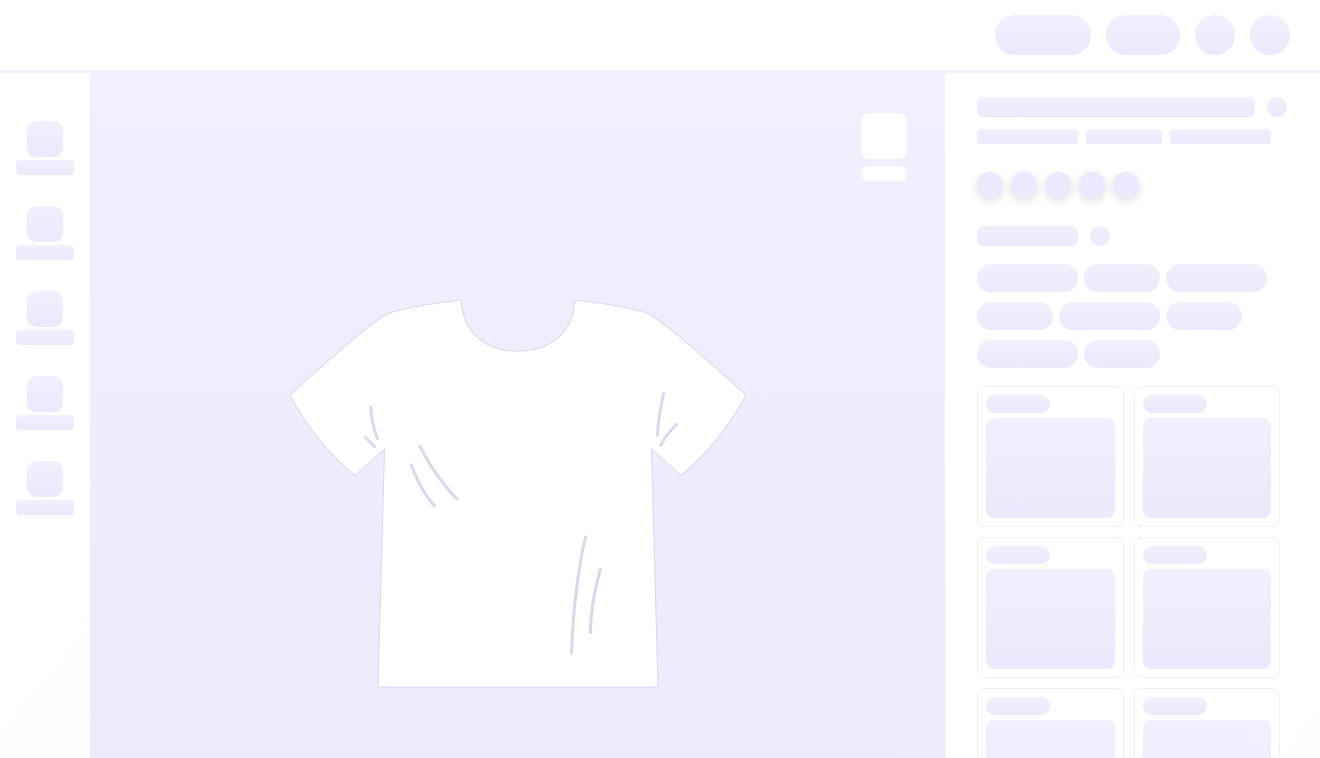 scroll, scrollTop: 0, scrollLeft: 0, axis: both 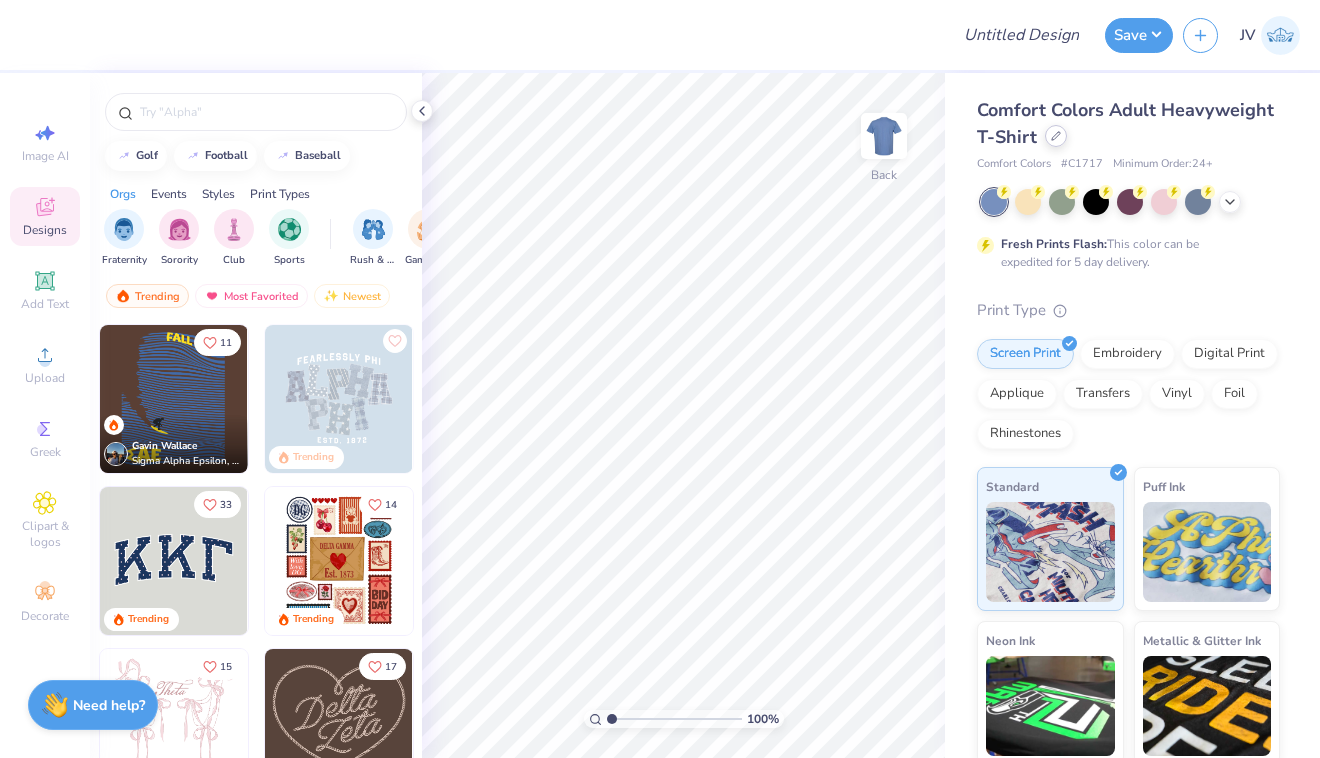 click at bounding box center (1056, 136) 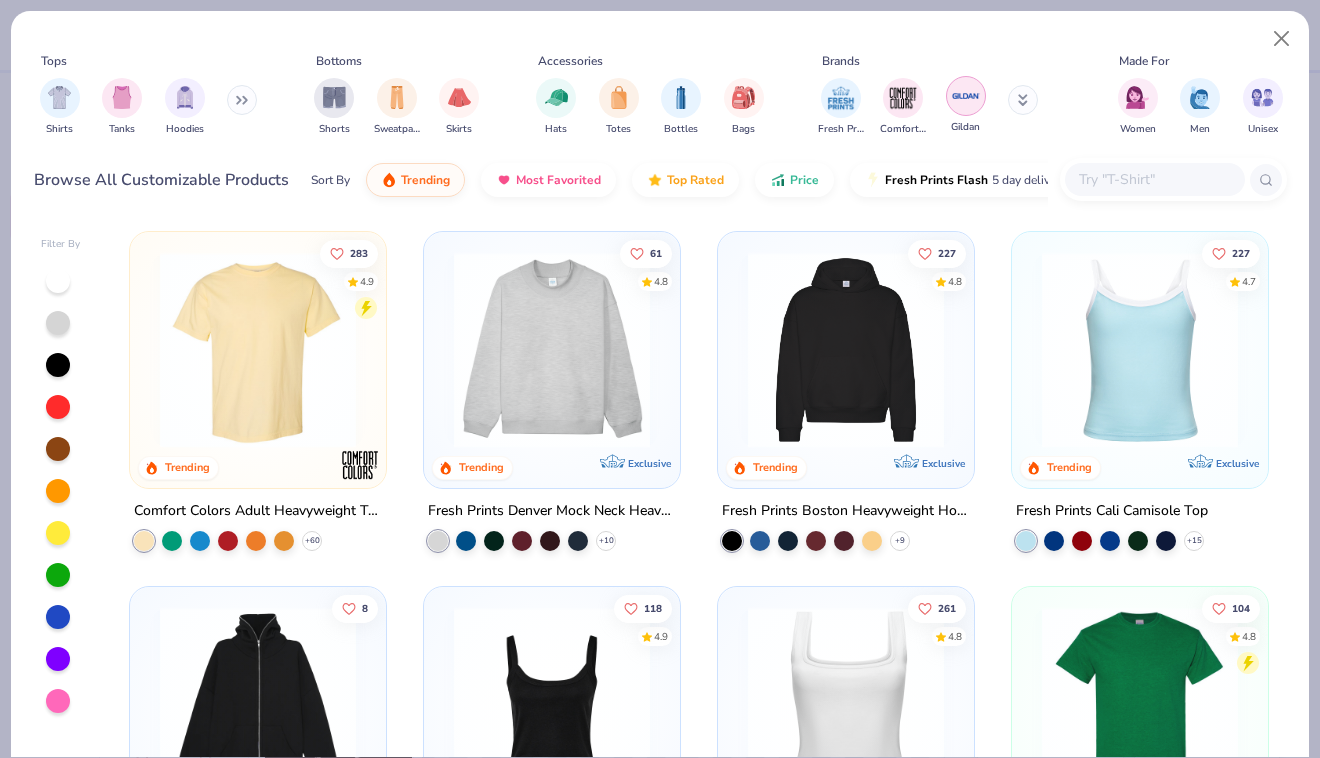 click at bounding box center (966, 96) 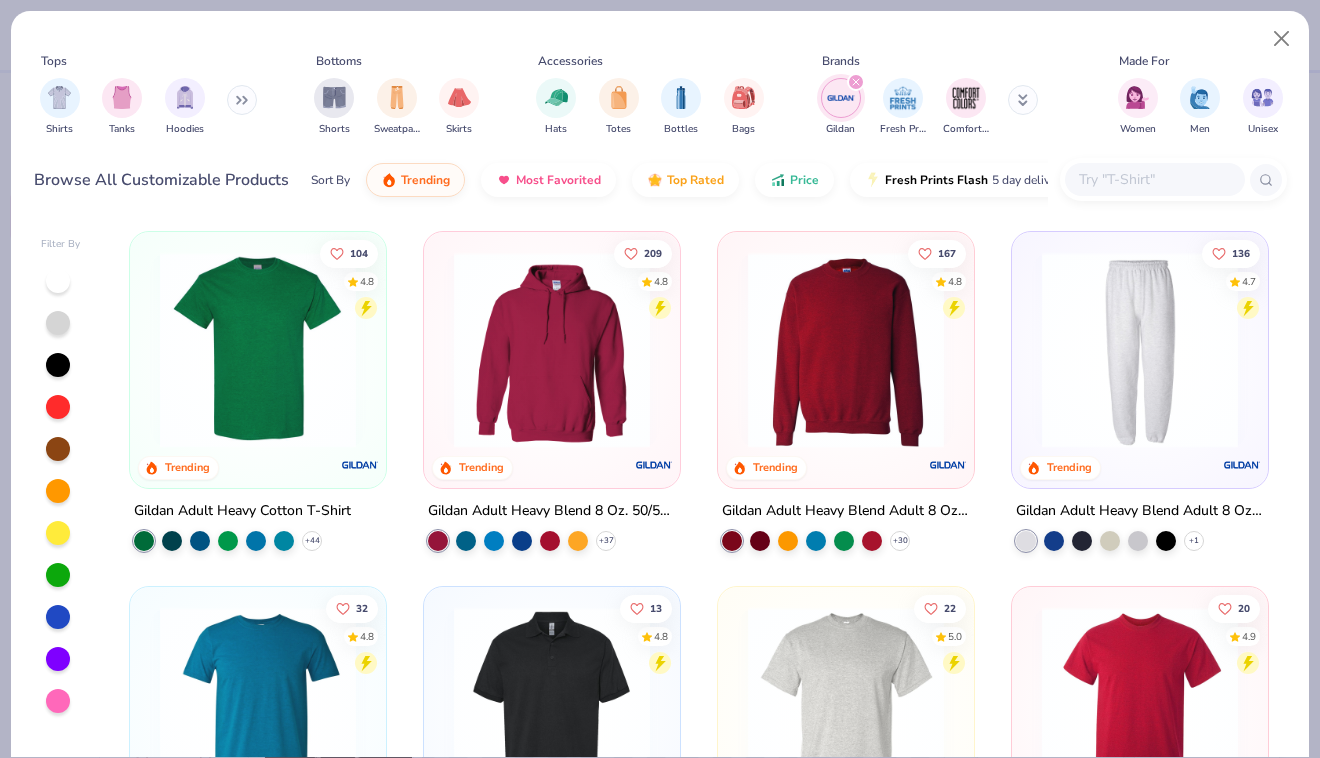 click at bounding box center (846, 350) 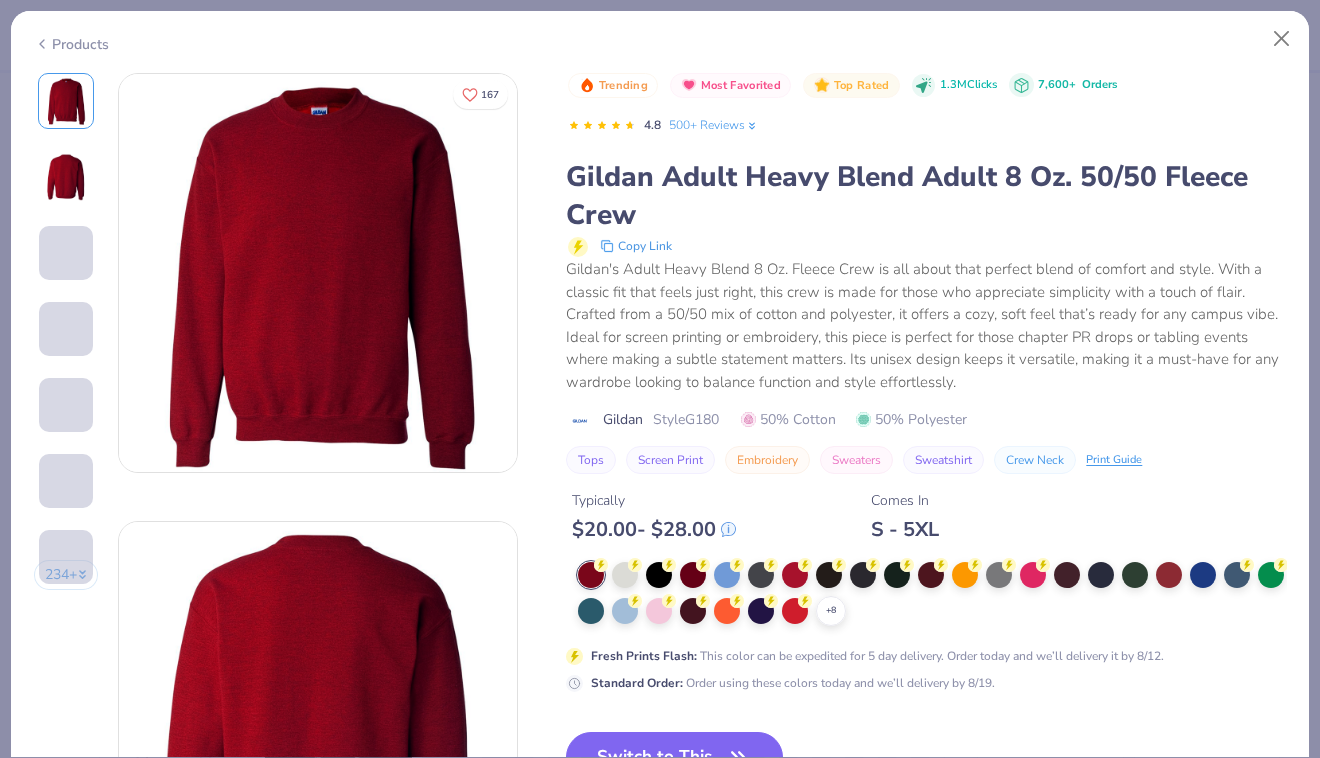 drag, startPoint x: 687, startPoint y: 745, endPoint x: 684, endPoint y: 726, distance: 19.235384 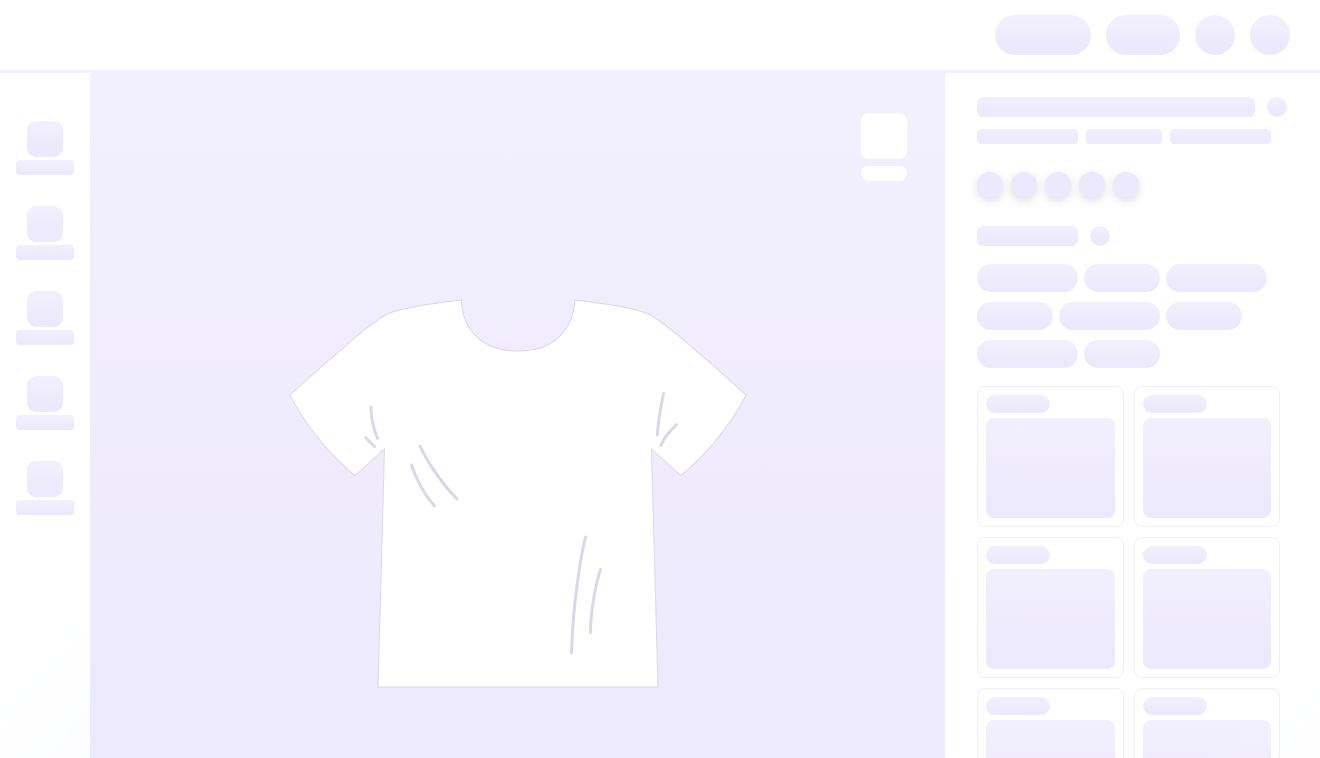 scroll, scrollTop: 0, scrollLeft: 0, axis: both 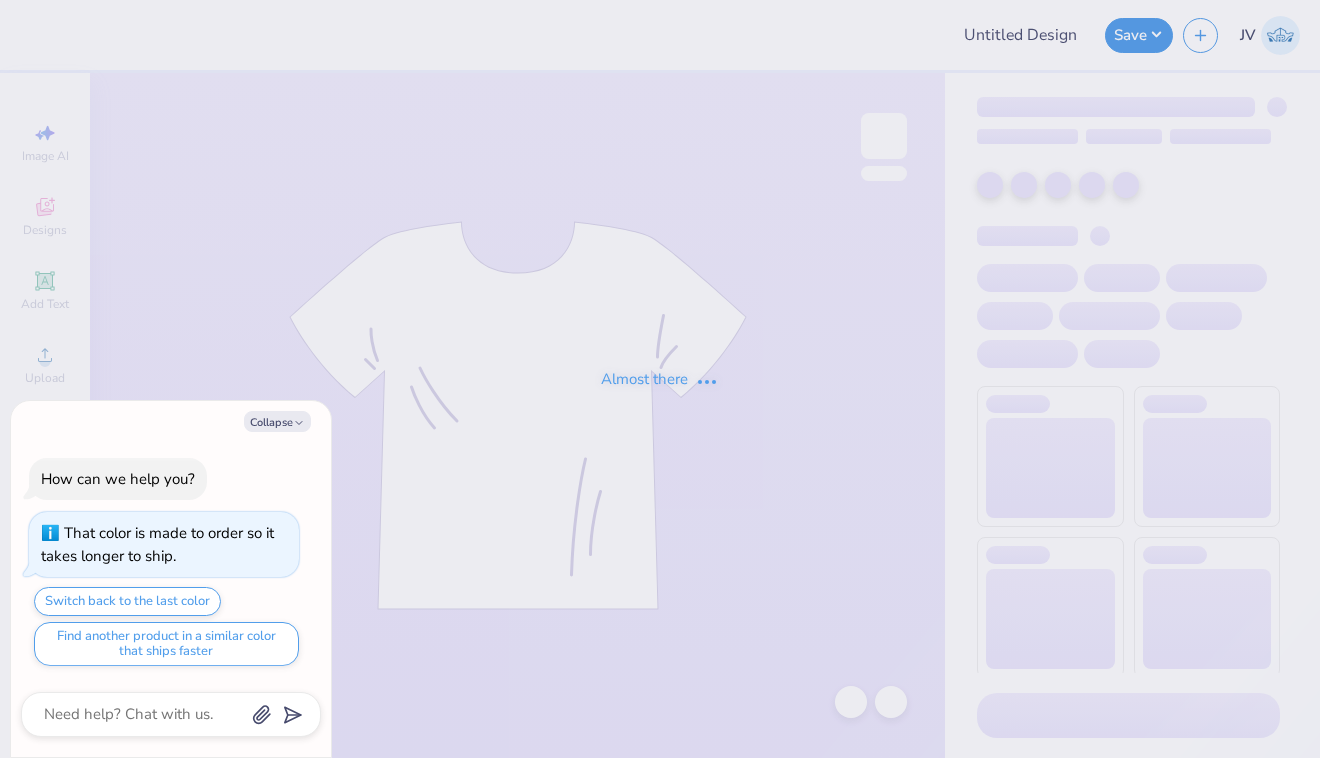 type on "x" 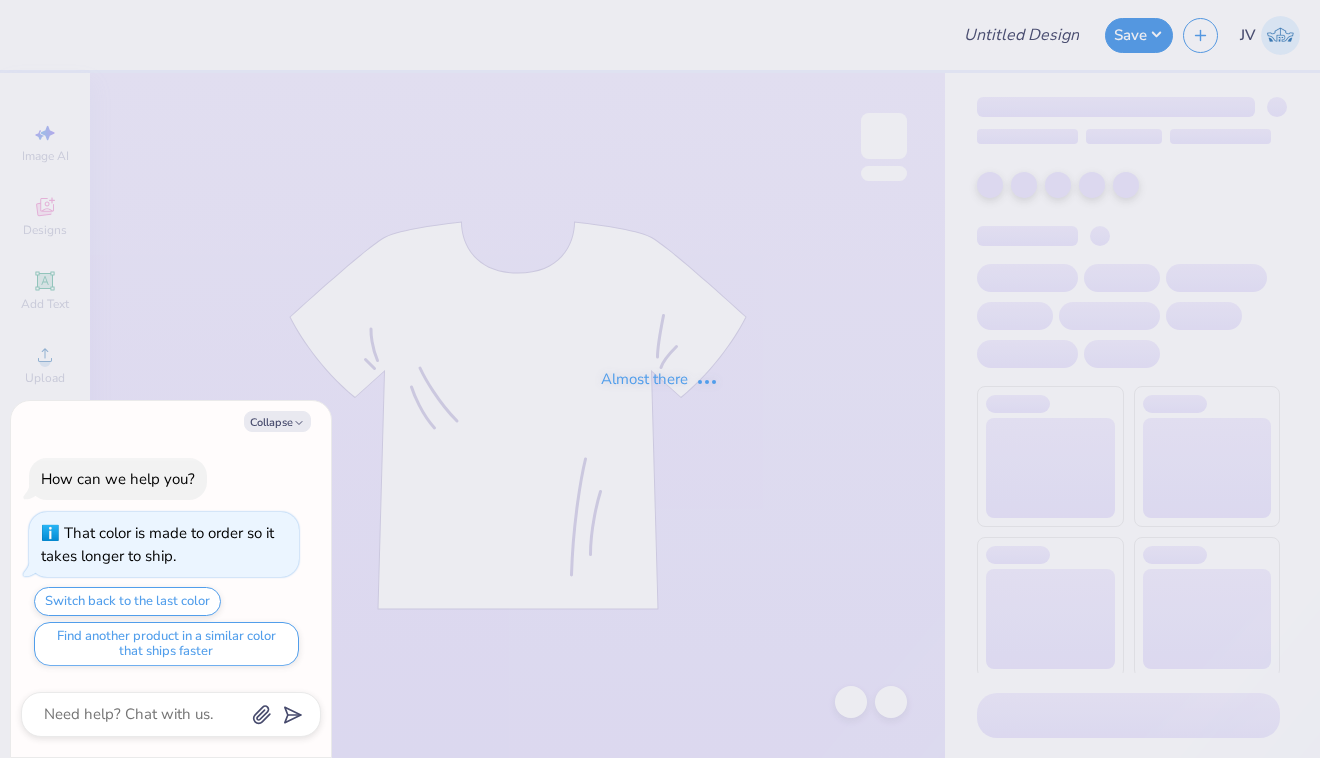 type on "Varsity letter UFG" 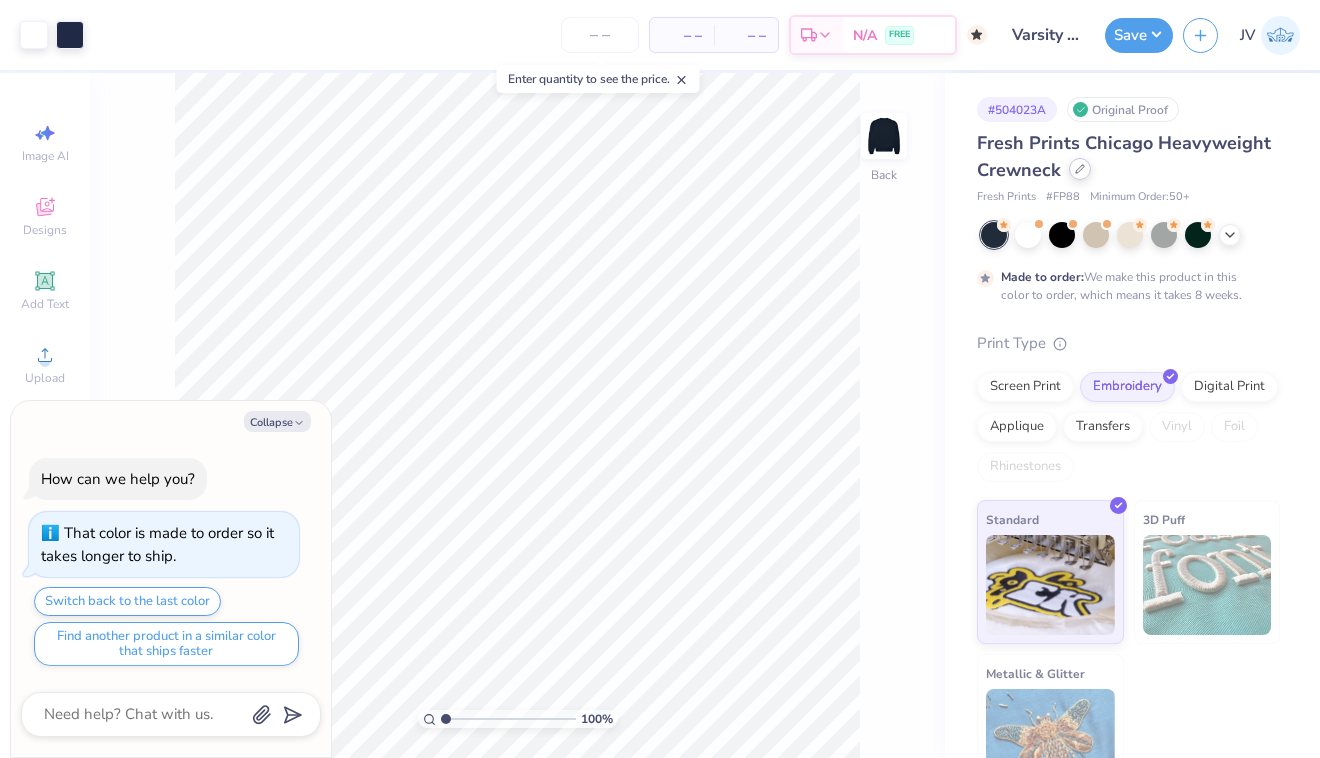 click 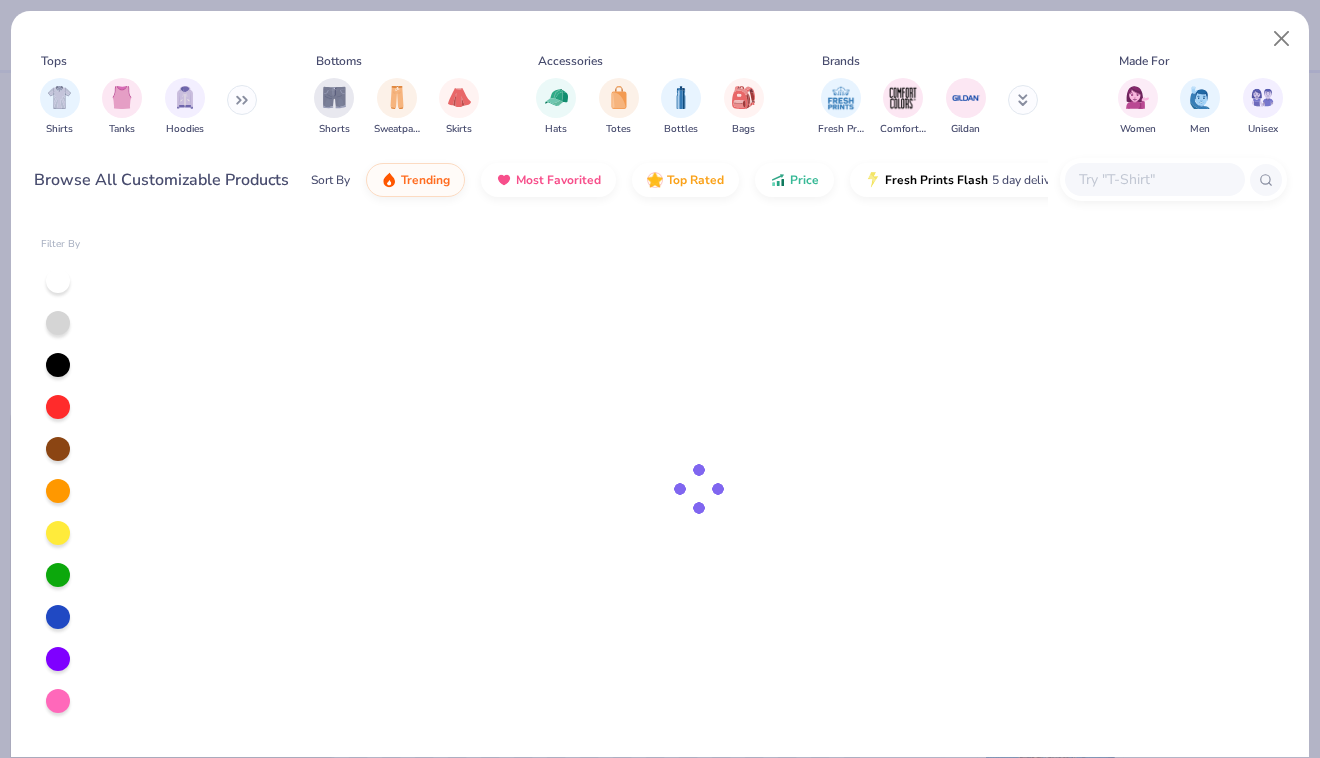 type on "x" 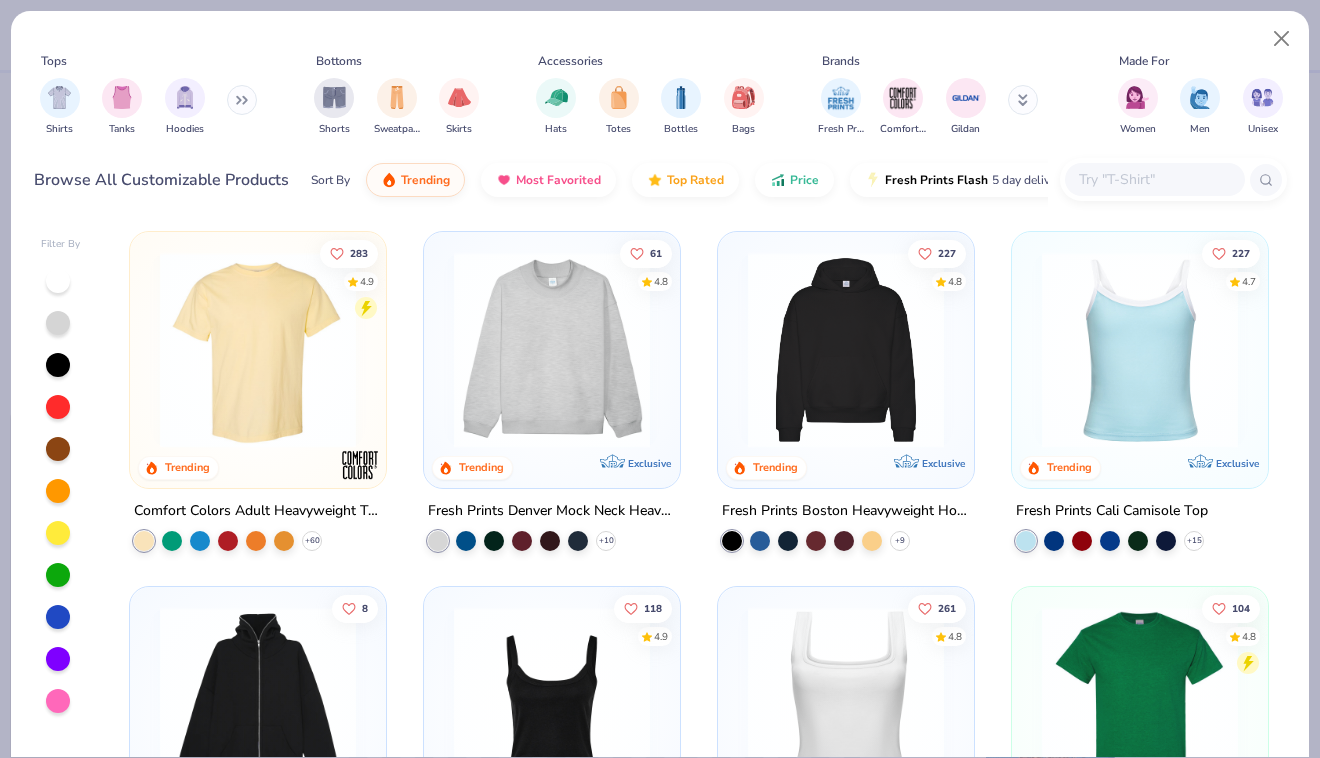 click at bounding box center (1154, 179) 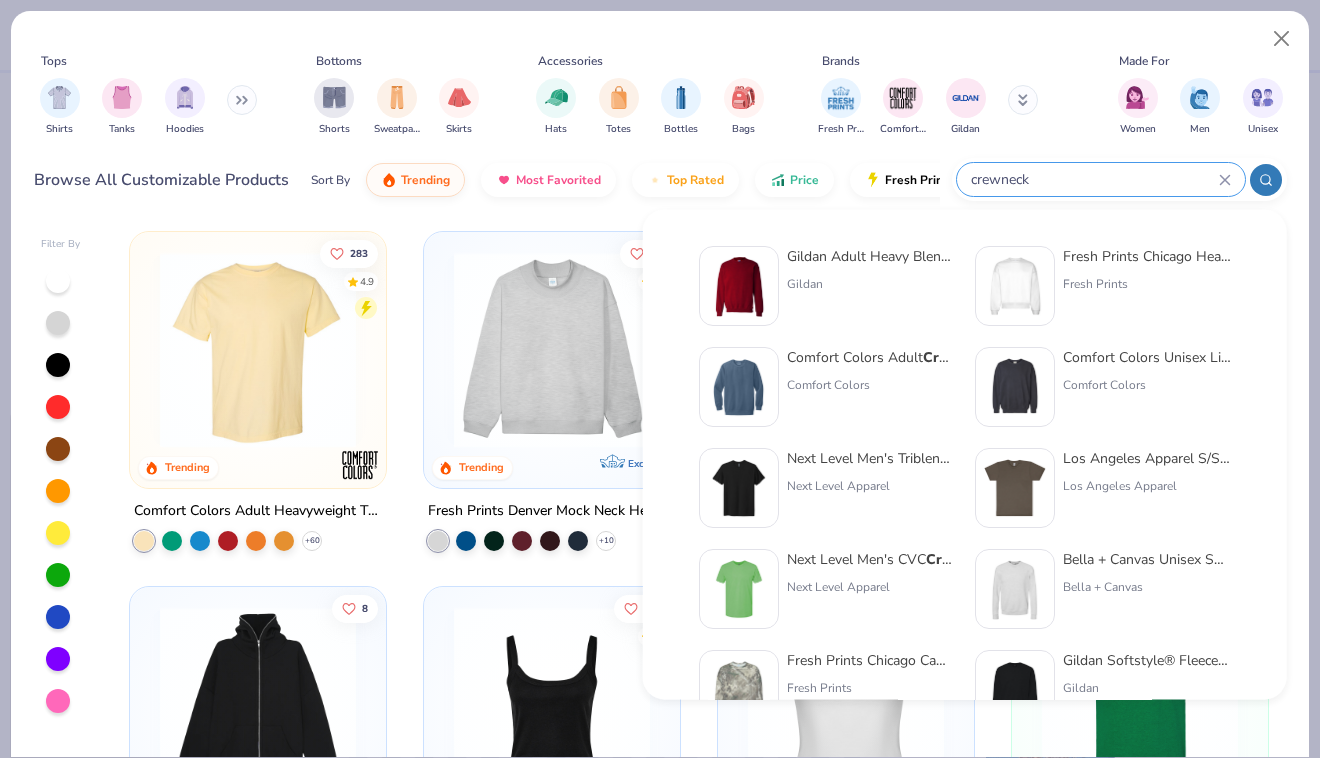 type on "crewneck" 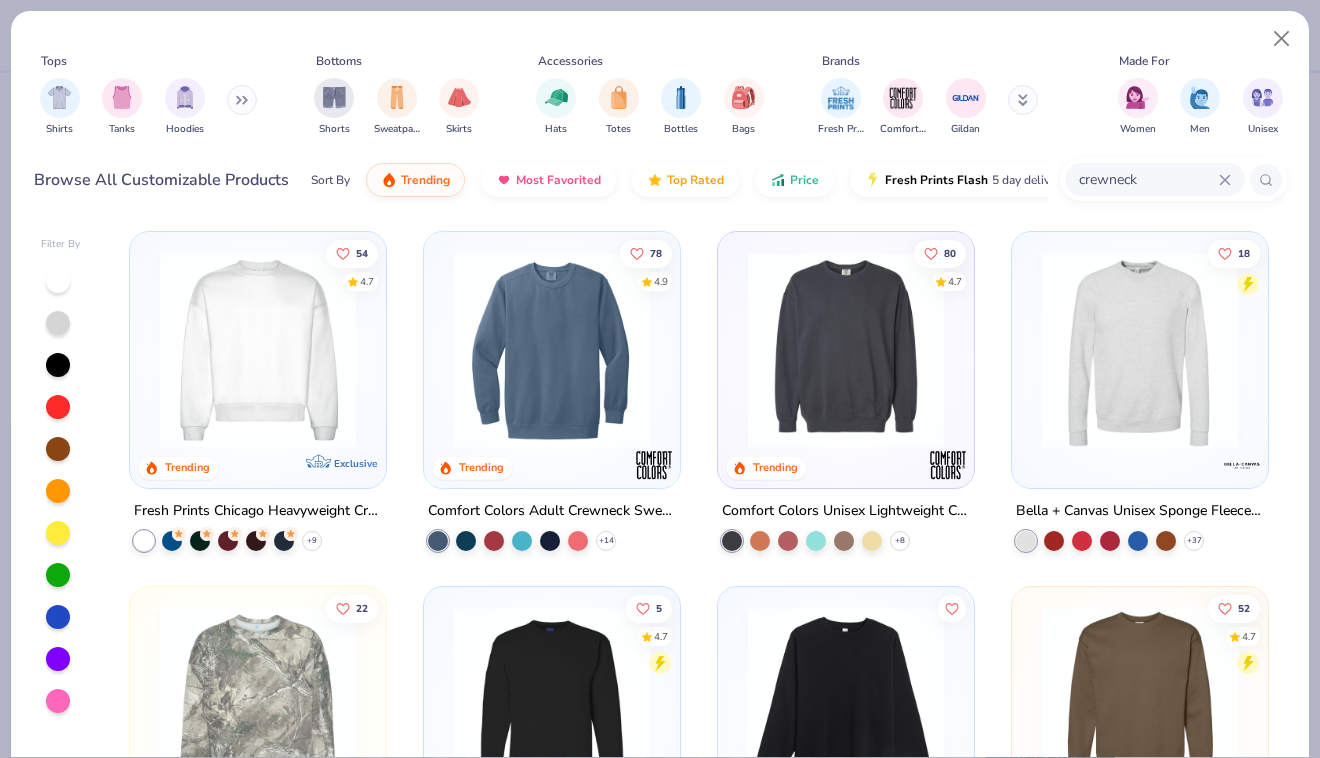 click at bounding box center (552, 350) 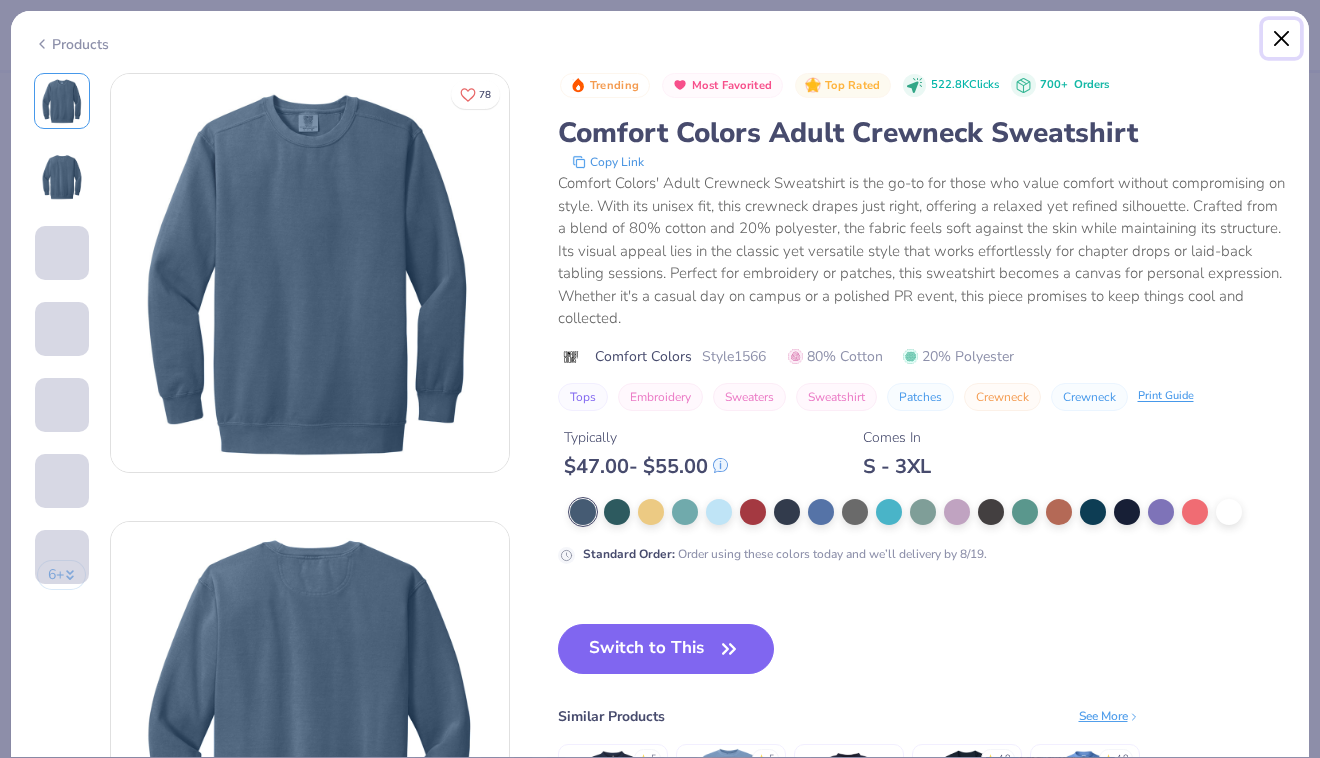 click at bounding box center (1282, 39) 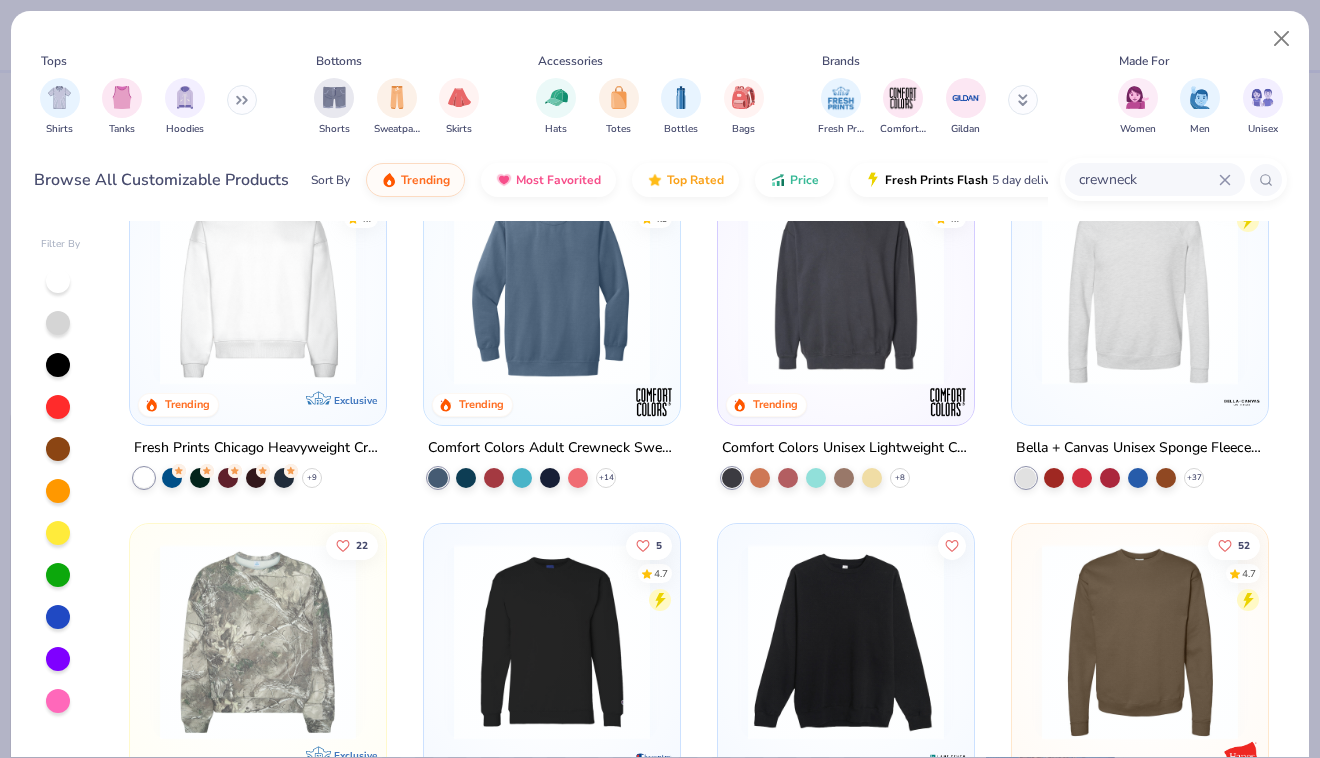 scroll, scrollTop: 65, scrollLeft: 0, axis: vertical 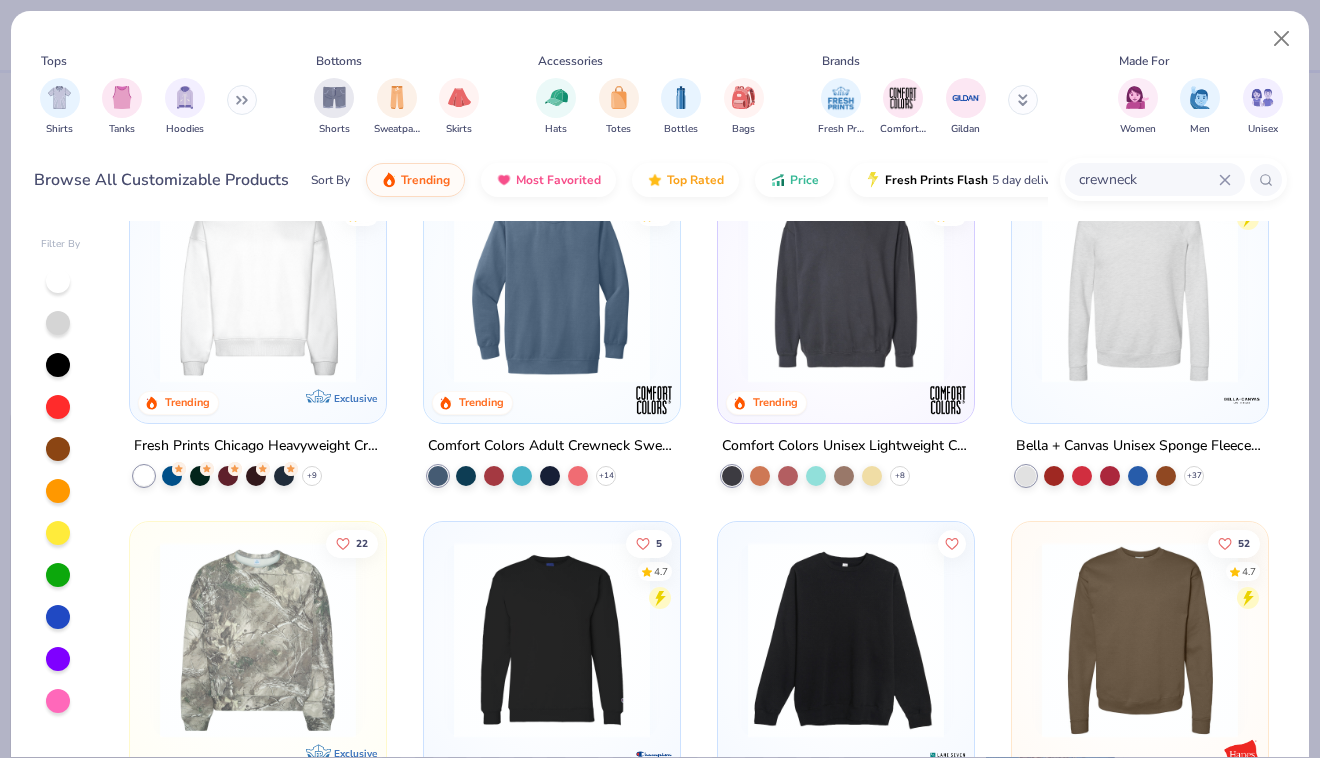 click on "18" at bounding box center [1140, 295] 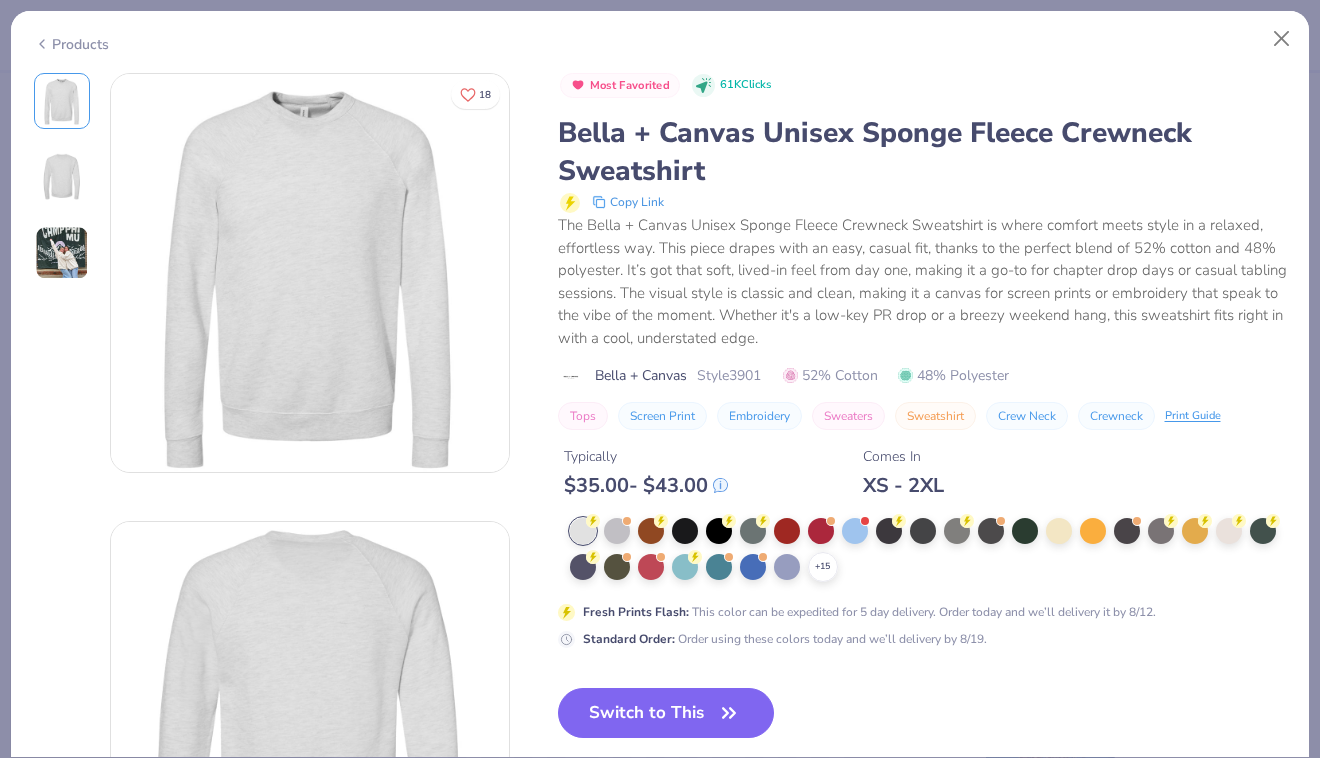 click on "Products" at bounding box center (660, 37) 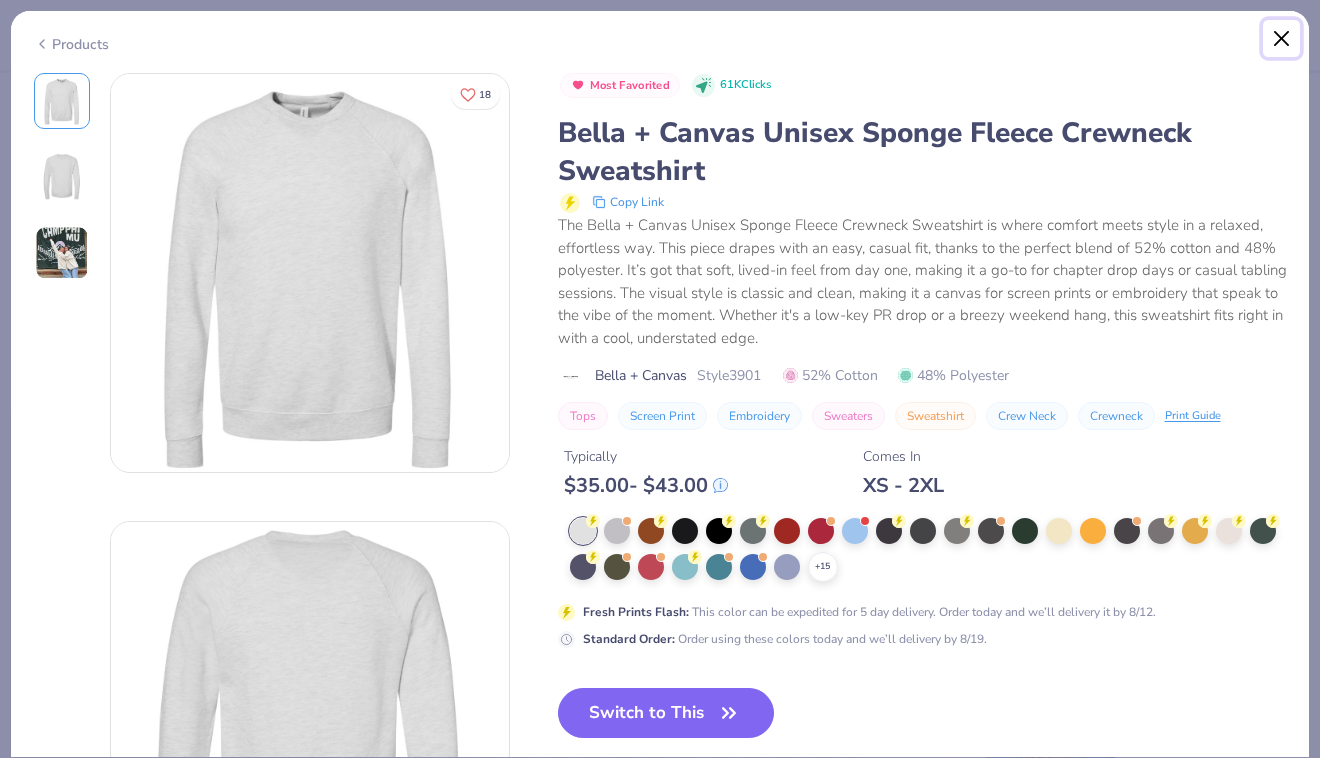 click at bounding box center [1282, 39] 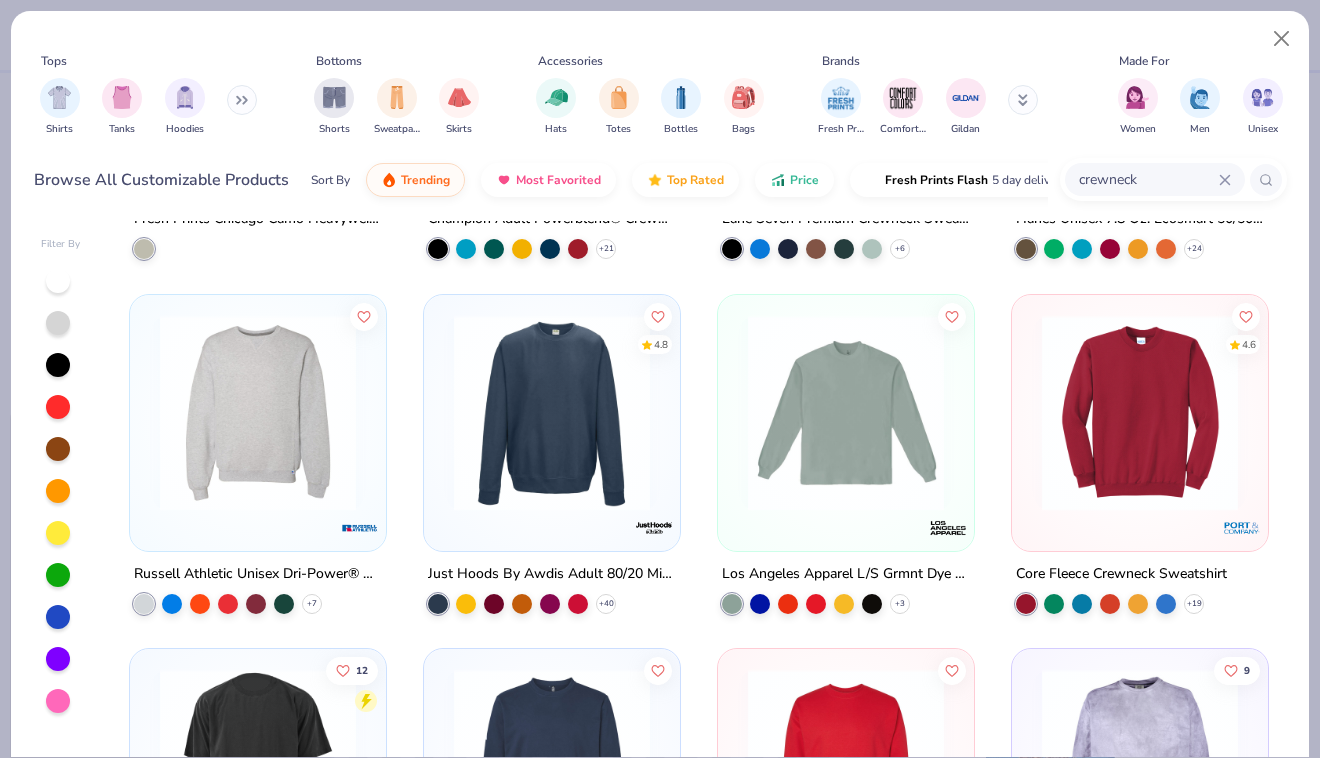 scroll, scrollTop: 648, scrollLeft: 0, axis: vertical 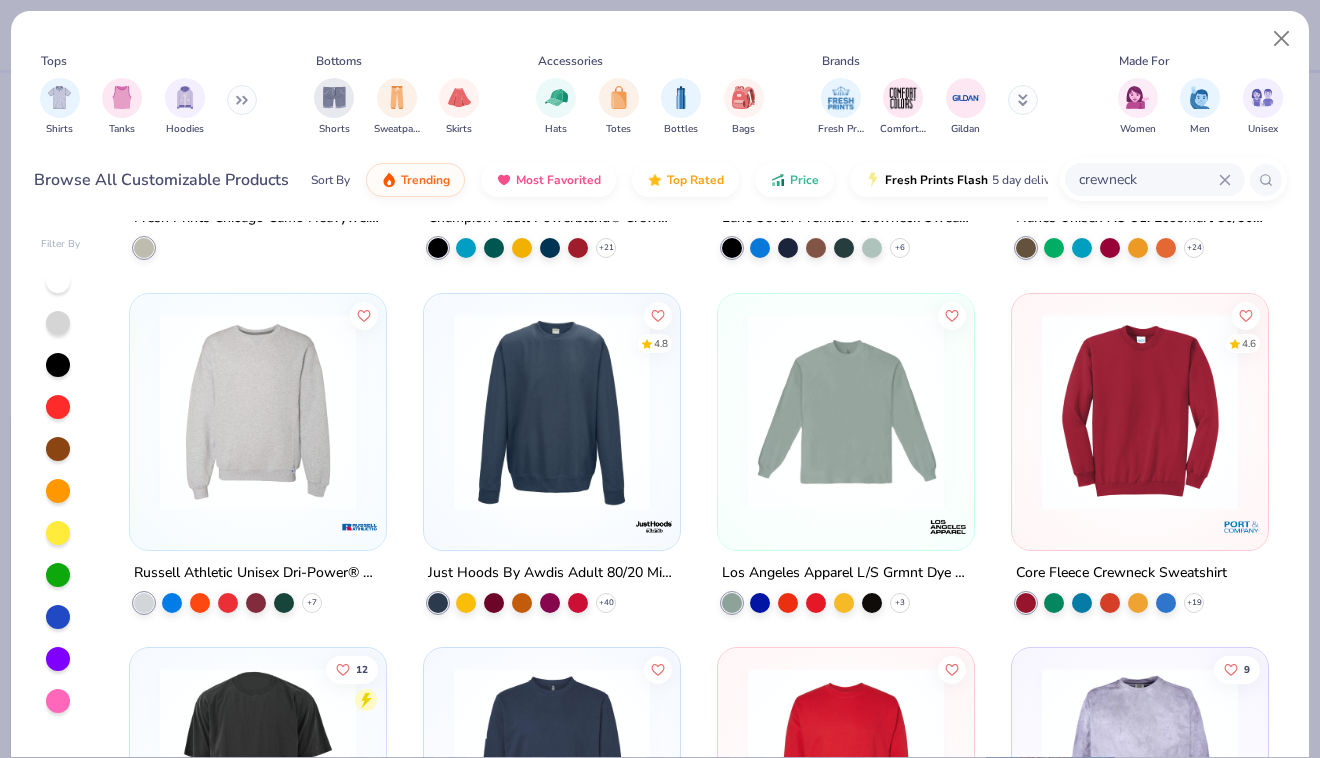 click at bounding box center (846, 411) 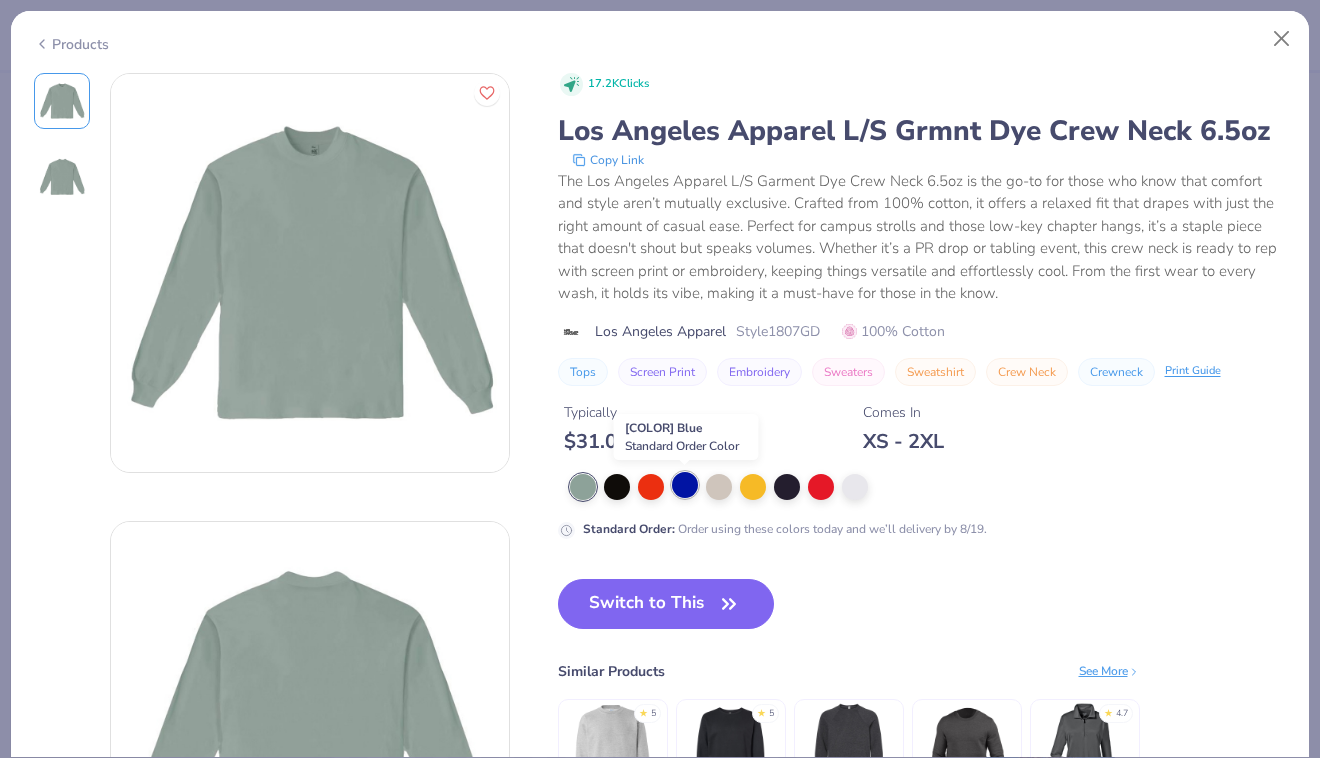 click at bounding box center [685, 485] 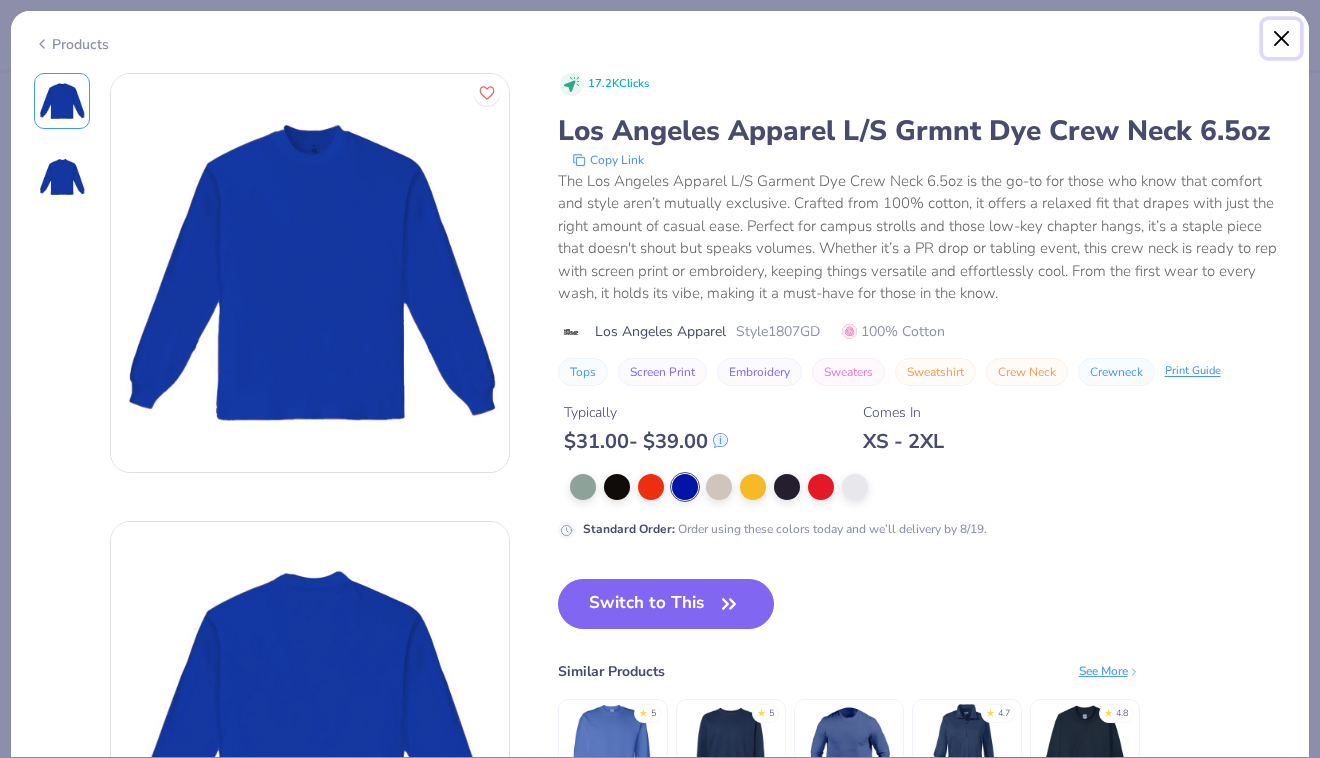 click at bounding box center [1282, 39] 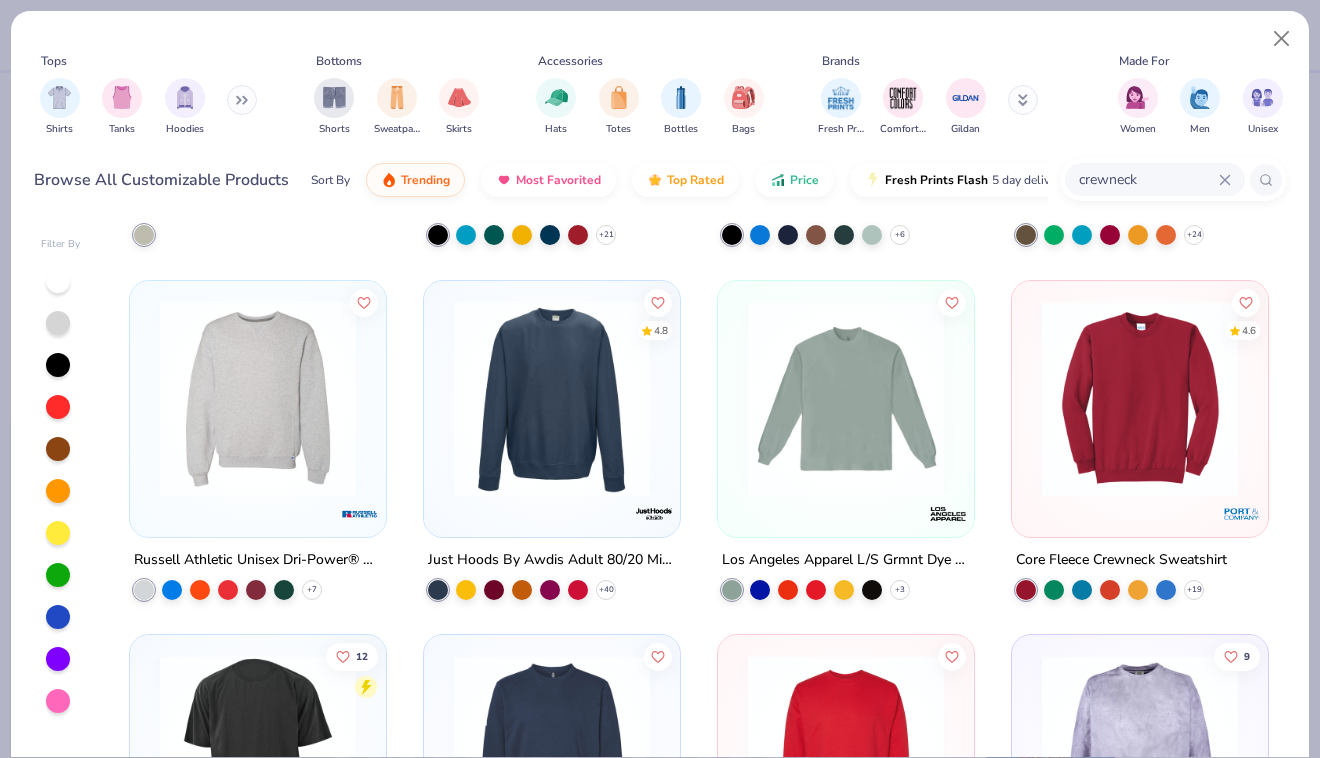 scroll, scrollTop: 662, scrollLeft: 0, axis: vertical 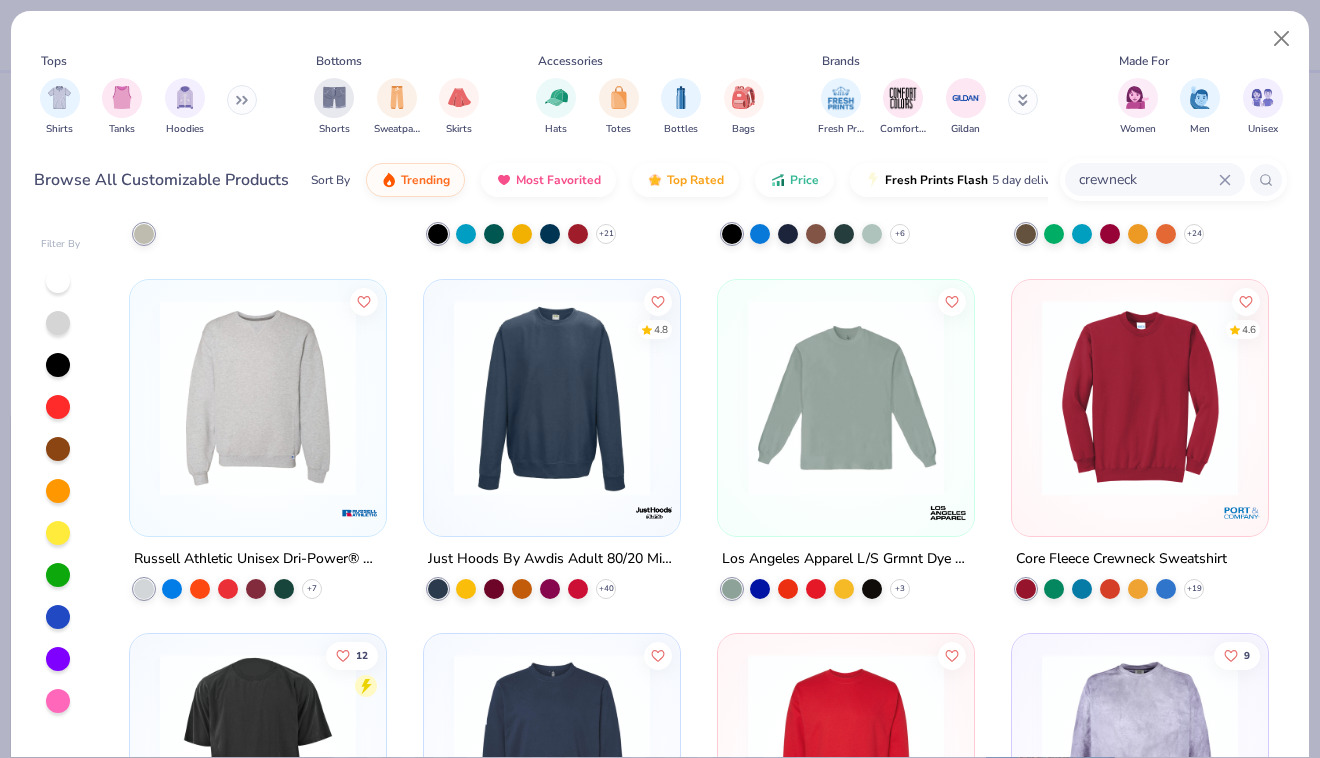 click at bounding box center (846, 397) 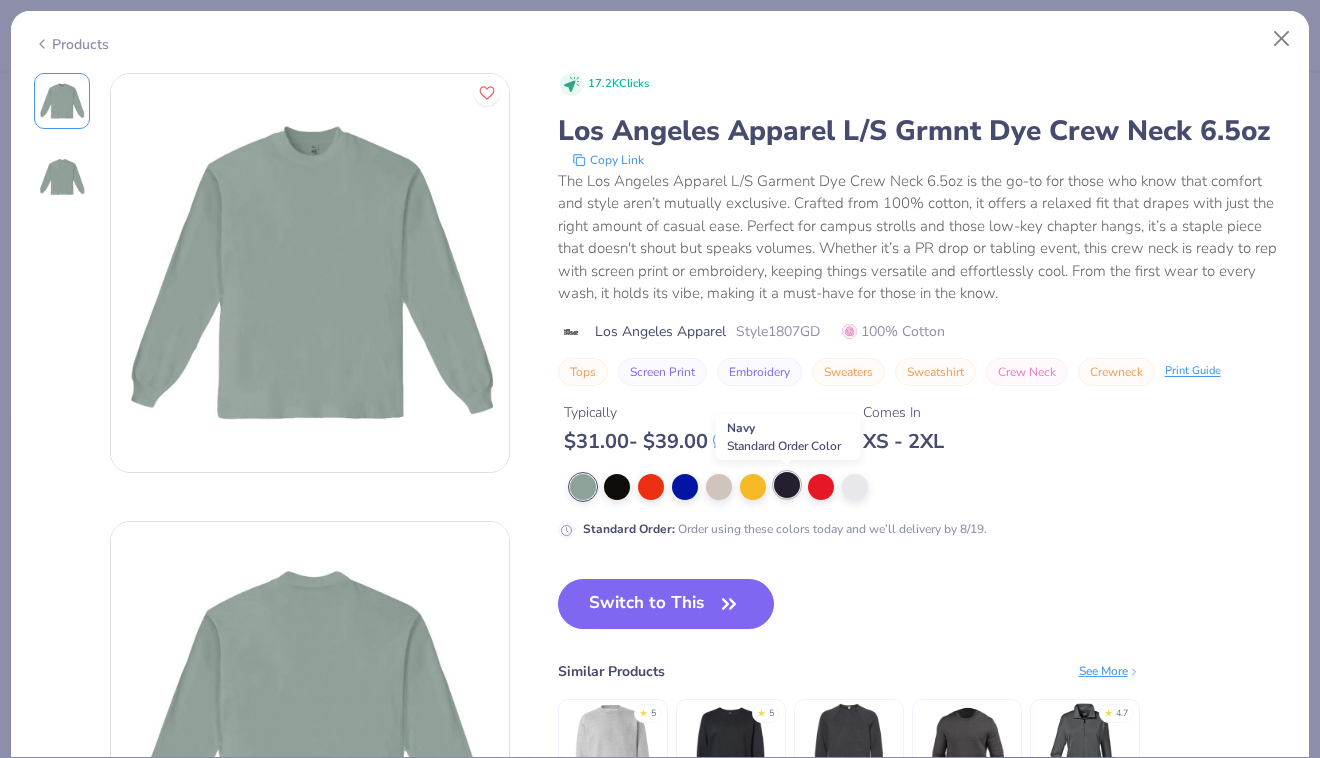 click at bounding box center (787, 485) 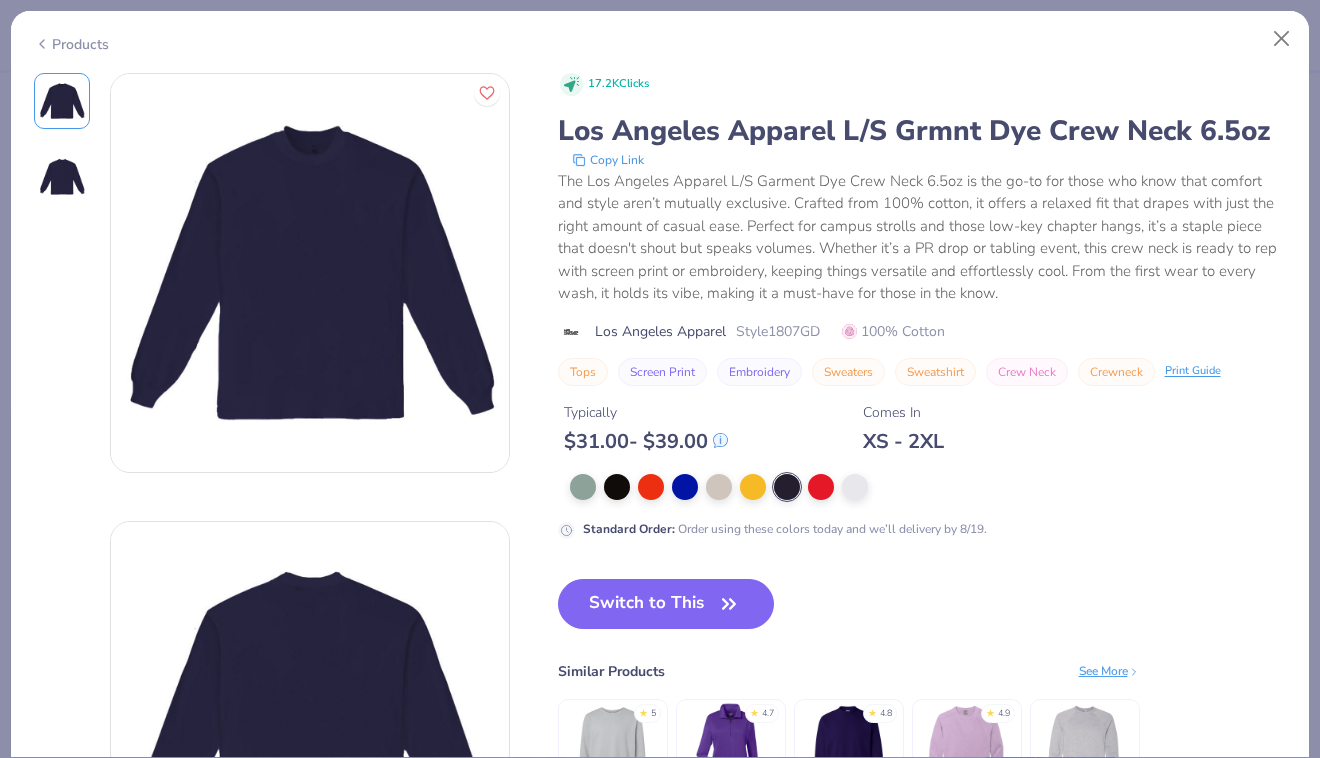 click at bounding box center (62, 177) 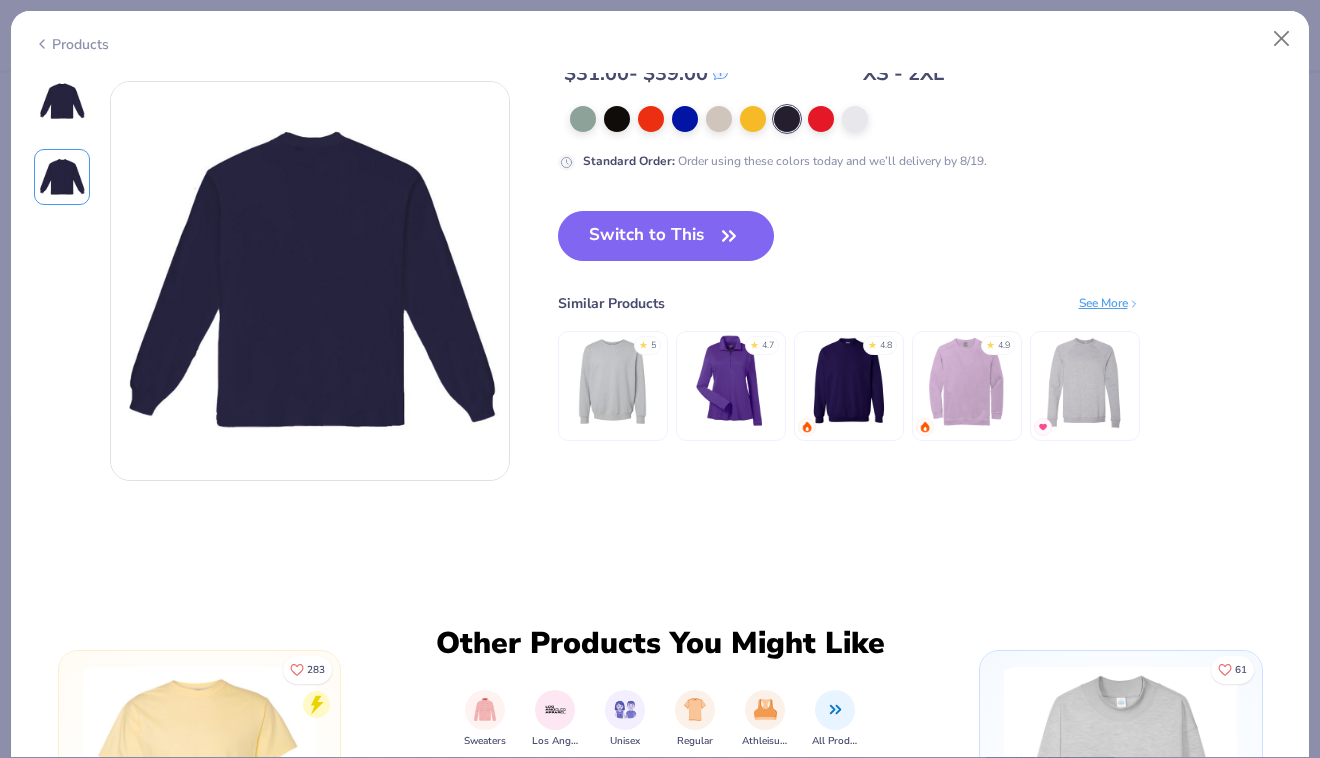 scroll, scrollTop: 448, scrollLeft: 0, axis: vertical 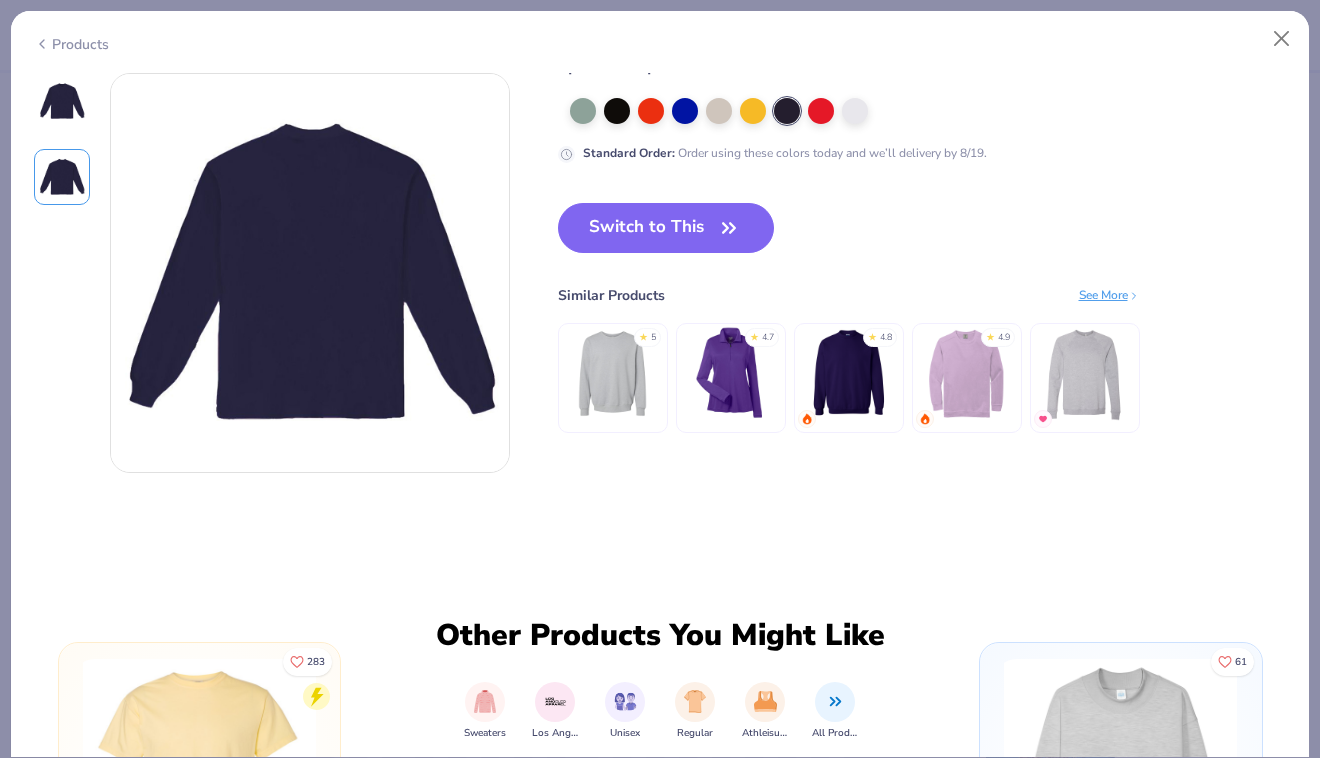 click at bounding box center (272, 49) 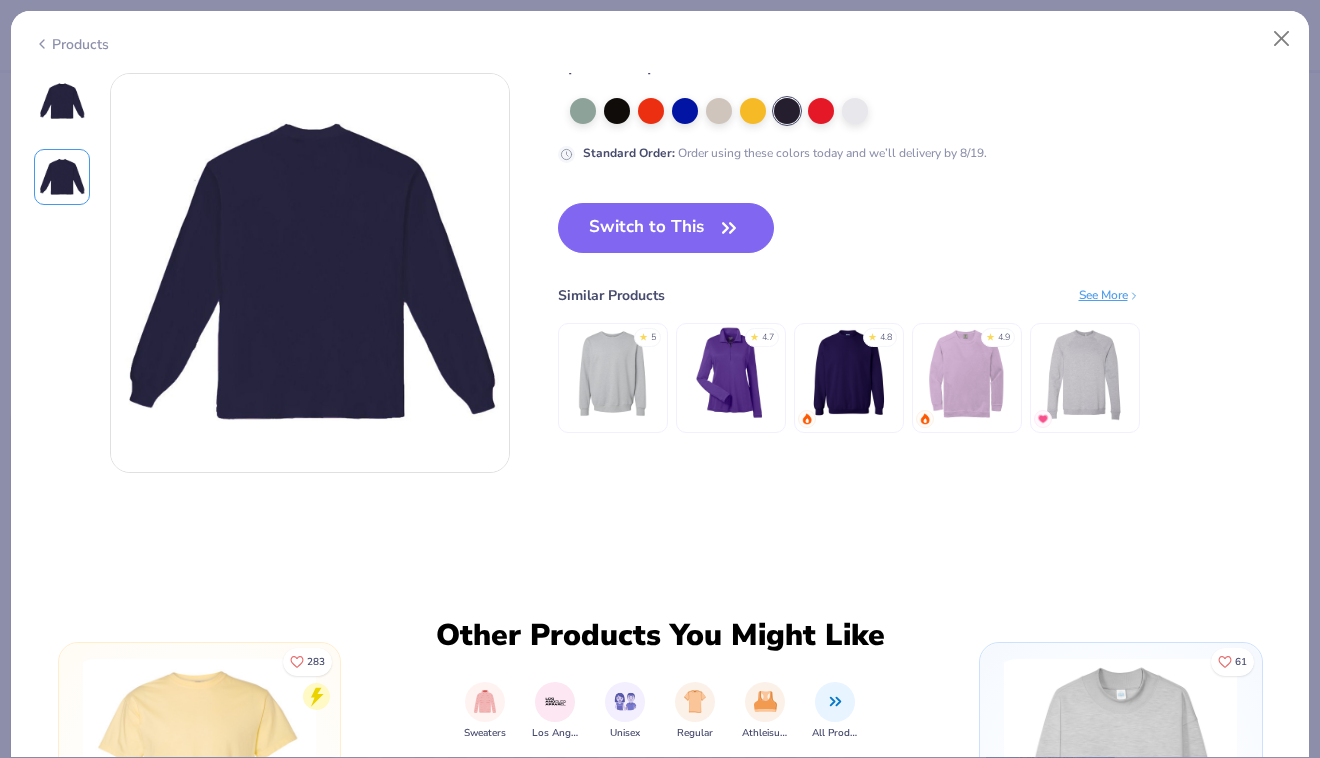 click at bounding box center (62, 101) 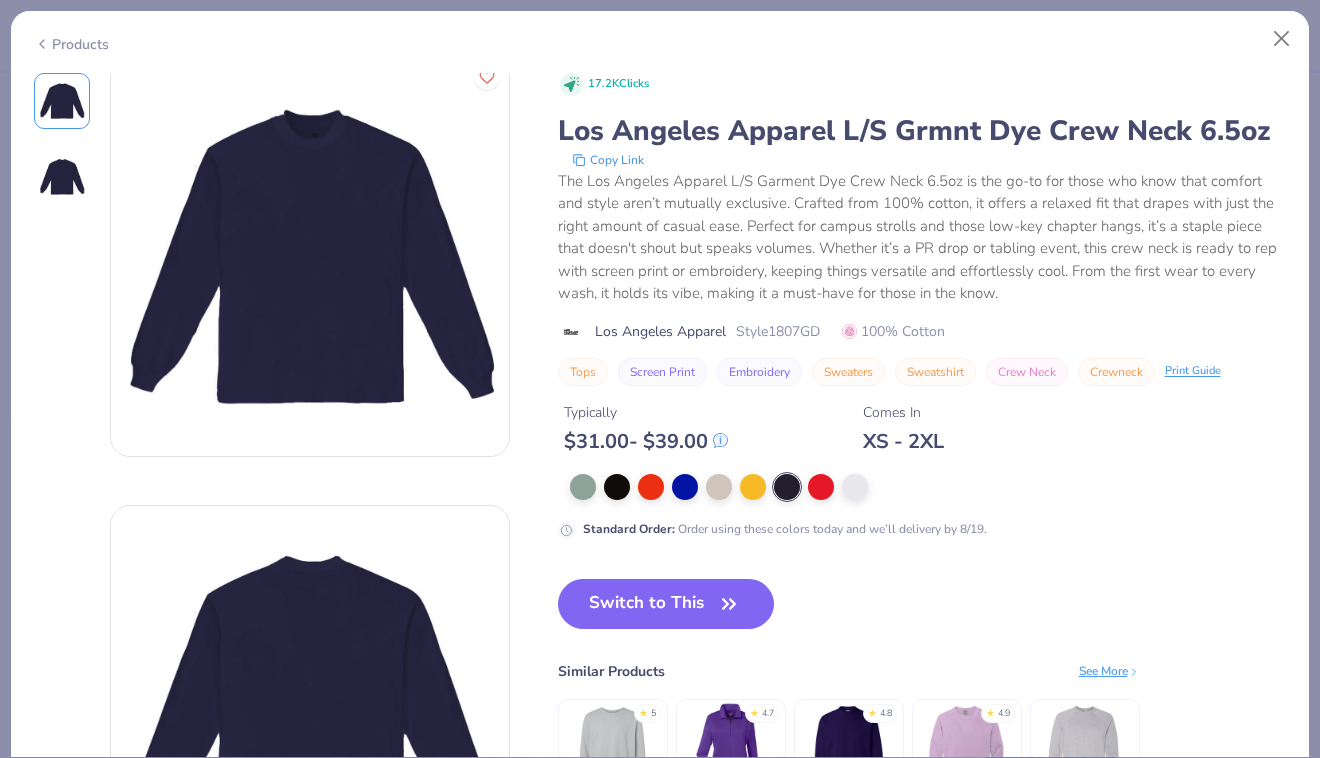 scroll, scrollTop: 0, scrollLeft: 0, axis: both 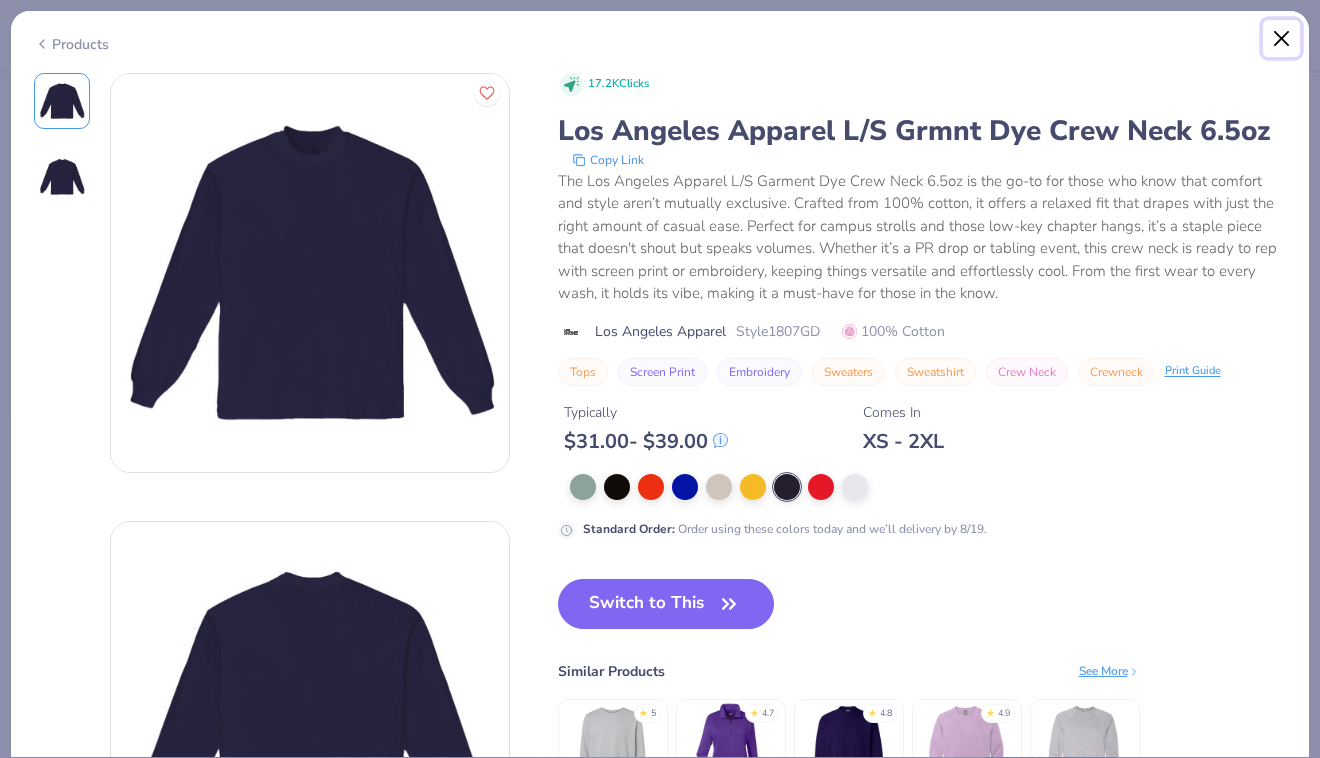 click at bounding box center (1282, 39) 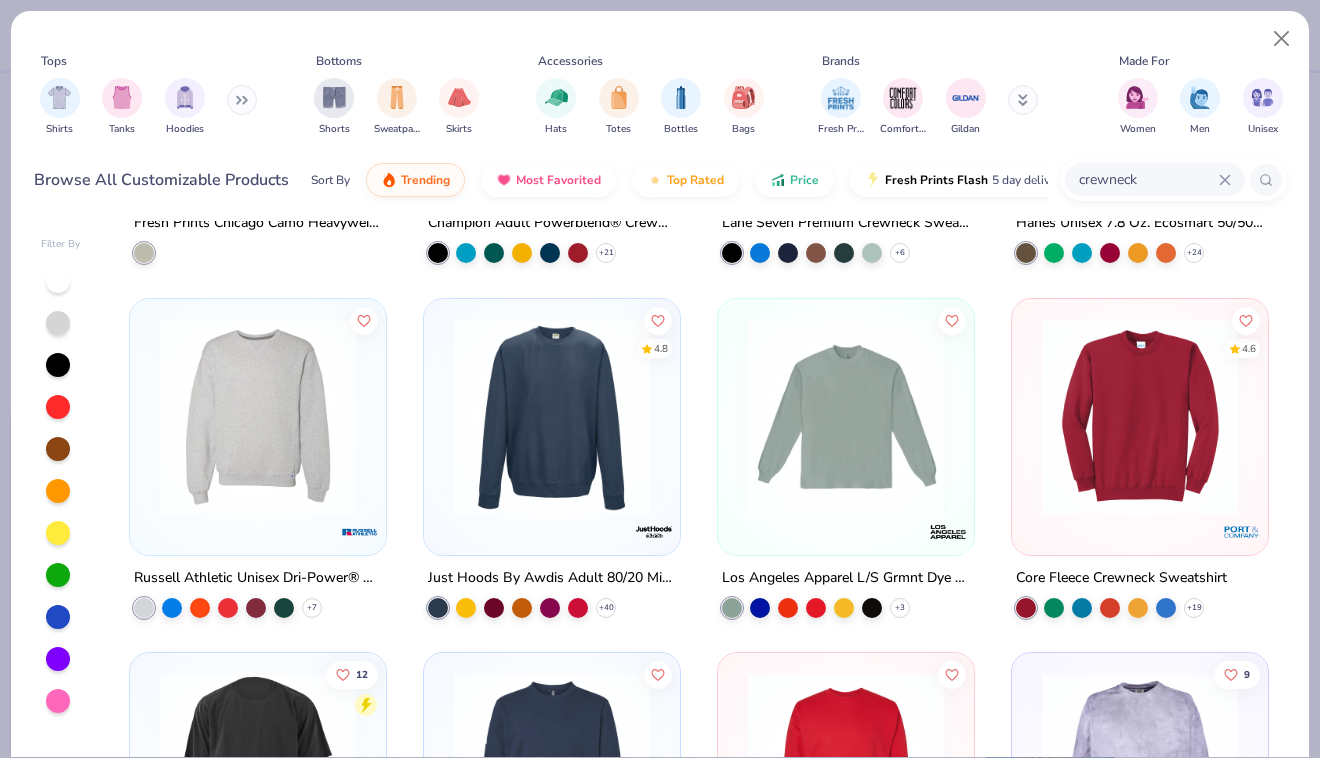 scroll, scrollTop: 639, scrollLeft: 0, axis: vertical 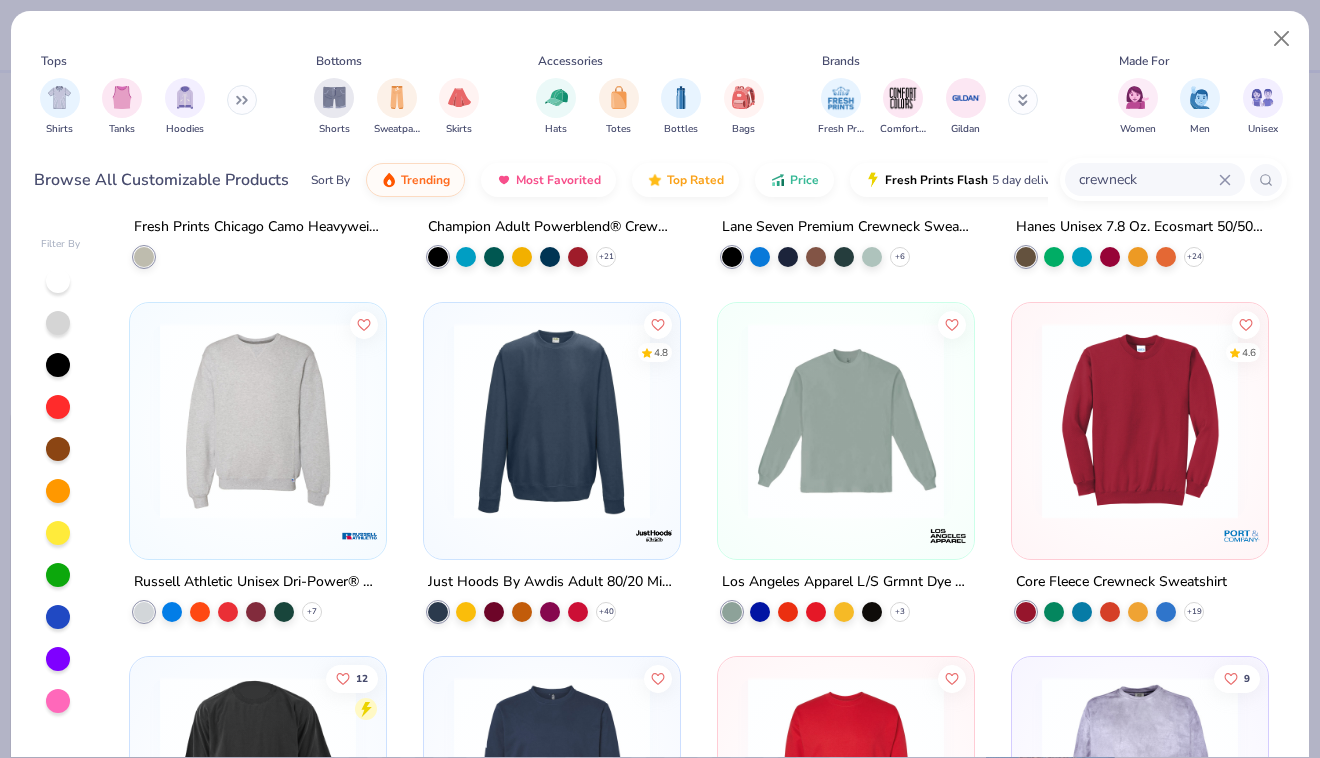 click at bounding box center [846, 420] 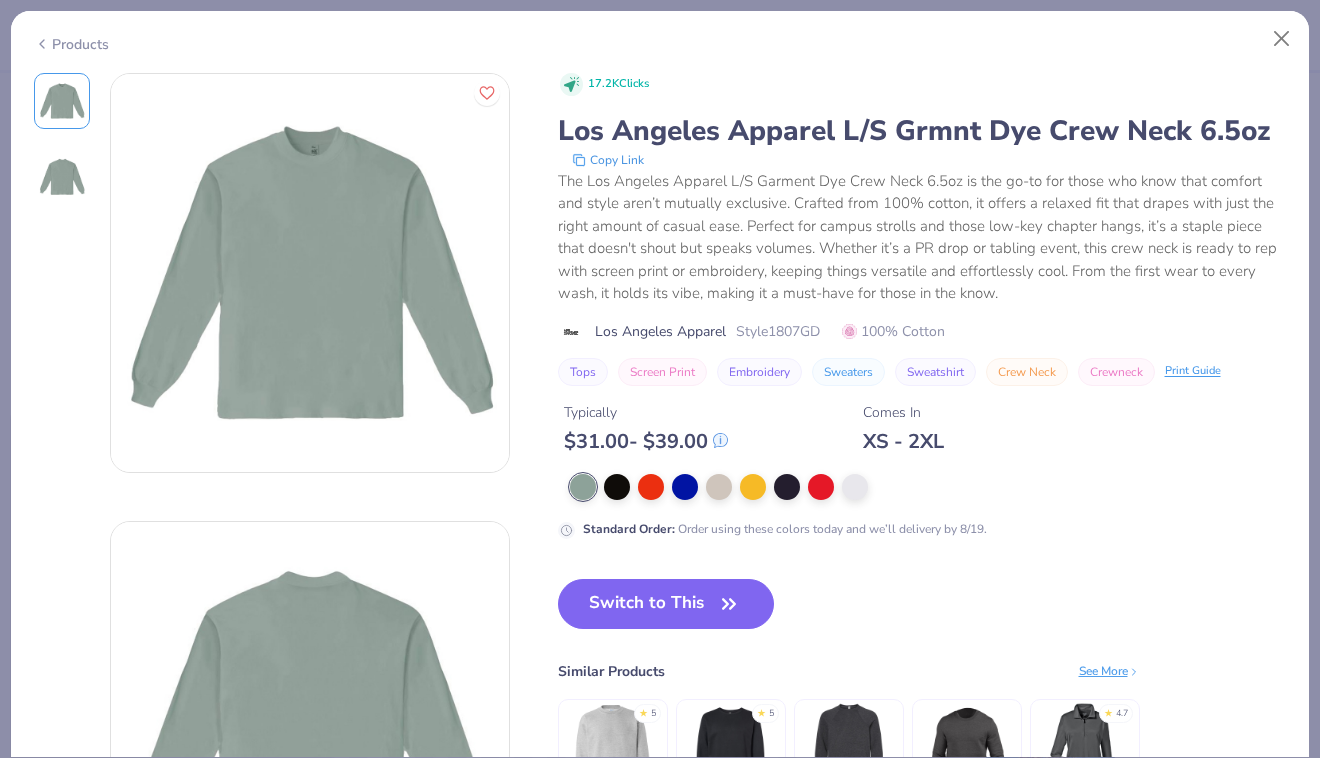 click on "Style  1807GD" at bounding box center [778, 331] 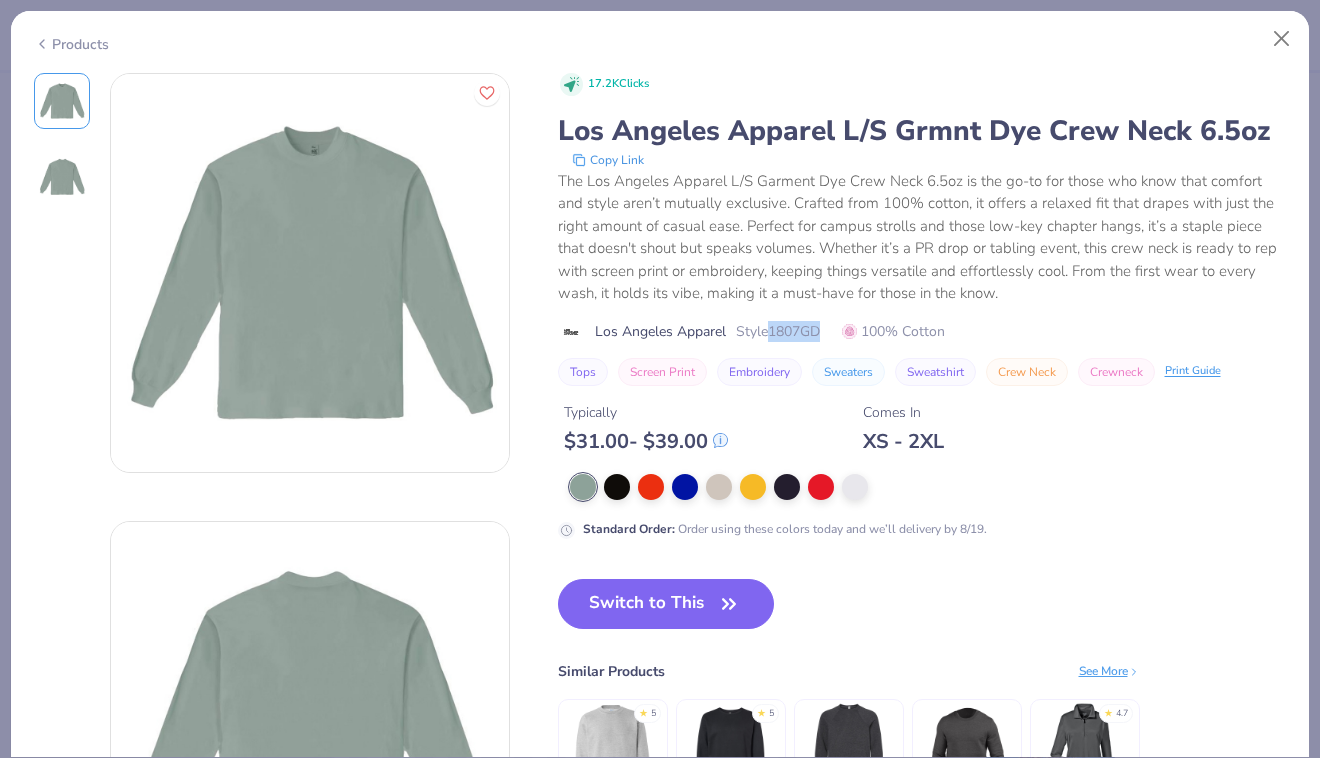 click on "Style  1807GD" at bounding box center (778, 331) 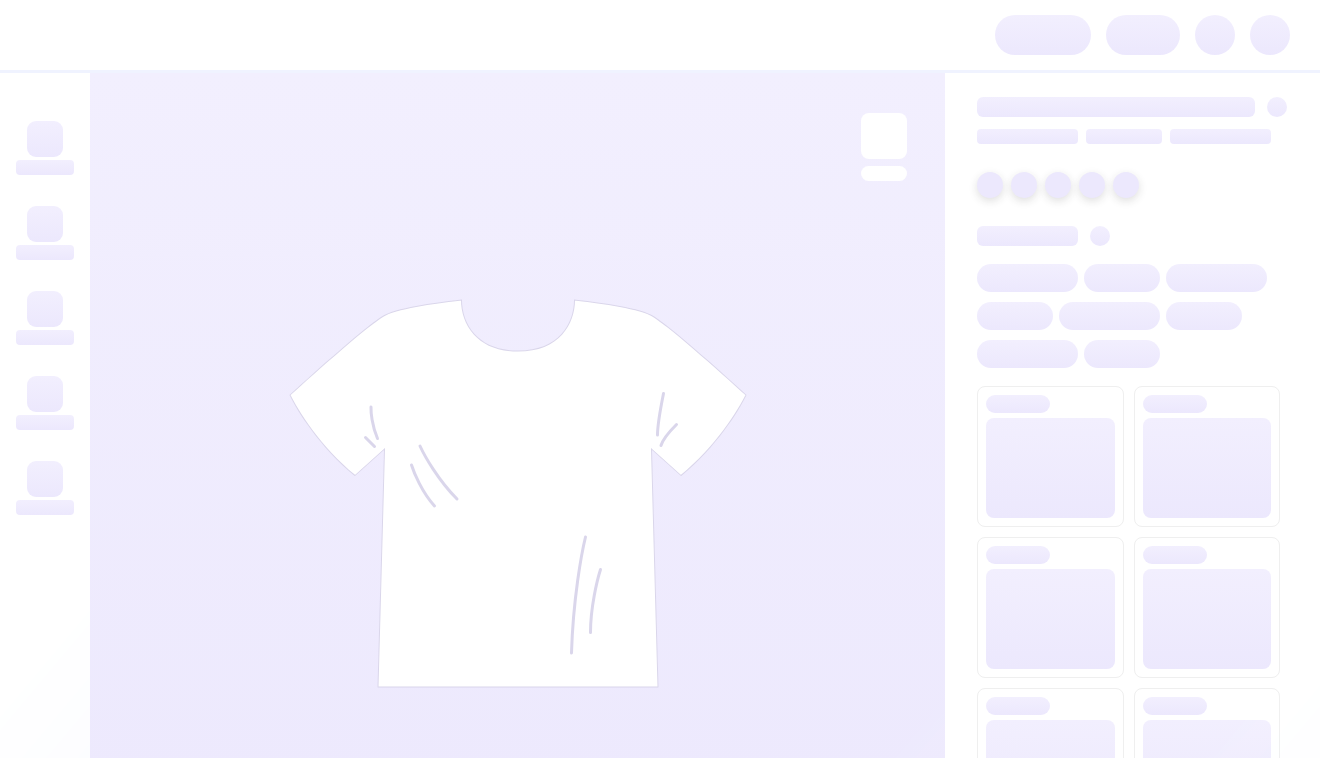 scroll, scrollTop: 0, scrollLeft: 0, axis: both 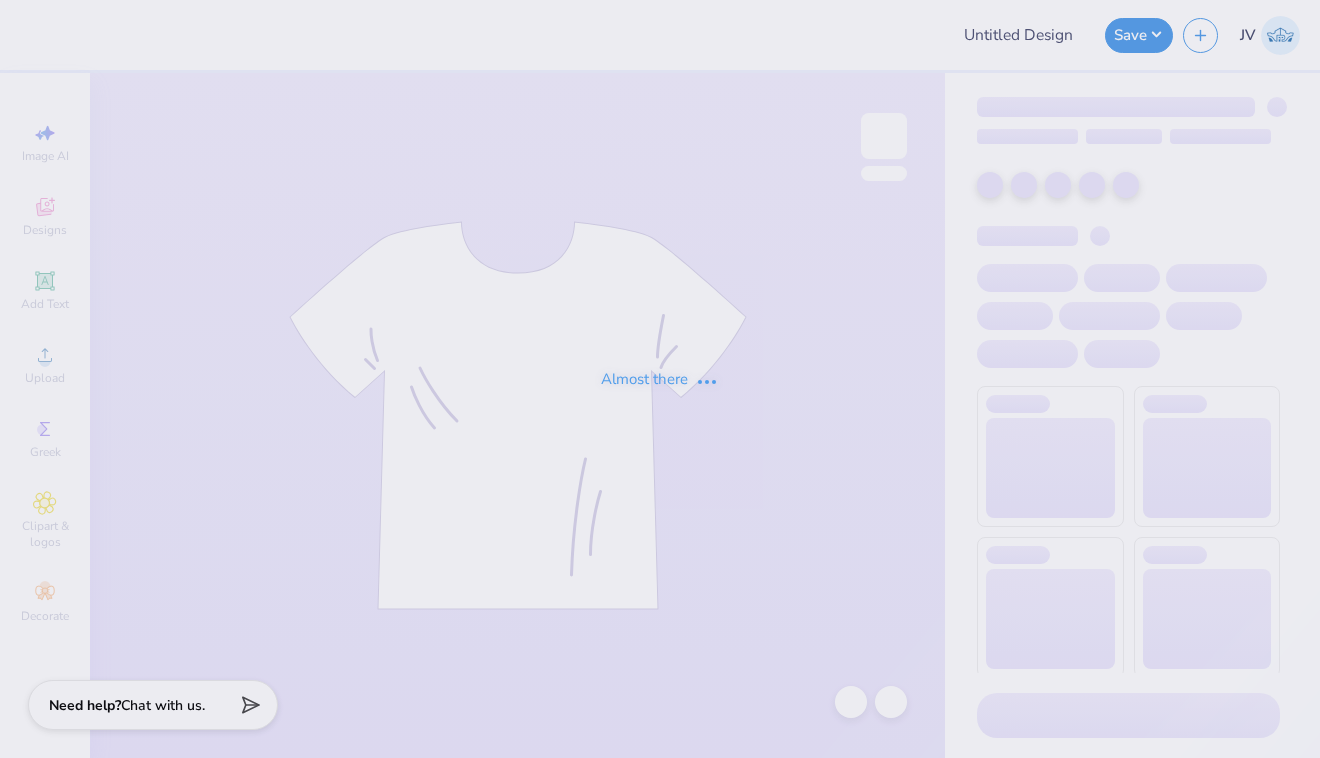type on "Fashion Icon Baby tee" 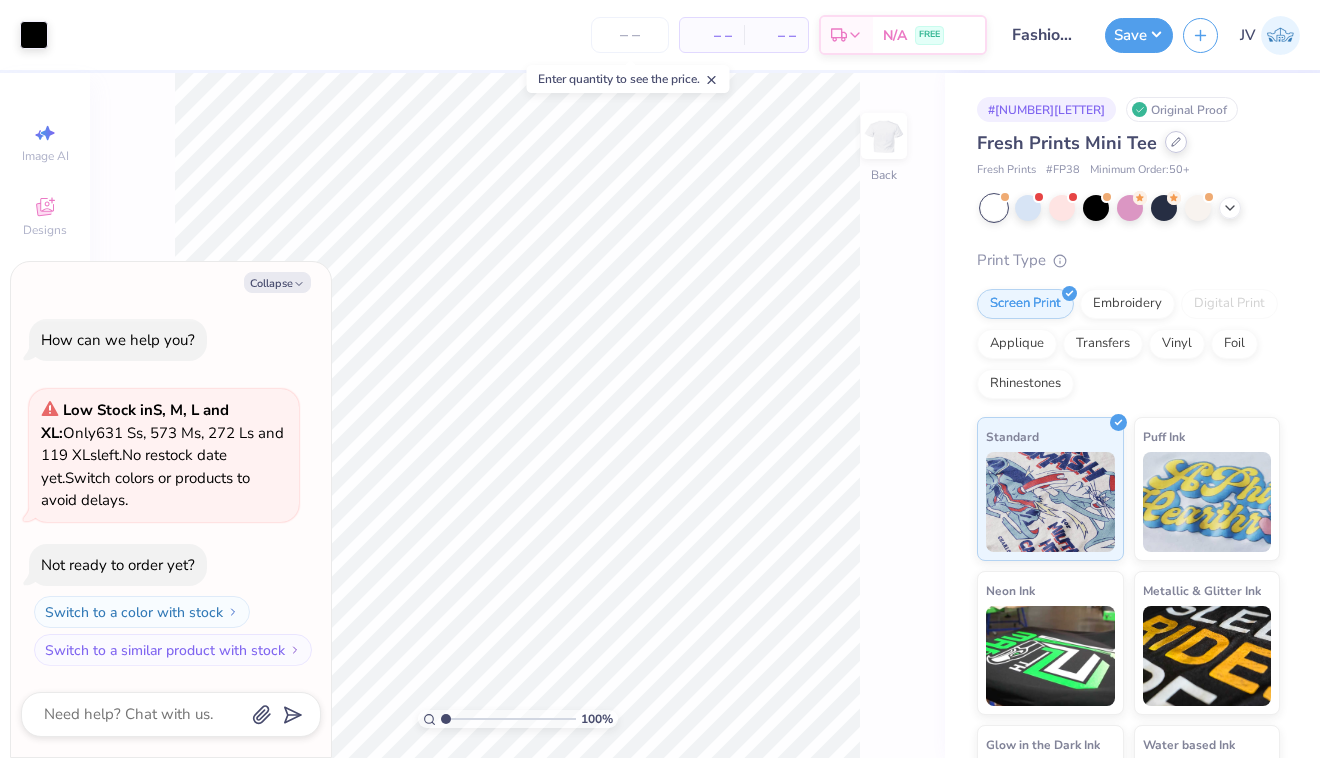 click 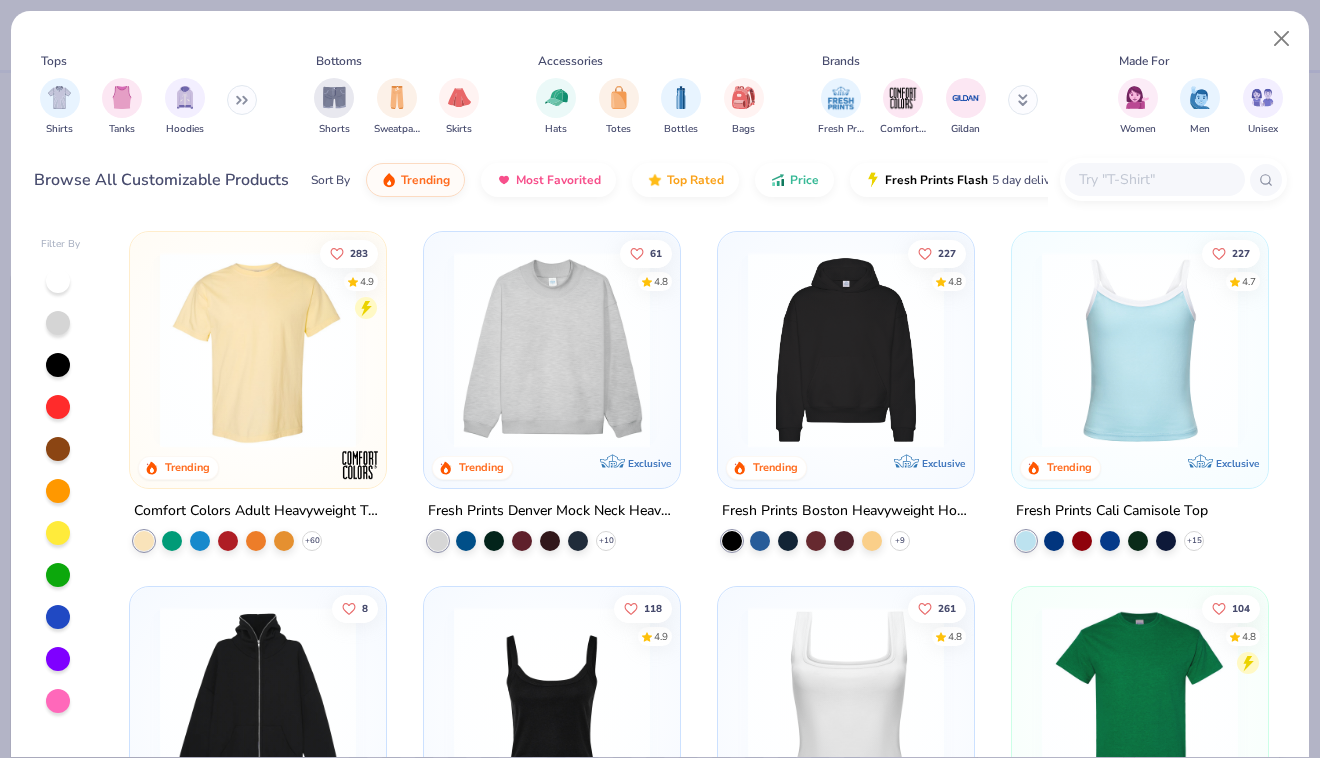 click at bounding box center (242, 100) 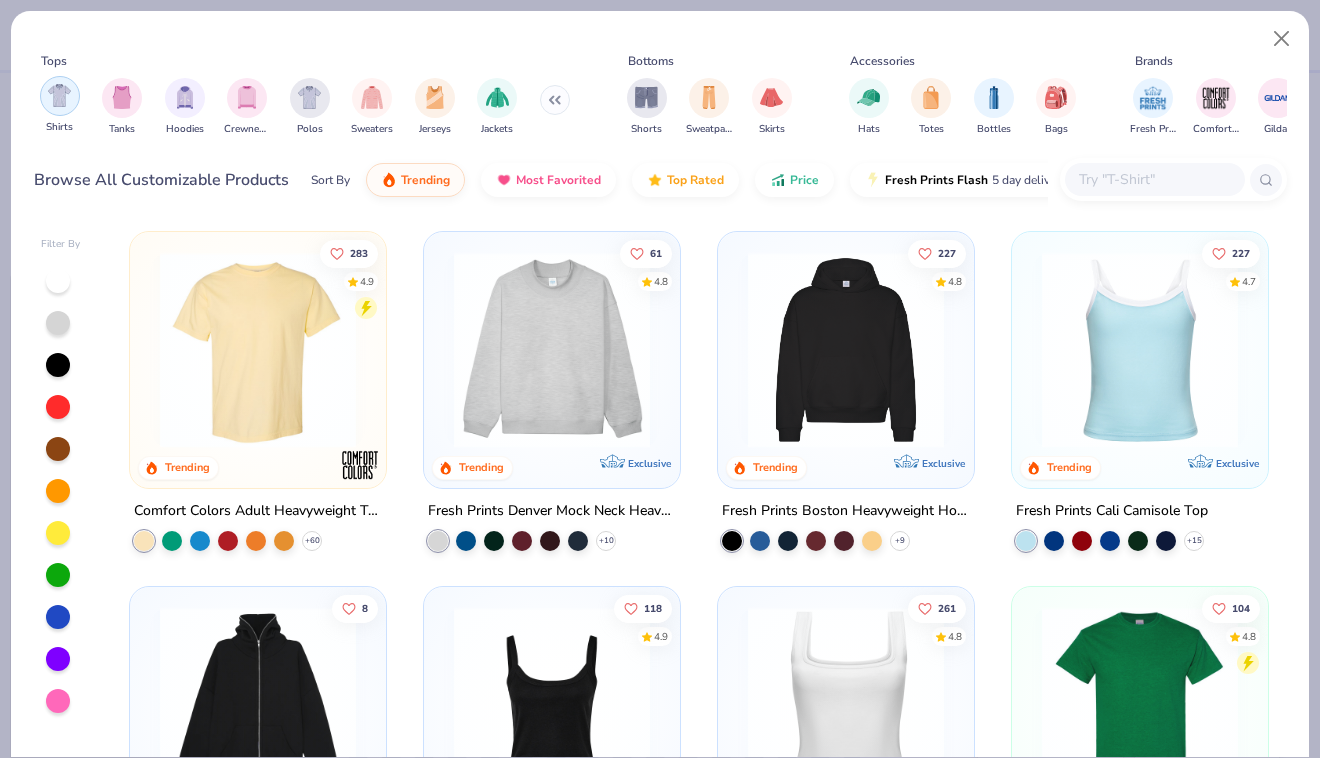click at bounding box center (59, 95) 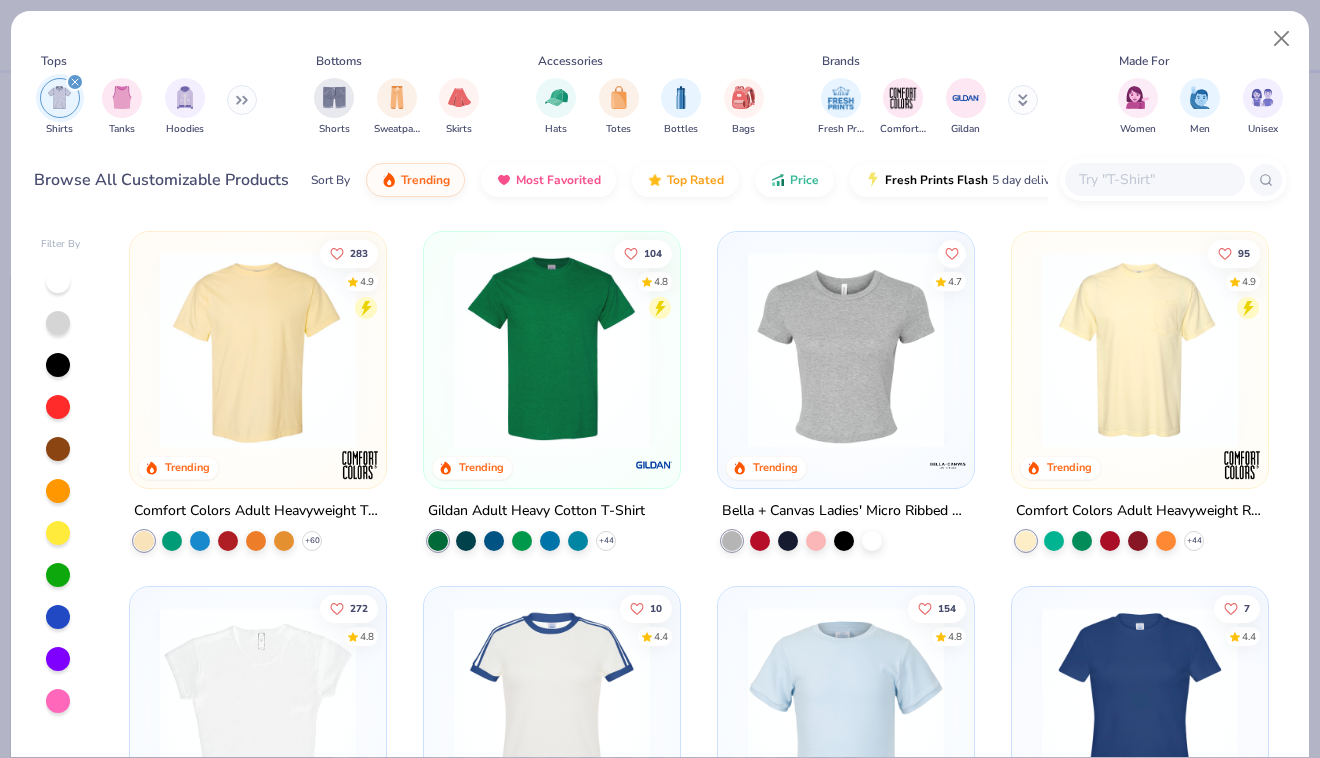click at bounding box center [58, 281] 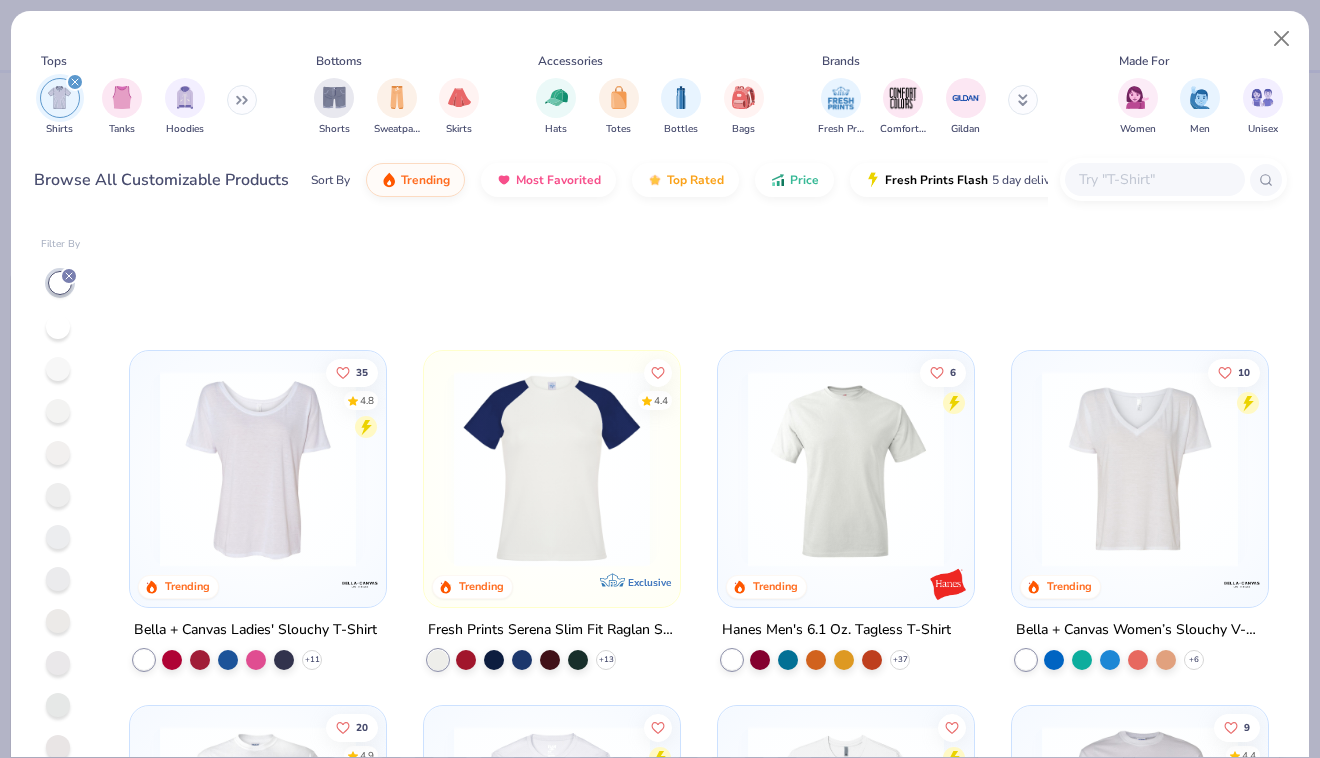 scroll, scrollTop: 425, scrollLeft: 0, axis: vertical 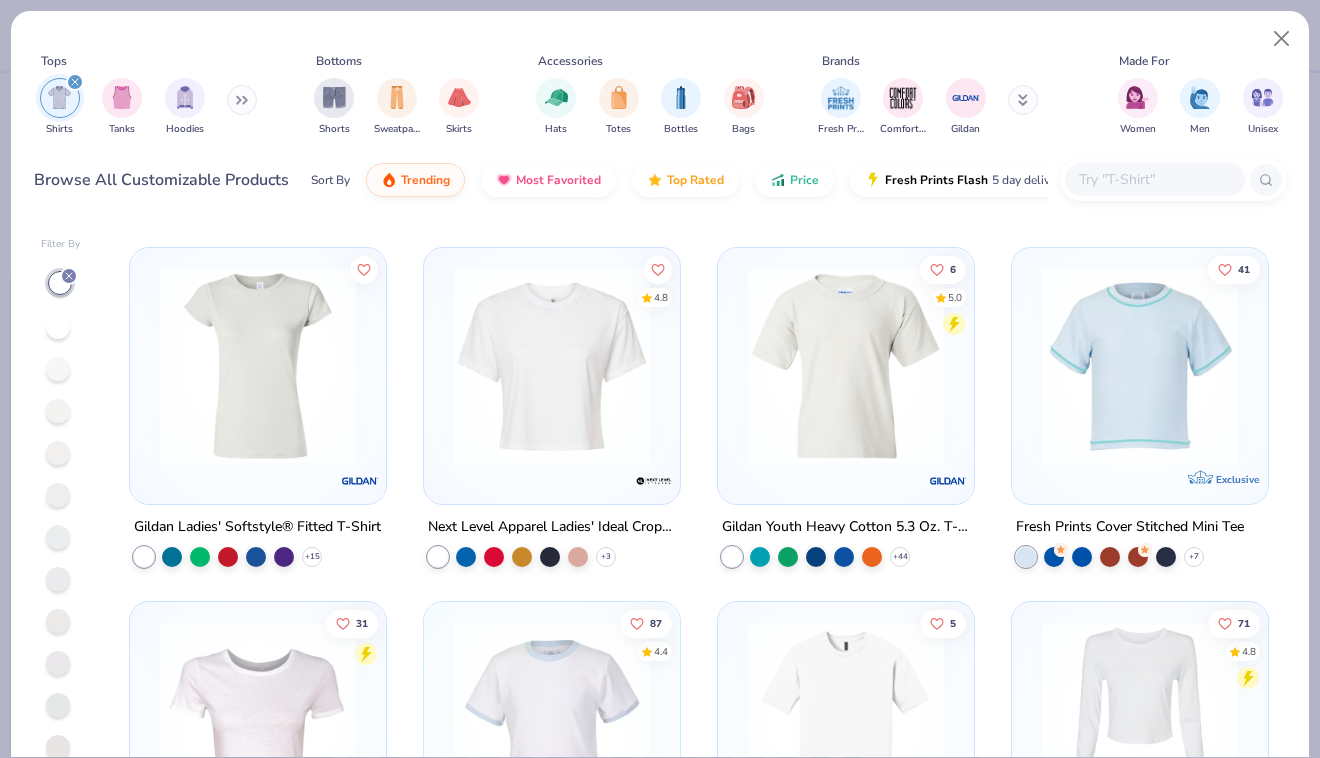 click at bounding box center [552, 365] 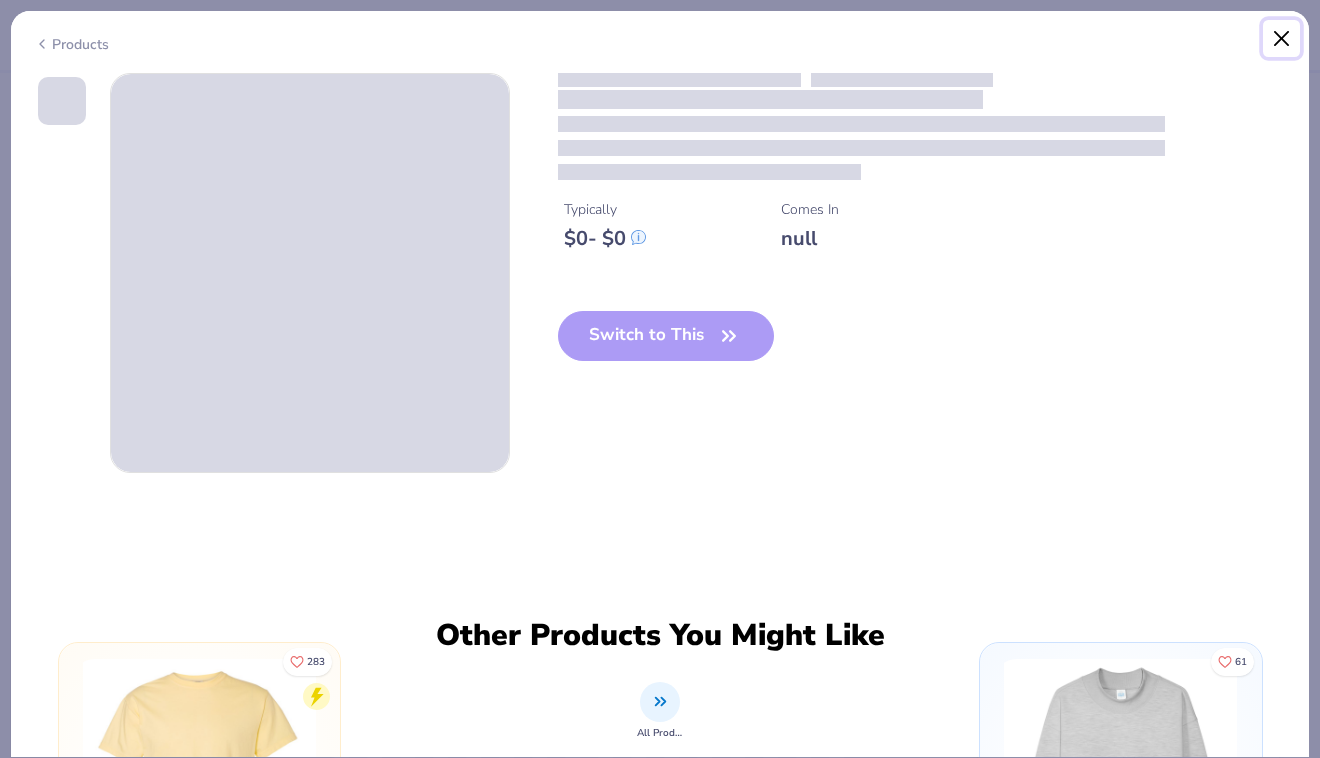 click at bounding box center [1282, 39] 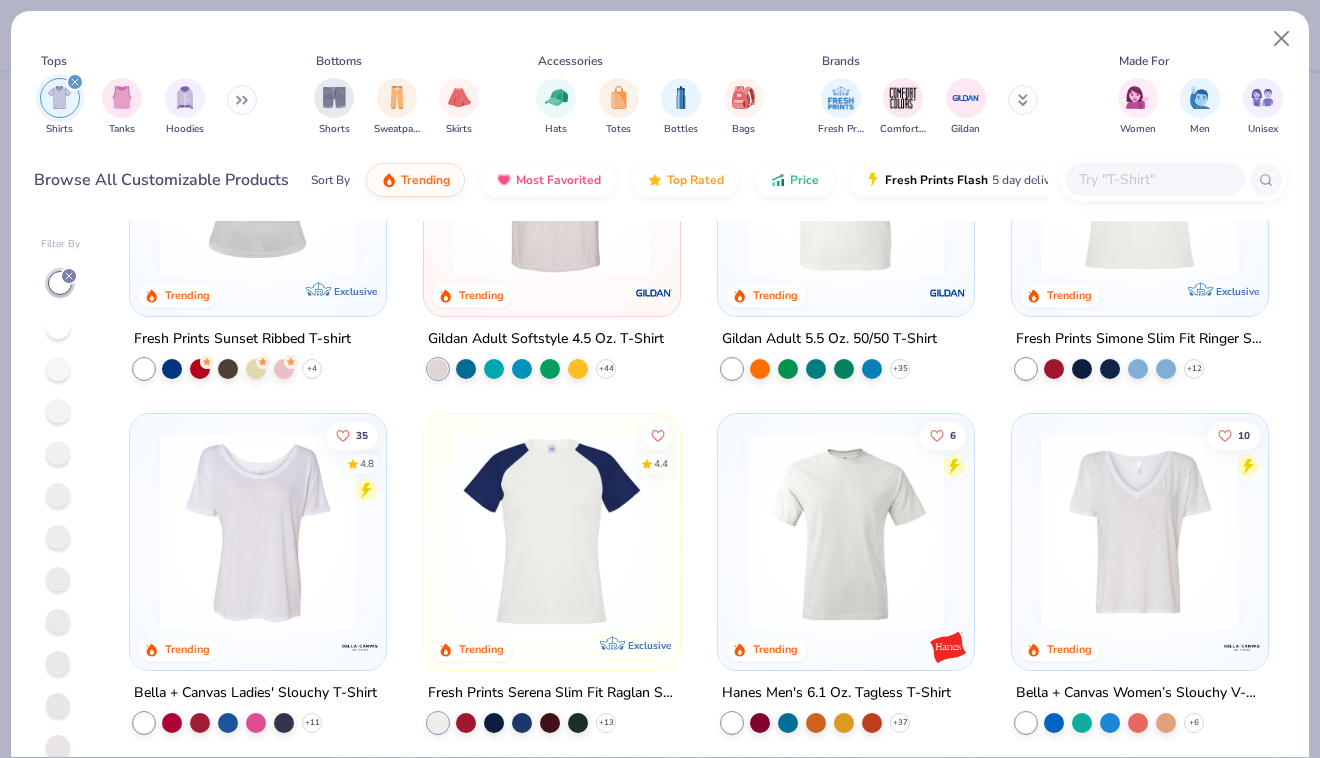 scroll, scrollTop: 769, scrollLeft: 0, axis: vertical 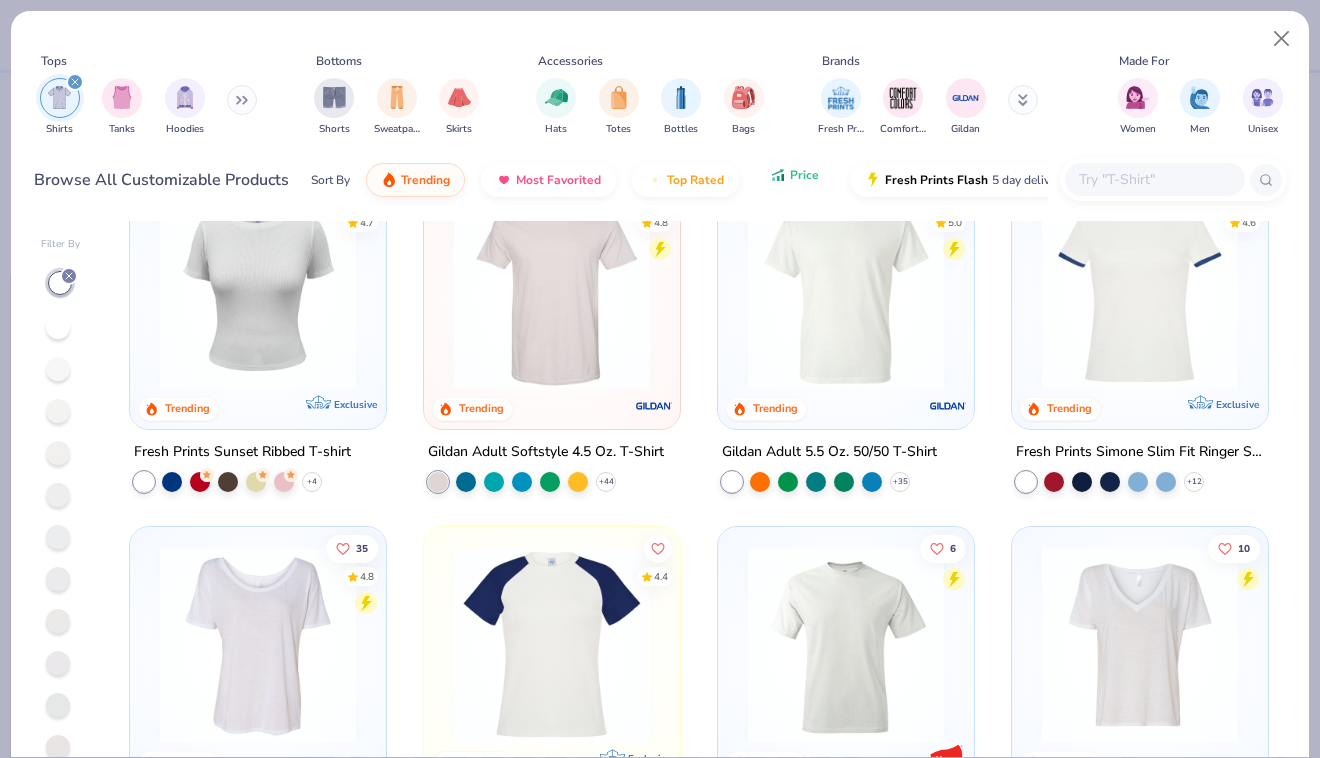 click on "Price" at bounding box center [794, 175] 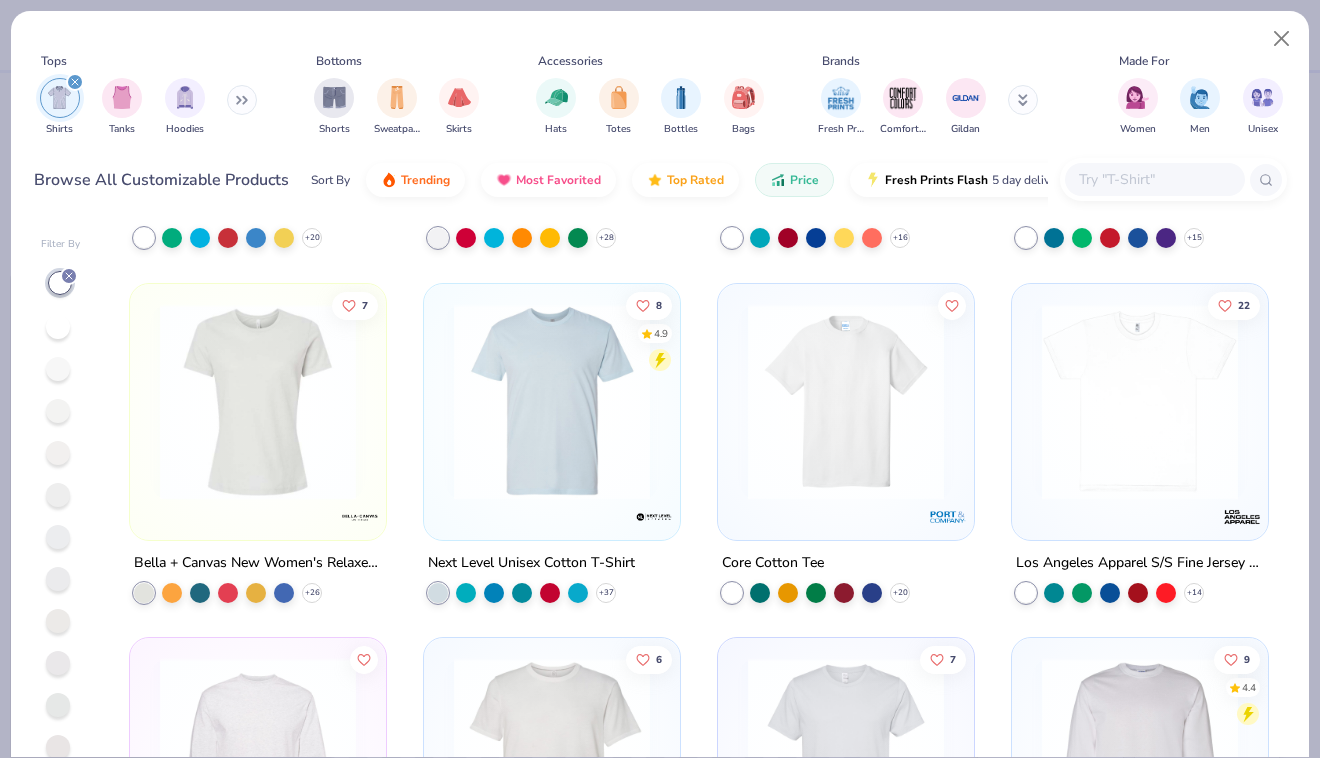 scroll, scrollTop: 2079, scrollLeft: 0, axis: vertical 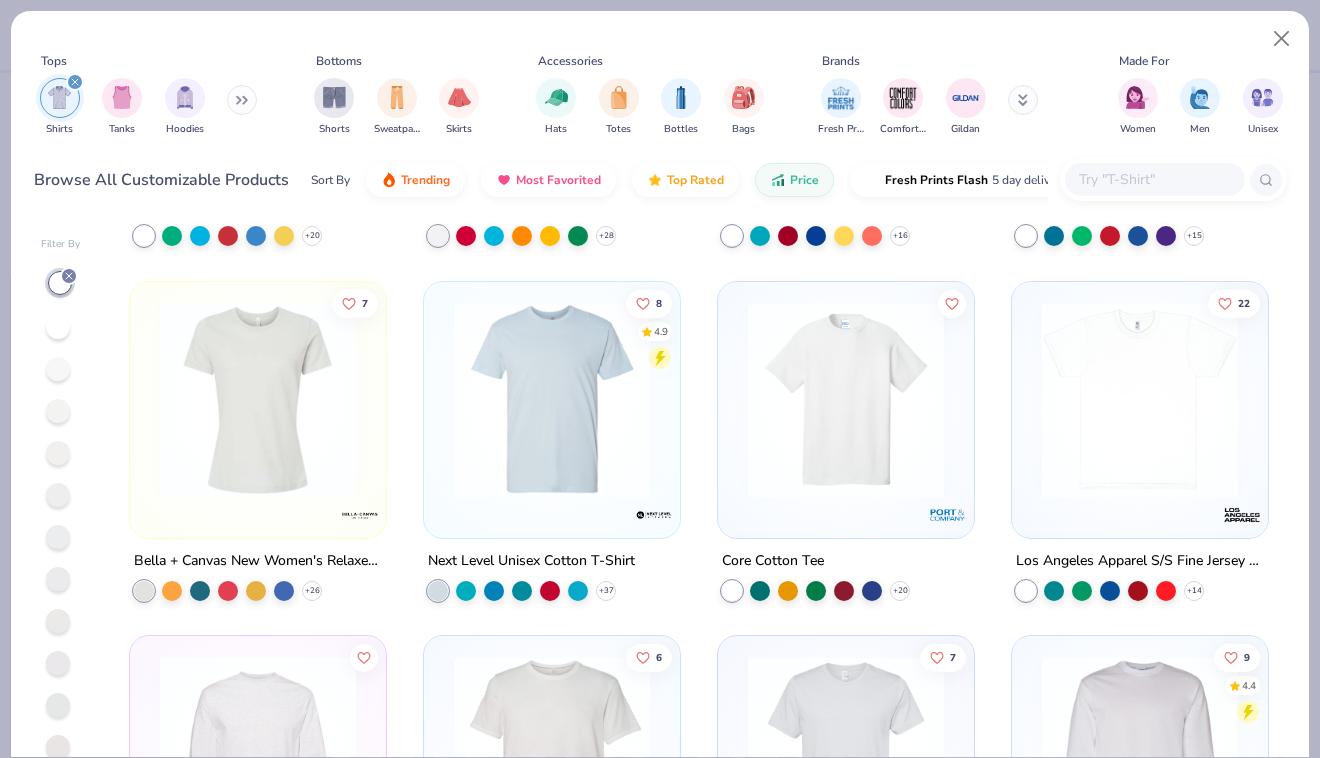 click at bounding box center [1140, 399] 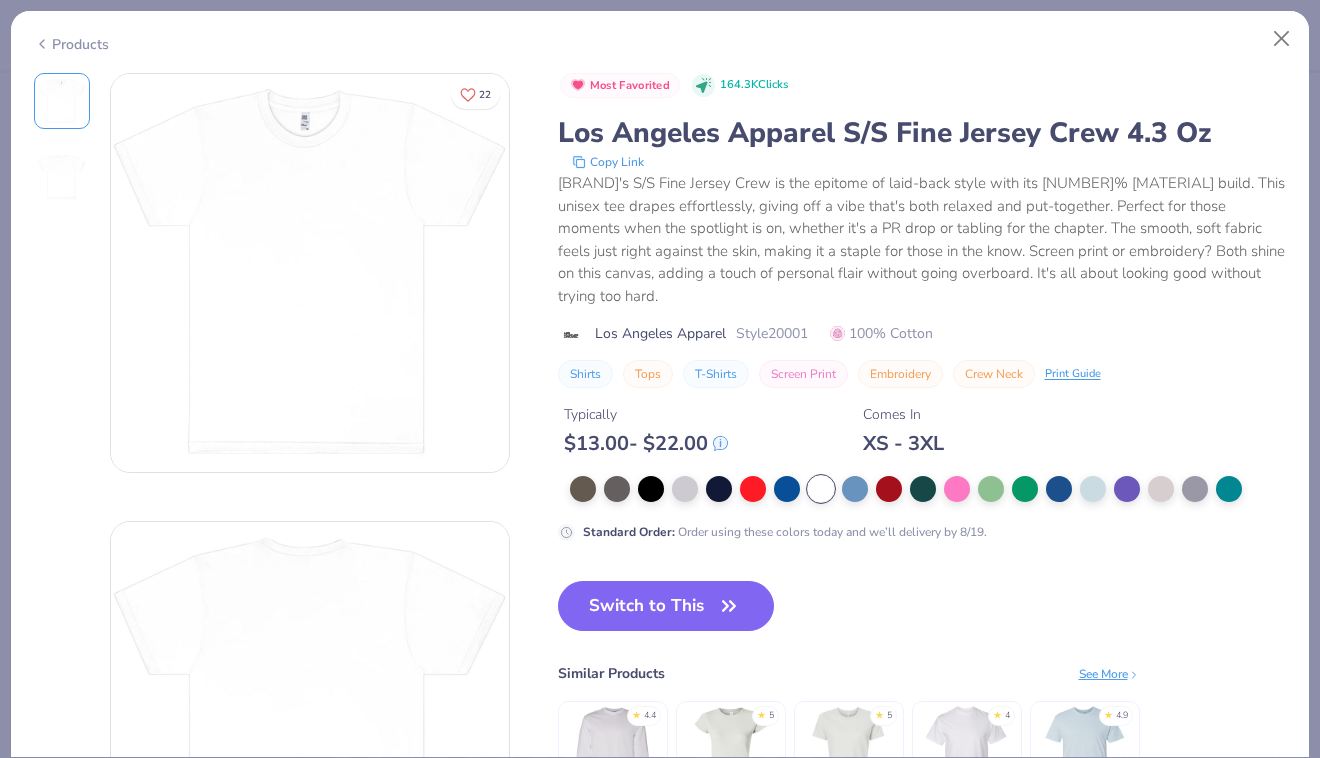 click on "Los Angeles Apparel's S/S Fine Jersey Crew is the epitome of laid-back style with its 100% cotton build. This unisex tee drapes effortlessly, giving off a vibe that's both relaxed and put-together. Perfect for those moments when the spotlight is on, whether it's a PR drop or tabling for the chapter. The smooth, soft fabric feels just right against the skin, making it a staple for those in the know. Screen print or embroidery? Both shine on this canvas, adding a touch of personal flair without going overboard. It's all about looking good without trying too hard." at bounding box center (922, 239) 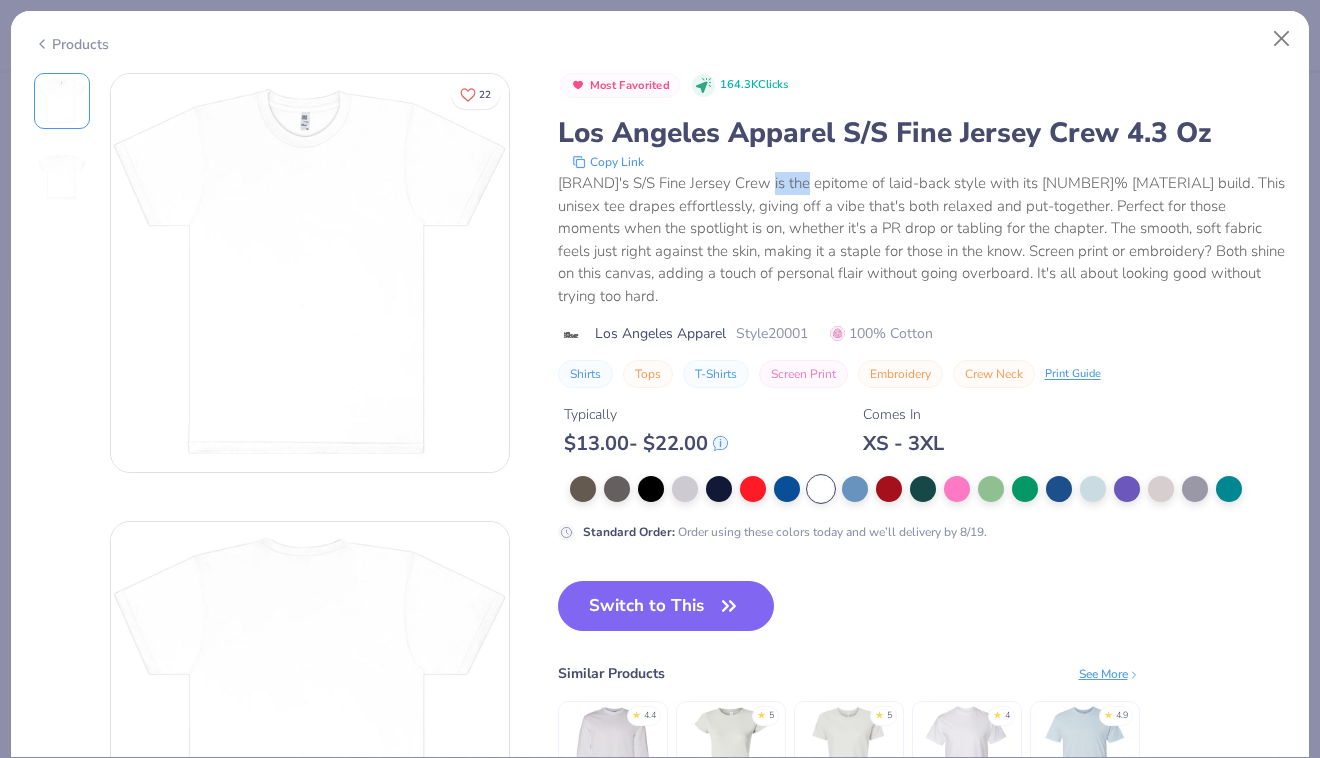 click on "Los Angeles Apparel's S/S Fine Jersey Crew is the epitome of laid-back style with its 100% cotton build. This unisex tee drapes effortlessly, giving off a vibe that's both relaxed and put-together. Perfect for those moments when the spotlight is on, whether it's a PR drop or tabling for the chapter. The smooth, soft fabric feels just right against the skin, making it a staple for those in the know. Screen print or embroidery? Both shine on this canvas, adding a touch of personal flair without going overboard. It's all about looking good without trying too hard." at bounding box center (922, 239) 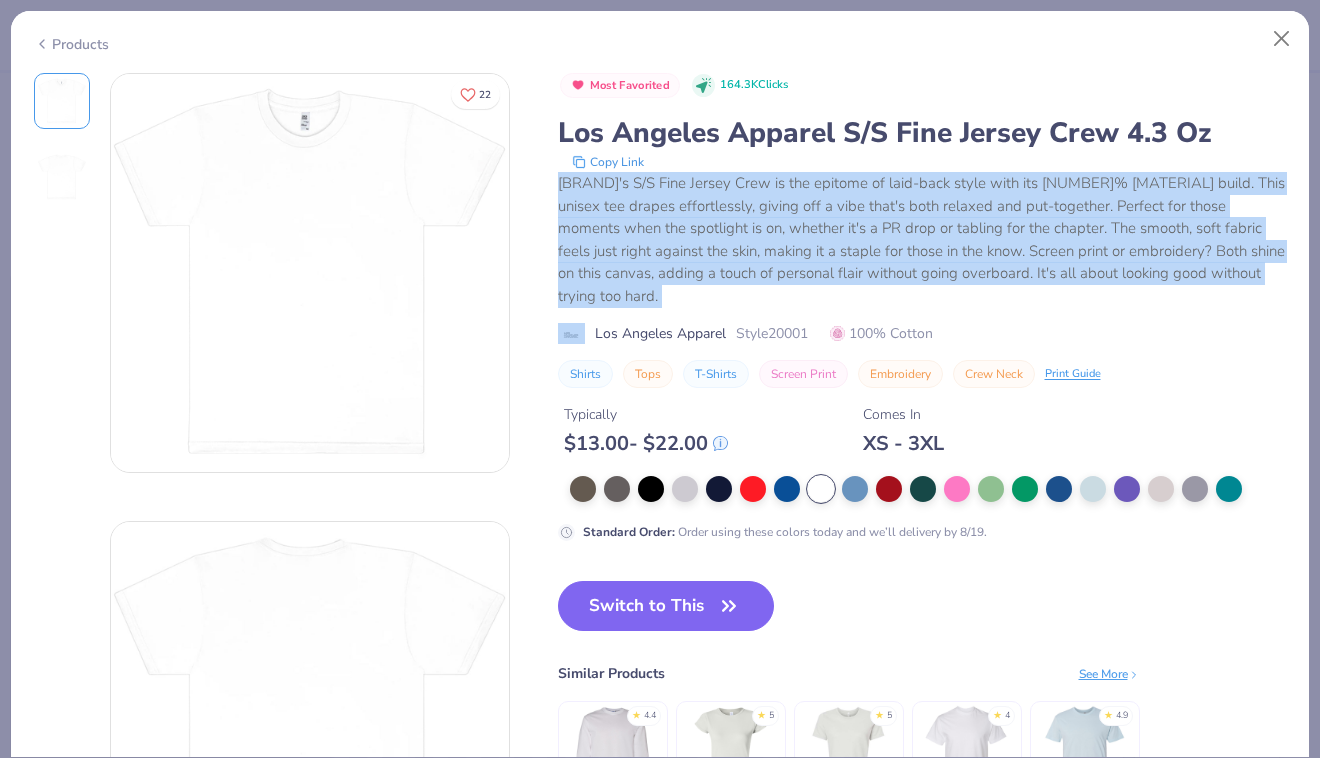 click on "Los Angeles Apparel's S/S Fine Jersey Crew is the epitome of laid-back style with its 100% cotton build. This unisex tee drapes effortlessly, giving off a vibe that's both relaxed and put-together. Perfect for those moments when the spotlight is on, whether it's a PR drop or tabling for the chapter. The smooth, soft fabric feels just right against the skin, making it a staple for those in the know. Screen print or embroidery? Both shine on this canvas, adding a touch of personal flair without going overboard. It's all about looking good without trying too hard." at bounding box center (922, 239) 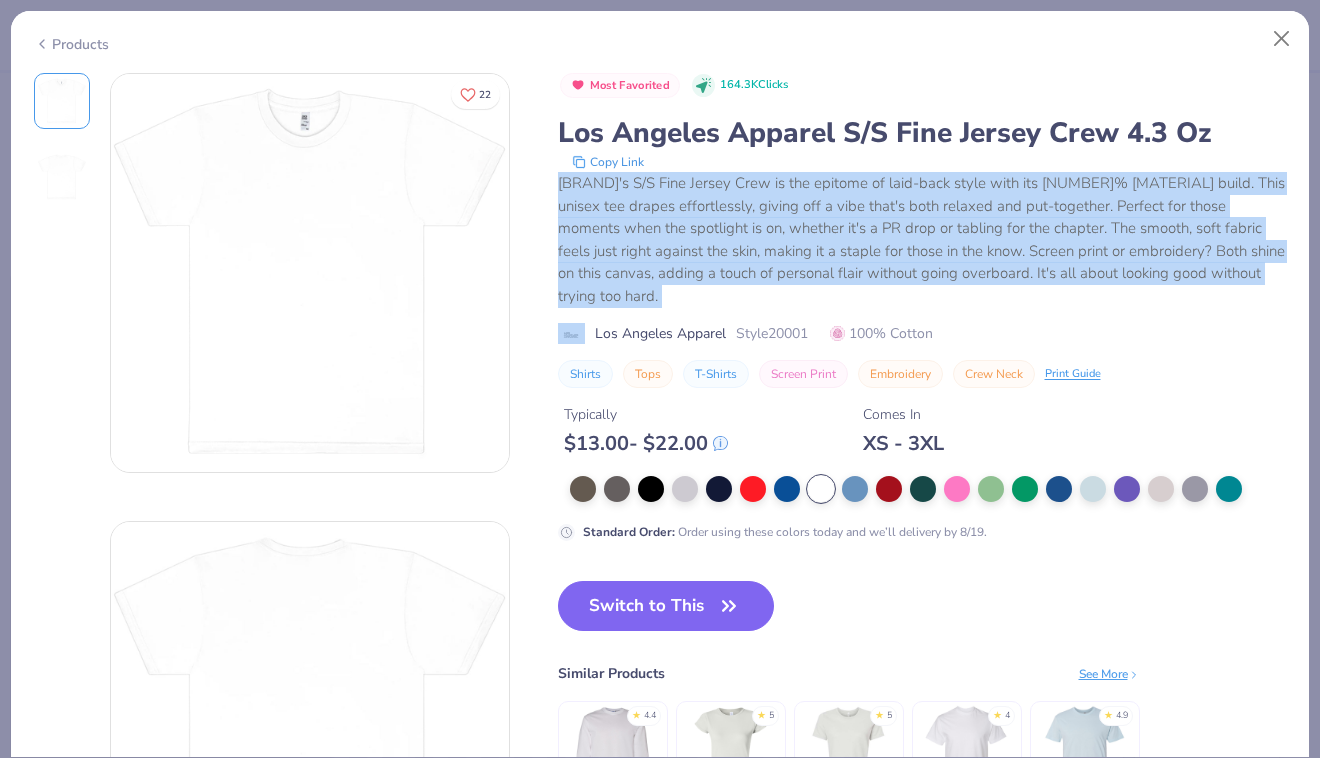 click on "Los Angeles Apparel's S/S Fine Jersey Crew is the epitome of laid-back style with its 100% cotton build. This unisex tee drapes effortlessly, giving off a vibe that's both relaxed and put-together. Perfect for those moments when the spotlight is on, whether it's a PR drop or tabling for the chapter. The smooth, soft fabric feels just right against the skin, making it a staple for those in the know. Screen print or embroidery? Both shine on this canvas, adding a touch of personal flair without going overboard. It's all about looking good without trying too hard." at bounding box center (922, 239) 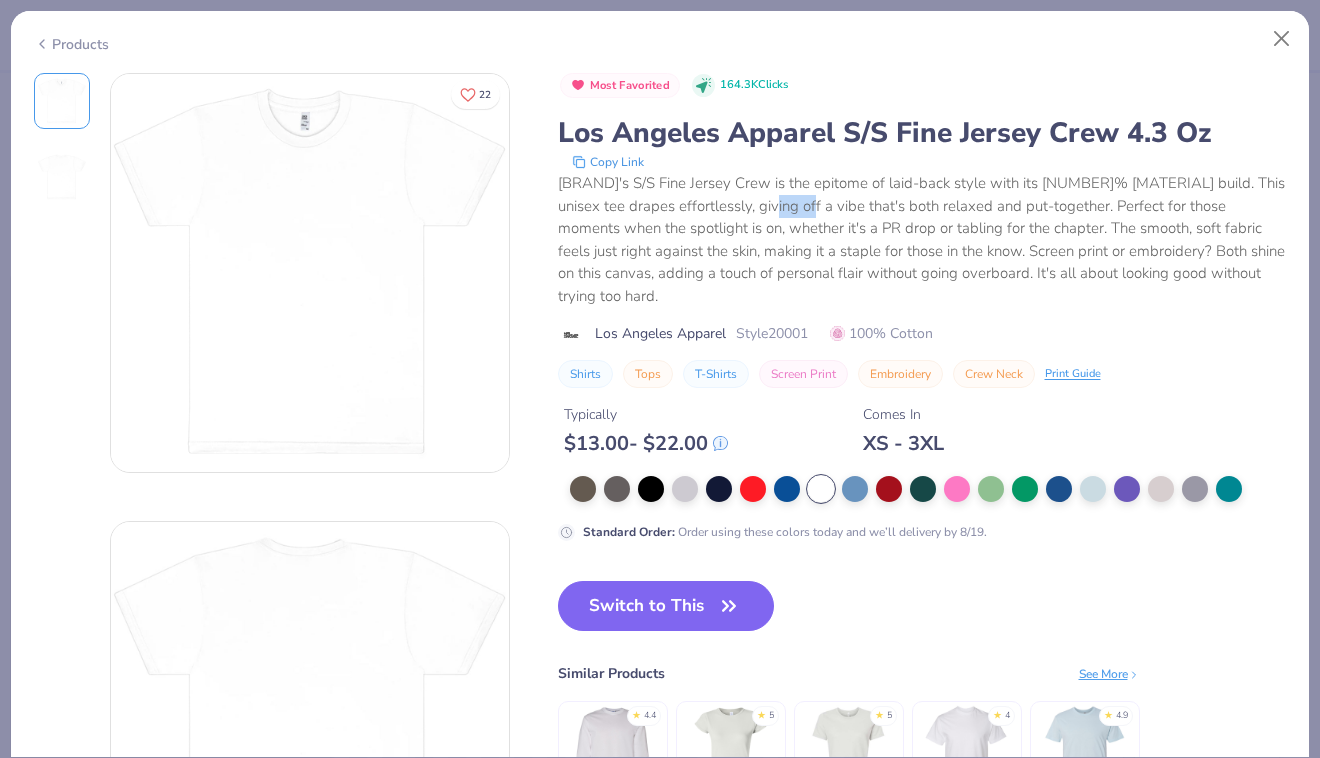 click on "Los Angeles Apparel's S/S Fine Jersey Crew is the epitome of laid-back style with its 100% cotton build. This unisex tee drapes effortlessly, giving off a vibe that's both relaxed and put-together. Perfect for those moments when the spotlight is on, whether it's a PR drop or tabling for the chapter. The smooth, soft fabric feels just right against the skin, making it a staple for those in the know. Screen print or embroidery? Both shine on this canvas, adding a touch of personal flair without going overboard. It's all about looking good without trying too hard." at bounding box center [922, 239] 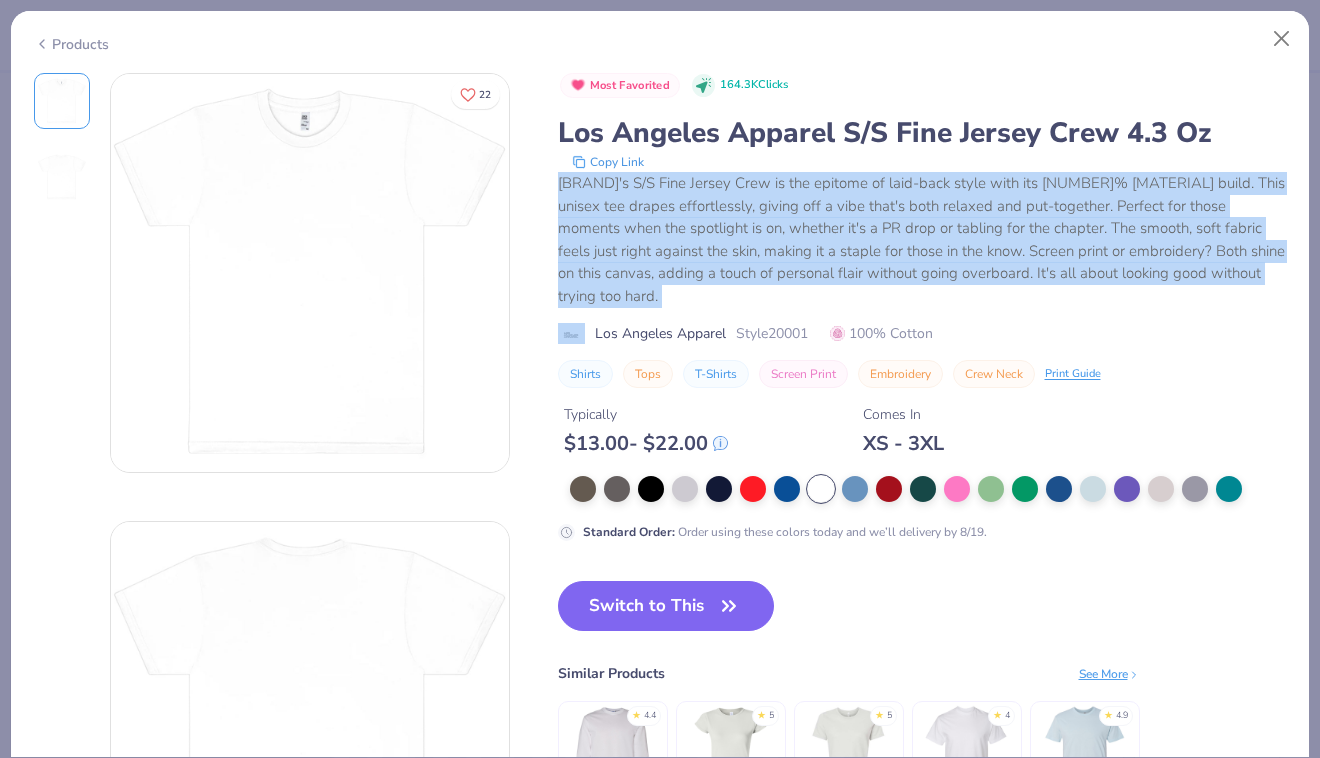 click on "Los Angeles Apparel's S/S Fine Jersey Crew is the epitome of laid-back style with its 100% cotton build. This unisex tee drapes effortlessly, giving off a vibe that's both relaxed and put-together. Perfect for those moments when the spotlight is on, whether it's a PR drop or tabling for the chapter. The smooth, soft fabric feels just right against the skin, making it a staple for those in the know. Screen print or embroidery? Both shine on this canvas, adding a touch of personal flair without going overboard. It's all about looking good without trying too hard." at bounding box center [922, 239] 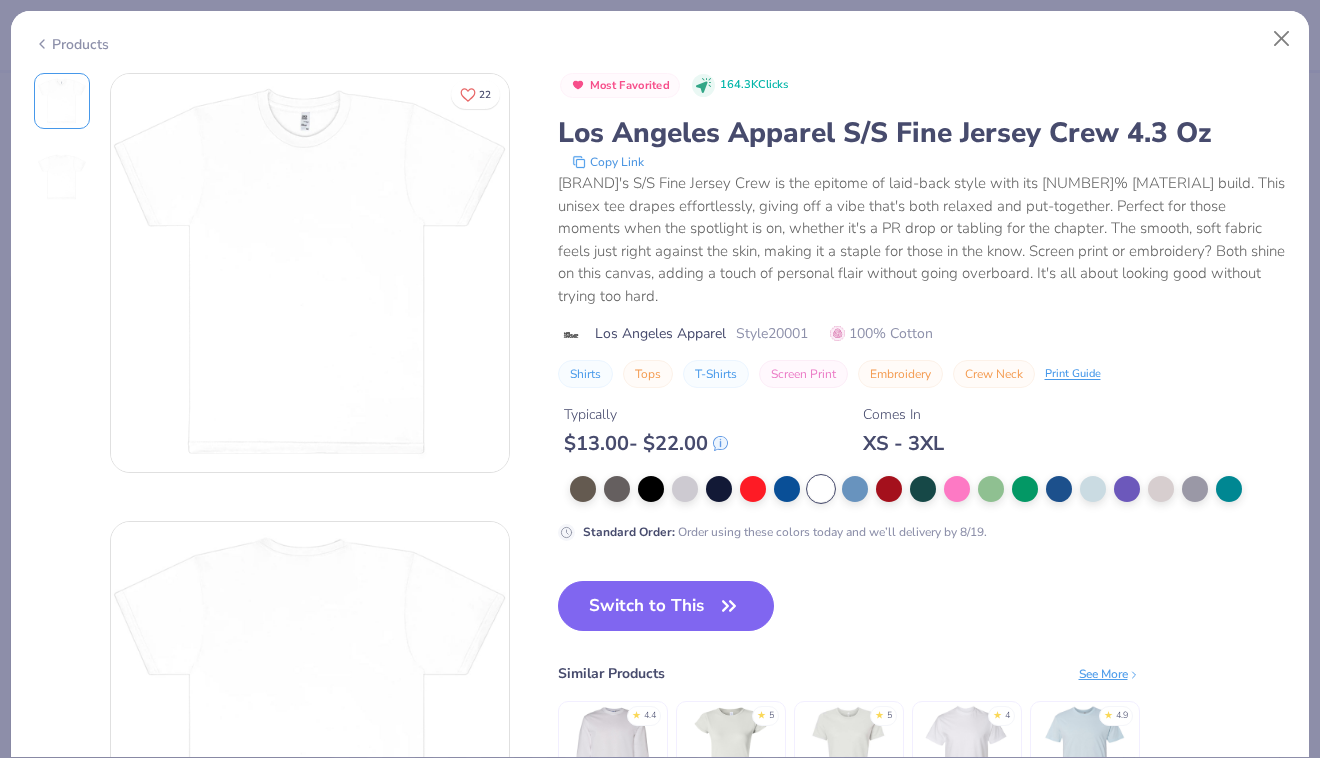 click on "Los Angeles Apparel's S/S Fine Jersey Crew is the epitome of laid-back style with its 100% cotton build. This unisex tee drapes effortlessly, giving off a vibe that's both relaxed and put-together. Perfect for those moments when the spotlight is on, whether it's a PR drop or tabling for the chapter. The smooth, soft fabric feels just right against the skin, making it a staple for those in the know. Screen print or embroidery? Both shine on this canvas, adding a touch of personal flair without going overboard. It's all about looking good without trying too hard." at bounding box center [922, 239] 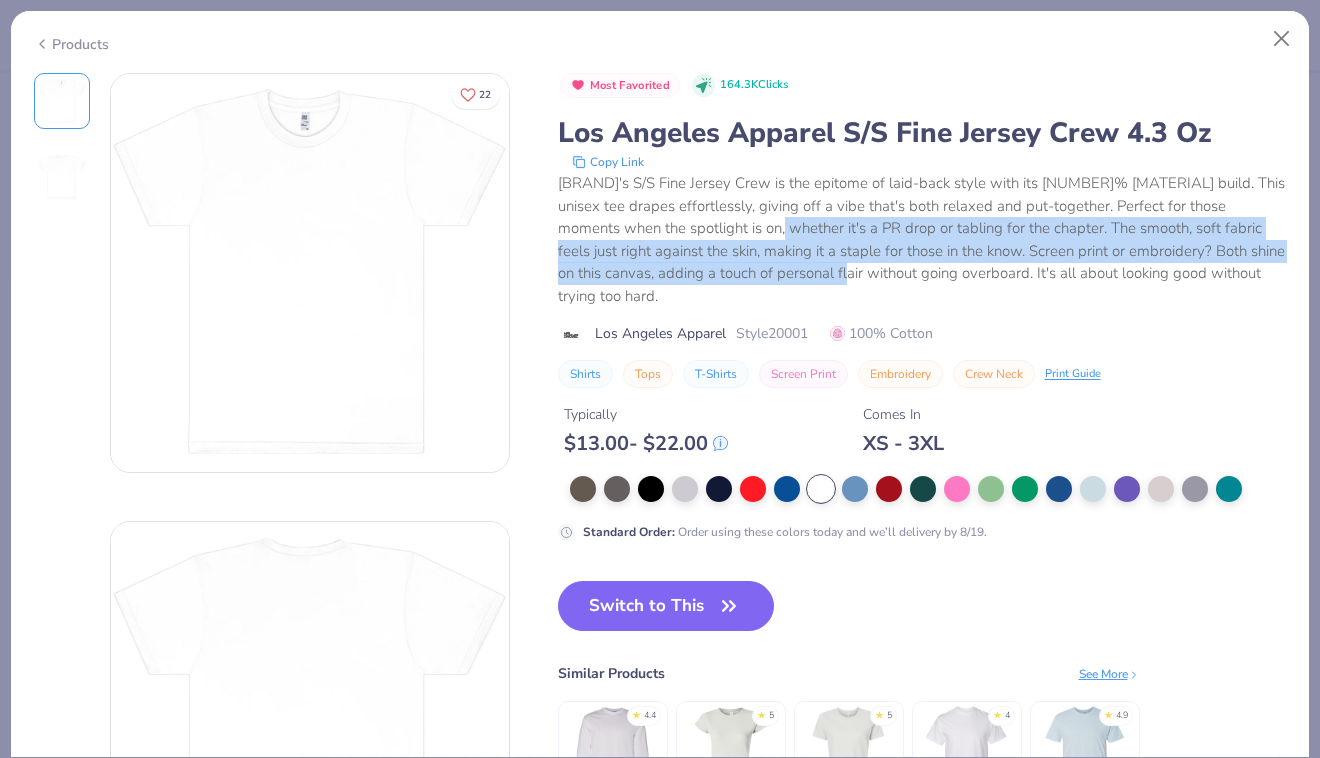 drag, startPoint x: 774, startPoint y: 228, endPoint x: 844, endPoint y: 292, distance: 94.847244 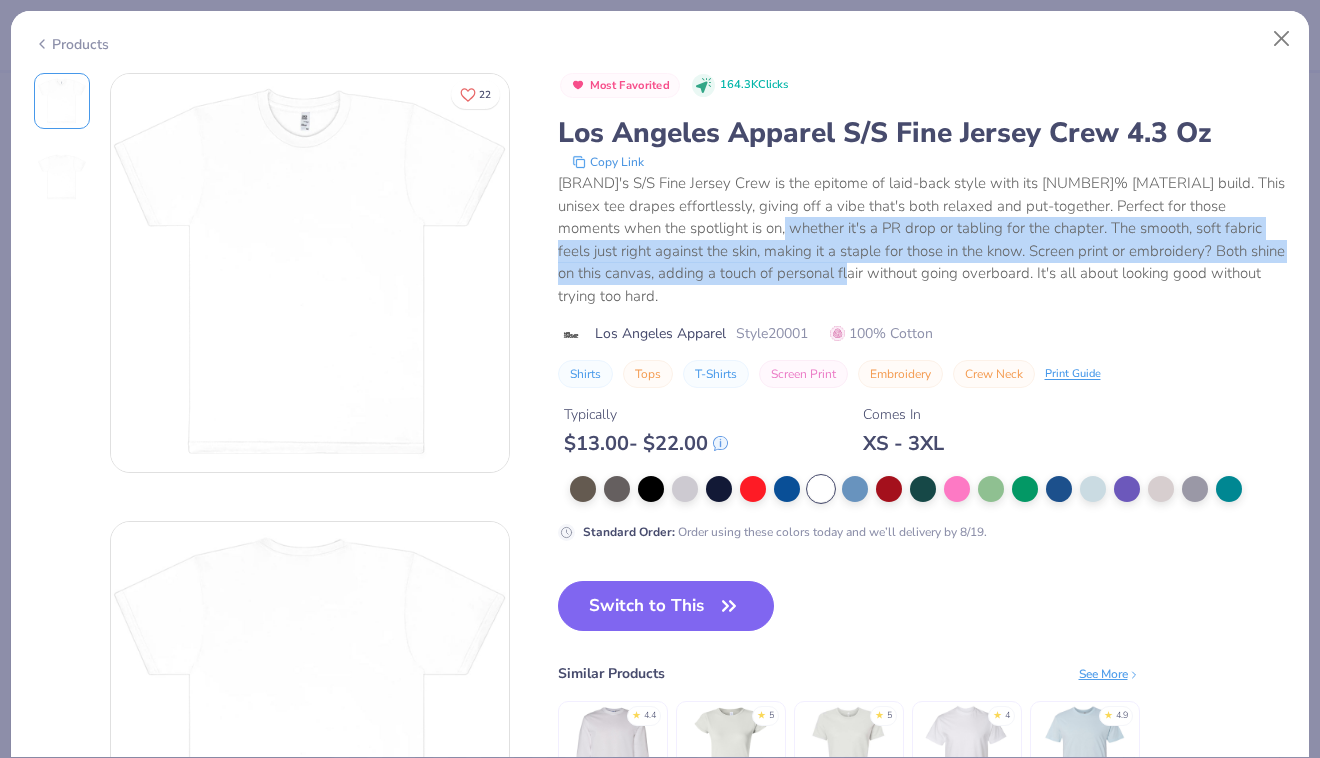 click on "Los Angeles Apparel's S/S Fine Jersey Crew is the epitome of laid-back style with its 100% cotton build. This unisex tee drapes effortlessly, giving off a vibe that's both relaxed and put-together. Perfect for those moments when the spotlight is on, whether it's a PR drop or tabling for the chapter. The smooth, soft fabric feels just right against the skin, making it a staple for those in the know. Screen print or embroidery? Both shine on this canvas, adding a touch of personal flair without going overboard. It's all about looking good without trying too hard." at bounding box center [922, 239] 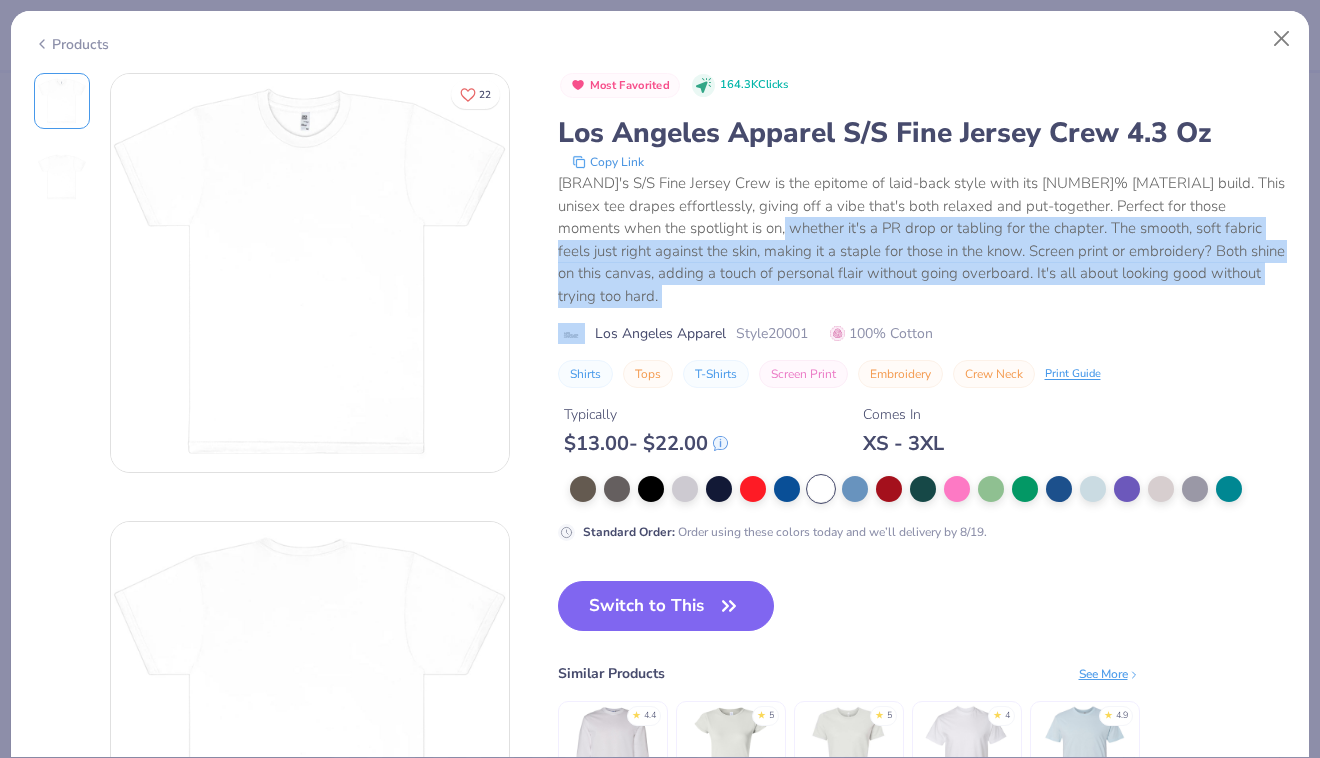 click on "Los Angeles Apparel's S/S Fine Jersey Crew is the epitome of laid-back style with its 100% cotton build. This unisex tee drapes effortlessly, giving off a vibe that's both relaxed and put-together. Perfect for those moments when the spotlight is on, whether it's a PR drop or tabling for the chapter. The smooth, soft fabric feels just right against the skin, making it a staple for those in the know. Screen print or embroidery? Both shine on this canvas, adding a touch of personal flair without going overboard. It's all about looking good without trying too hard." at bounding box center (922, 239) 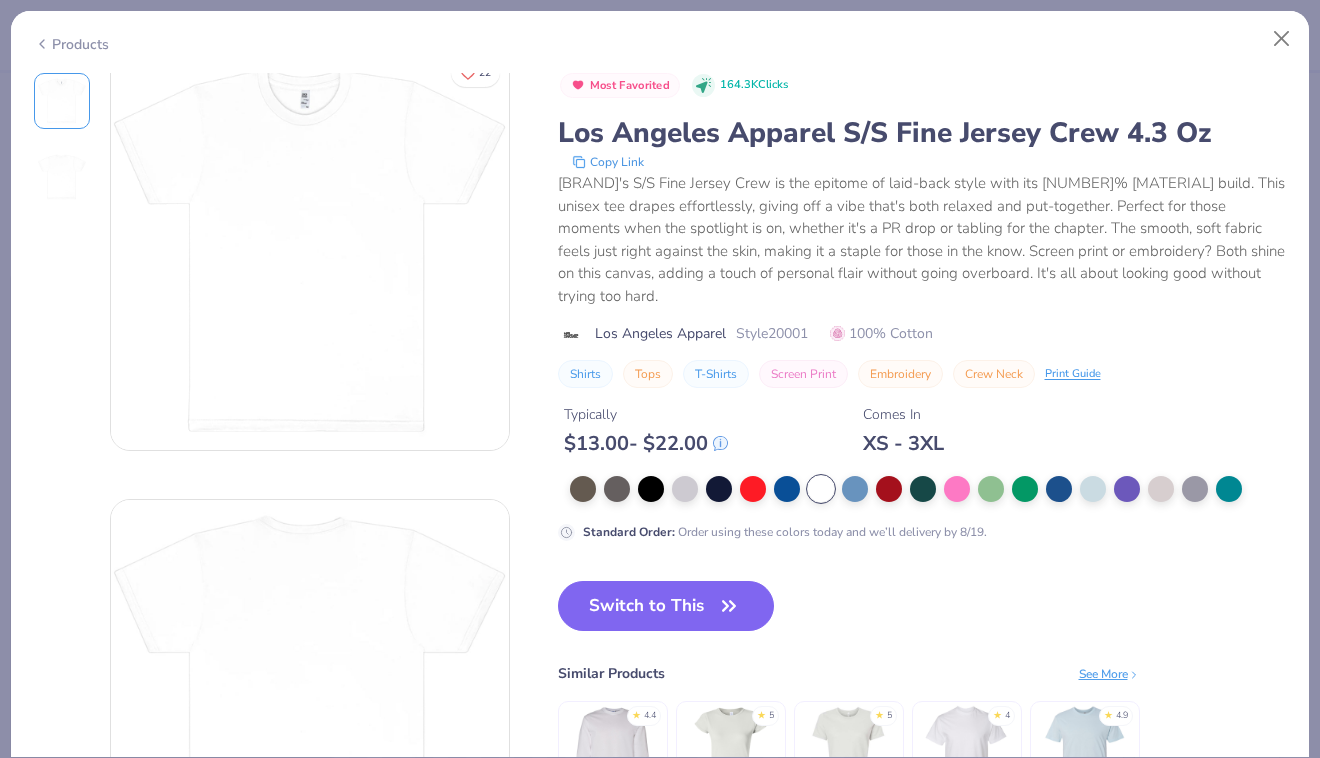 scroll, scrollTop: 0, scrollLeft: 0, axis: both 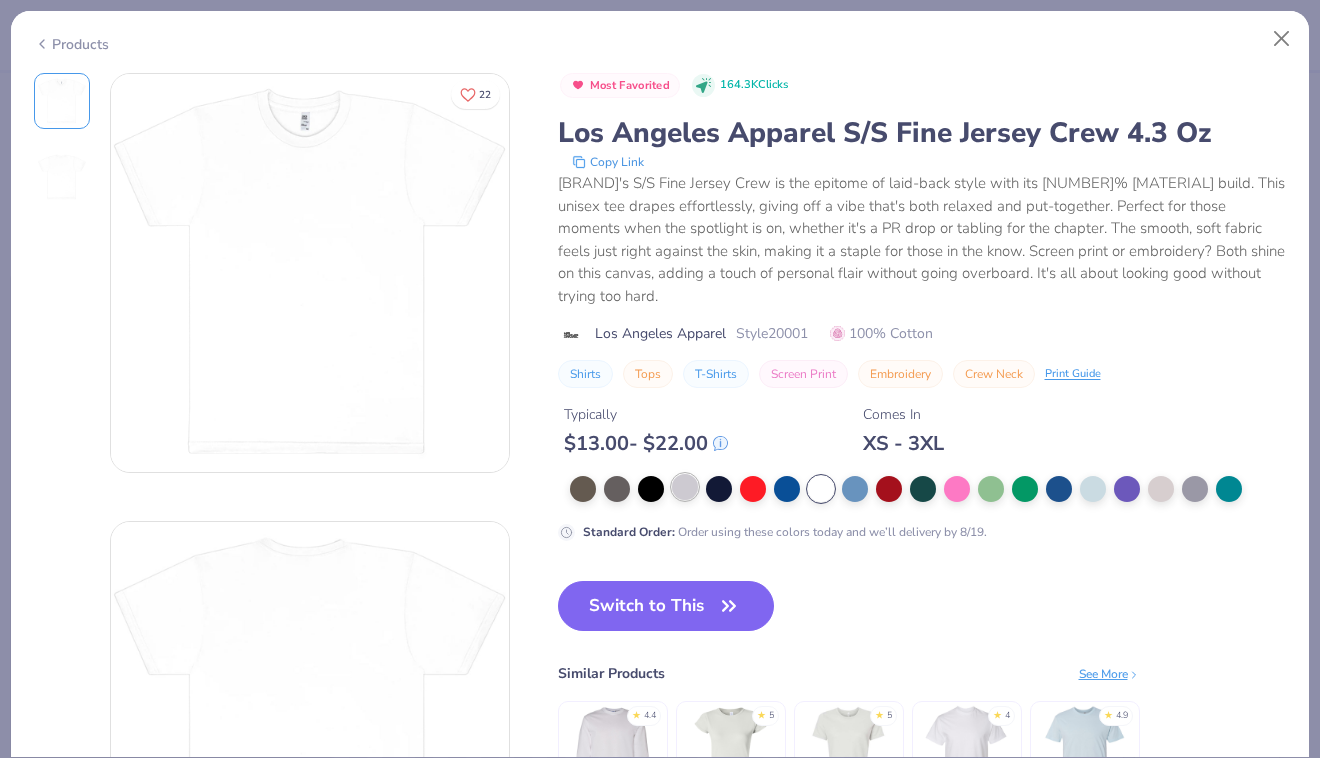 click at bounding box center (685, 487) 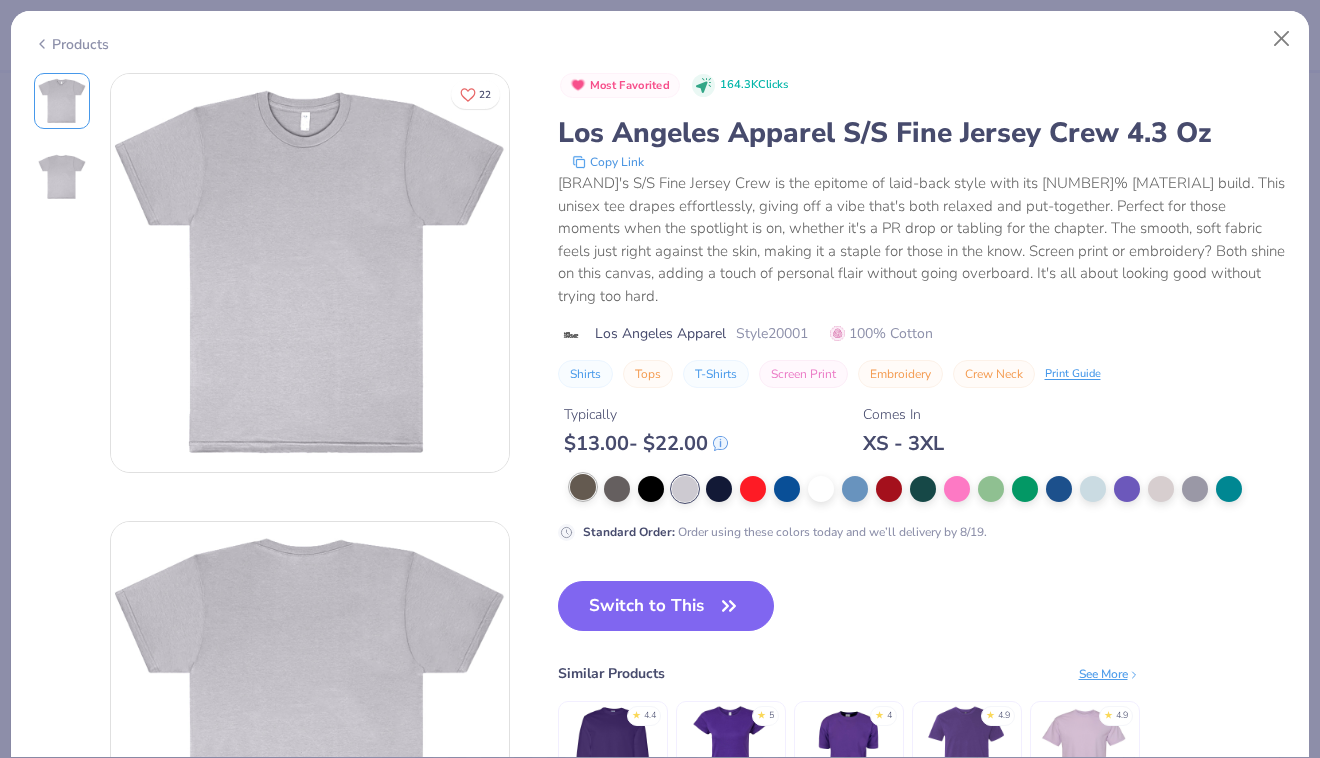 click at bounding box center (583, 487) 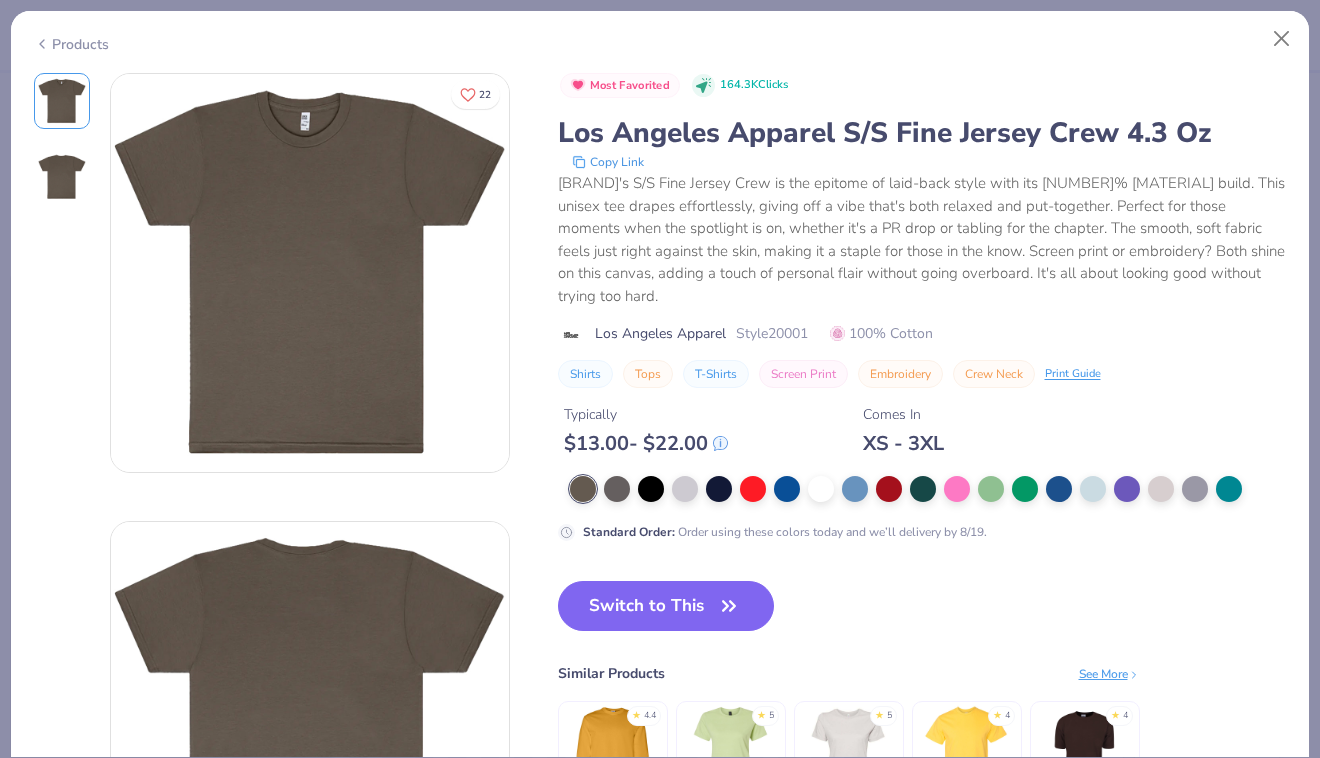 click on "Standard Order :   Order using these colors today and we’ll delivery by 8/19." at bounding box center [922, 531] 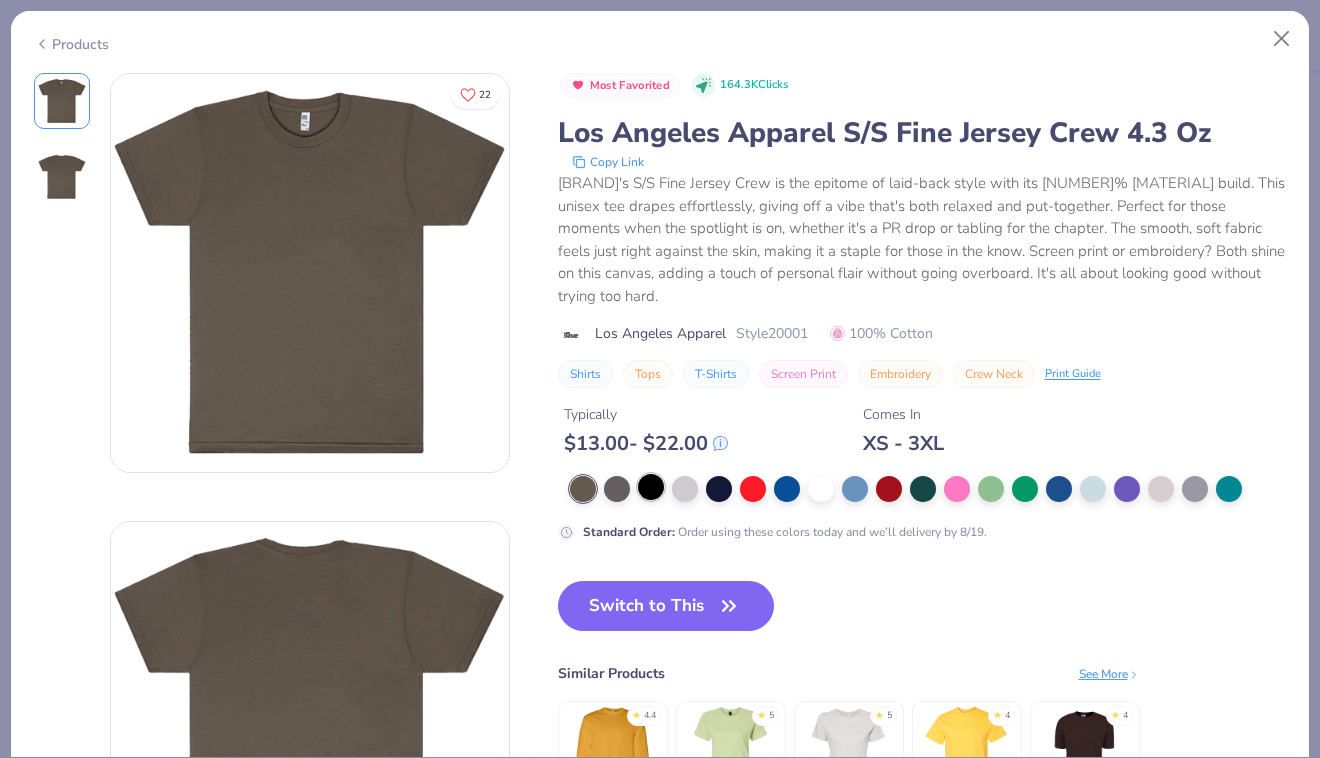 click at bounding box center [651, 487] 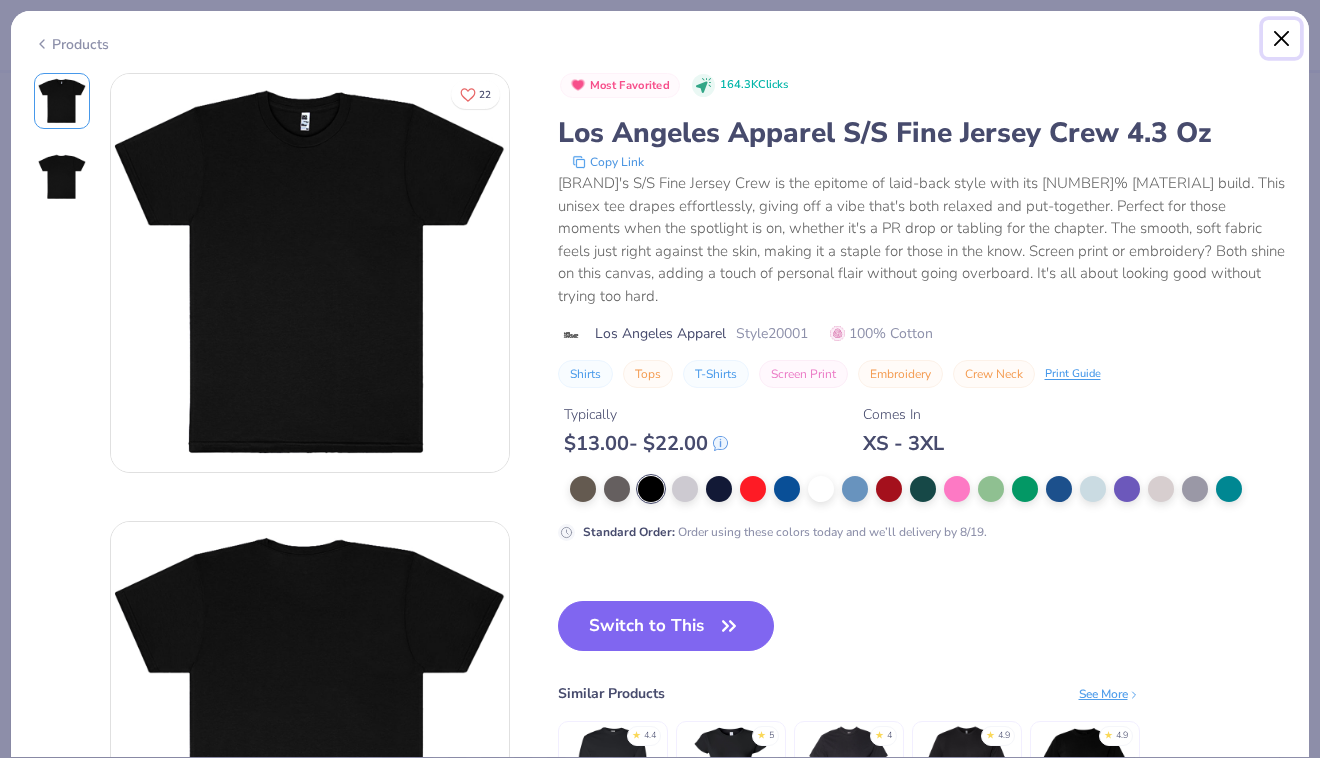 click at bounding box center (1282, 39) 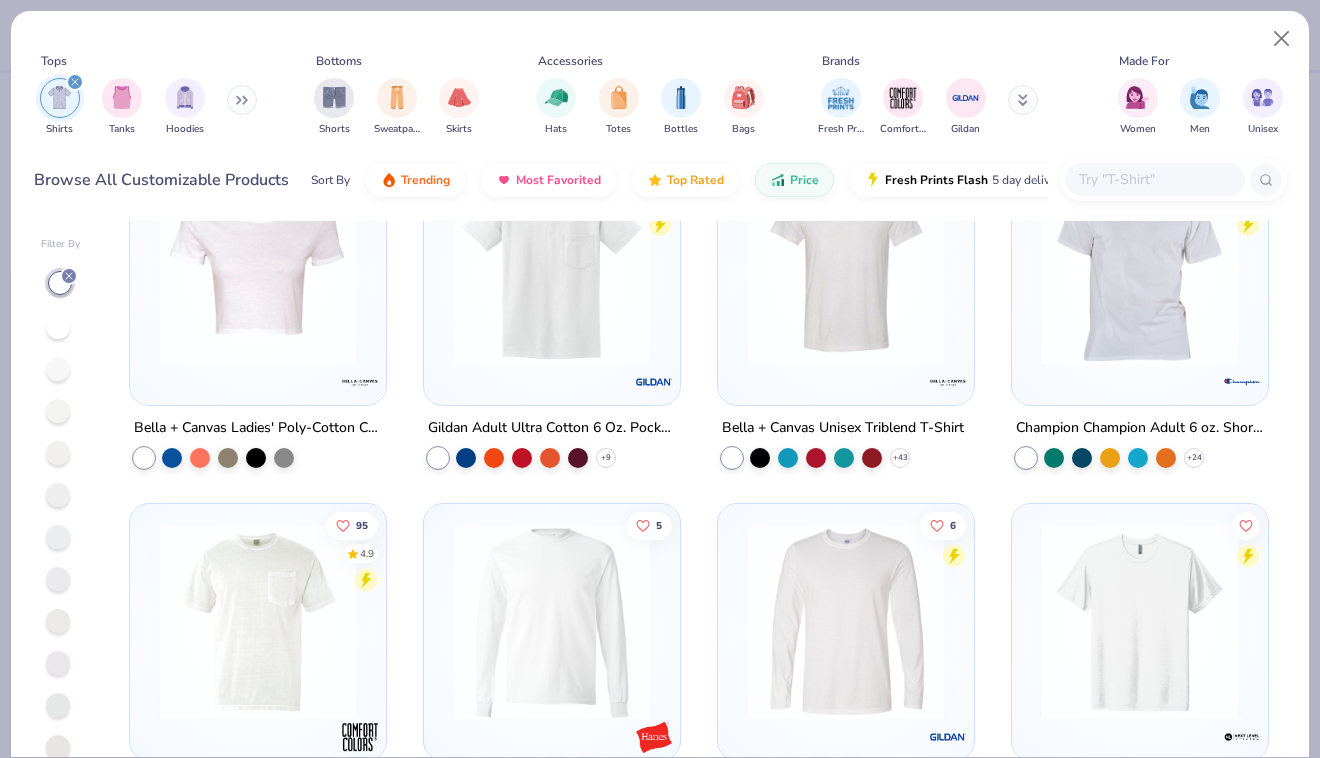 scroll, scrollTop: 4283, scrollLeft: 0, axis: vertical 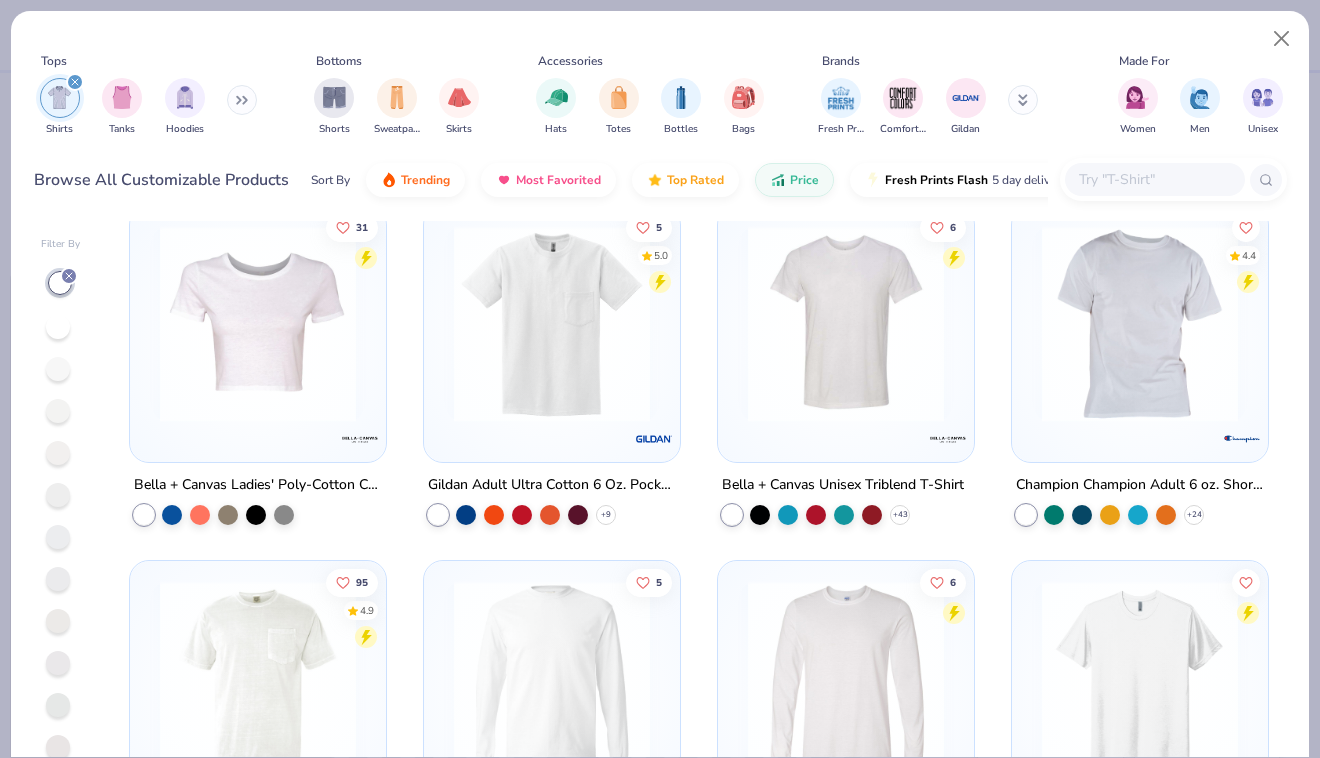 click at bounding box center (258, 324) 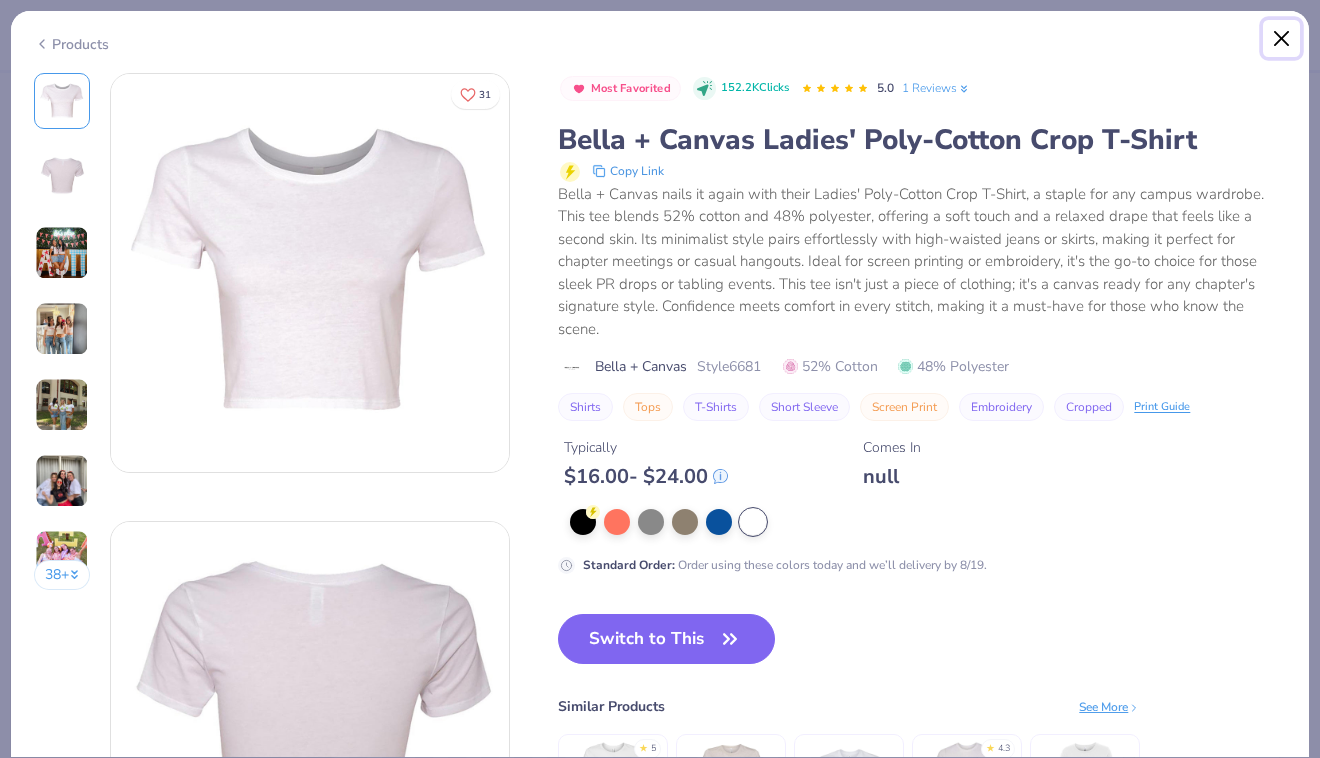 click at bounding box center (1282, 39) 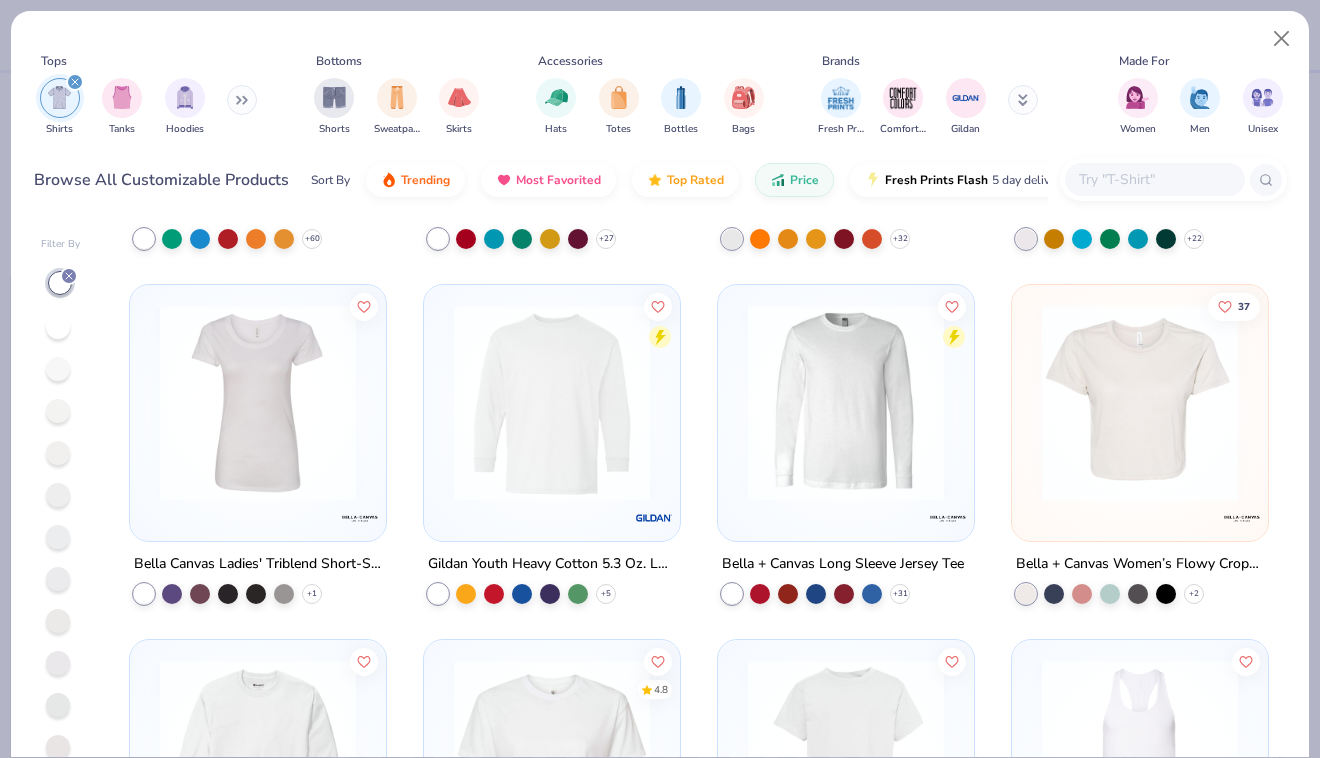 scroll, scrollTop: 5988, scrollLeft: 0, axis: vertical 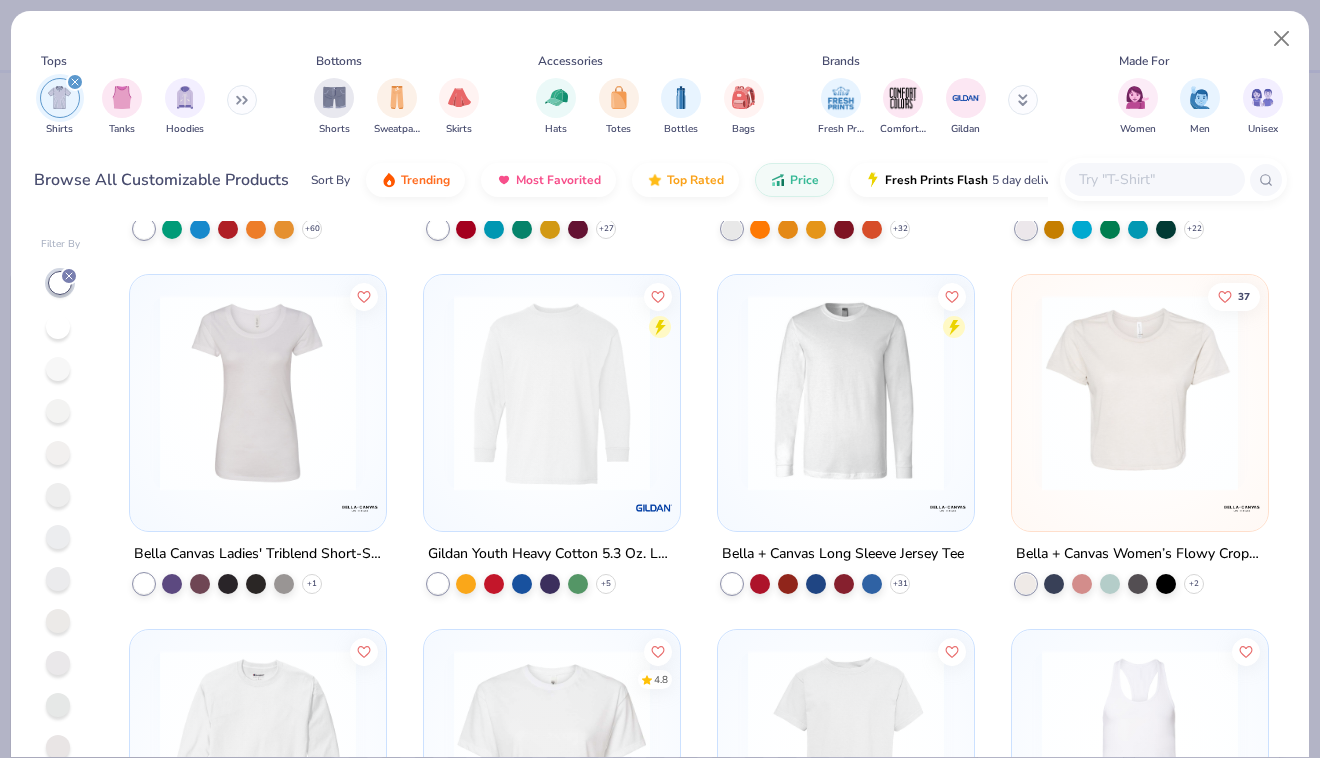 click at bounding box center [1140, 393] 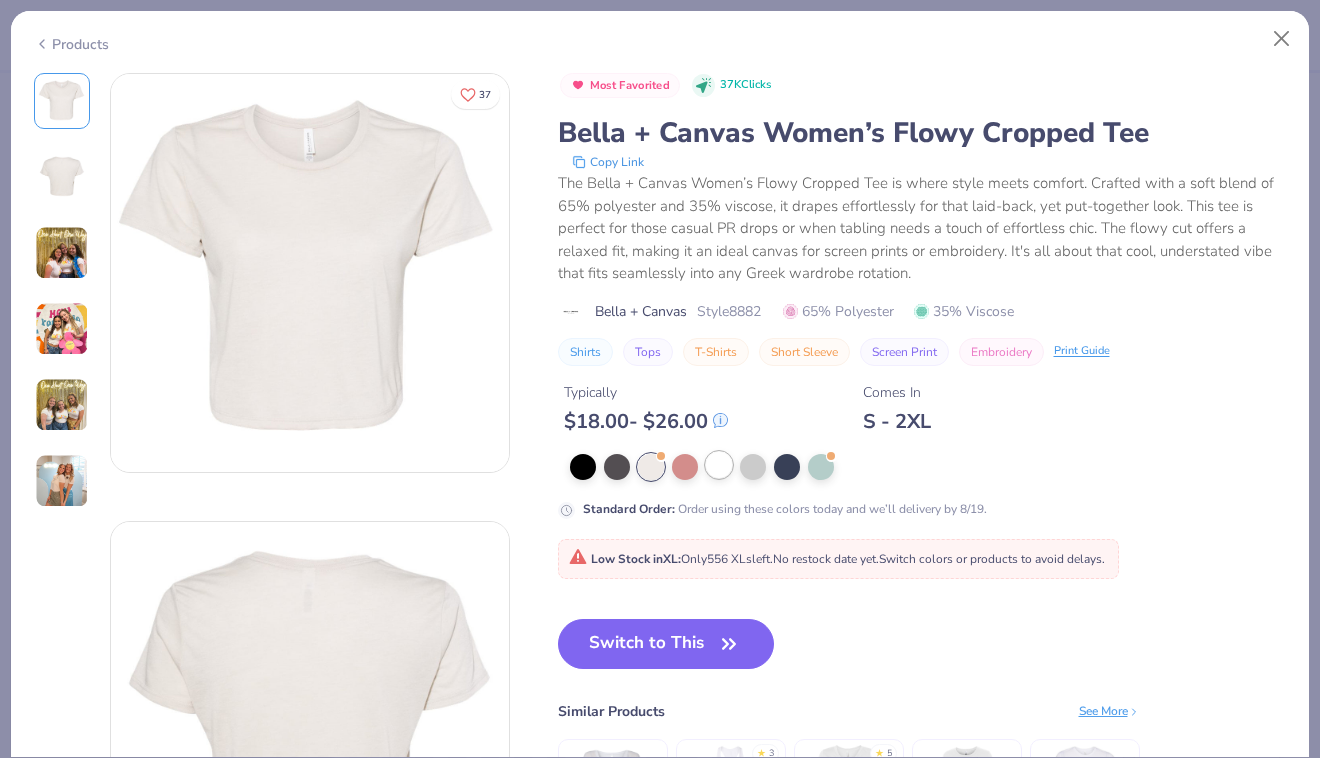 click at bounding box center (719, 465) 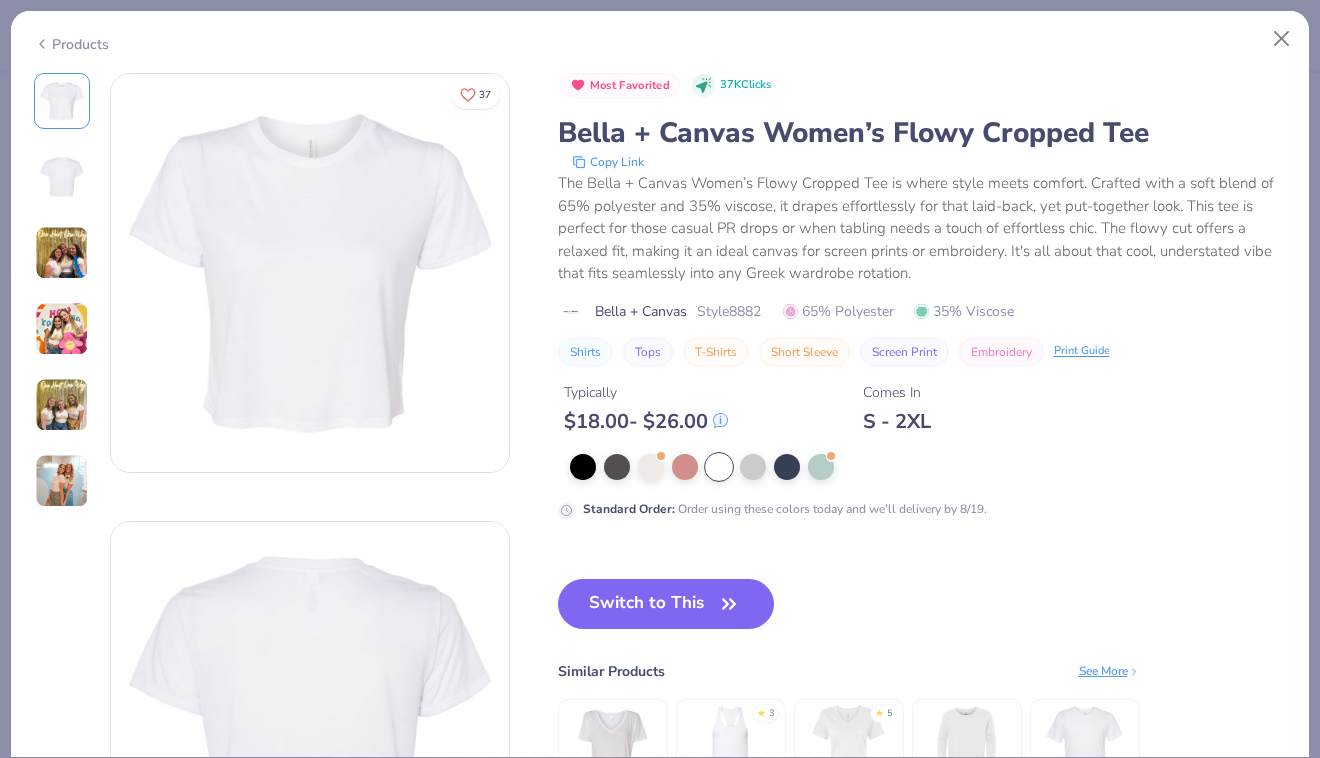 click at bounding box center (62, 253) 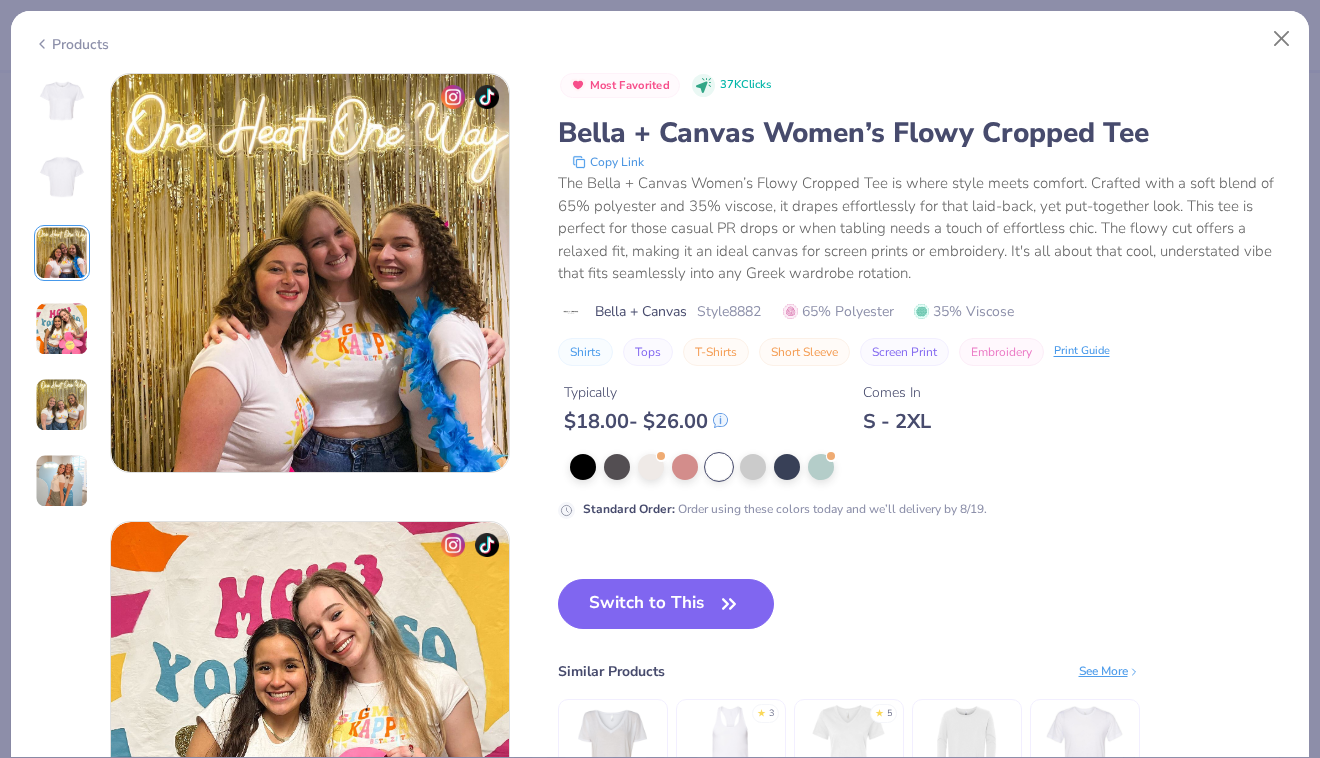click at bounding box center [62, 329] 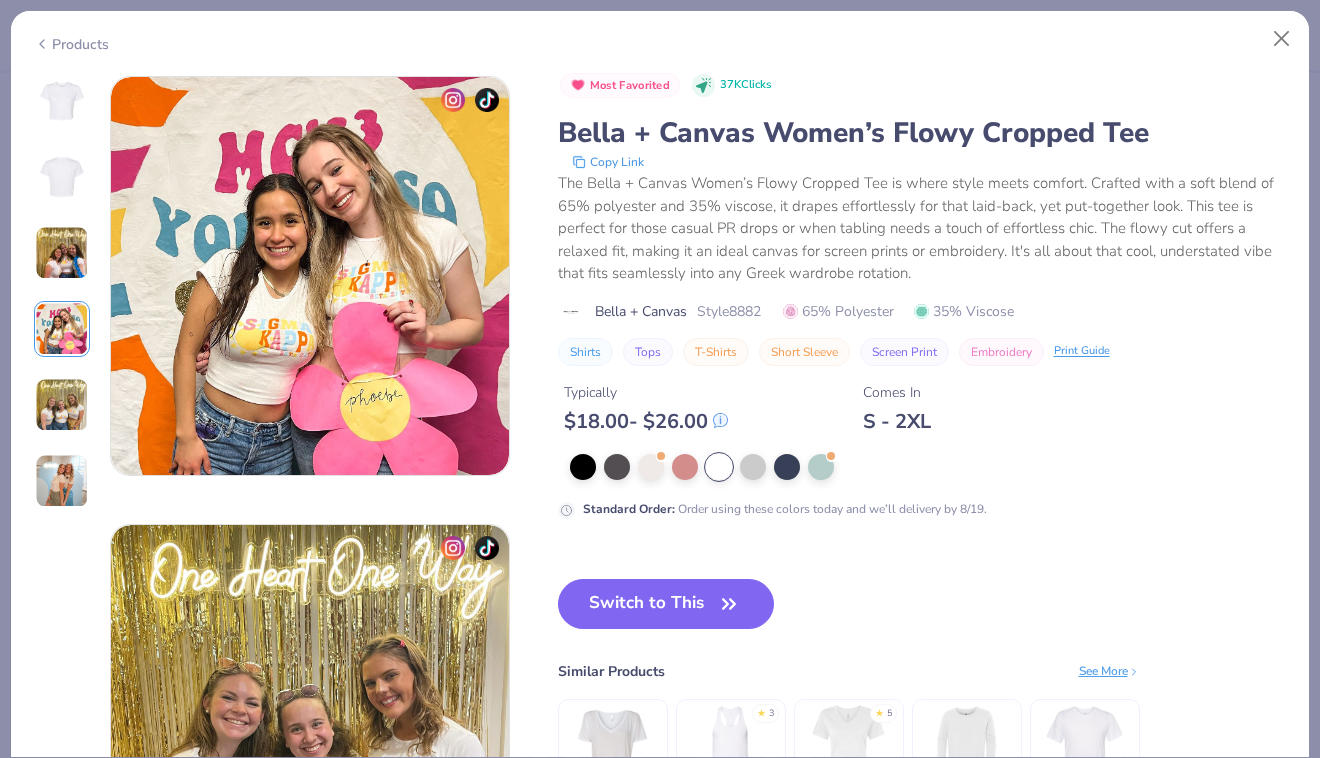 scroll, scrollTop: 1344, scrollLeft: 0, axis: vertical 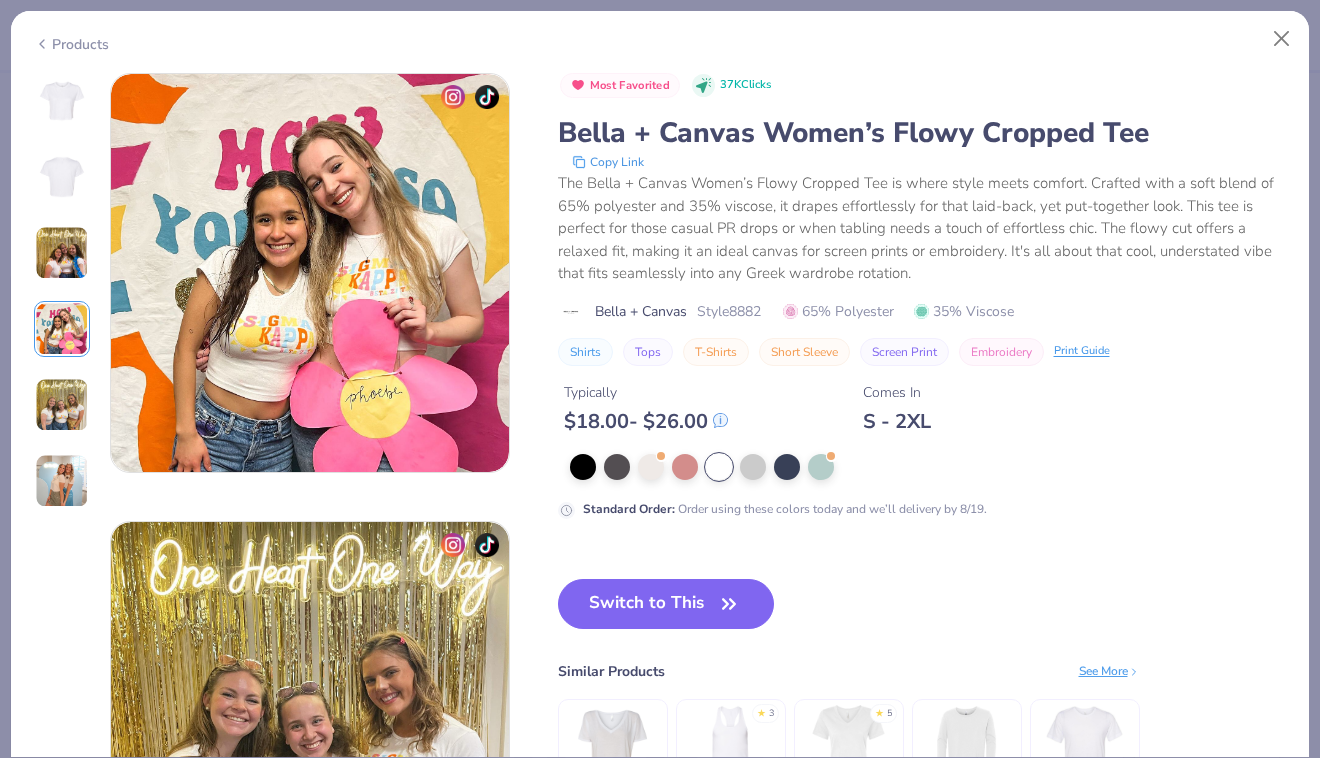click on "Products 37 SM Sigma Kappa, University of Maryland SM Sigma Kappa, University of Maryland SM Sigma Kappa, University of Maryland ZU Zeta Tau Alpha, Longwood University Most Favorited 37K  Clicks Bella + Canvas Women’s Flowy Cropped Tee Copy Link The Bella + Canvas Women’s Flowy Cropped Tee is where style meets comfort. Crafted with a soft blend of 65% polyester and 35% viscose, it drapes effortlessly for that laid-back, yet put-together look. This tee is perfect for those casual PR drops or when tabling needs a touch of effortless chic. The flowy cut offers a relaxed fit, making it an ideal canvas for screen prints or embroidery. It's all about that cool, understated vibe that fits seamlessly into any Greek wardrobe rotation. Bella + Canvas Style  8882   65% Polyester   35% Viscose Shirts Tops T-Shirts Short Sleeve Screen Print Embroidery Print Guide Typically   $ 18.00  - $ 26.00   Comes In S - 2XL     Standard Order :   Order using these colors today and we’ll delivery by 8/19. Switch to This ★ 3 5" at bounding box center [660, 384] 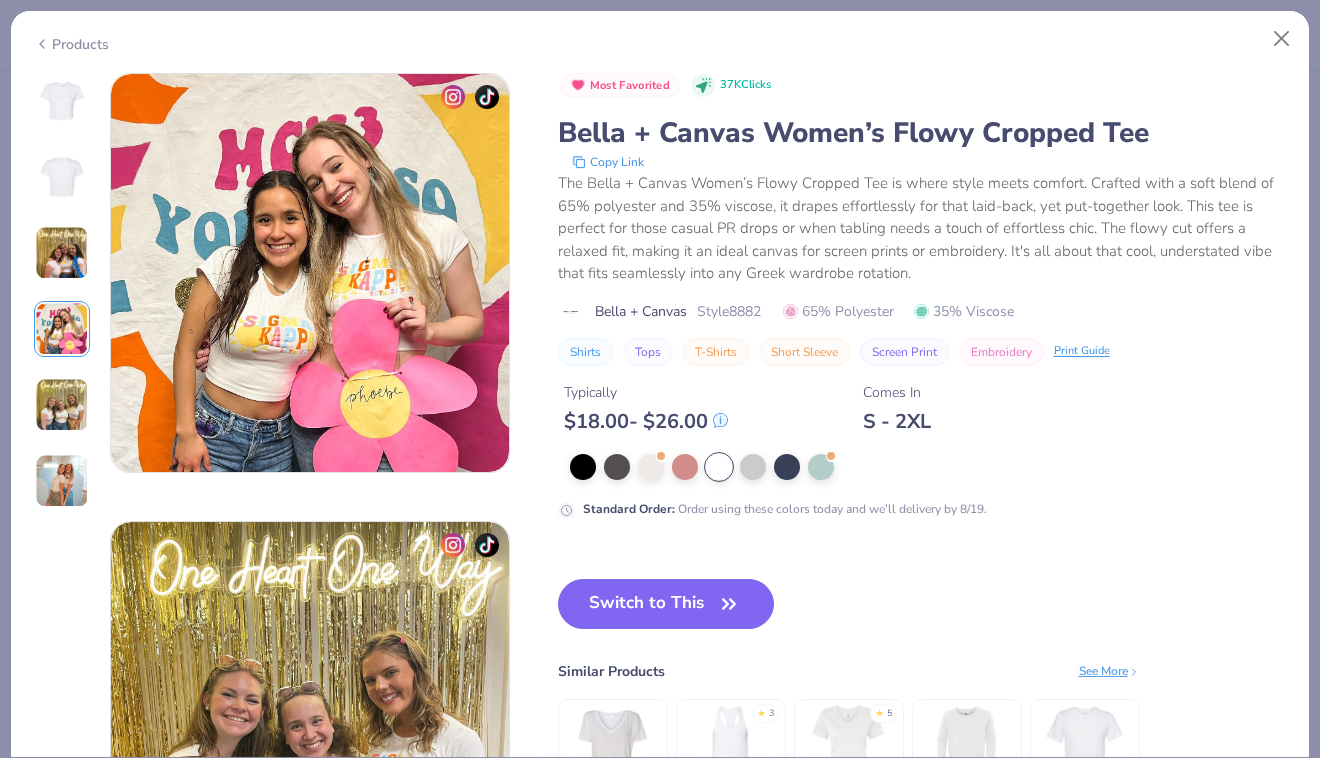 click at bounding box center [62, 101] 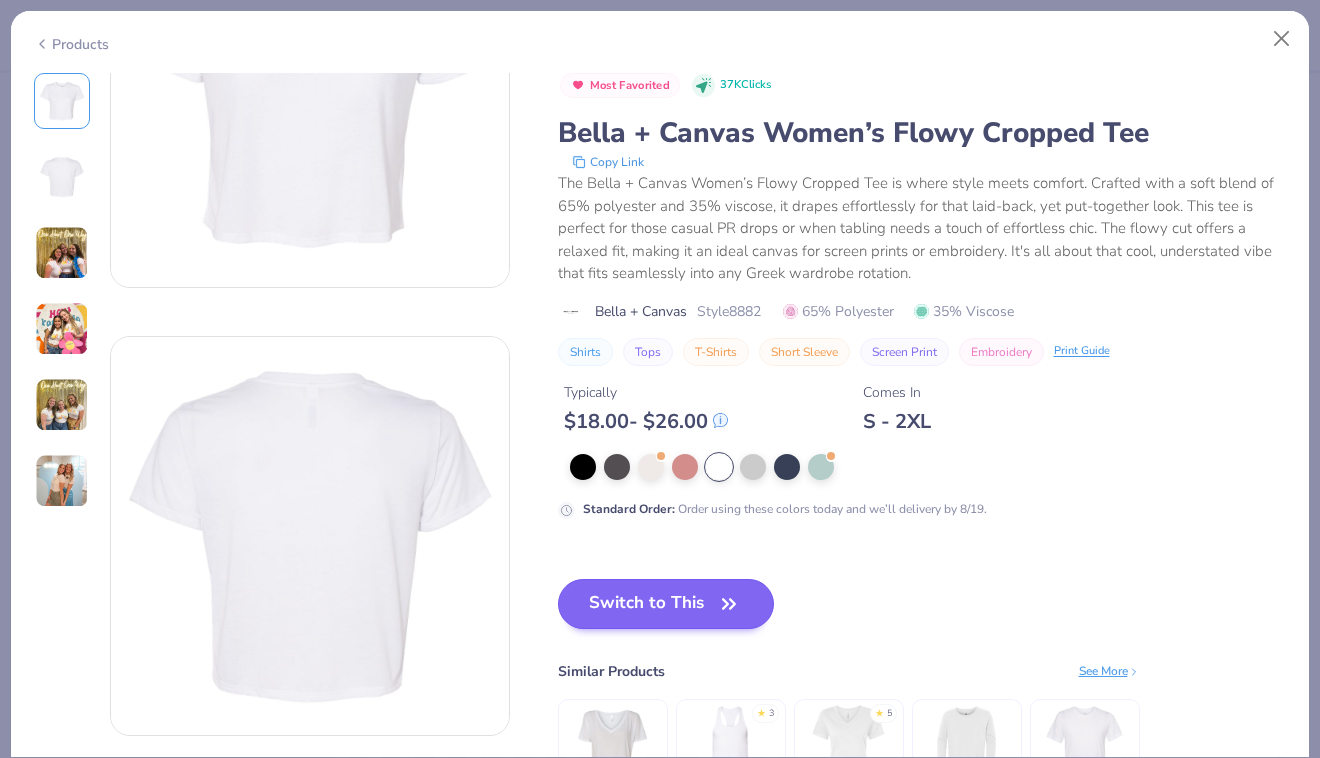 scroll, scrollTop: 211, scrollLeft: 0, axis: vertical 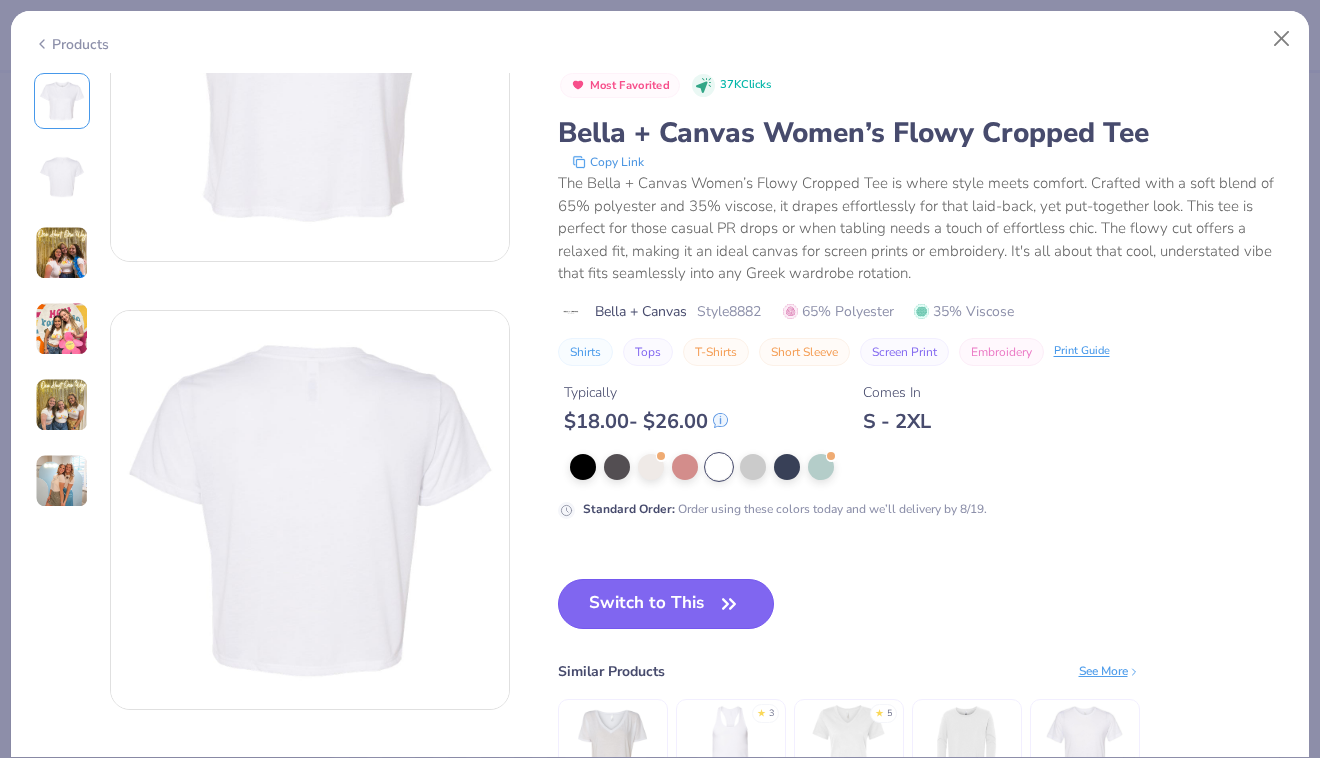 click on "Switch to This" at bounding box center (666, 604) 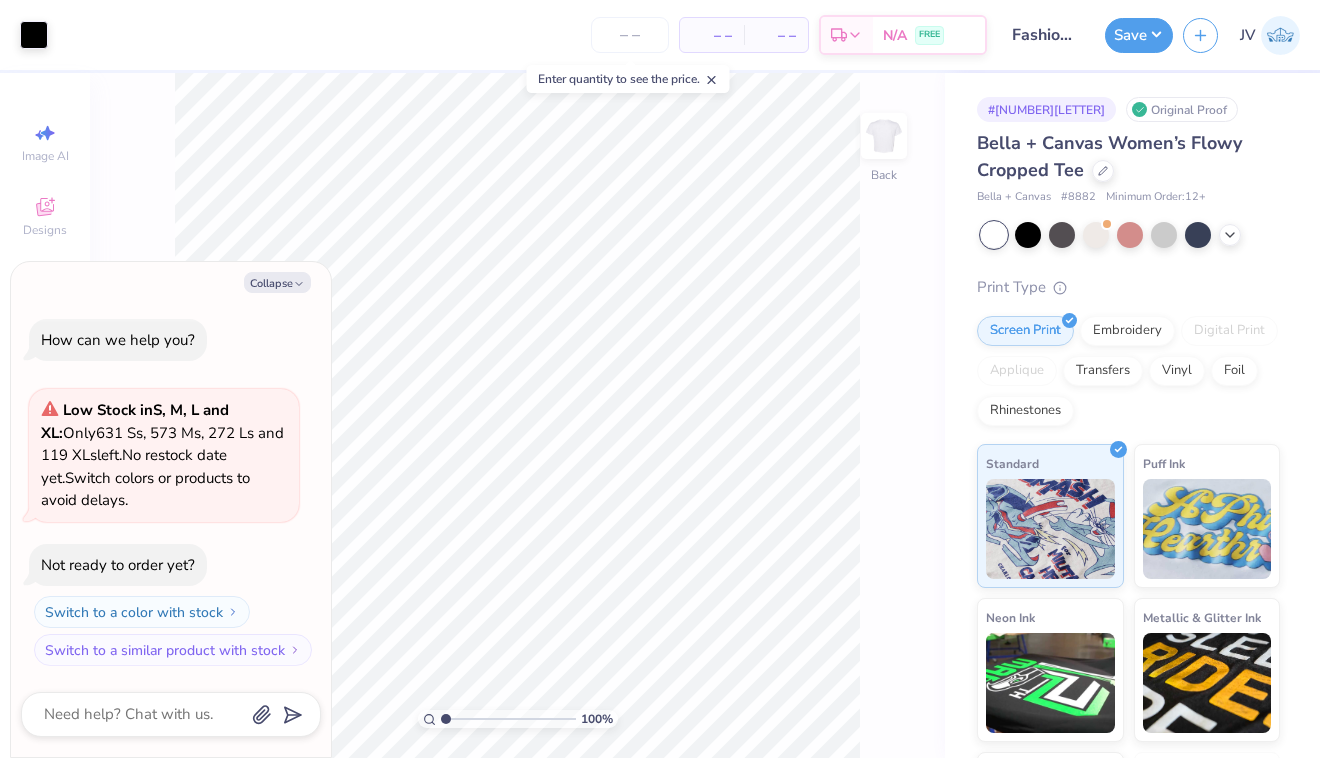 click on "Bella + Canvas Women’s Flowy Cropped Tee" at bounding box center (1128, 157) 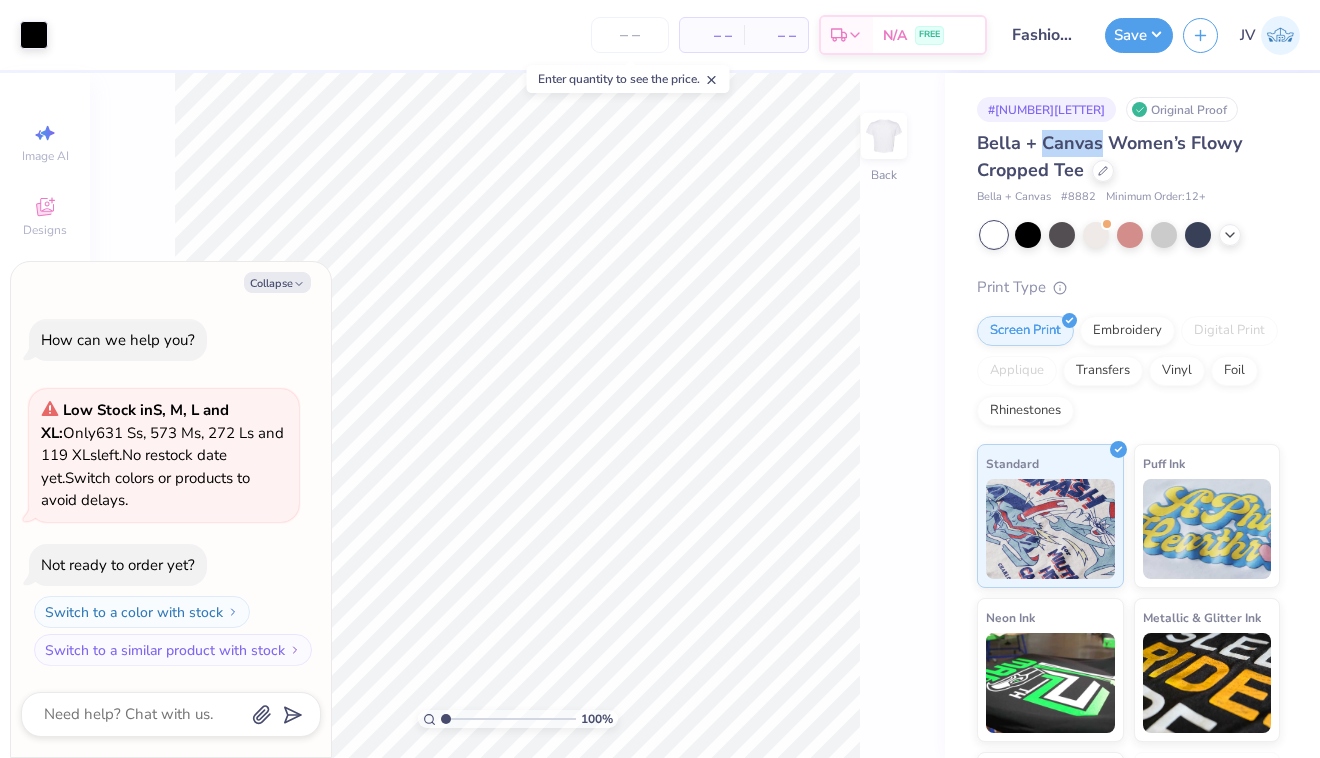 click on "Bella + Canvas Women’s Flowy Cropped Tee" at bounding box center [1128, 157] 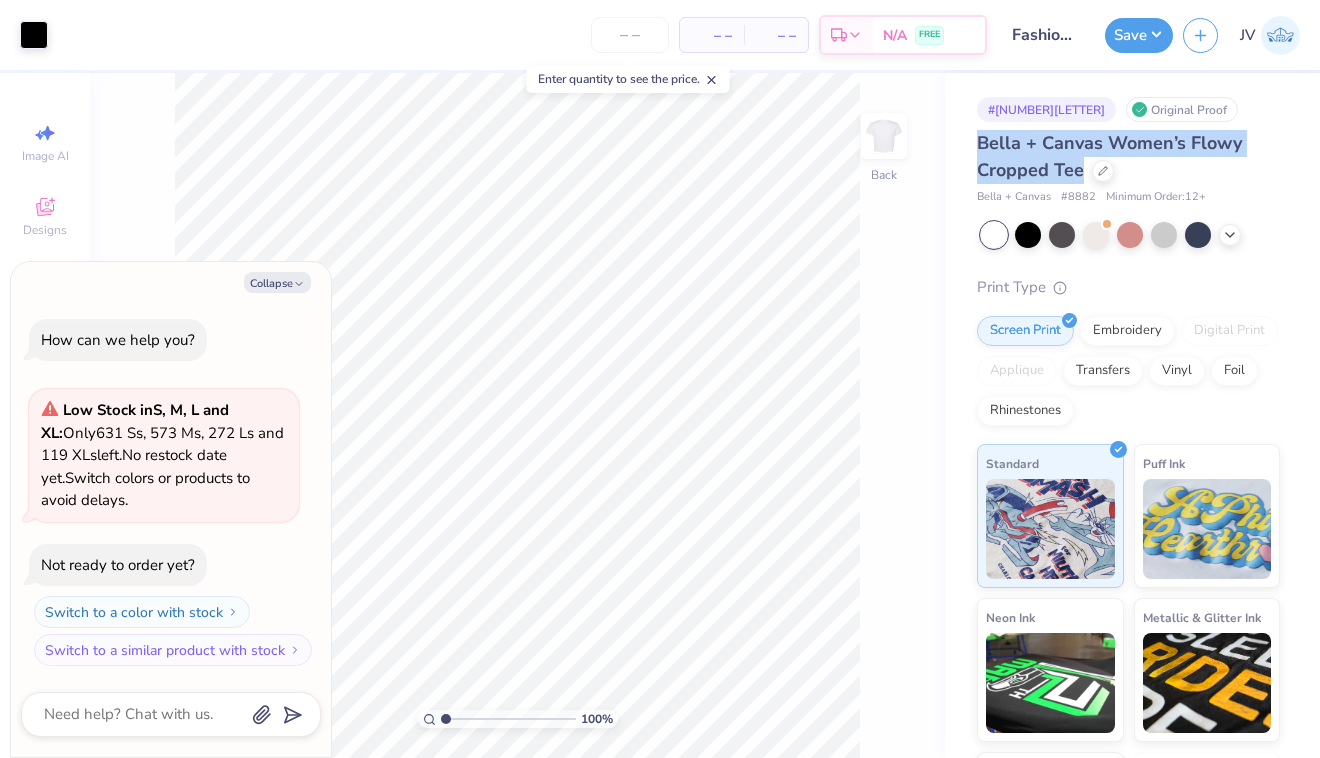click on "Bella + Canvas Women’s Flowy Cropped Tee" at bounding box center (1128, 157) 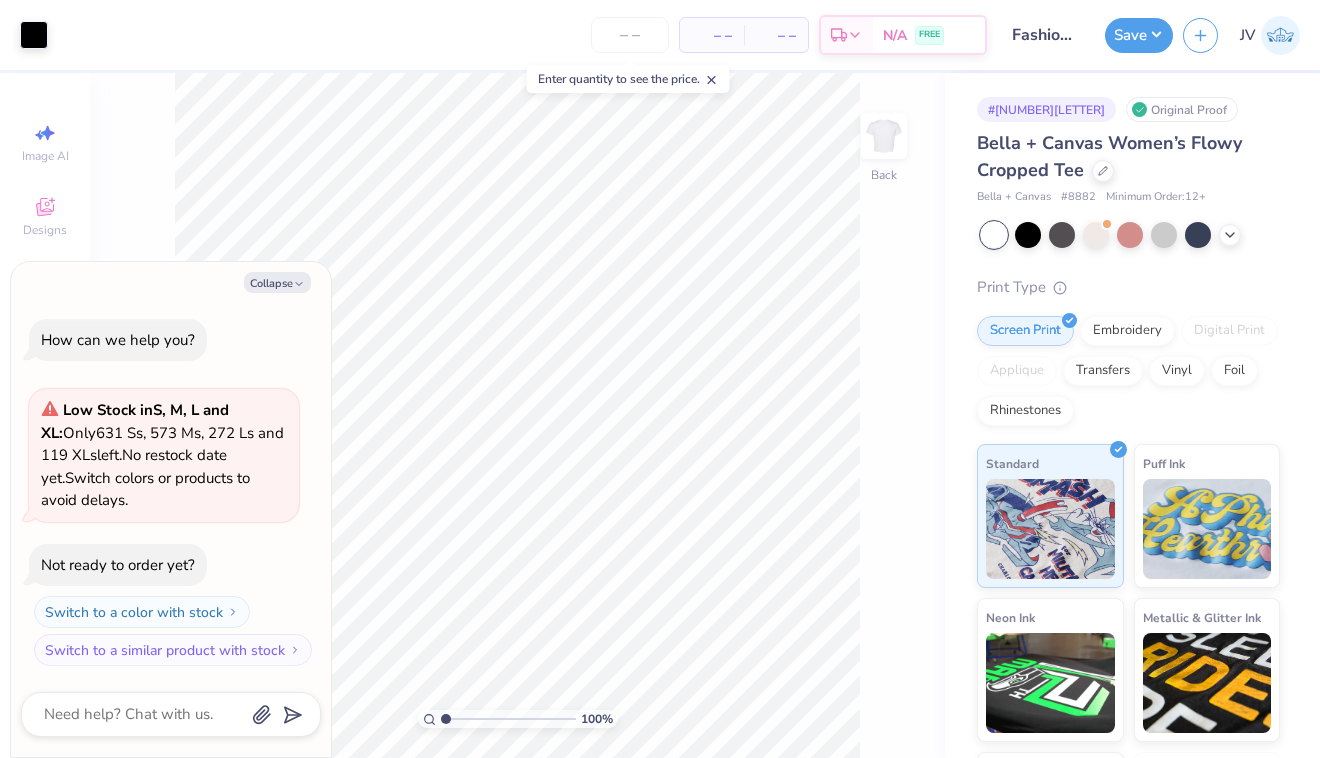 click on "Bella + Canvas Women’s Flowy Cropped Tee Bella + Canvas # 8882 Minimum Order:  12 +" at bounding box center [1128, 168] 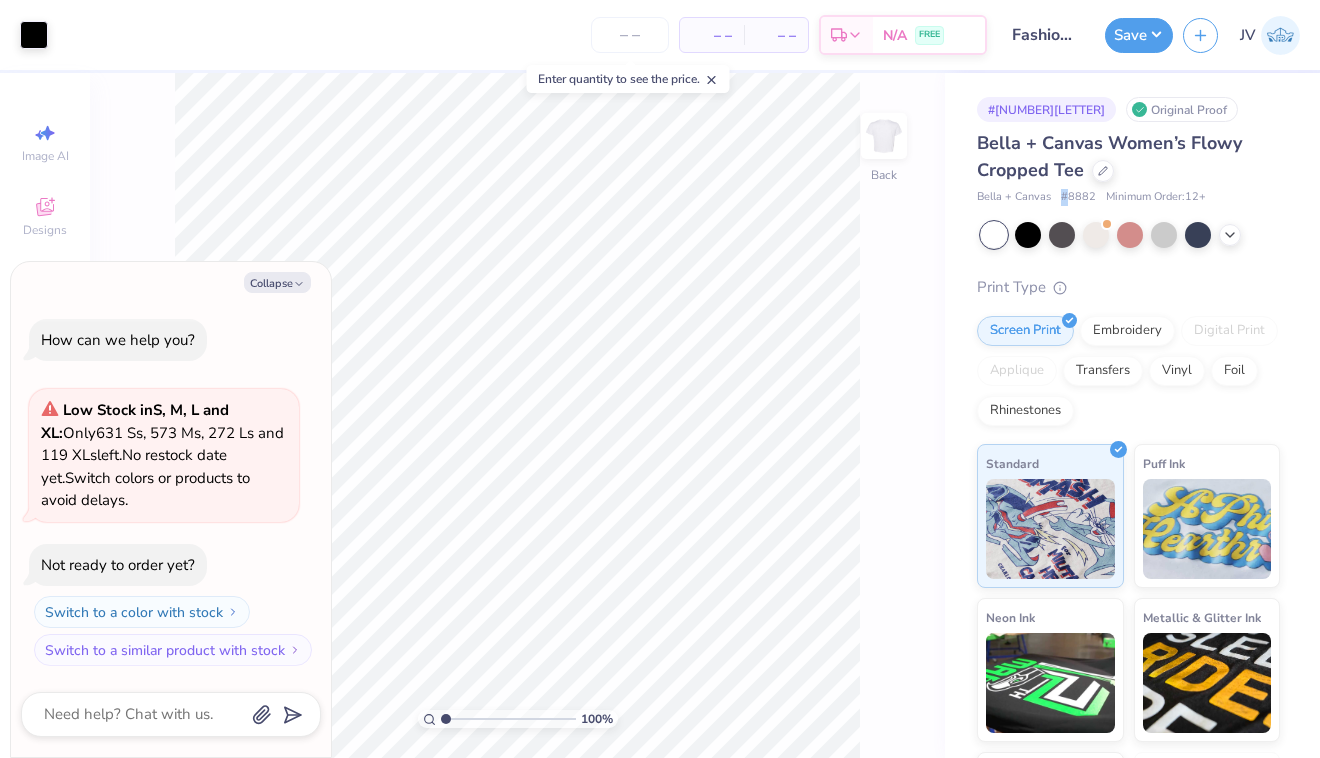click on "Bella + Canvas Women’s Flowy Cropped Tee Bella + Canvas # 8882 Minimum Order:  12 +" at bounding box center [1128, 168] 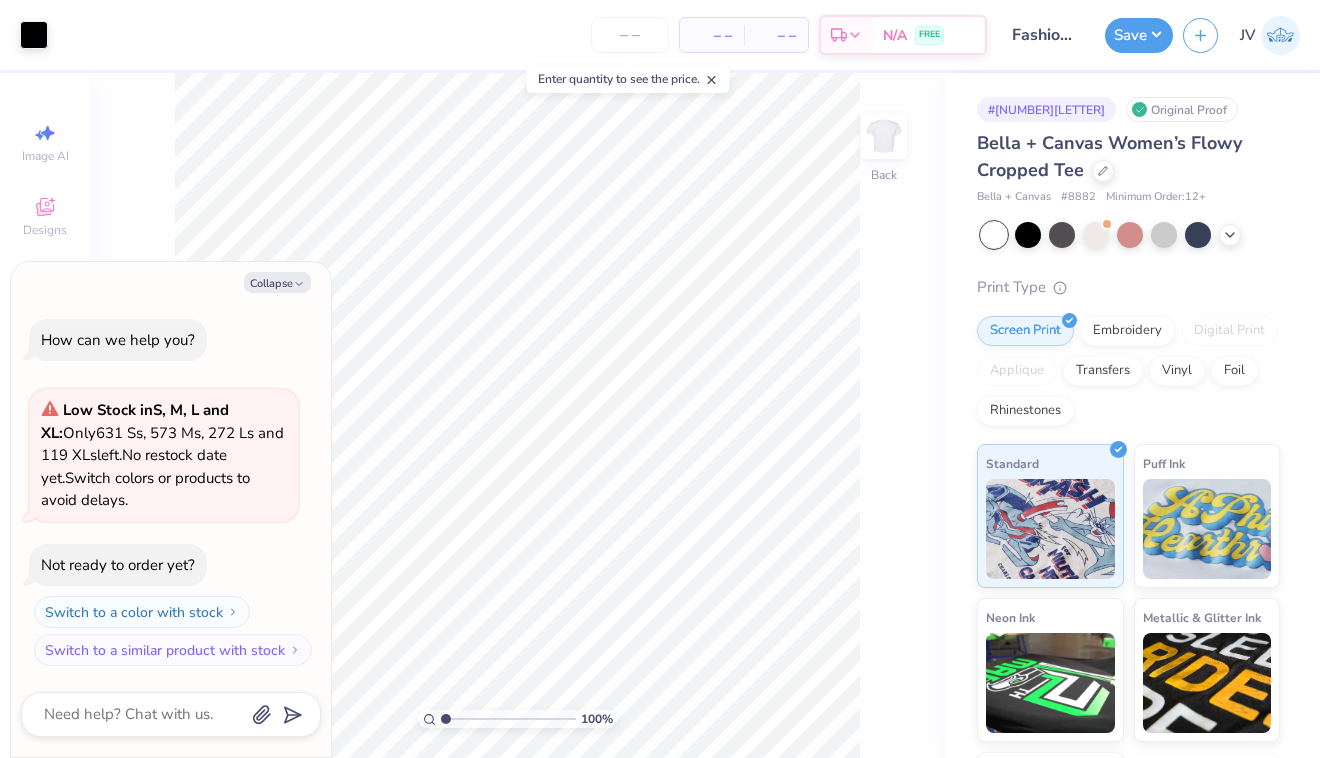 click on "# 8882" at bounding box center [1078, 197] 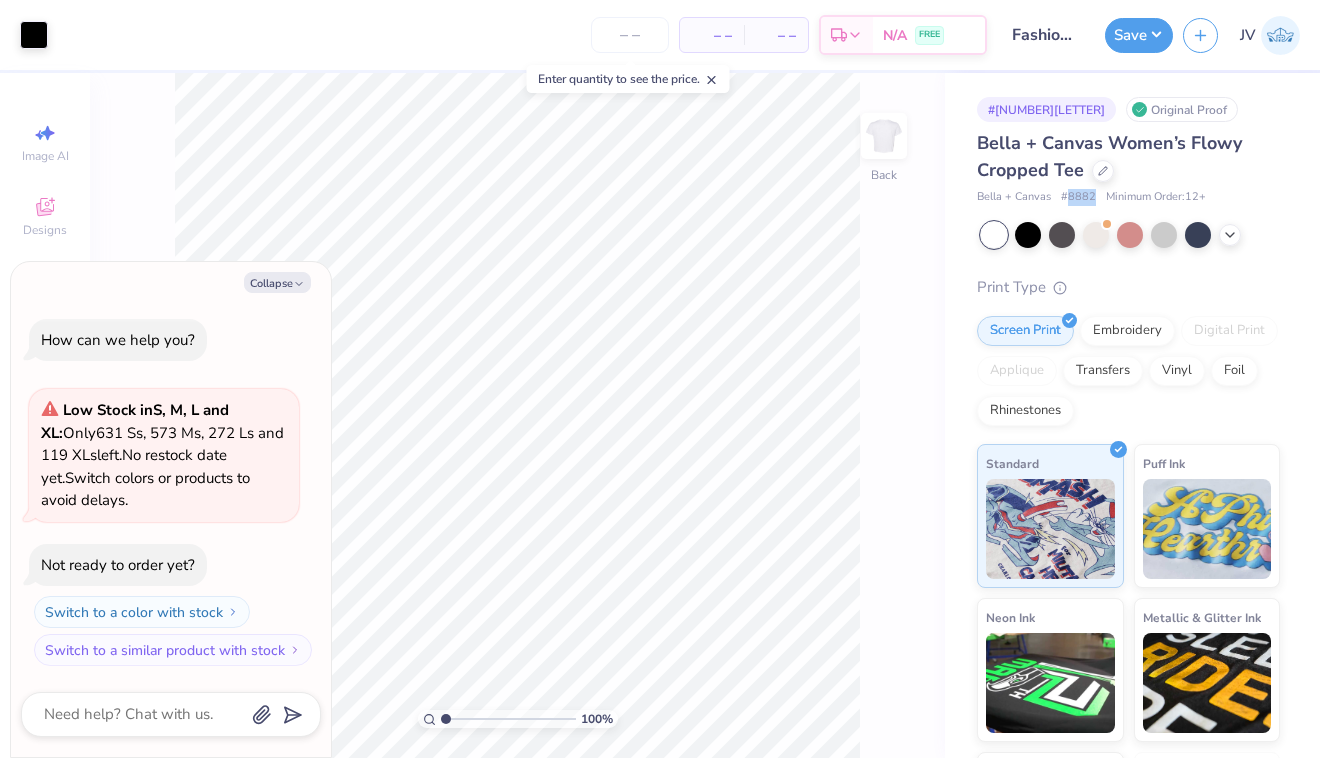 click on "# 8882" at bounding box center [1078, 197] 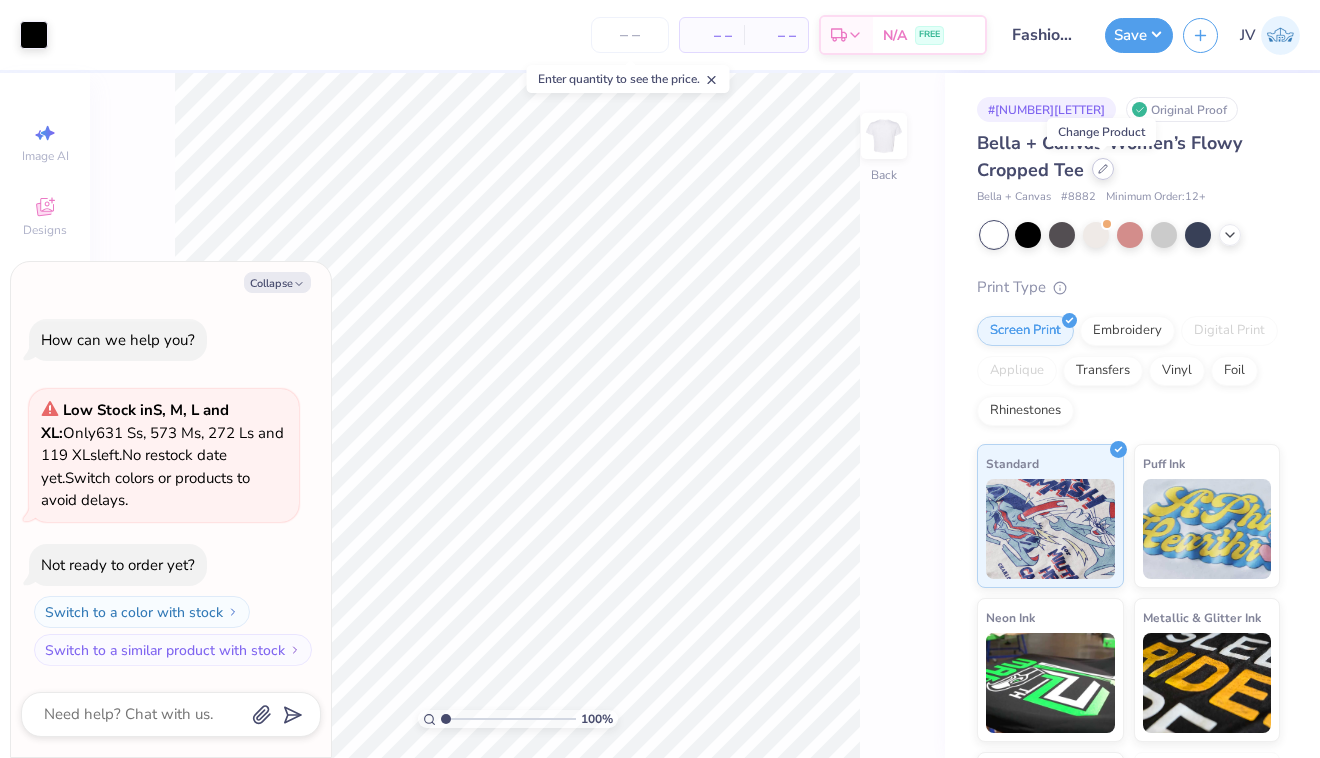 click 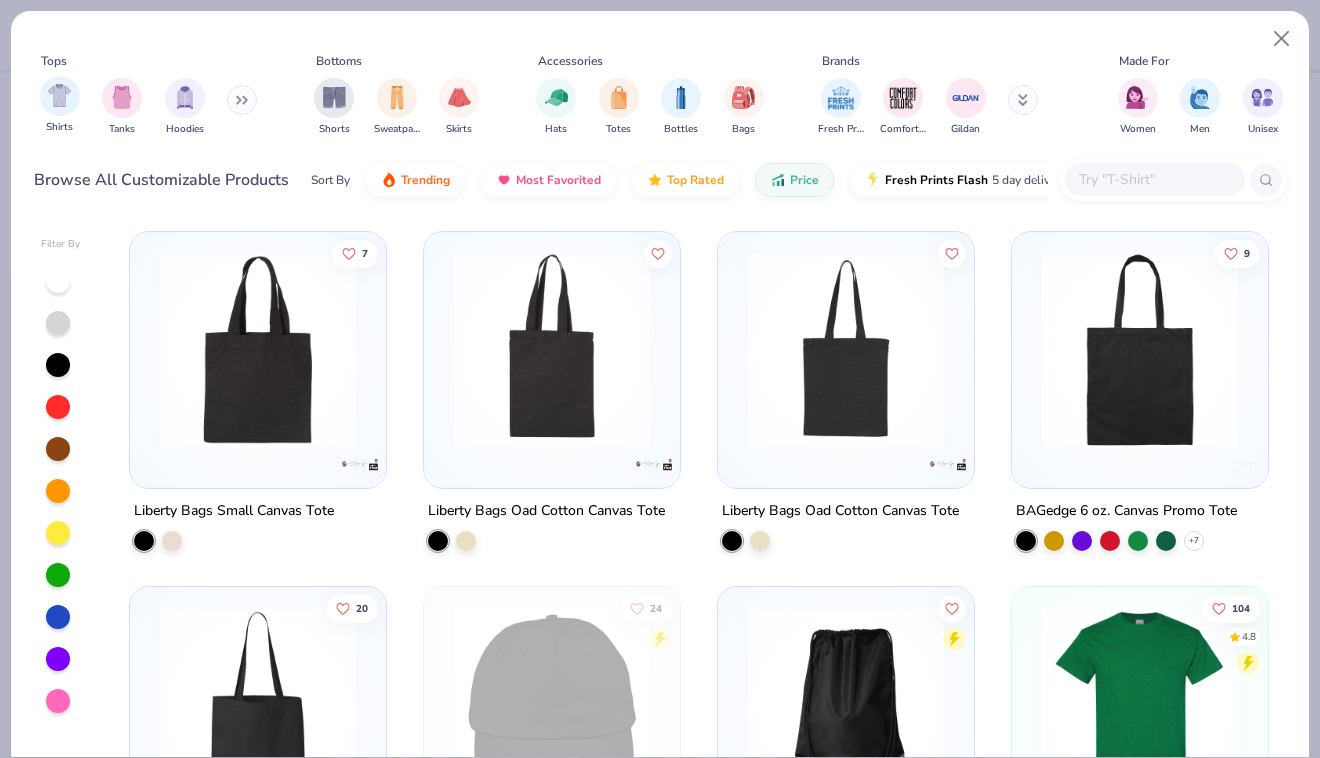 click on "Shirts" at bounding box center (60, 105) 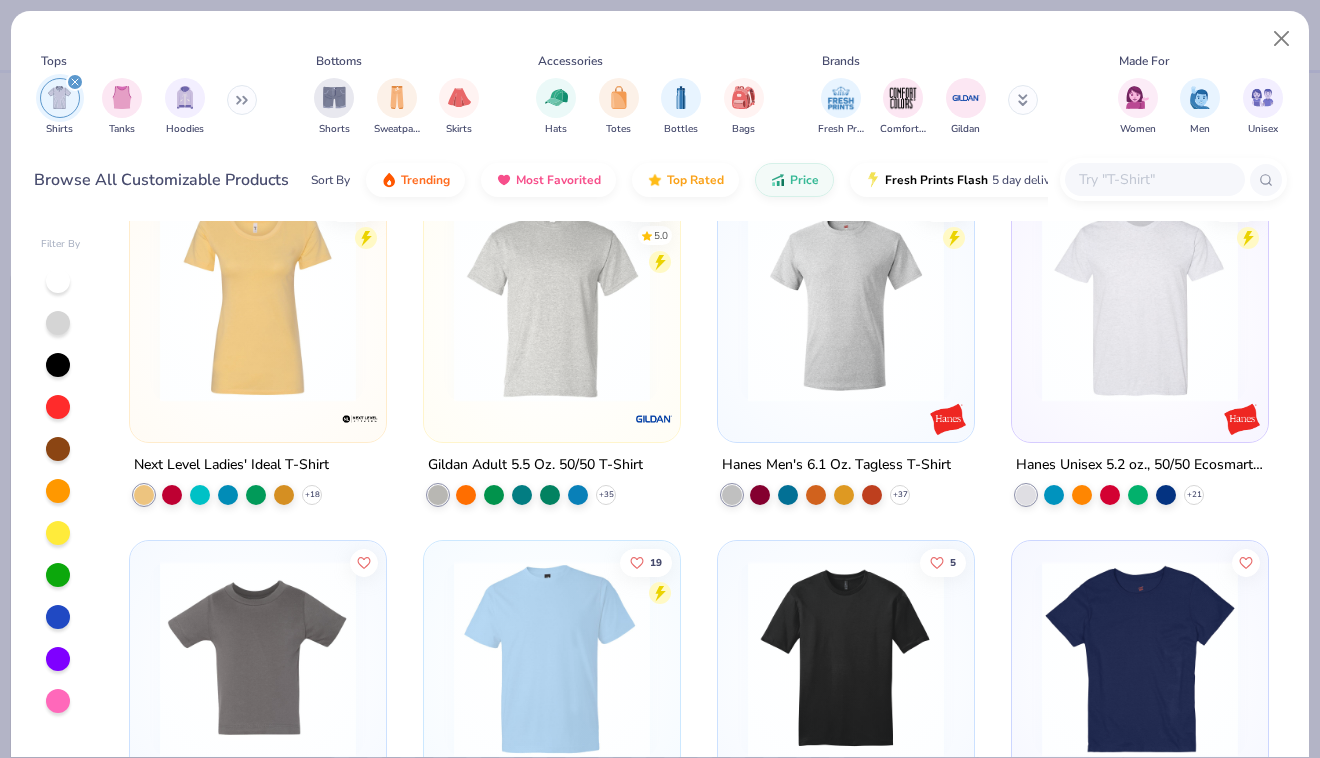 scroll, scrollTop: 477, scrollLeft: 0, axis: vertical 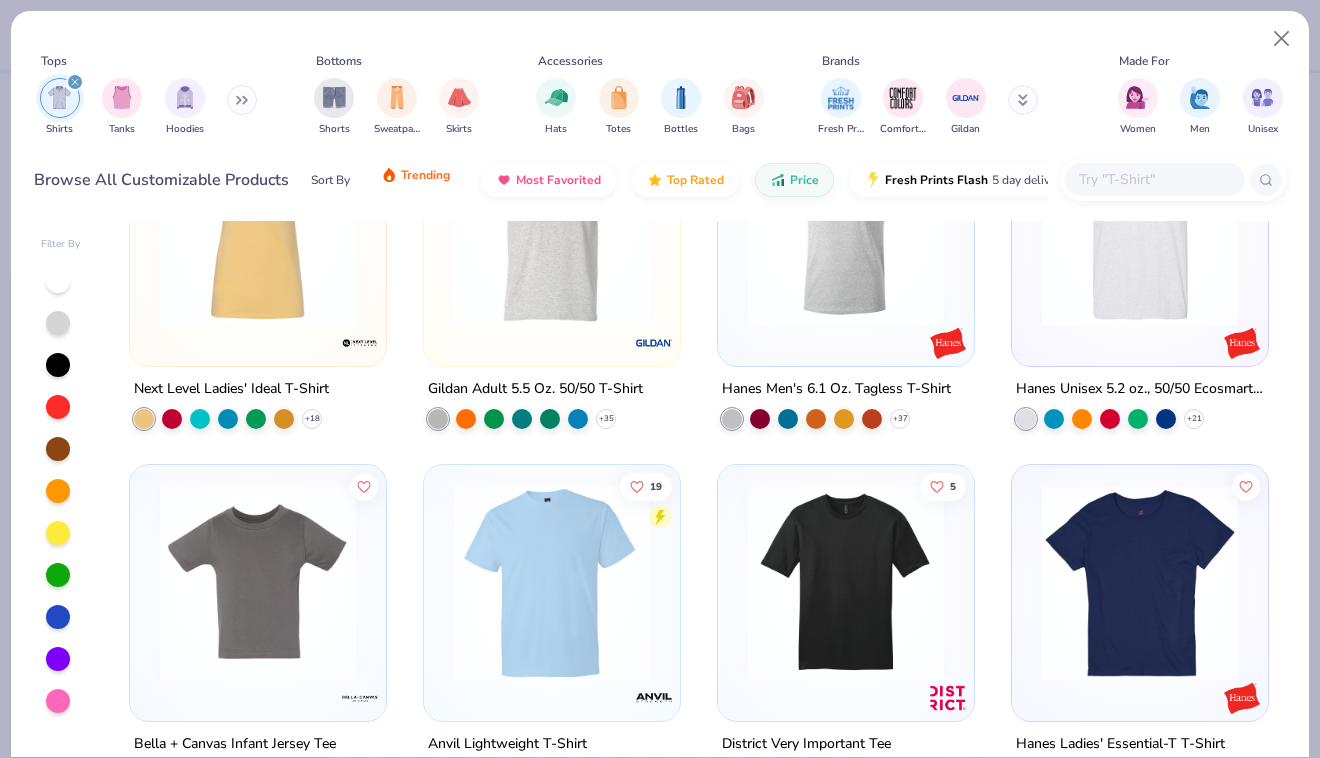 click on "Trending" at bounding box center (415, 175) 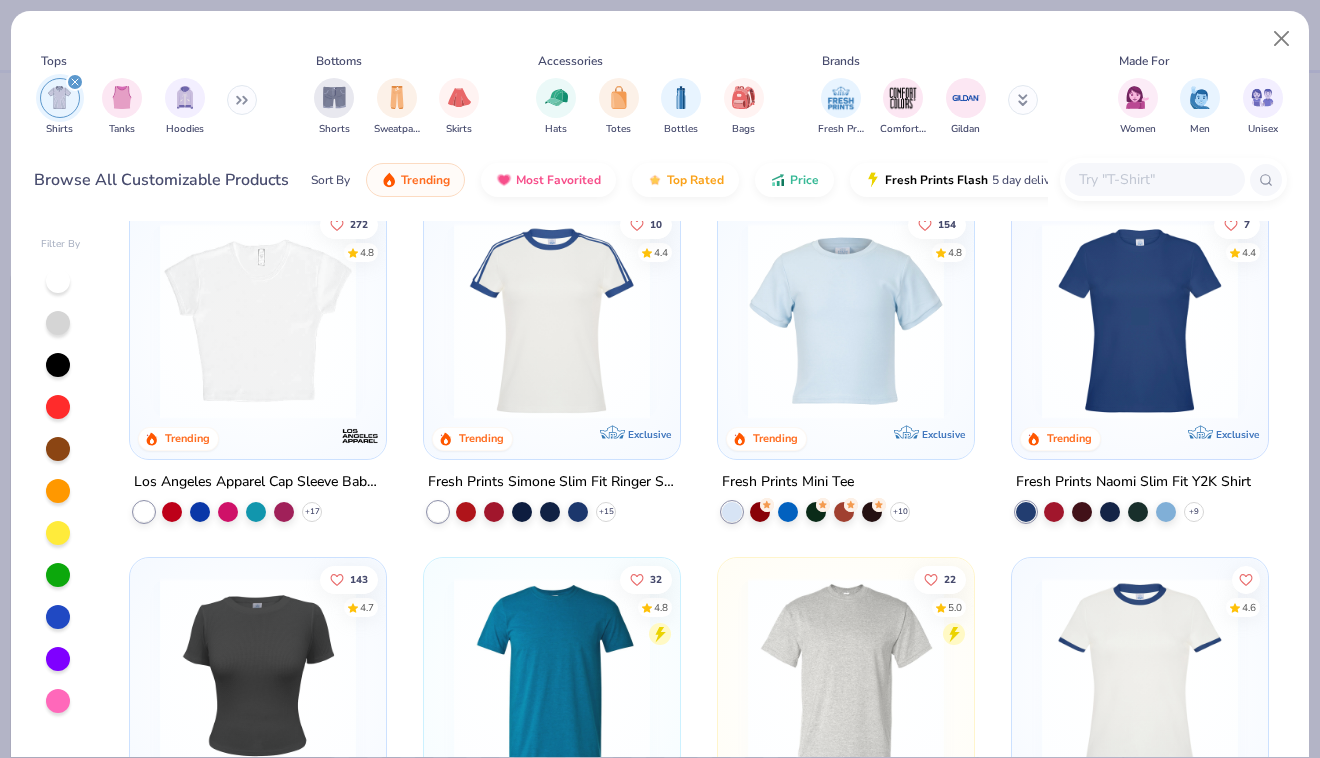 scroll, scrollTop: 376, scrollLeft: 0, axis: vertical 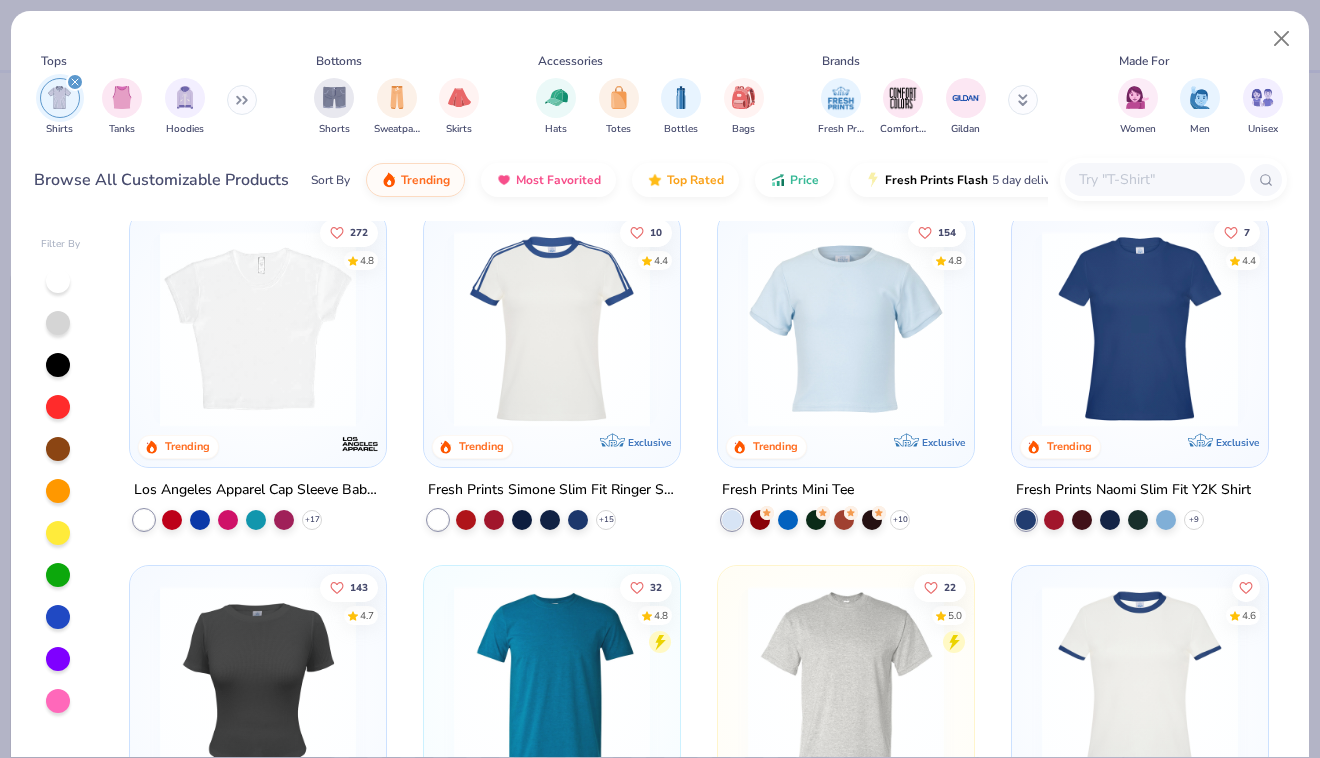 click at bounding box center [258, 329] 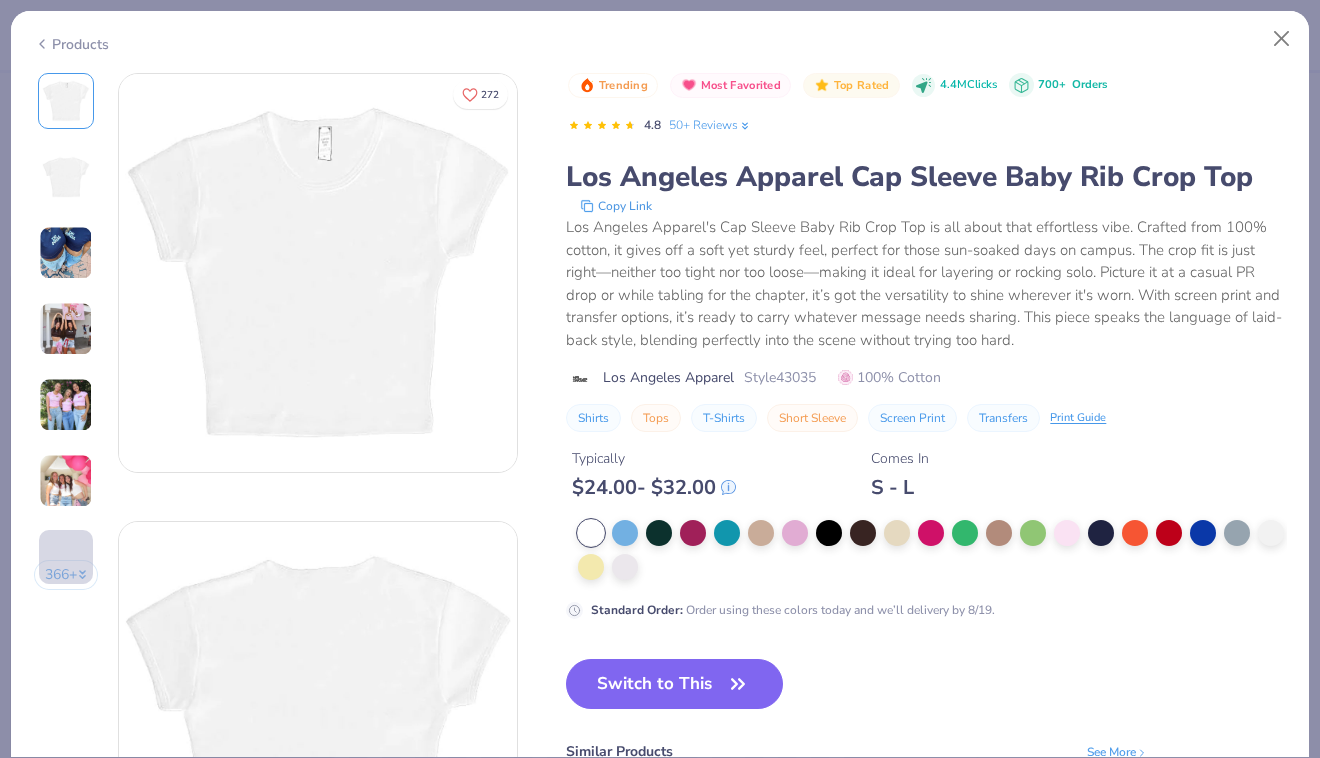 click at bounding box center (66, 481) 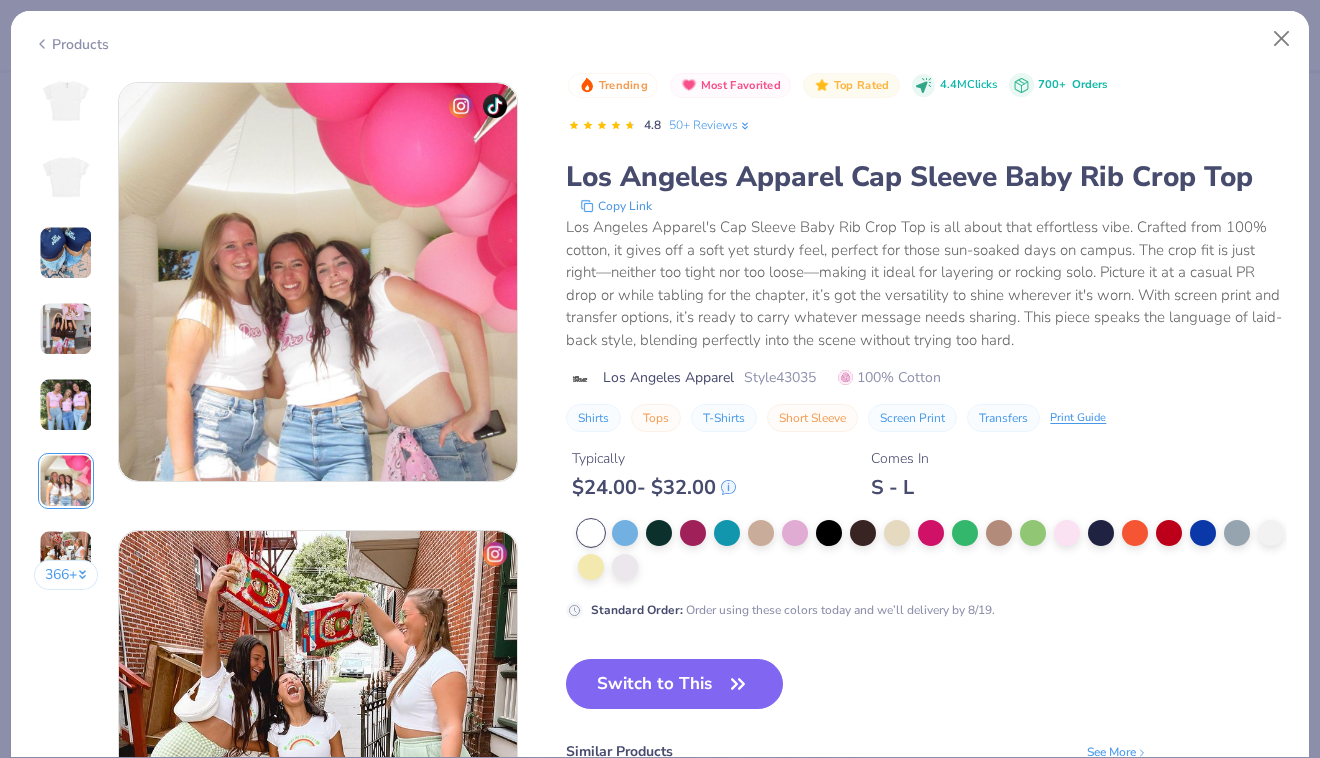 scroll, scrollTop: 2240, scrollLeft: 0, axis: vertical 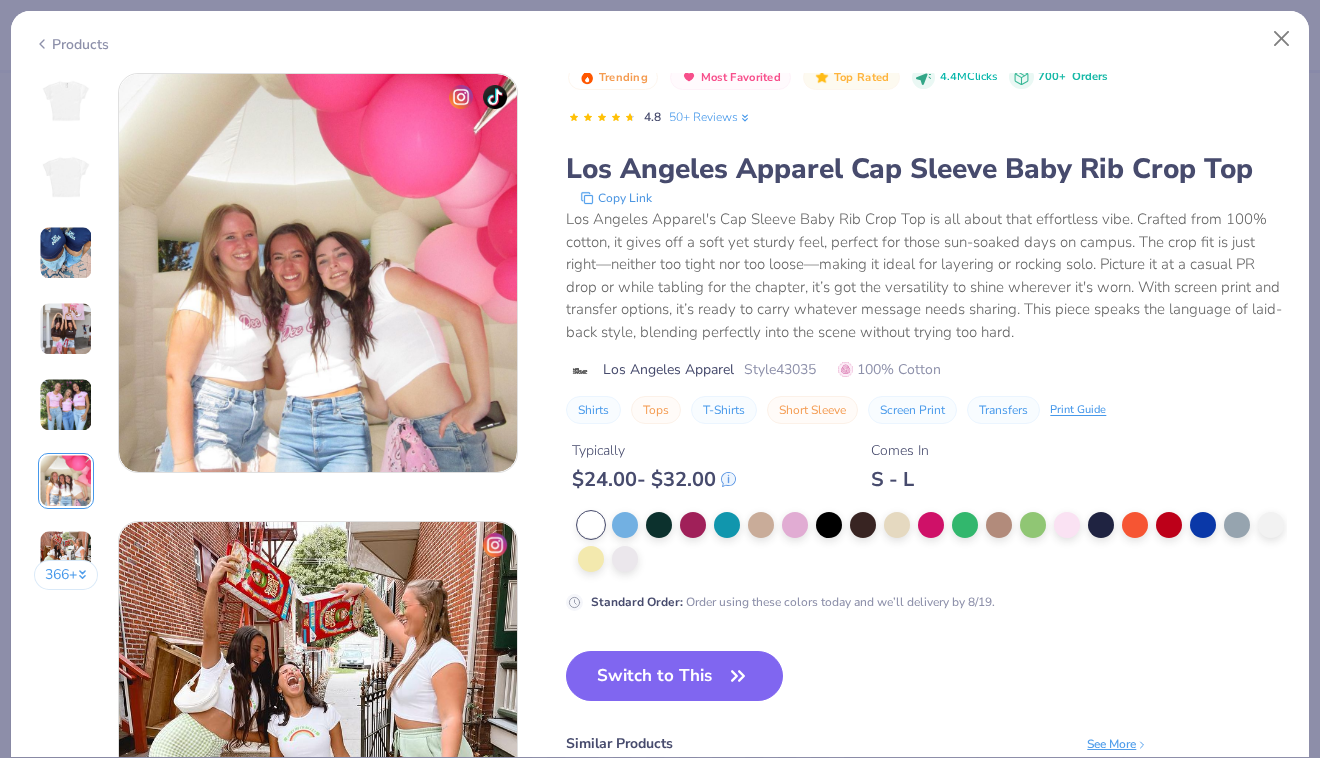 click on "366 +" at bounding box center [66, 339] 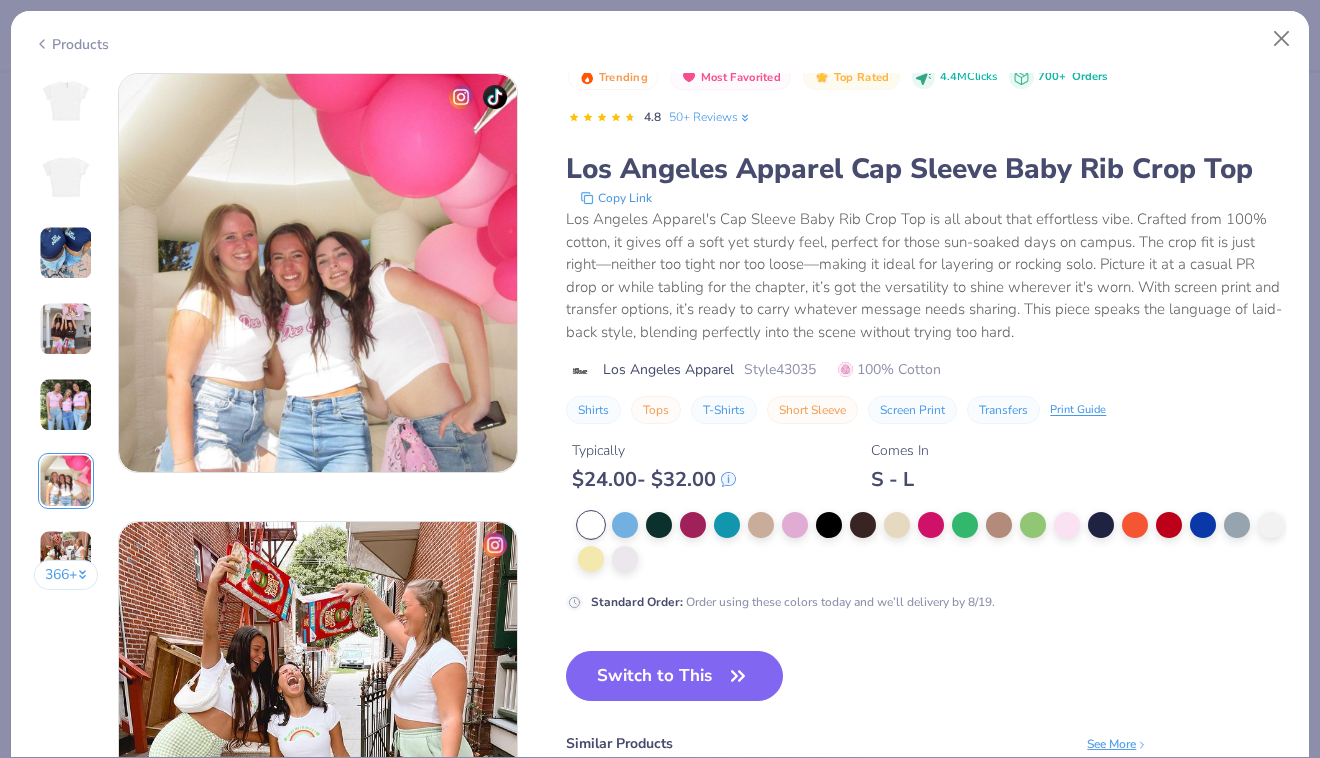 click on "Trending Most Favorited Top Rated 4.4M  Clicks 700+    Orders 4.8 50+ Reviews Los Angeles Apparel Cap Sleeve Baby Rib Crop Top Copy Link Los Angeles Apparel's Cap Sleeve Baby Rib Crop Top is all about that effortless vibe. Crafted from 100% cotton, it gives off a soft yet sturdy feel, perfect for those sun-soaked days on campus. The crop fit is just right—neither too tight nor too loose—making it ideal for layering or rocking solo. Picture it at a casual PR drop or while tabling for the chapter, it’s got the versatility to shine wherever it's worn. With screen print and transfer options, it’s ready to carry whatever message needs sharing. This piece speaks the language of laid-back style, blending perfectly into the scene without trying too hard. Los Angeles Apparel Style  43035   100% Cotton Shirts Tops T-Shirts Short Sleeve Screen Print Transfers Print Guide" at bounding box center (926, 244) 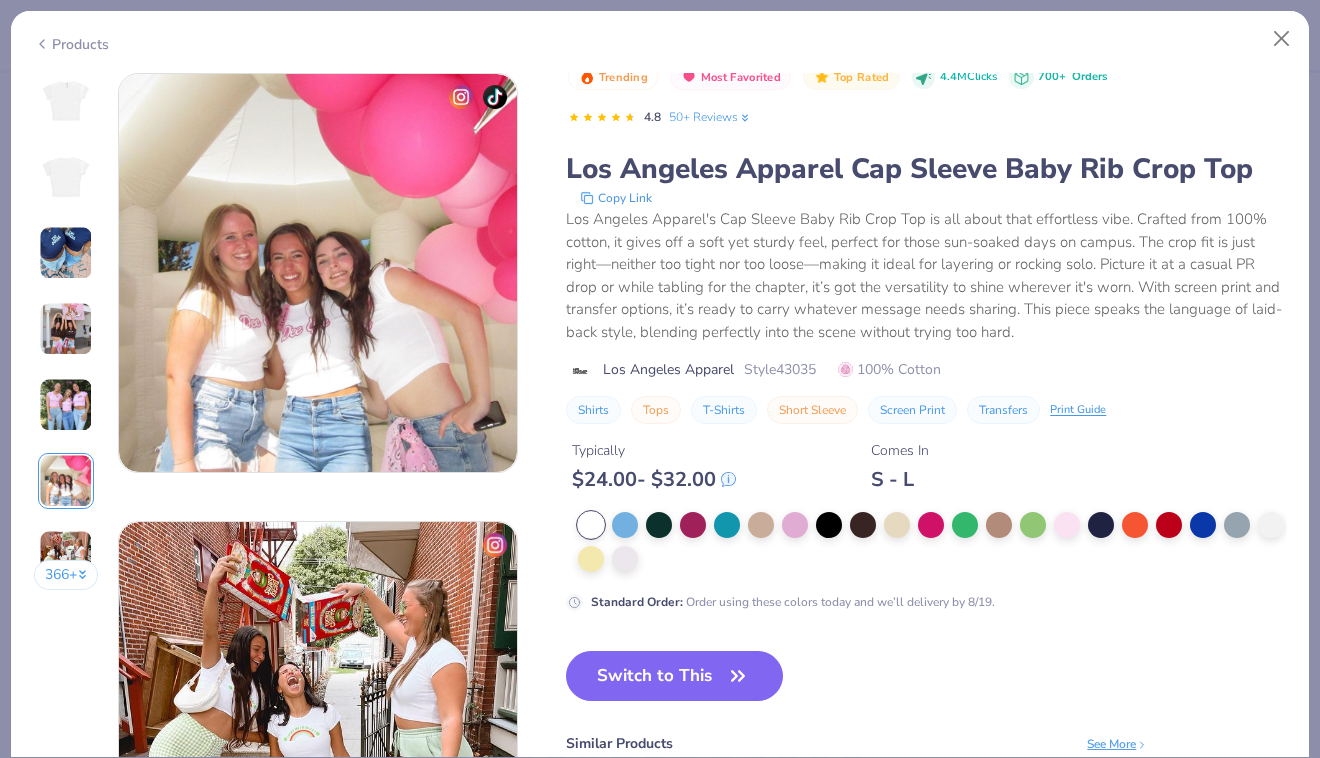 click on "Trending Most Favorited Top Rated 4.4M  Clicks 700+    Orders 4.8 50+ Reviews Los Angeles Apparel Cap Sleeve Baby Rib Crop Top Copy Link Los Angeles Apparel's Cap Sleeve Baby Rib Crop Top is all about that effortless vibe. Crafted from 100% cotton, it gives off a soft yet sturdy feel, perfect for those sun-soaked days on campus. The crop fit is just right—neither too tight nor too loose—making it ideal for layering or rocking solo. Picture it at a casual PR drop or while tabling for the chapter, it’s got the versatility to shine wherever it's worn. With screen print and transfer options, it’s ready to carry whatever message needs sharing. This piece speaks the language of laid-back style, blending perfectly into the scene without trying too hard. Los Angeles Apparel Style  43035   100% Cotton Shirts Tops T-Shirts Short Sleeve Screen Print Transfers Print Guide" at bounding box center (926, 244) 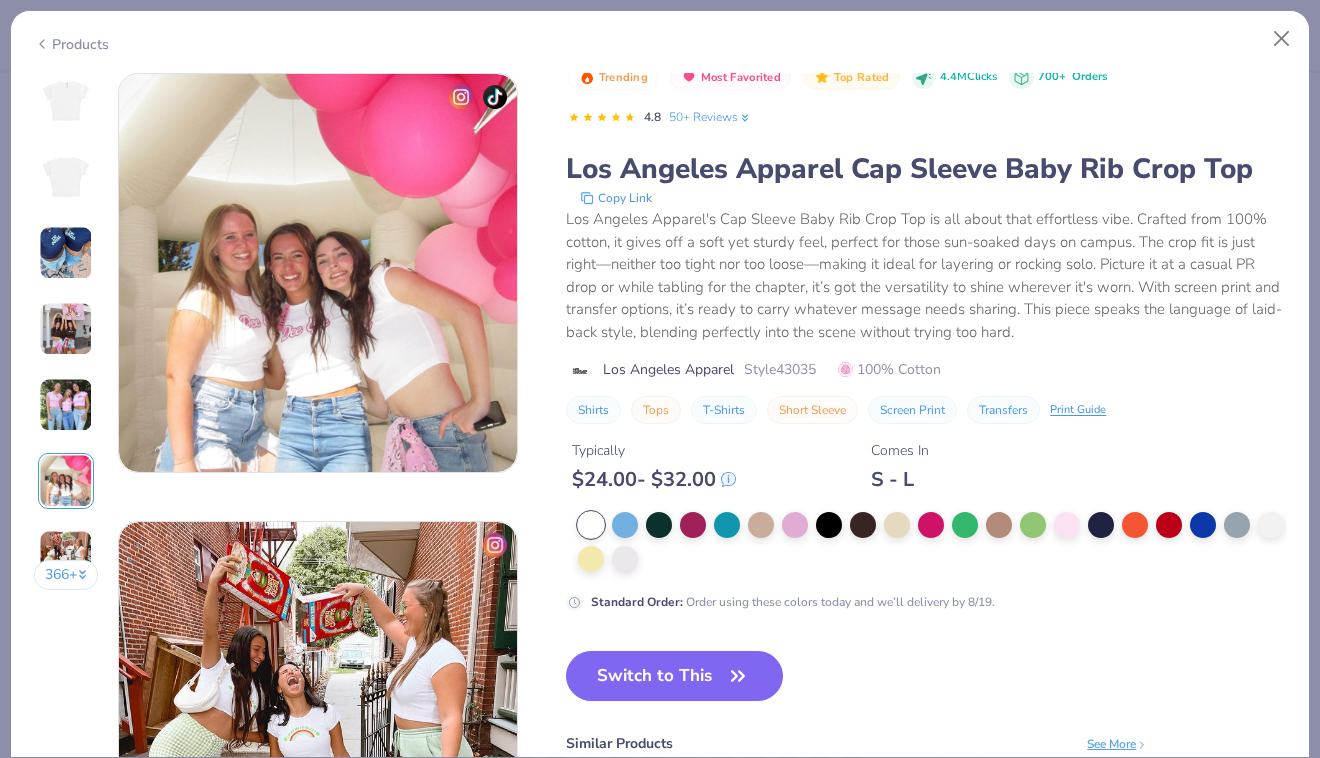 click on "Style  43035" at bounding box center [780, 369] 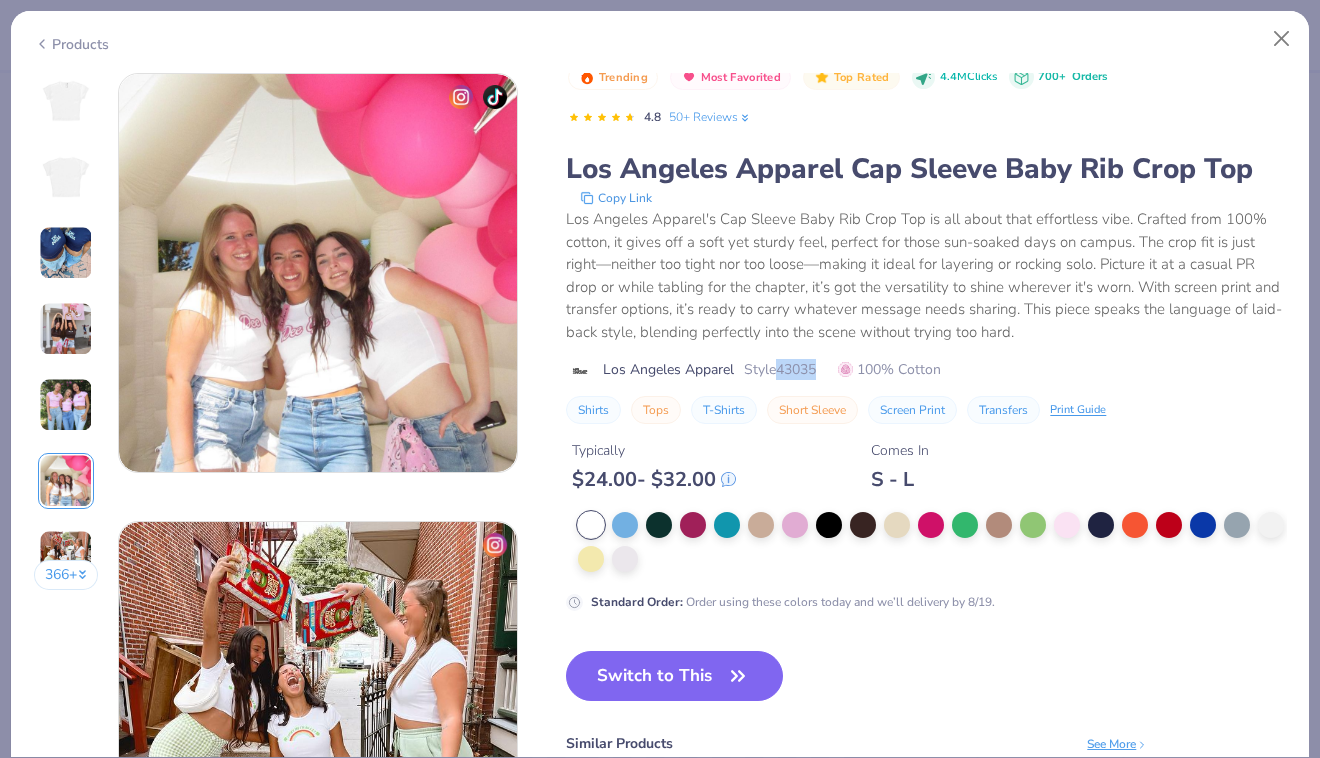 click on "Style  43035" at bounding box center [780, 369] 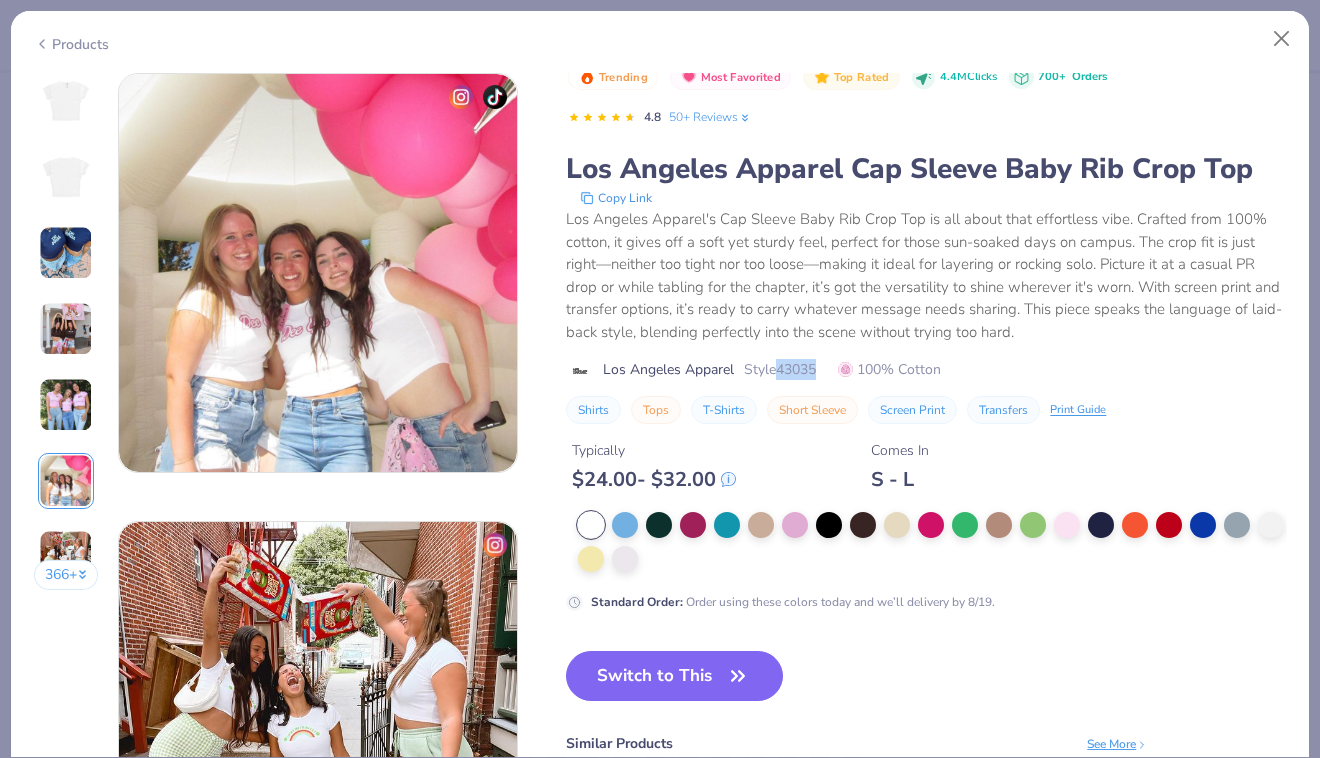 copy on "43035" 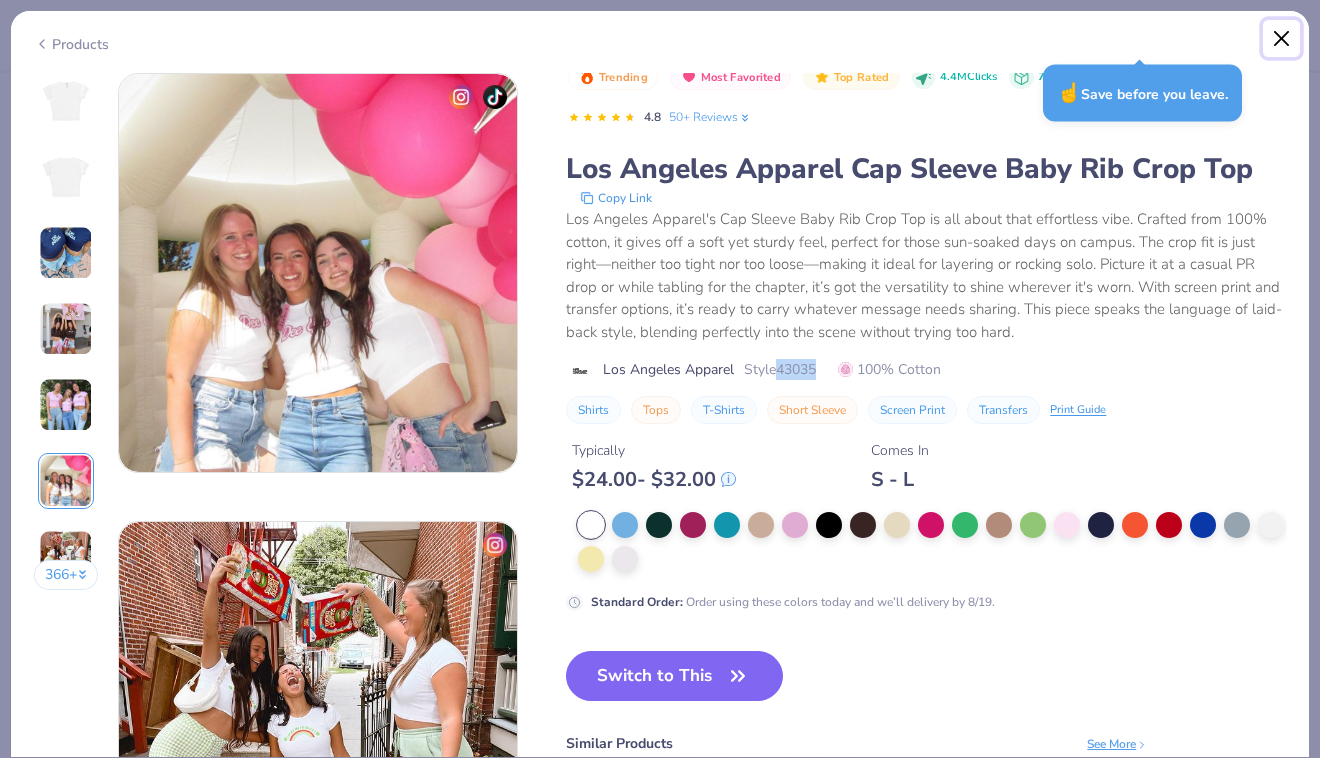 click at bounding box center [1282, 39] 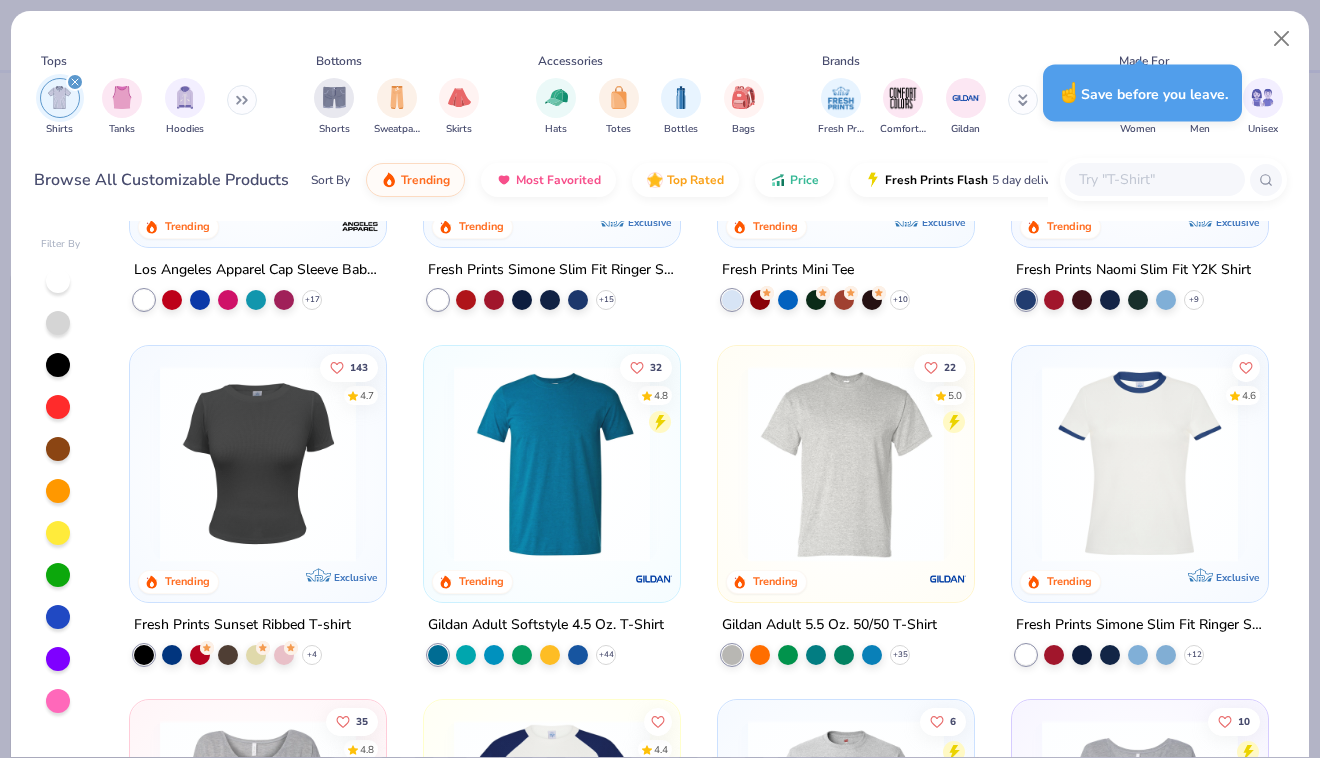 scroll, scrollTop: 707, scrollLeft: 0, axis: vertical 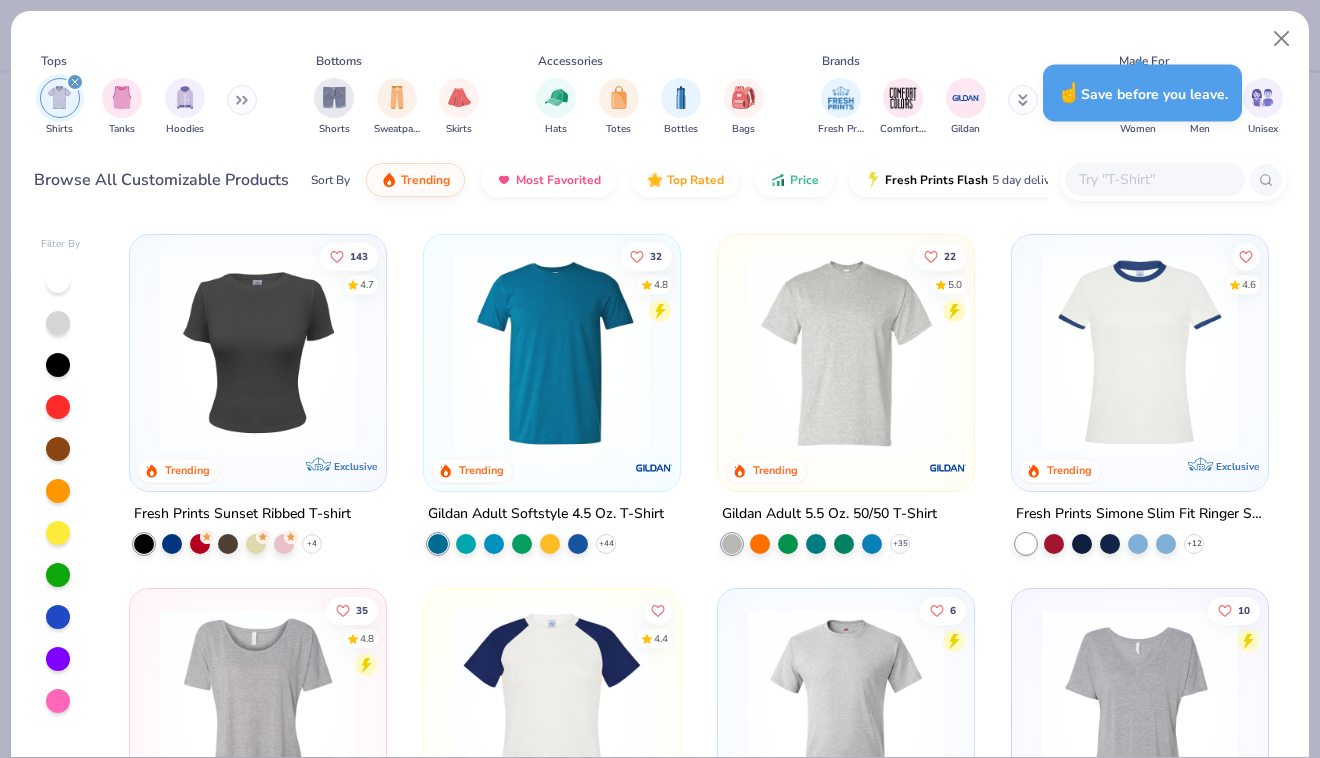 click at bounding box center (258, 352) 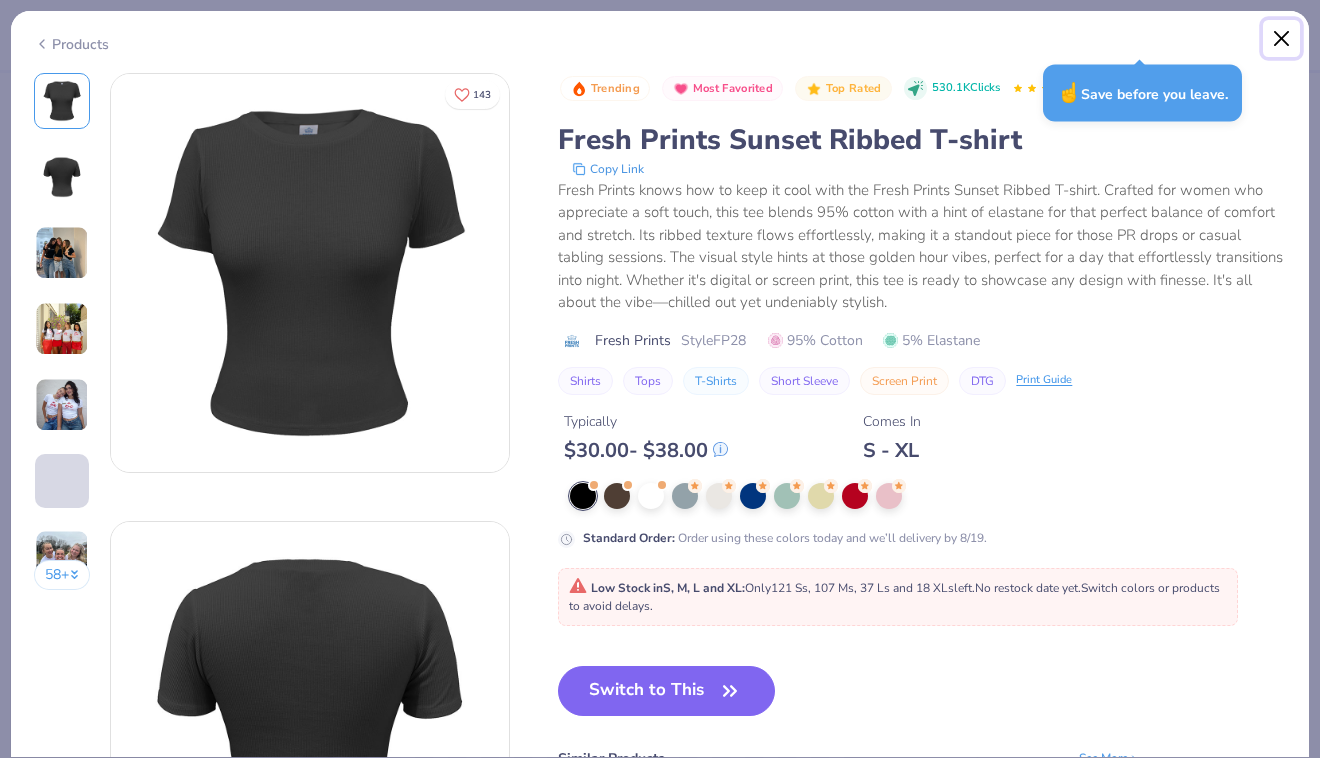 click at bounding box center [1282, 39] 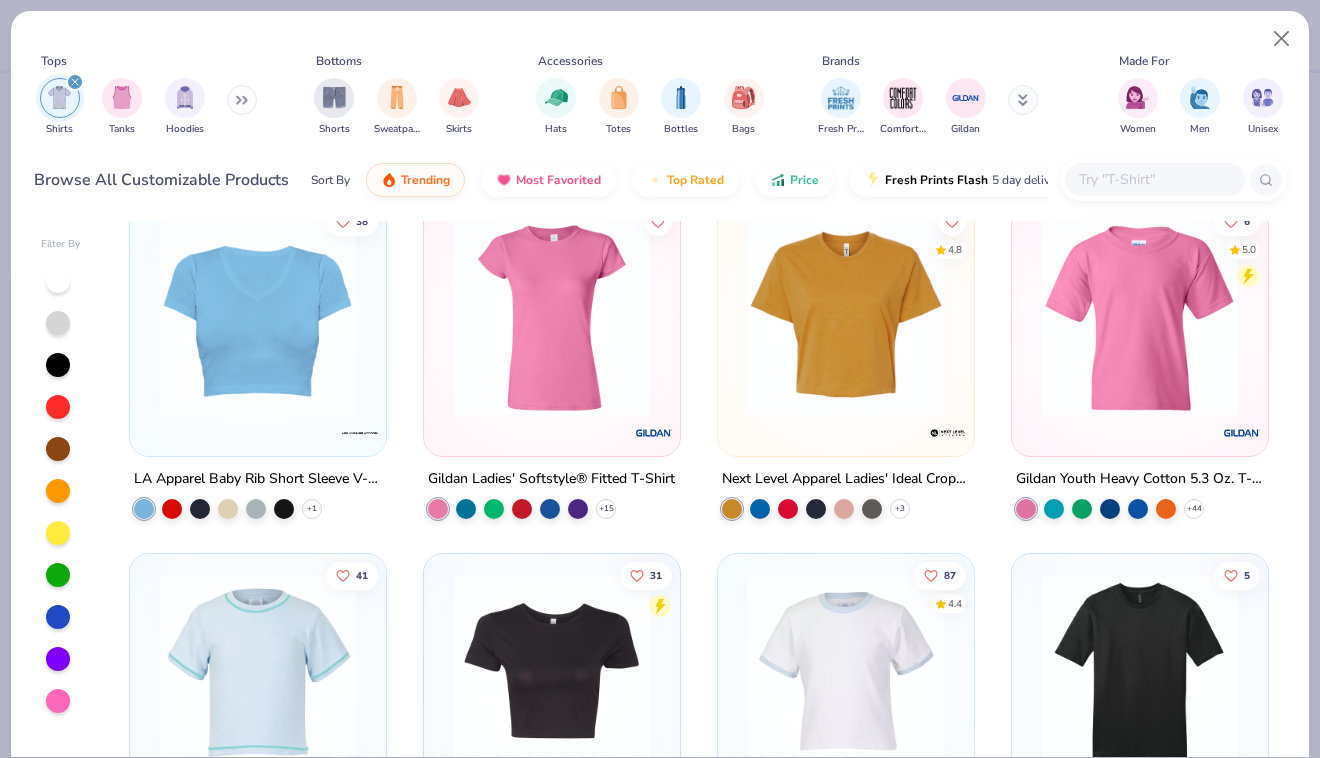 scroll, scrollTop: 2364, scrollLeft: 0, axis: vertical 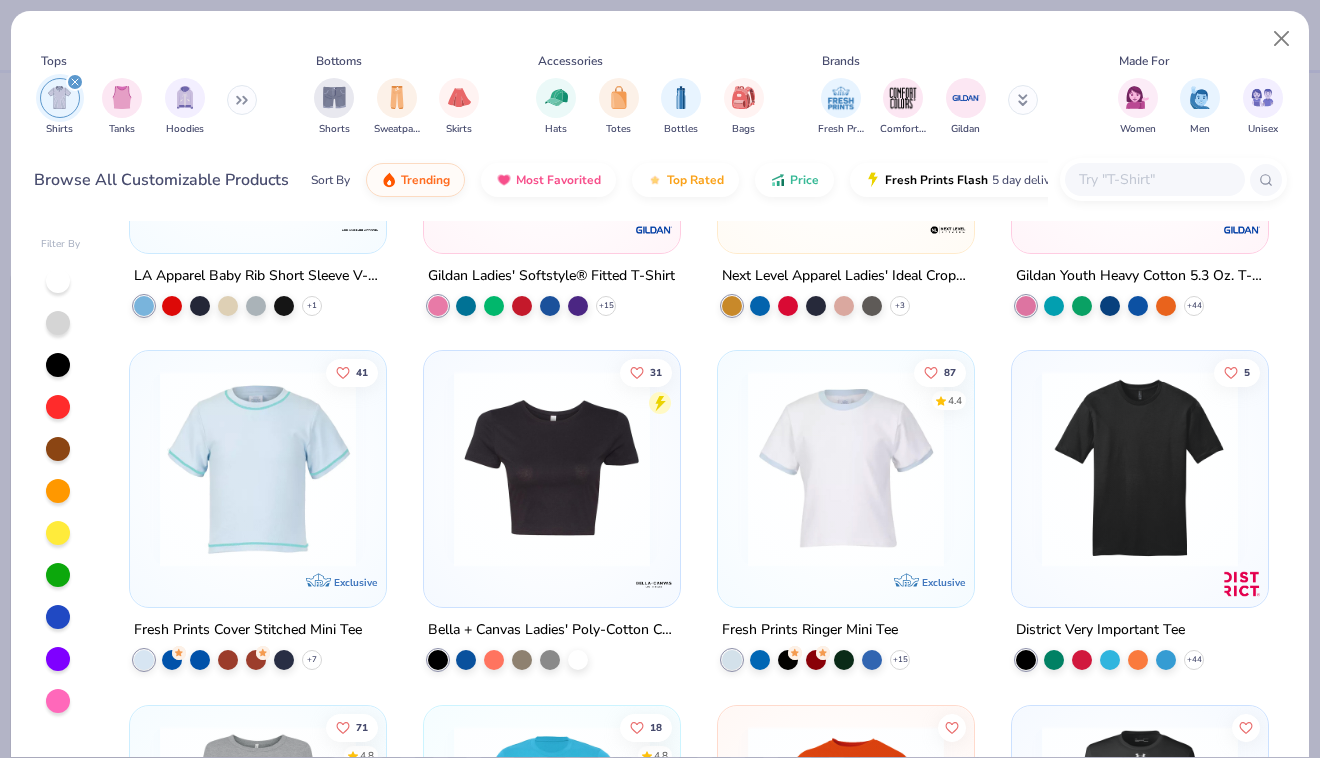 click at bounding box center [552, 469] 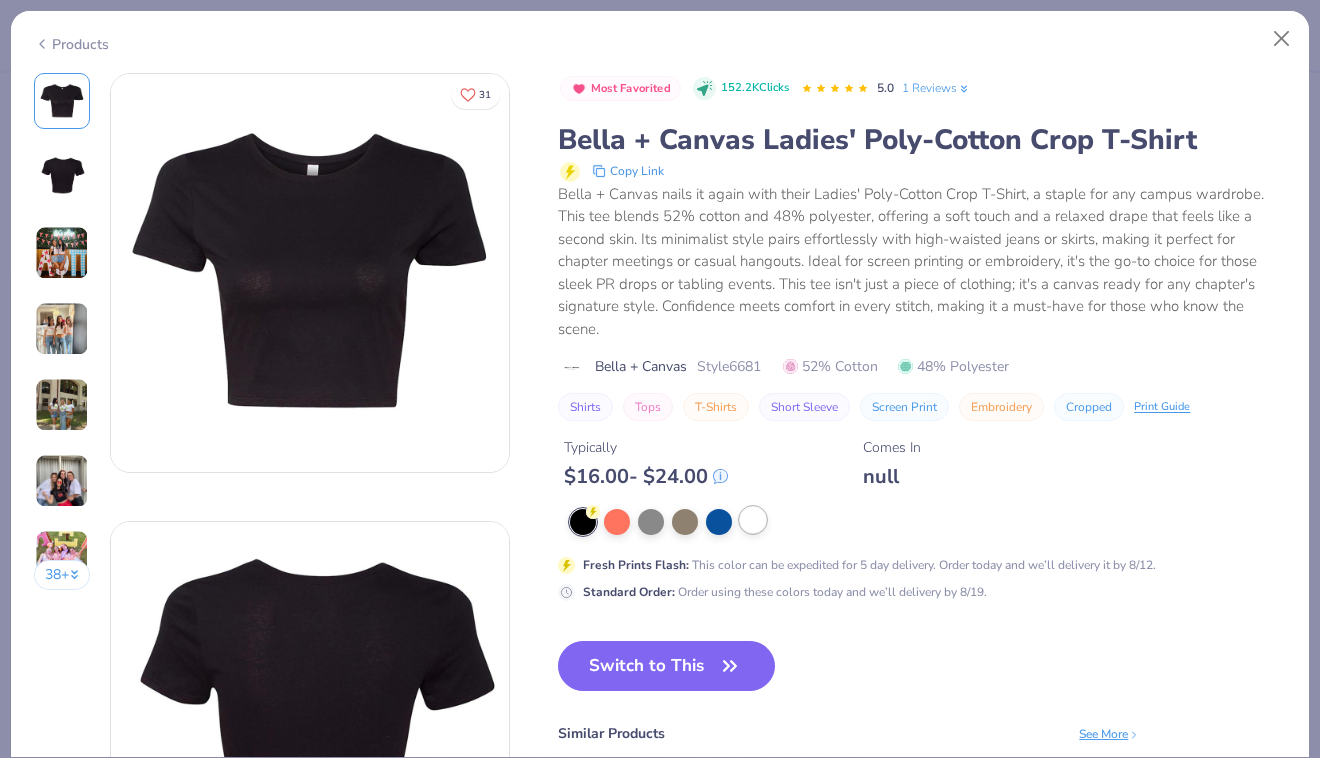 click at bounding box center [753, 520] 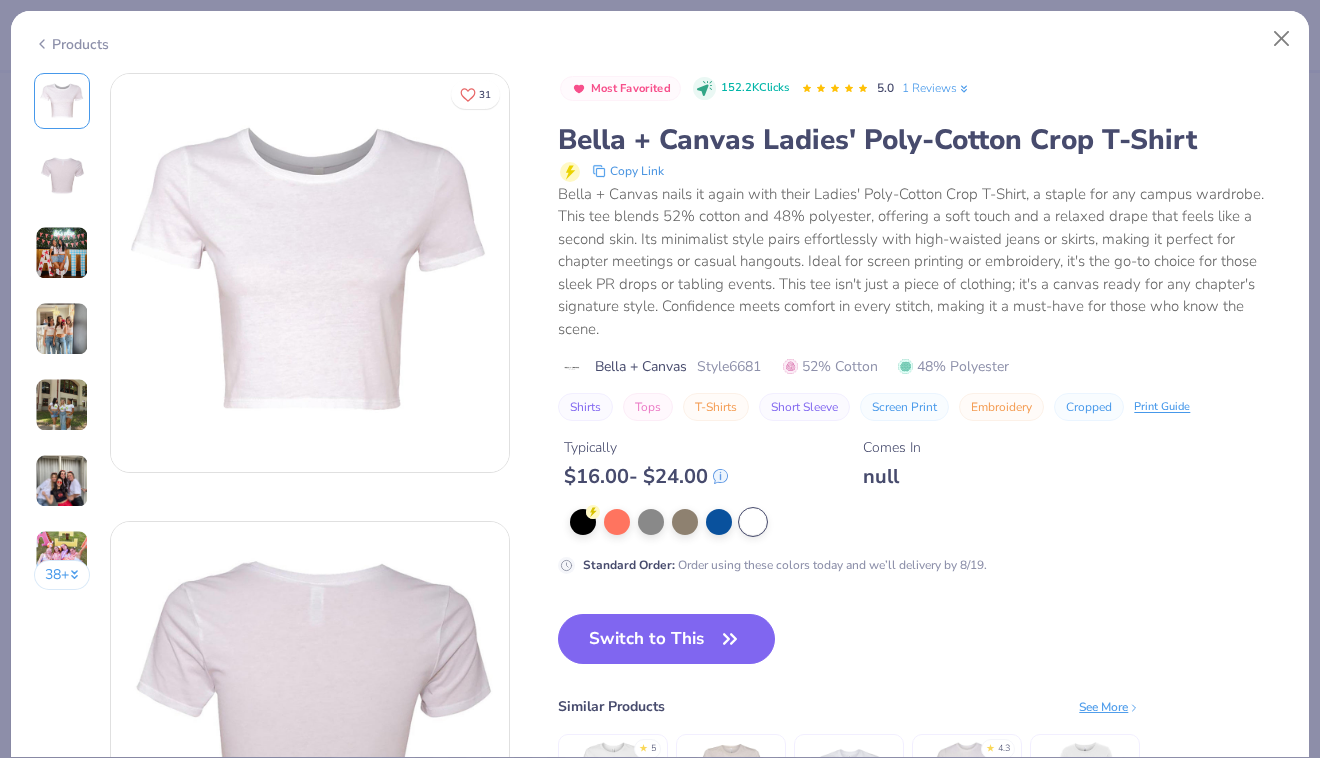 click on "38 + 31 AU Alpha Omicron Pi, Towson University AU Alpha Omicron Pi, Lehigh University PU Phi Sigma Sigma, Montclair State University AU Alpha Phi, Lehigh University AK Ashley Kieff Alpha Xi Delta, Coastal Carolina University" at bounding box center (272, 1617) 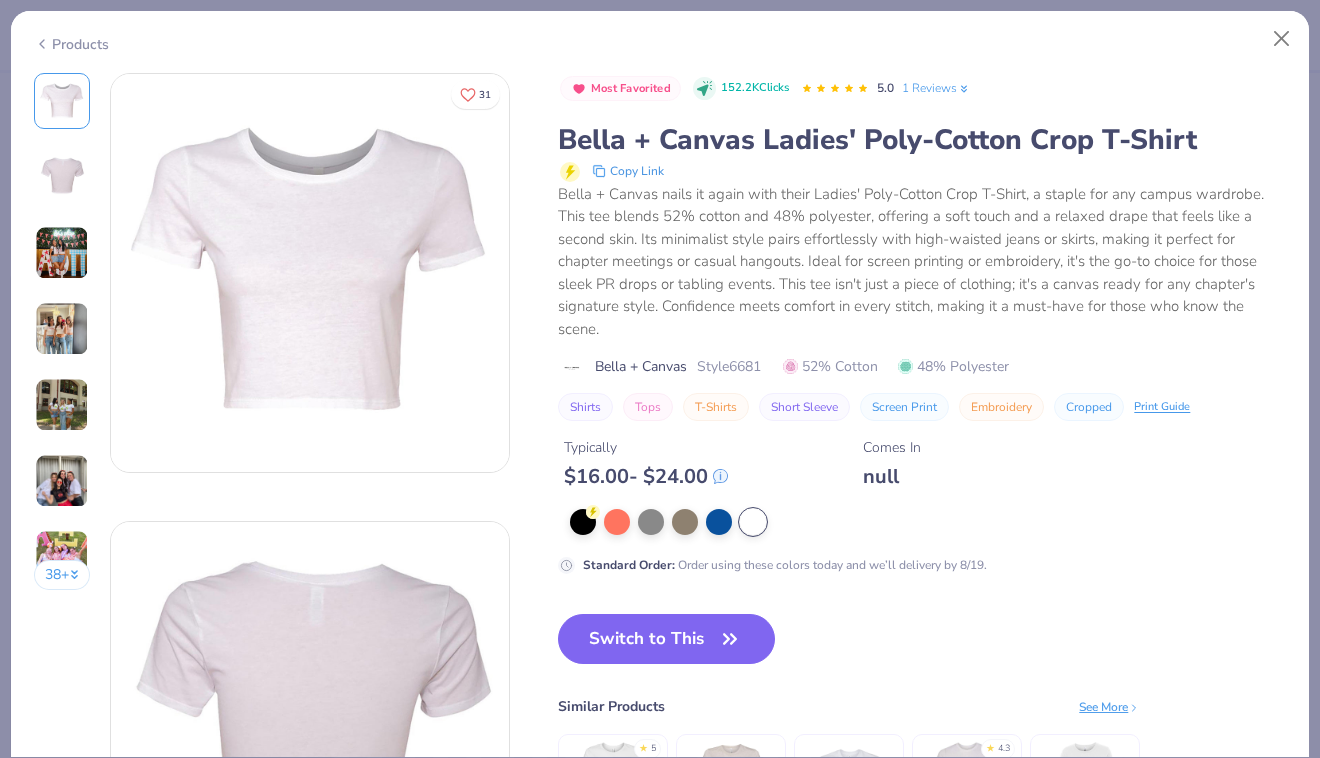 click at bounding box center (62, 253) 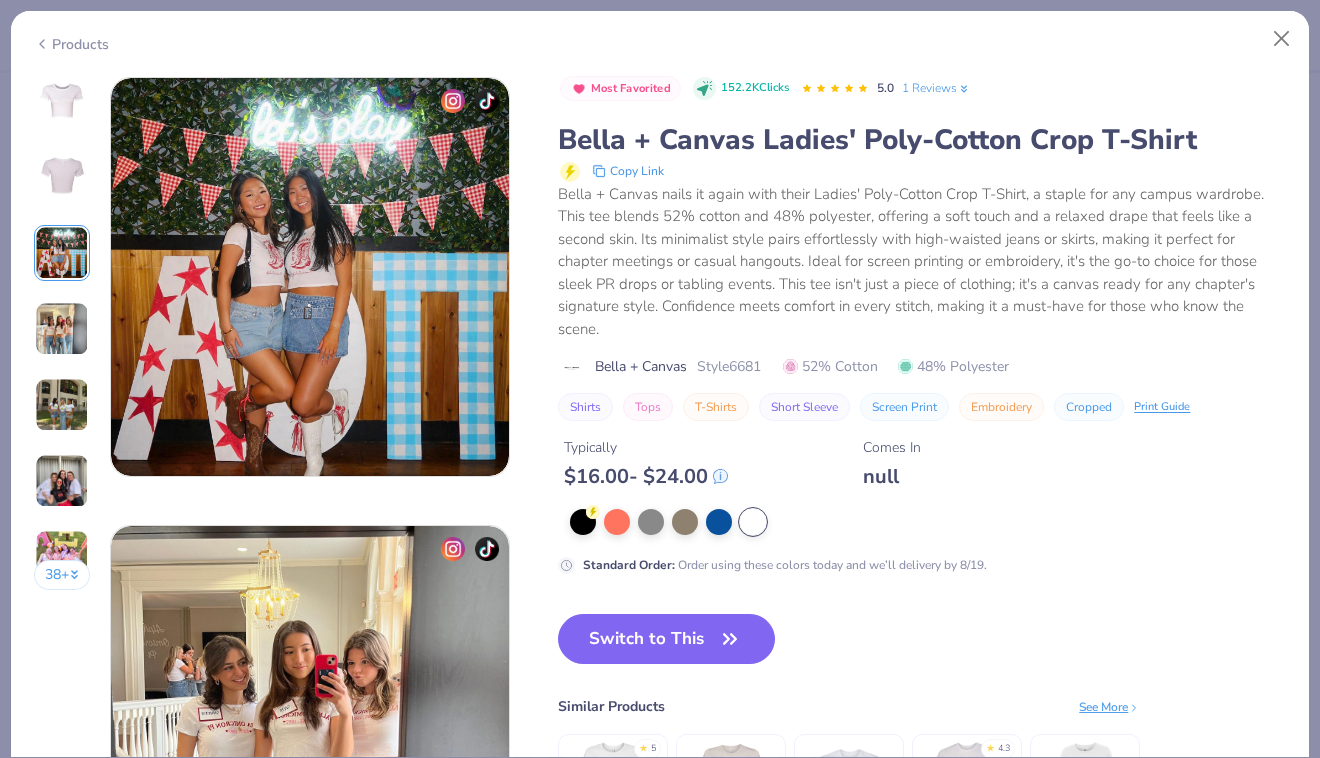 scroll, scrollTop: 896, scrollLeft: 0, axis: vertical 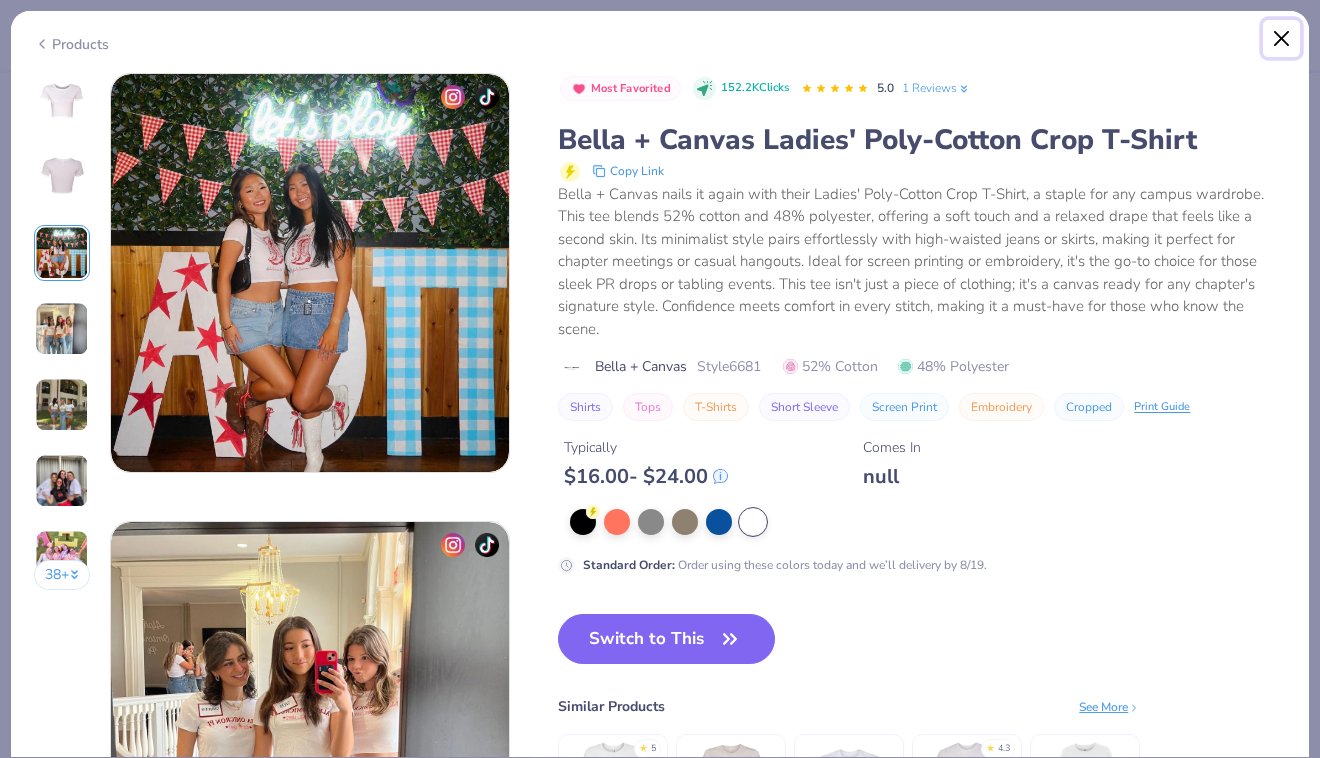 click at bounding box center (1282, 39) 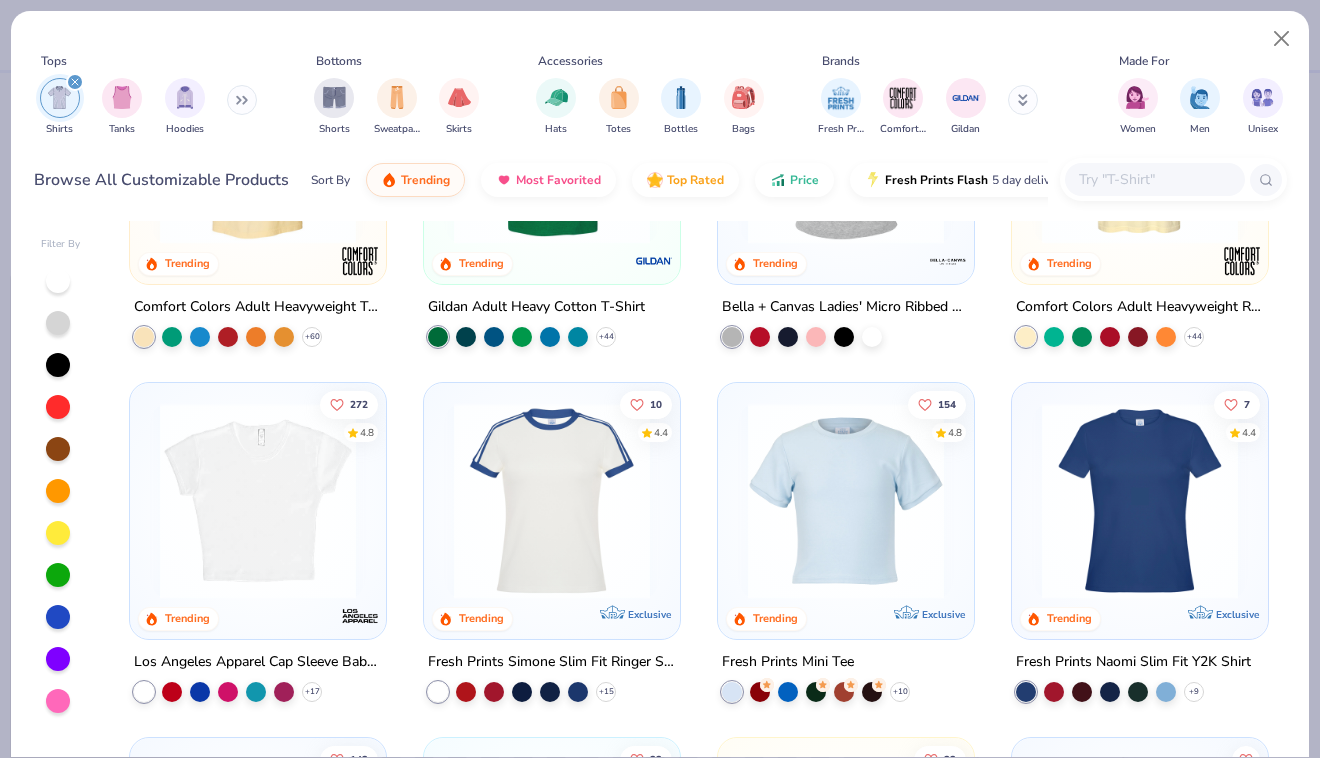 scroll, scrollTop: 152, scrollLeft: 0, axis: vertical 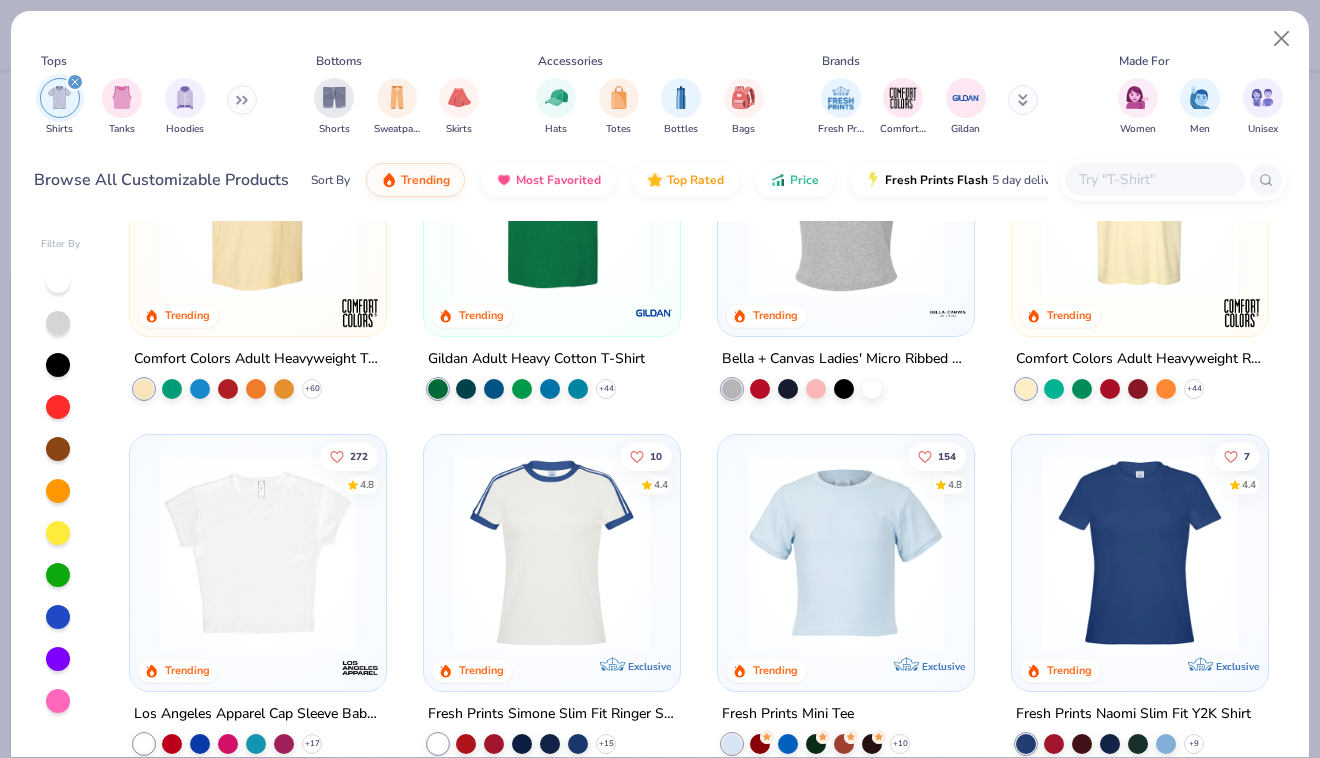 click at bounding box center [258, 553] 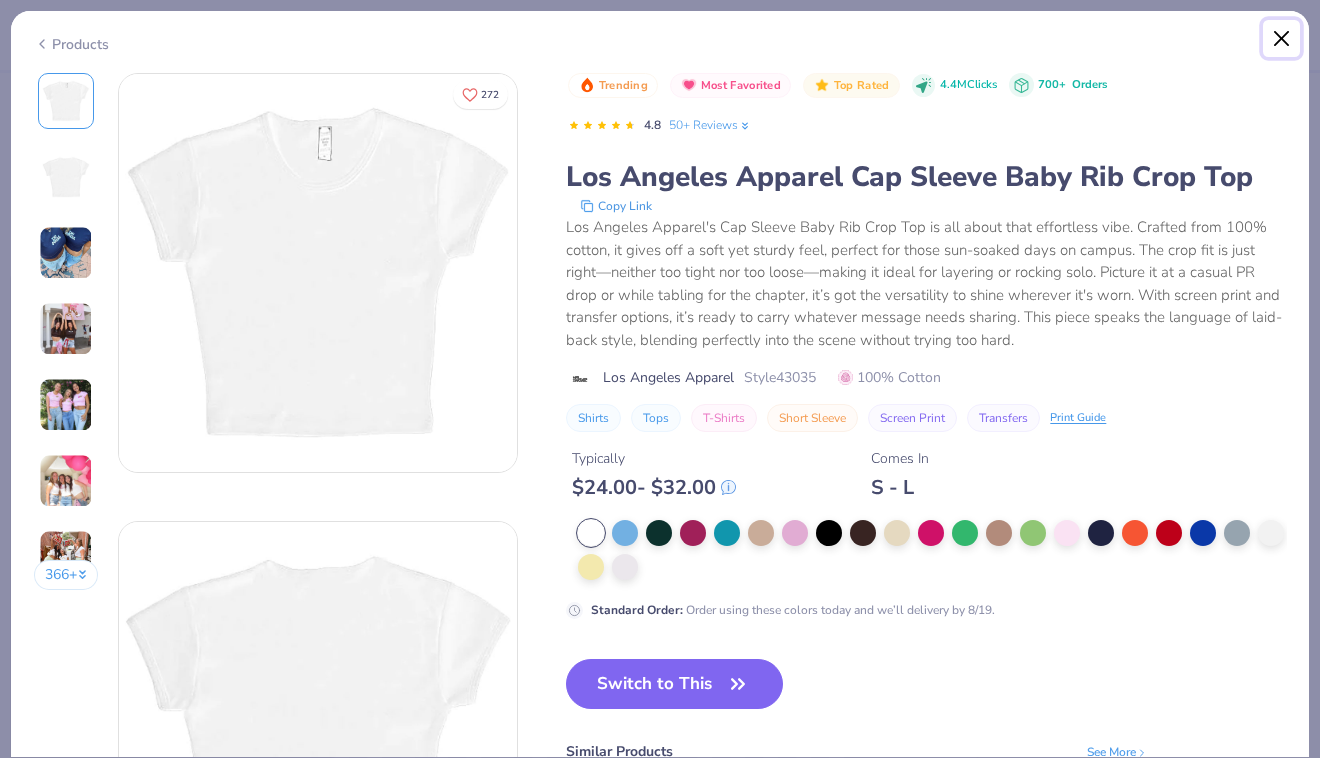 click at bounding box center (1282, 39) 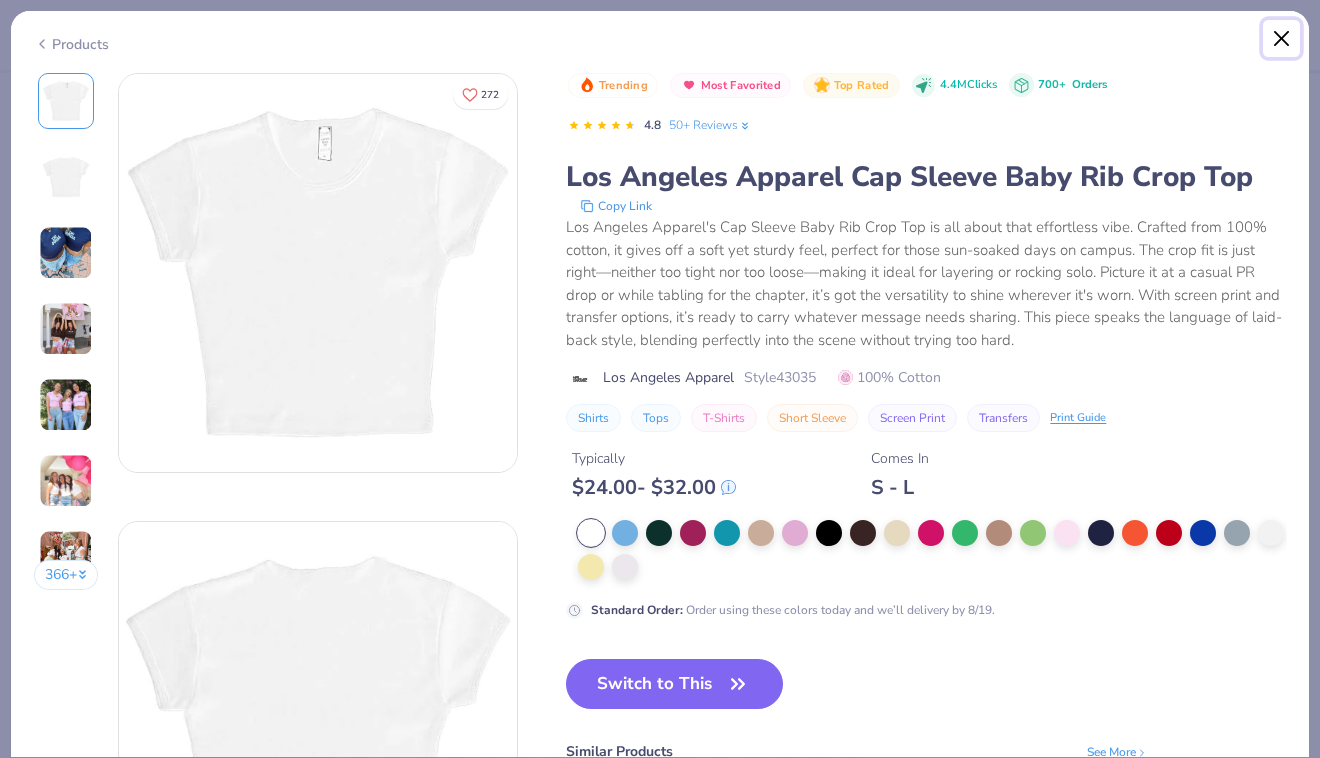 type on "x" 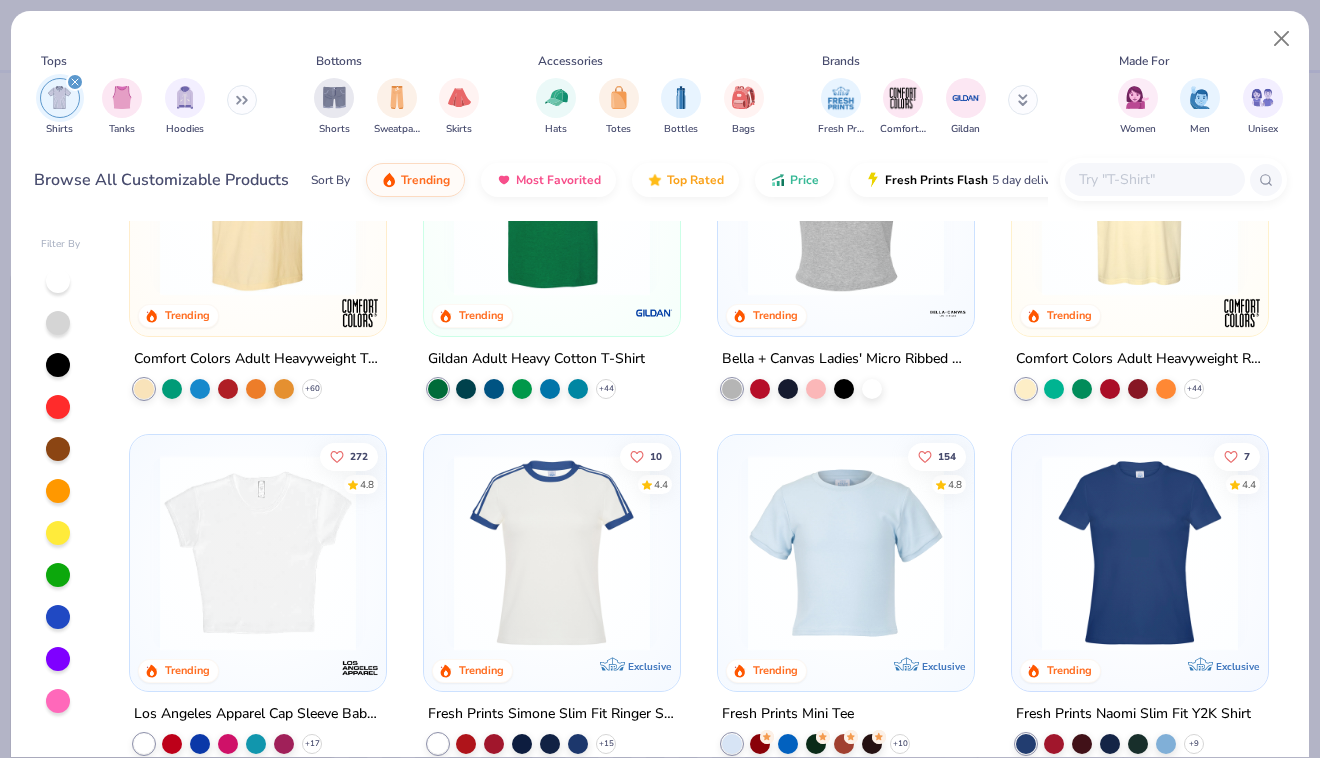 click at bounding box center (1154, 179) 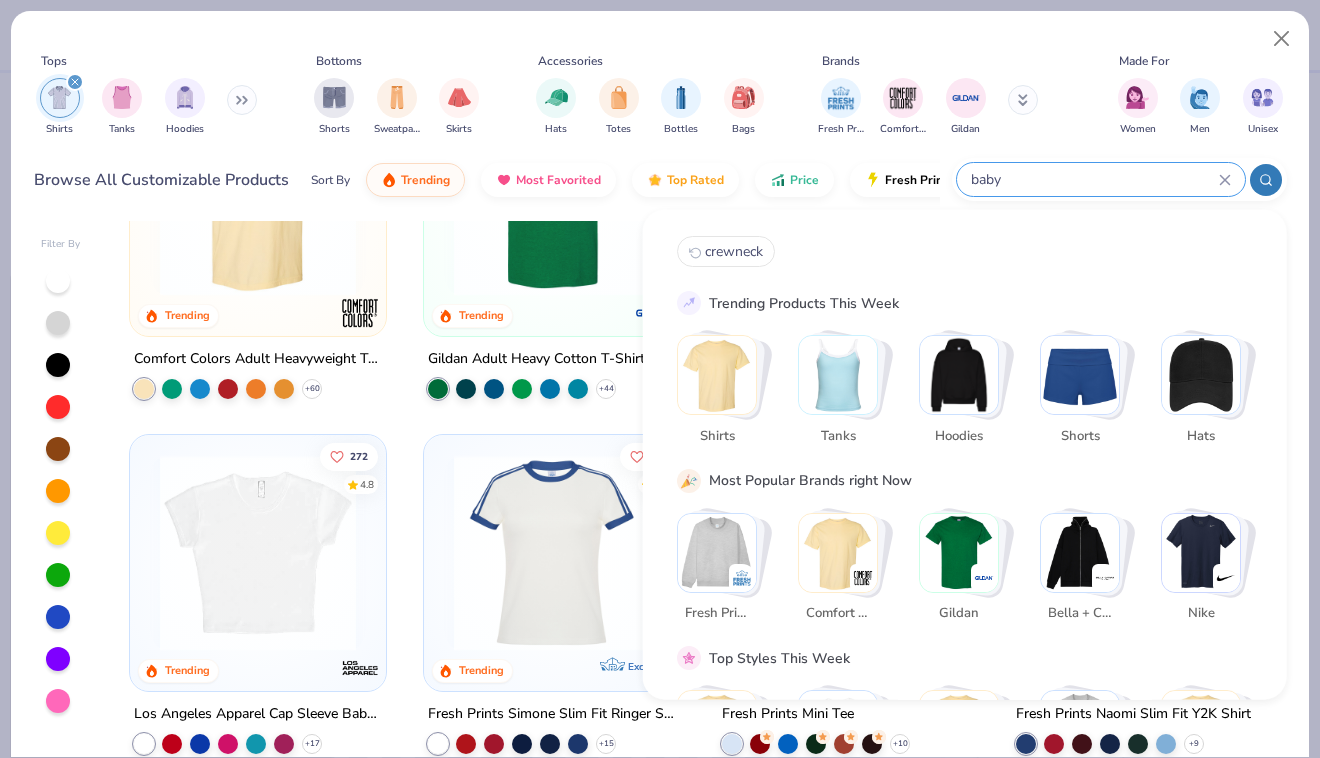 type on "baby" 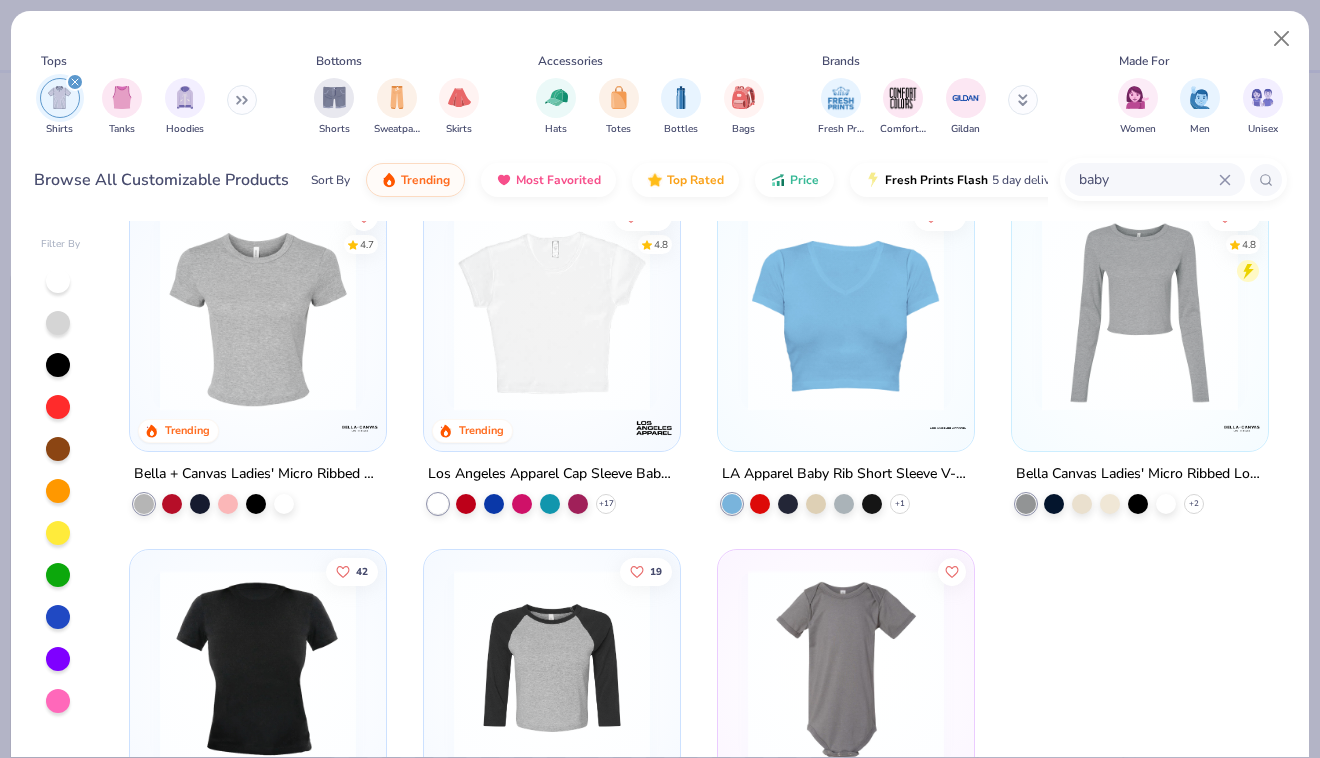scroll, scrollTop: 0, scrollLeft: 0, axis: both 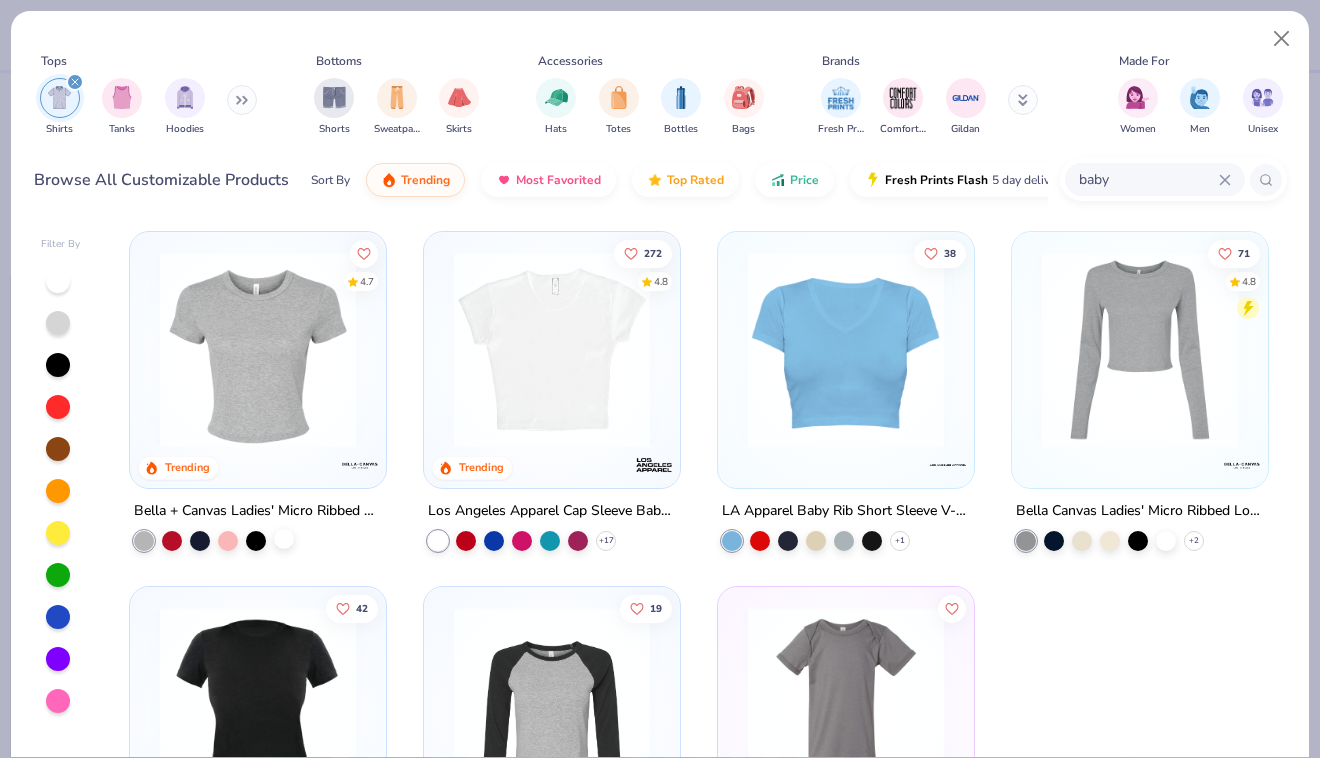 click at bounding box center (284, 539) 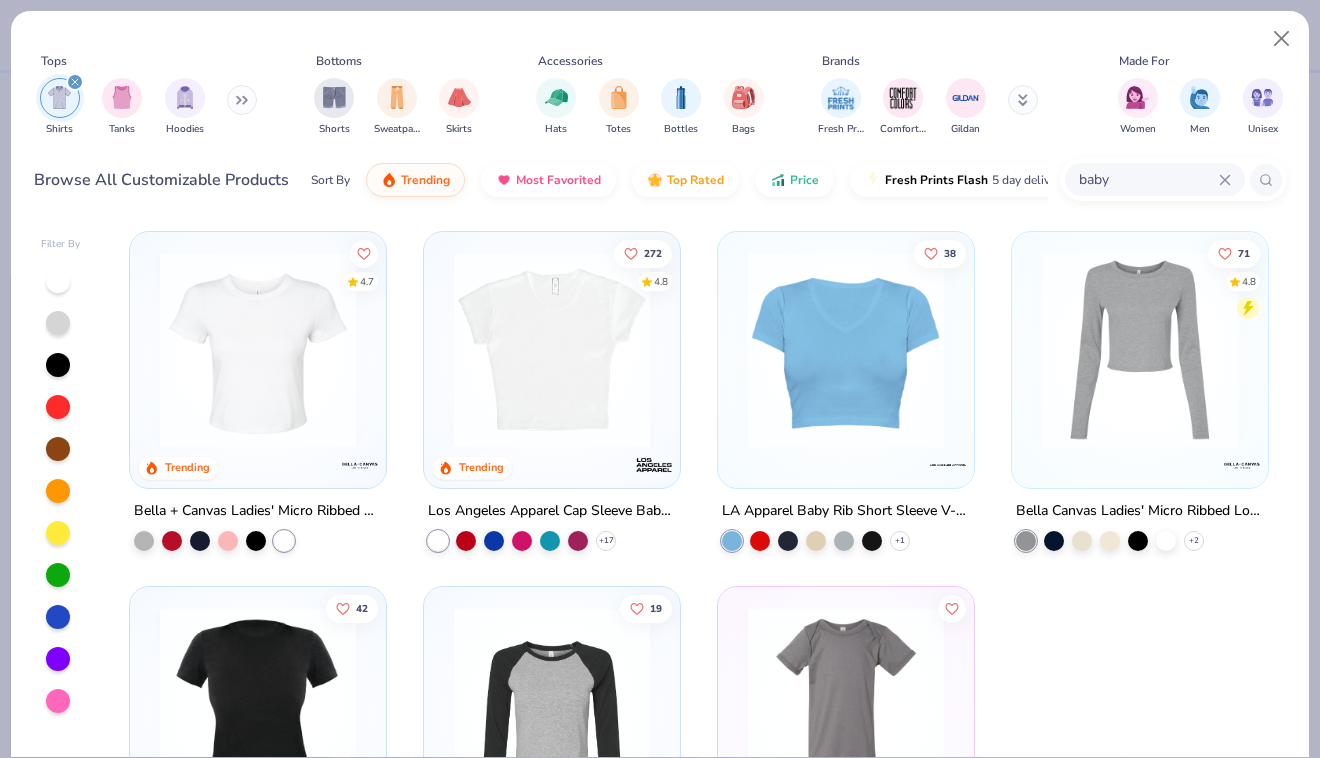 click at bounding box center [258, 350] 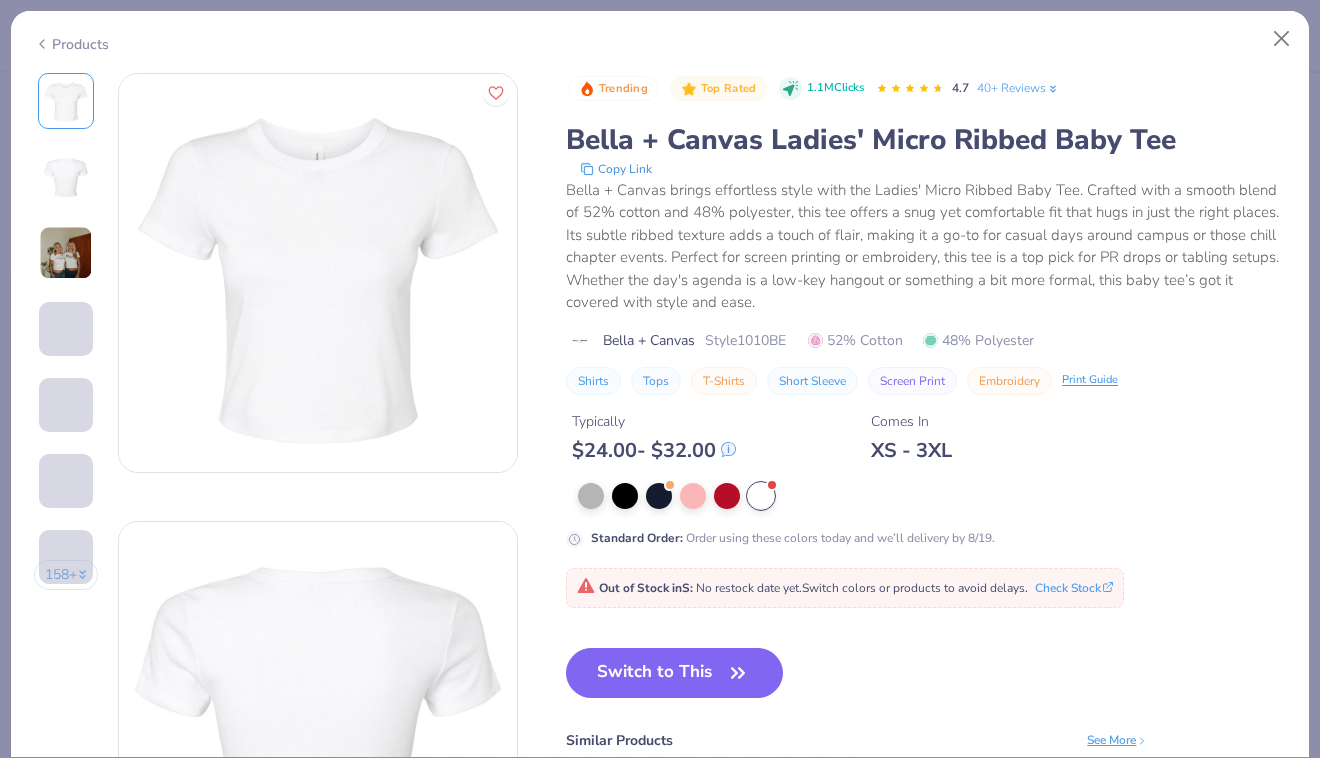 click at bounding box center [66, 177] 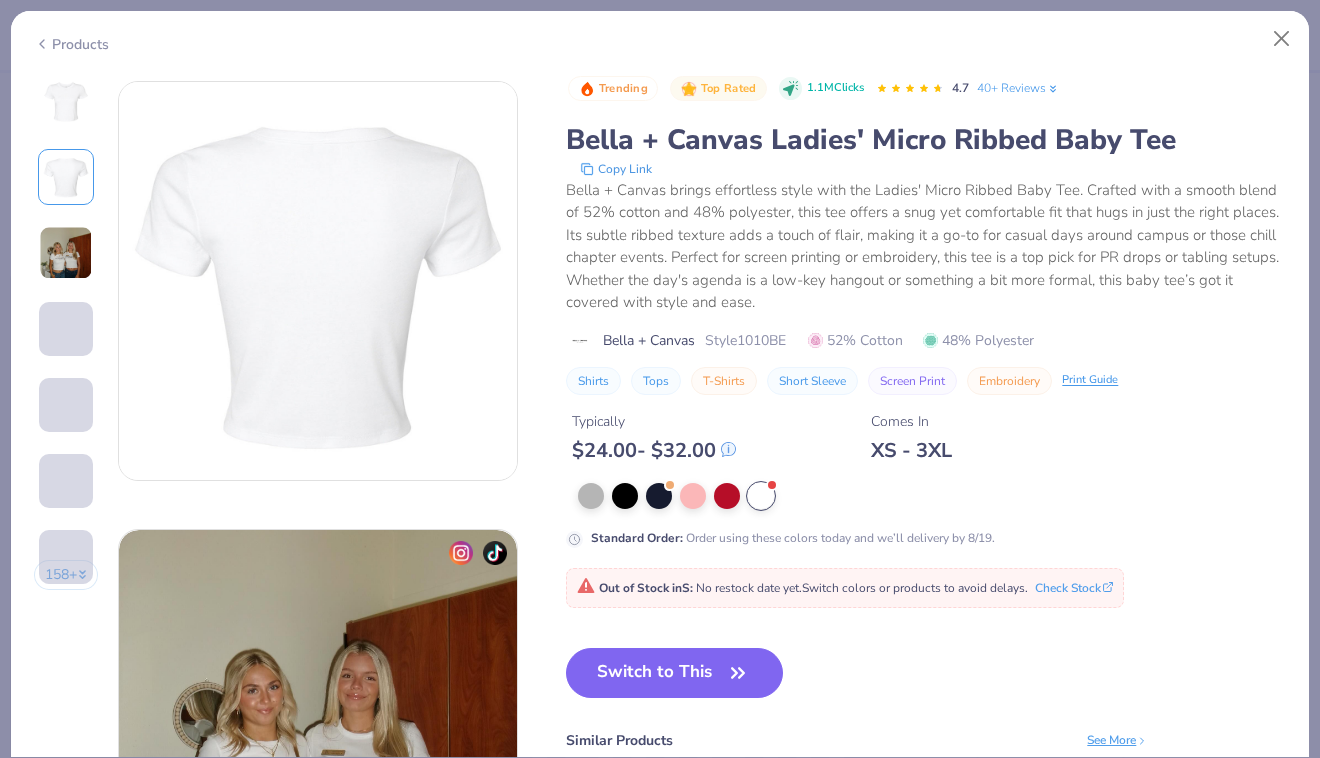 scroll, scrollTop: 448, scrollLeft: 0, axis: vertical 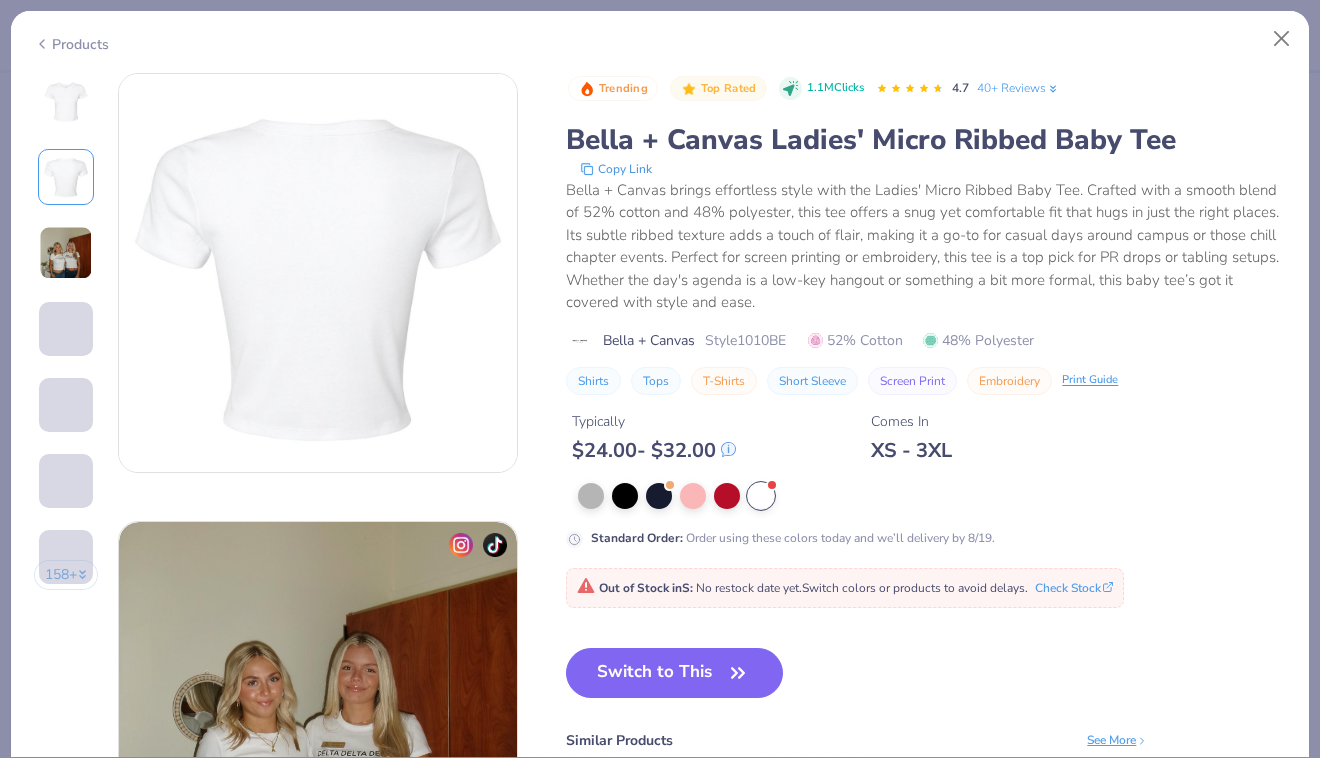 click at bounding box center (318, 273) 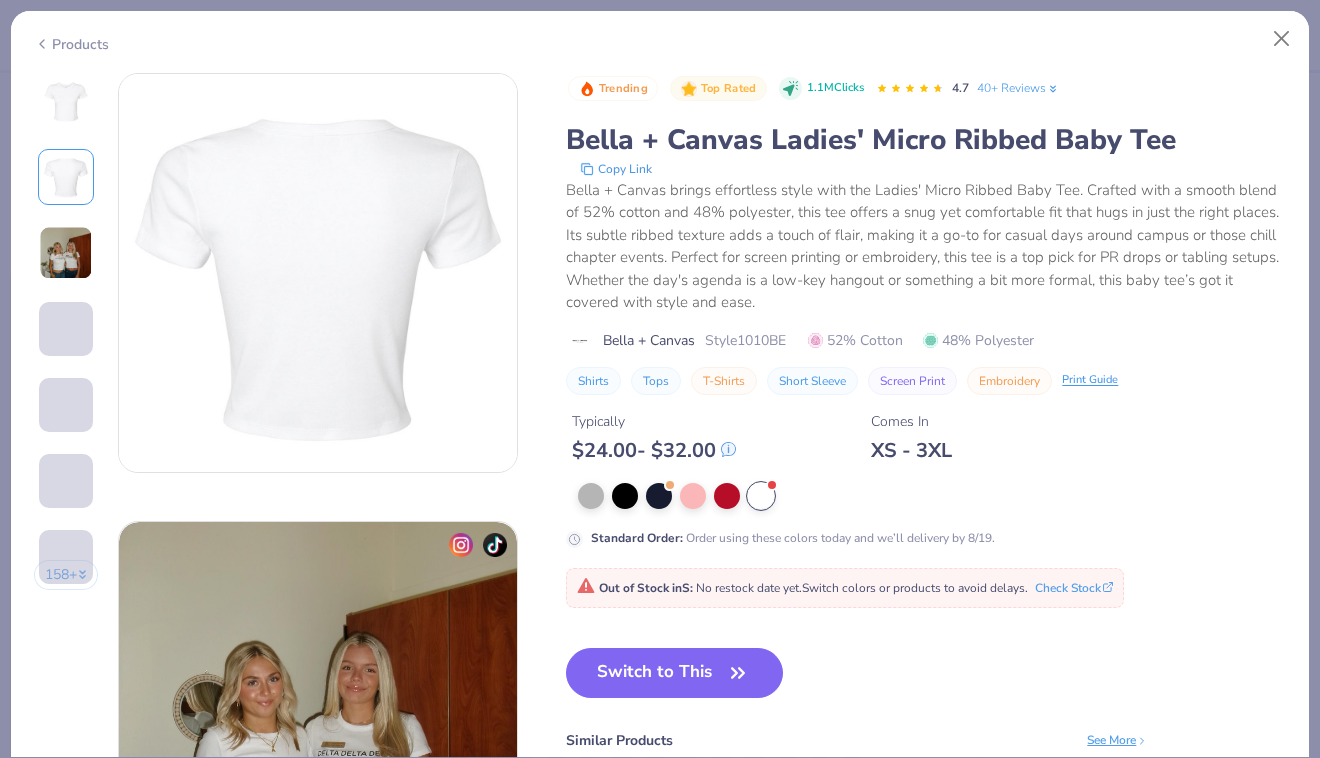 click at bounding box center [318, 273] 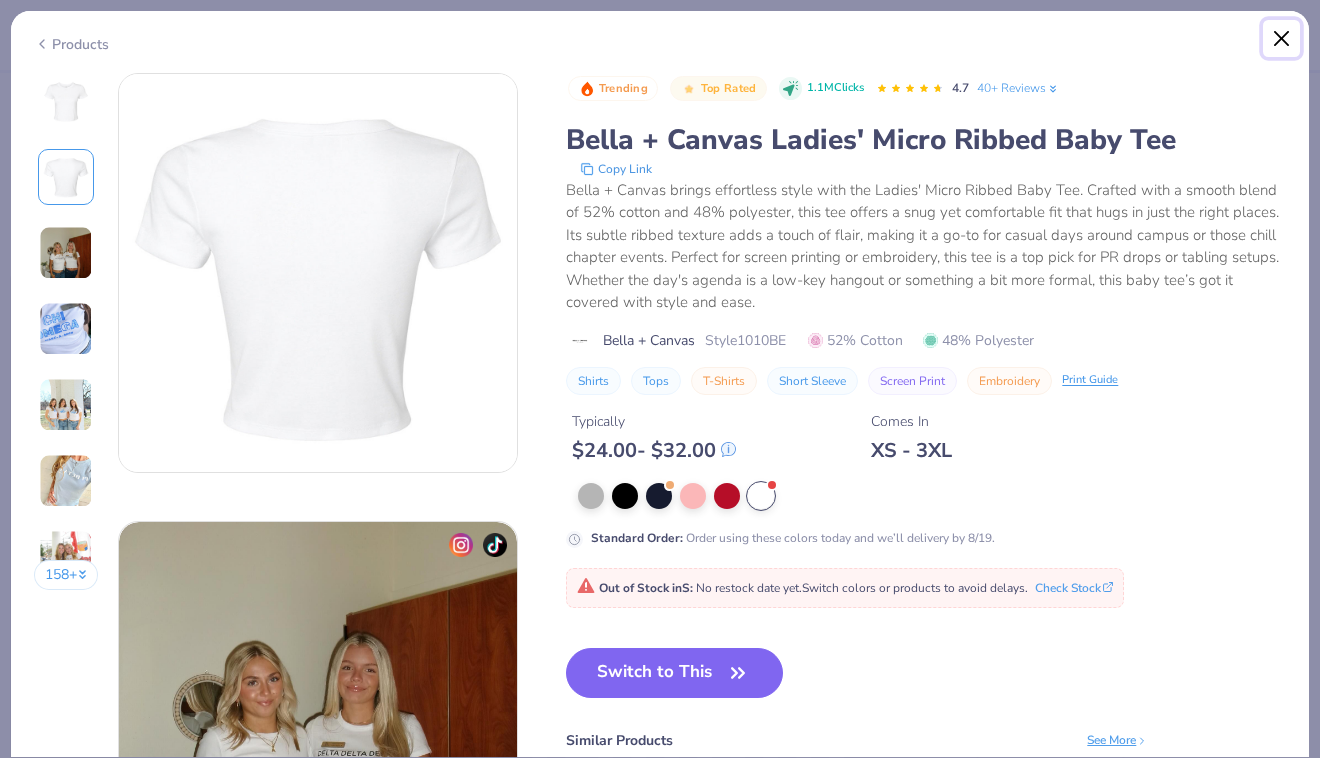 click at bounding box center (1282, 39) 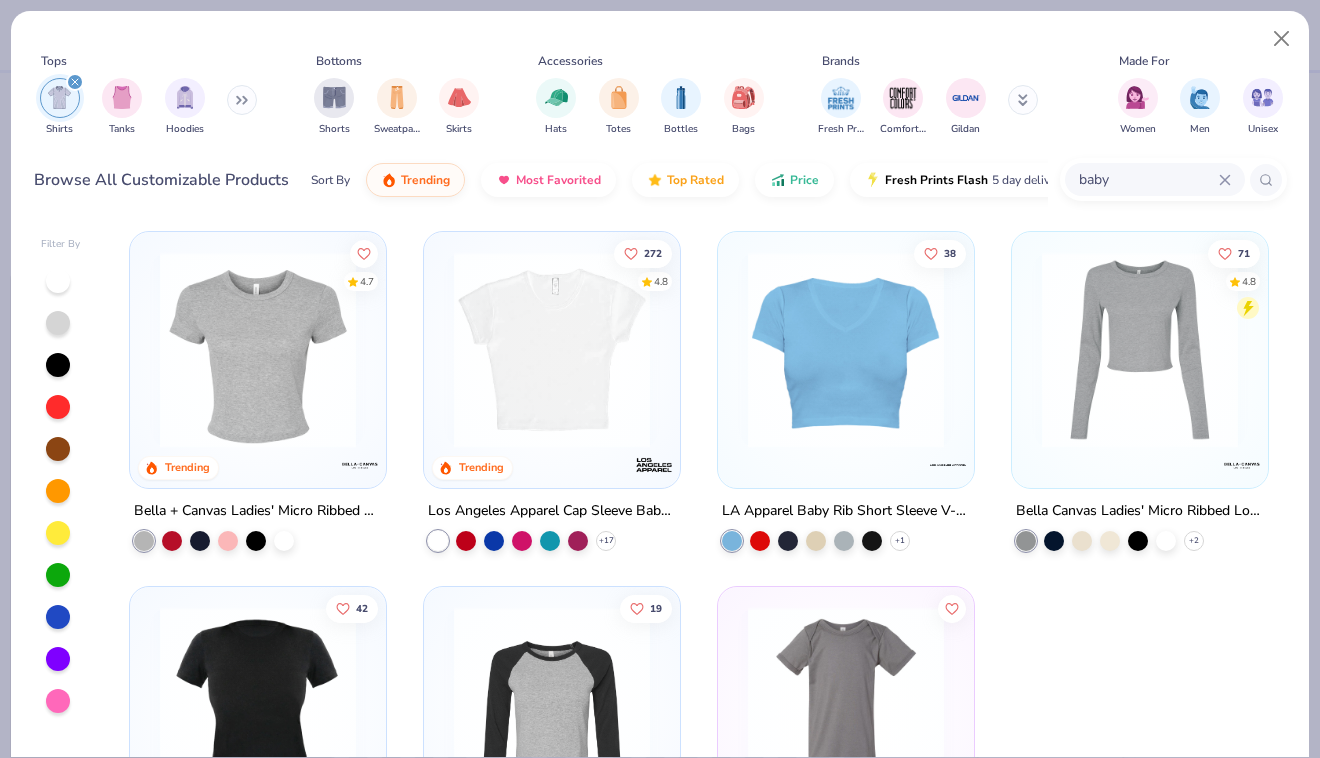 click at bounding box center [552, 350] 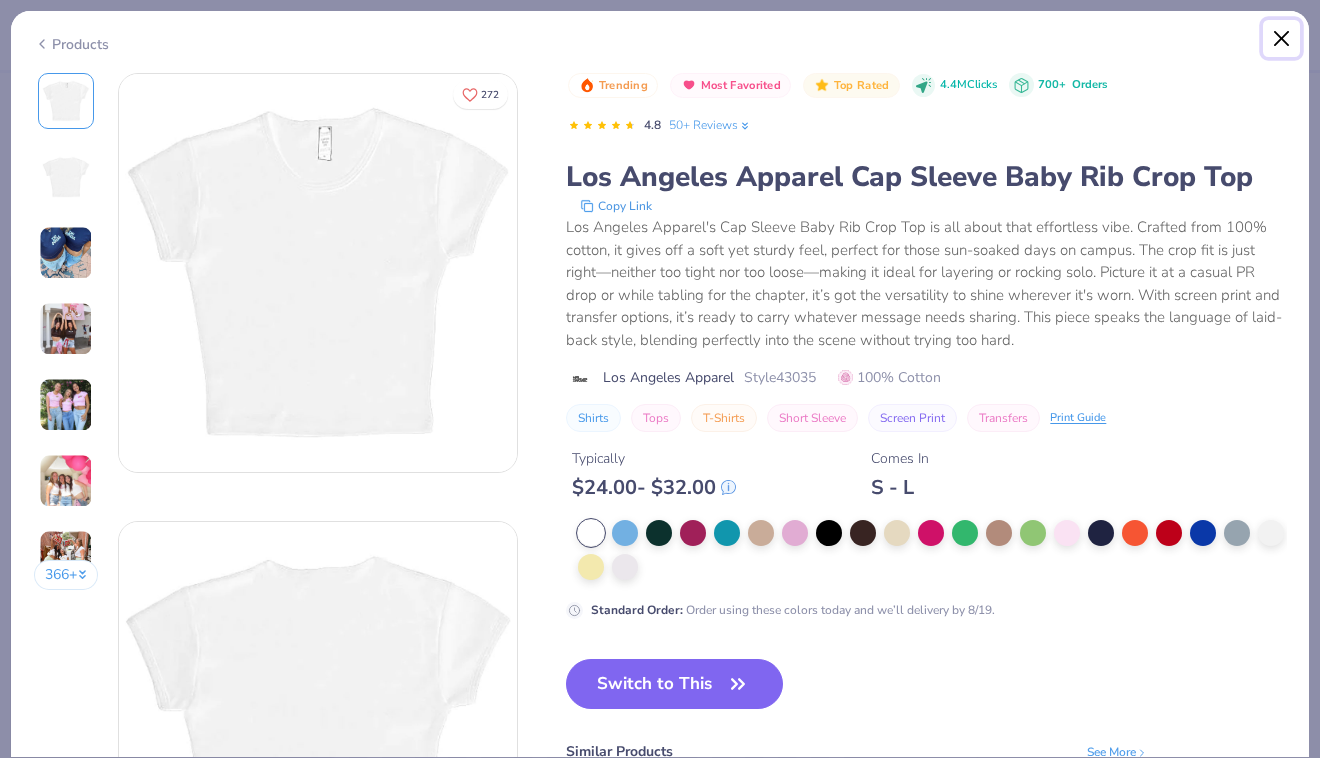 click at bounding box center (1282, 39) 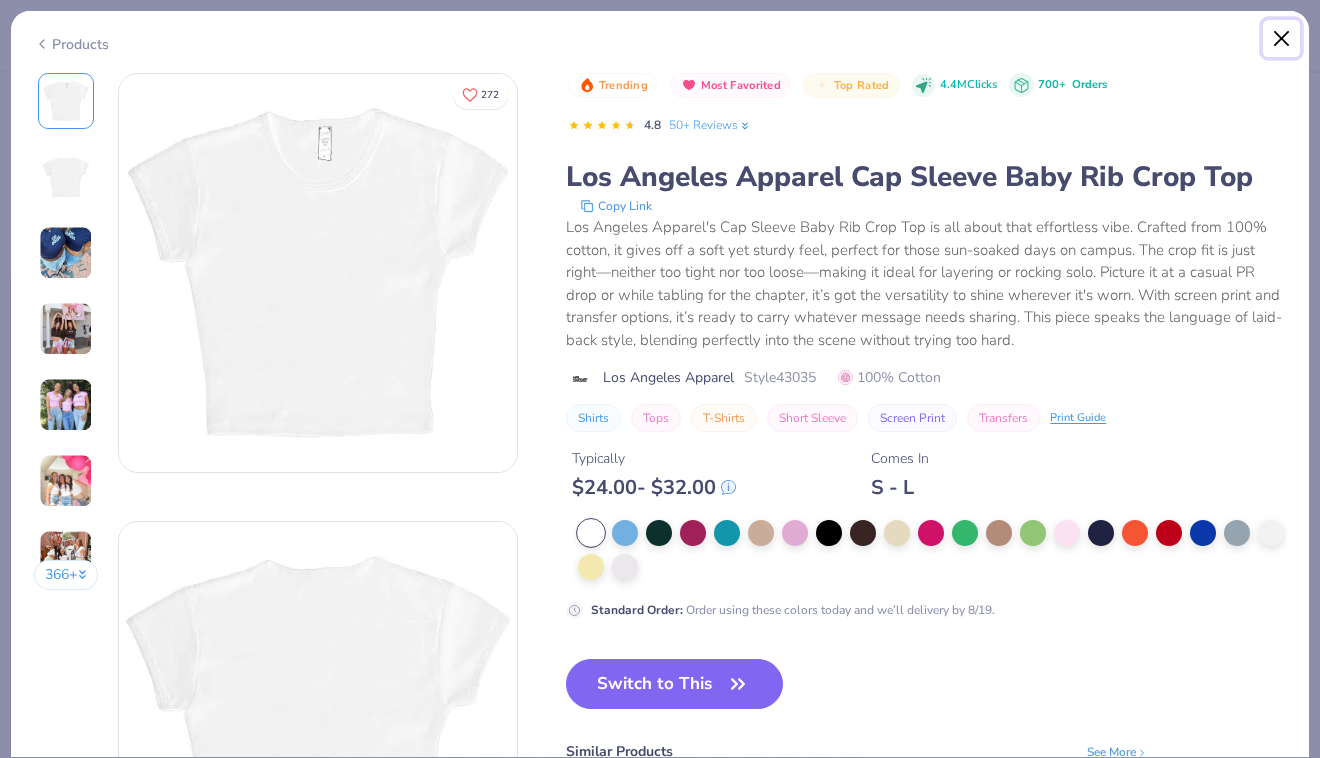 type on "x" 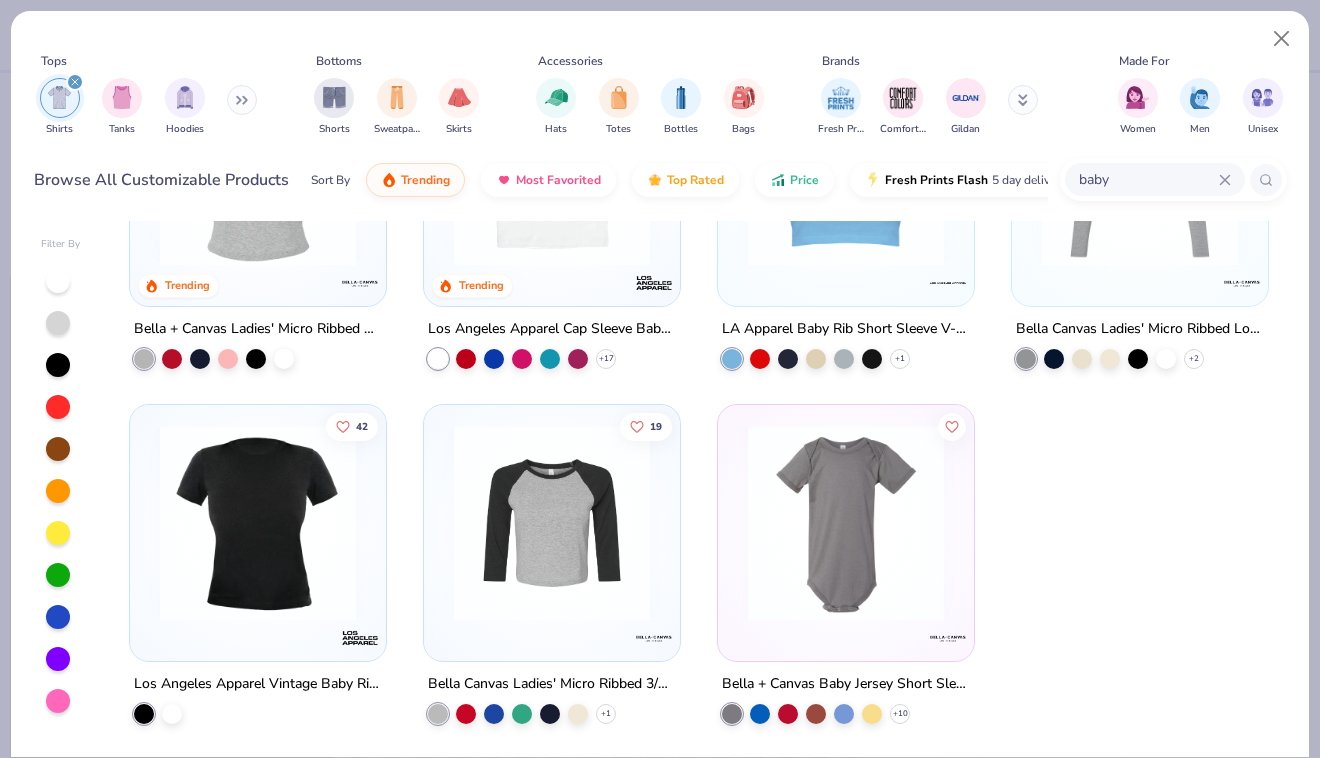 scroll, scrollTop: 0, scrollLeft: 0, axis: both 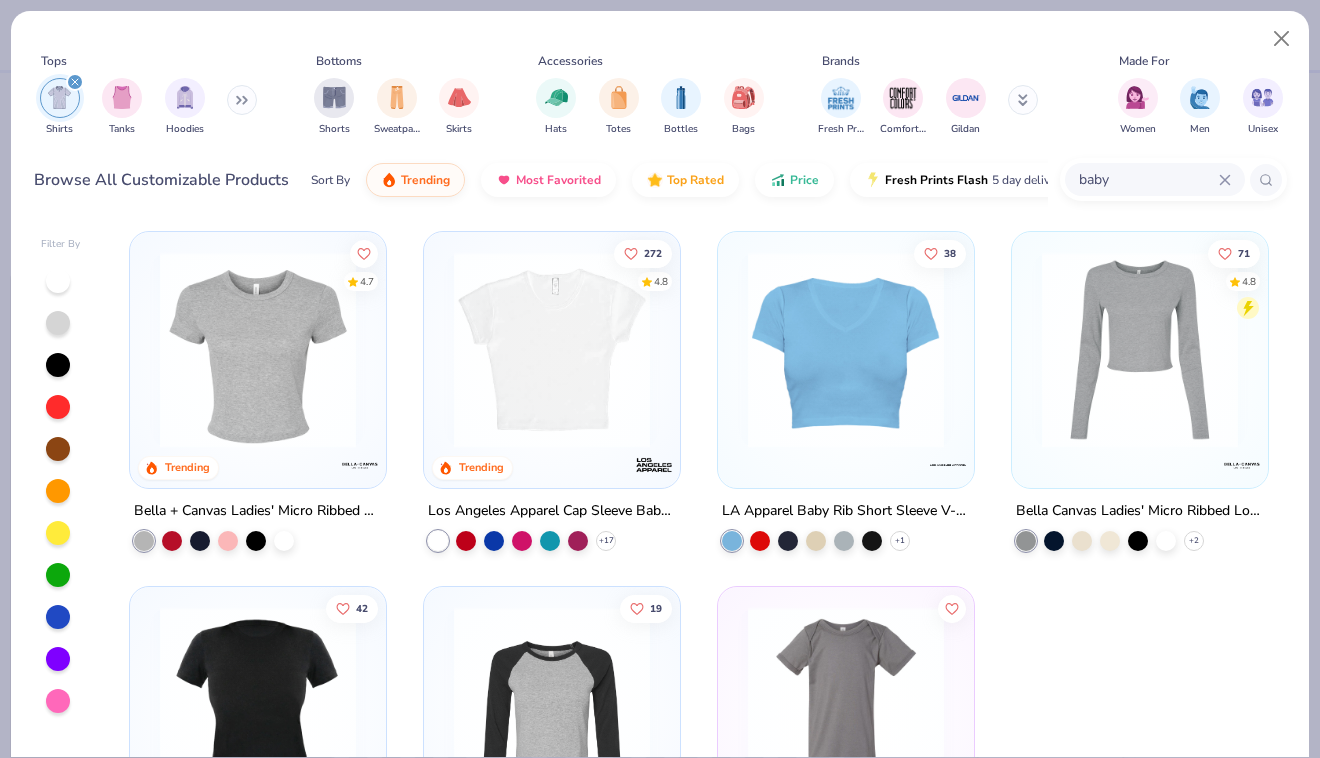 click on "baby" at bounding box center [1148, 179] 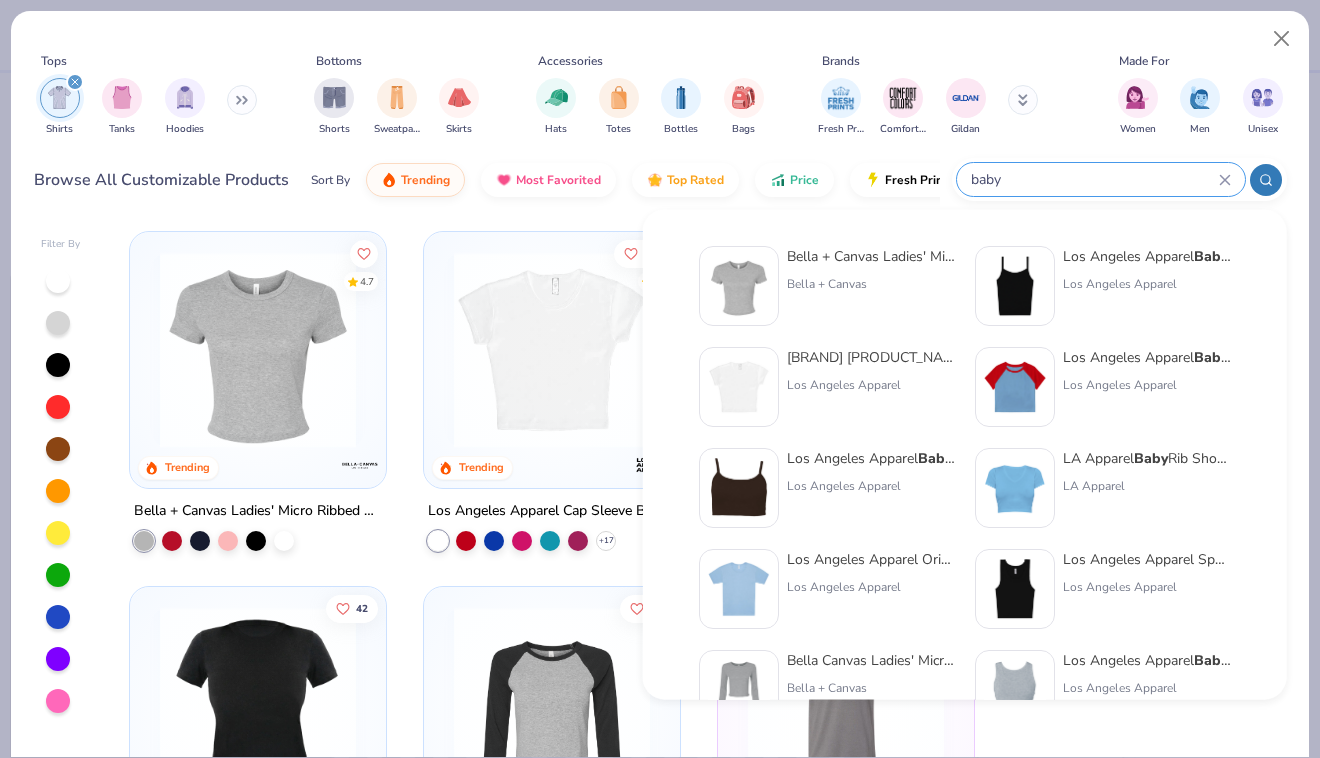 click on "baby" at bounding box center [1094, 179] 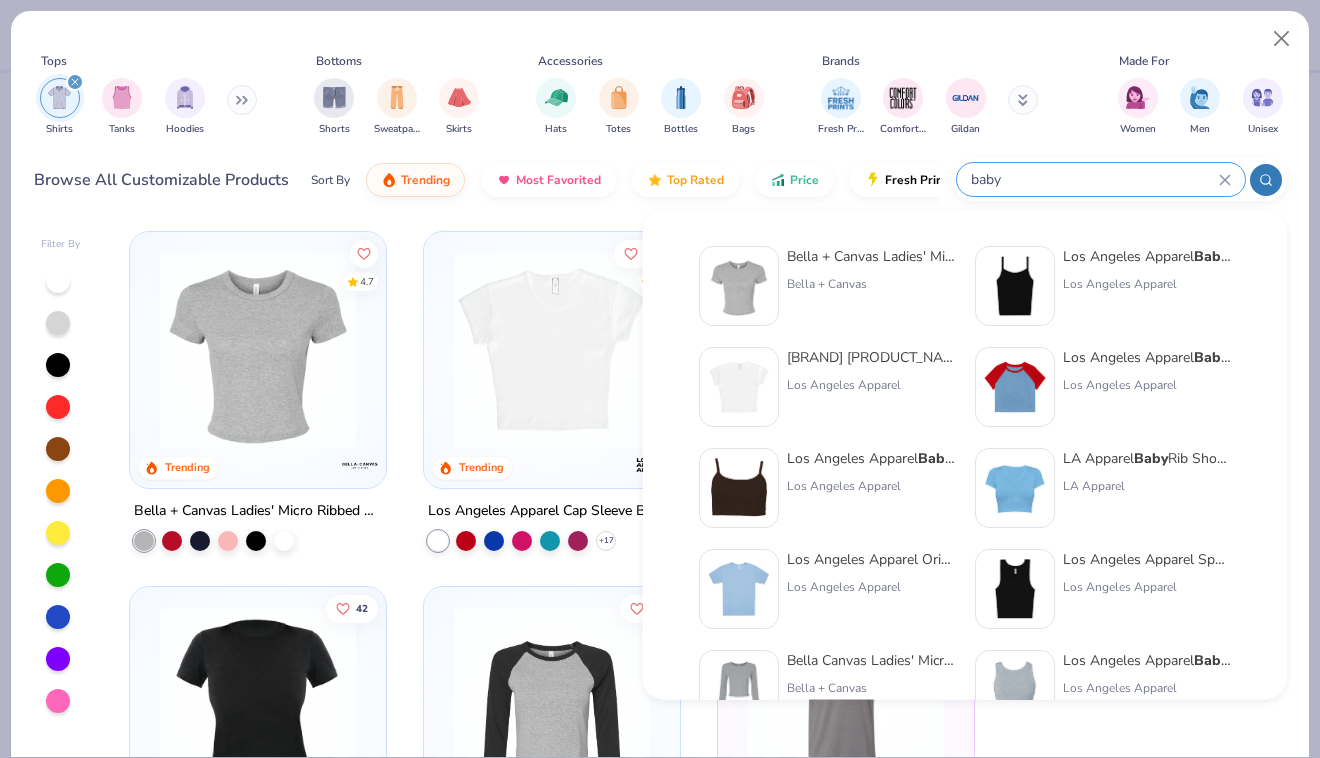 click on "baby" at bounding box center (1094, 179) 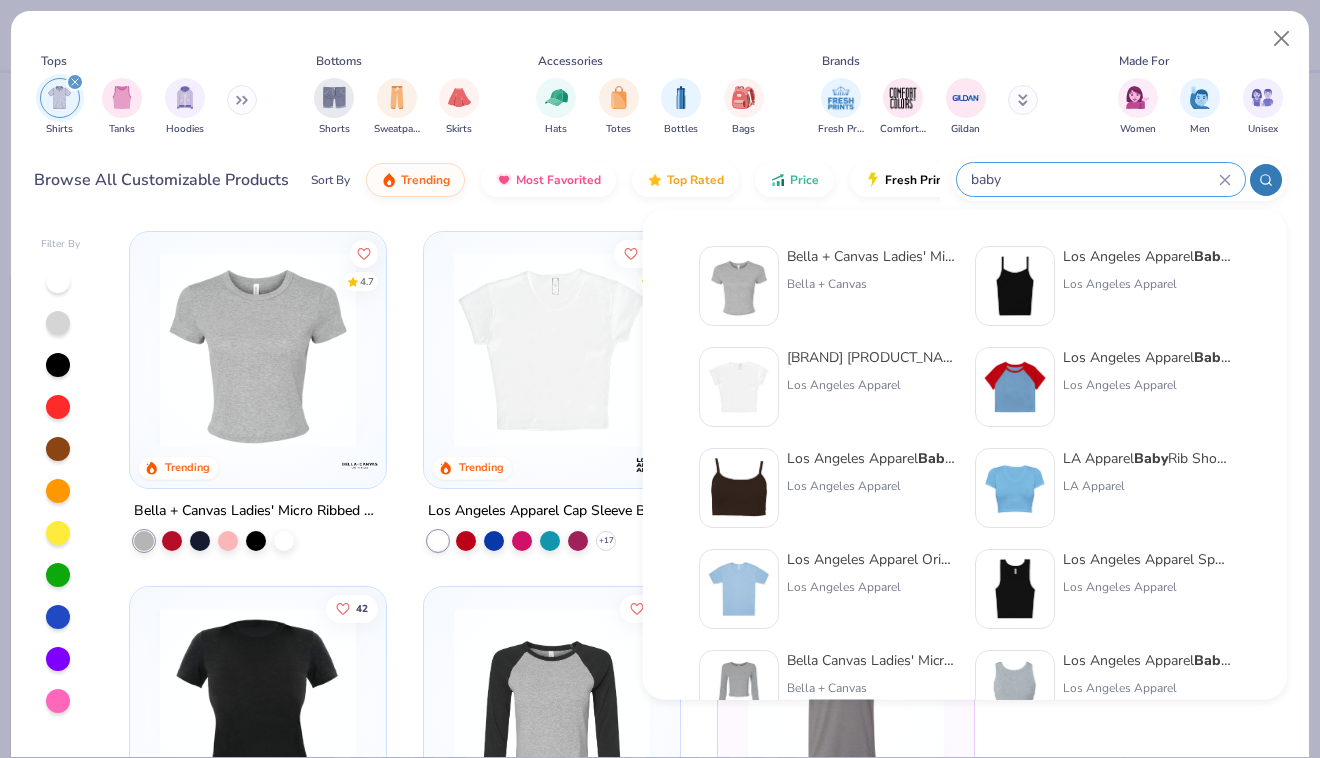 click on "baby" at bounding box center (1094, 179) 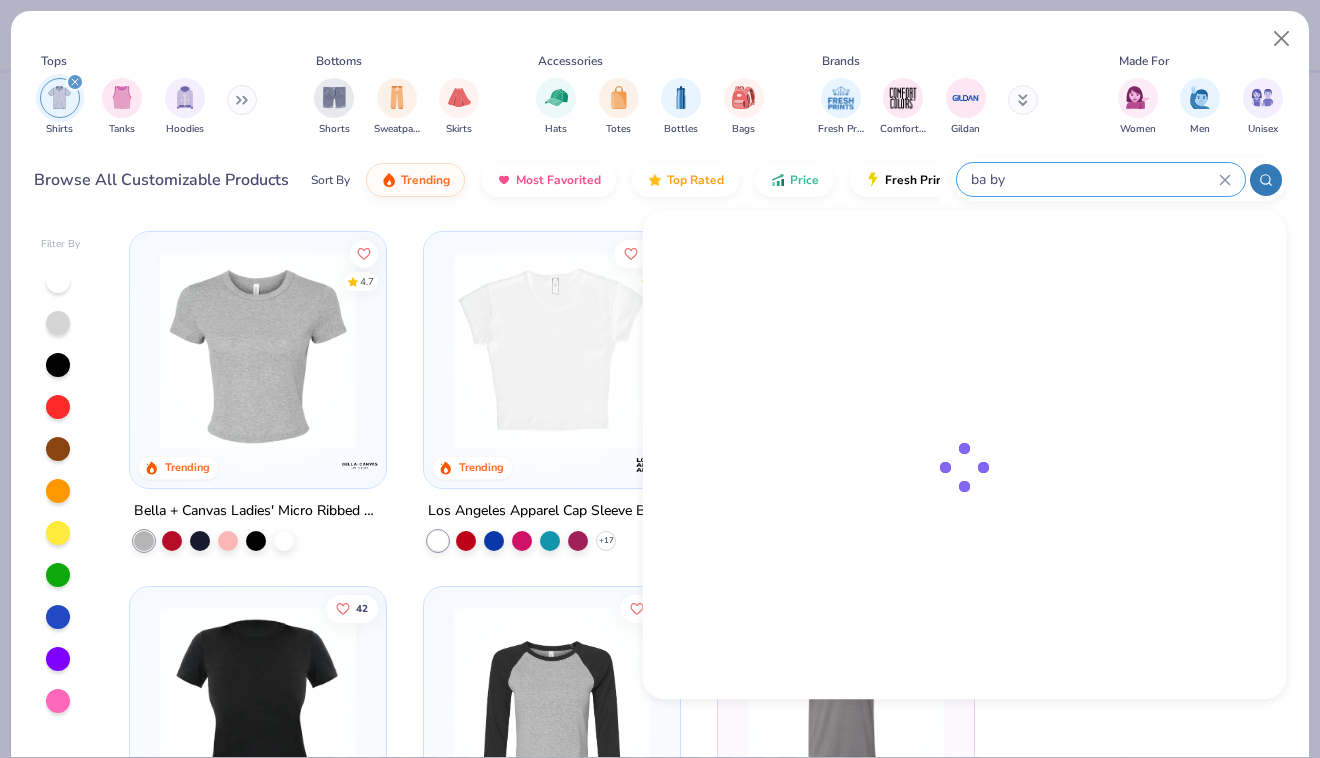 click on "ba by" at bounding box center (1101, 179) 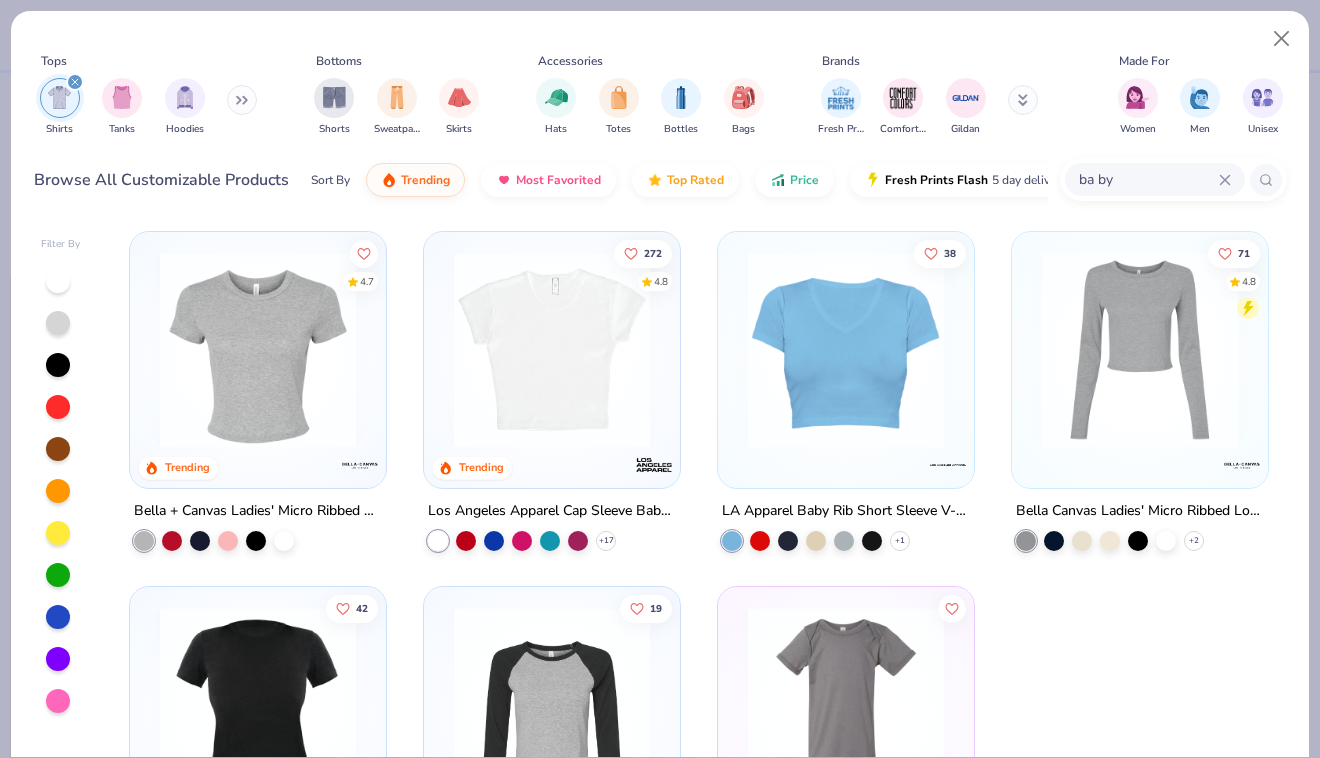 click on "ba by" at bounding box center (1155, 179) 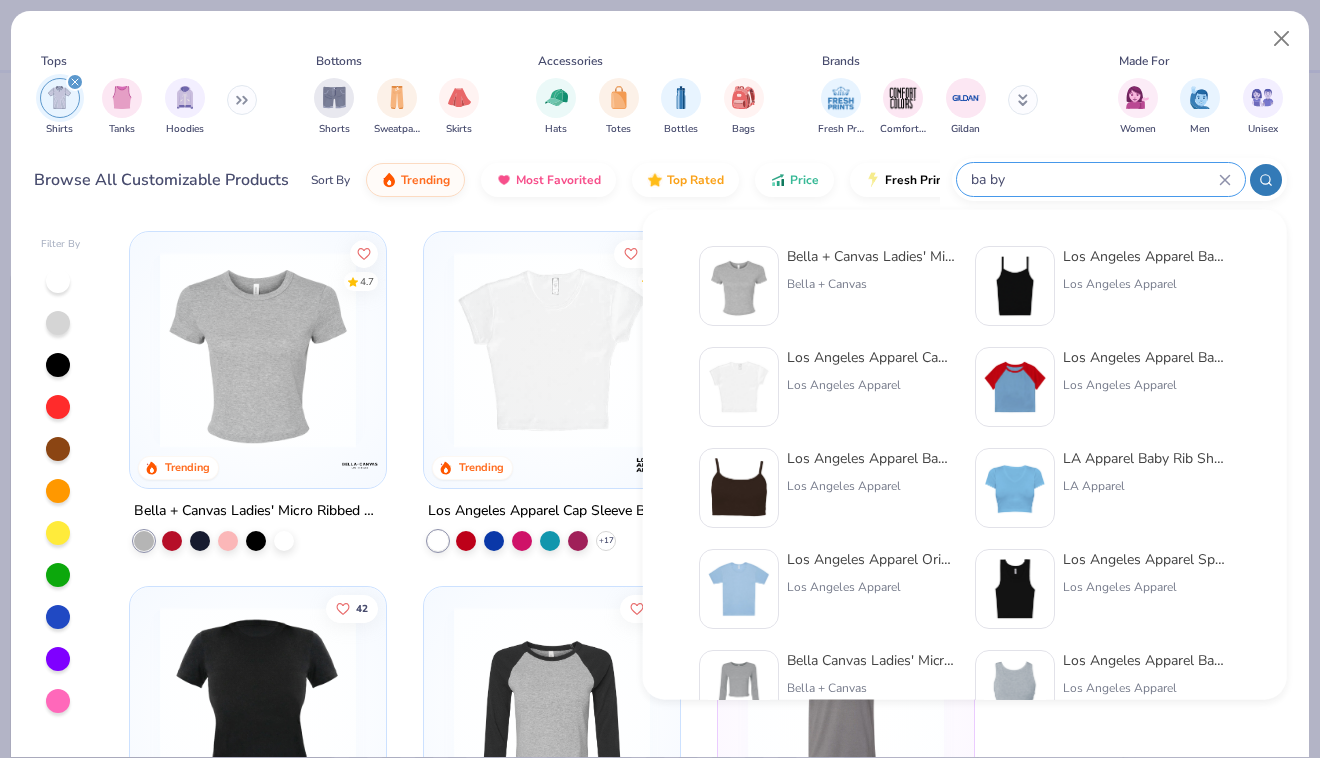 click on "ba by" at bounding box center [1101, 179] 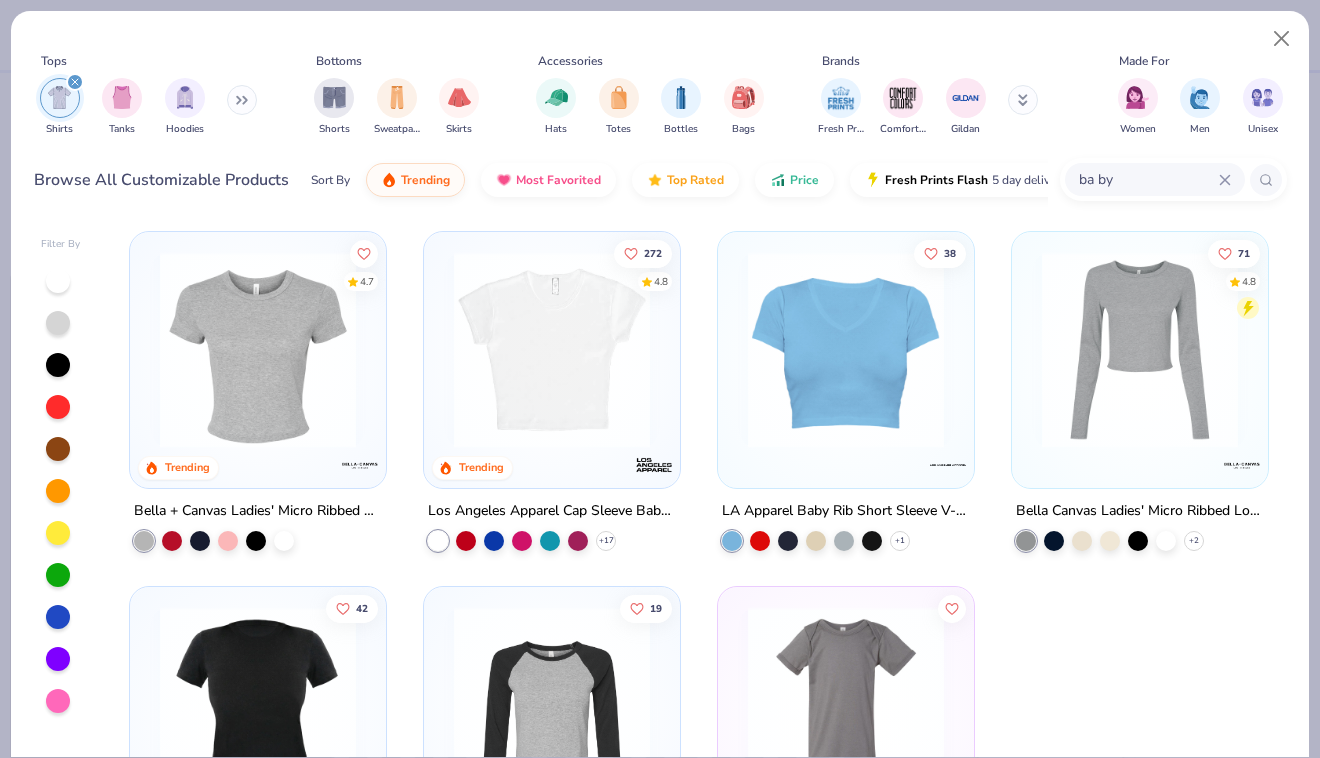 click on "Browse All Customizable Products Sort By Trending Most Favorited Top Rated Price Fresh Prints Flash 5 day delivery ba by" at bounding box center (660, 180) 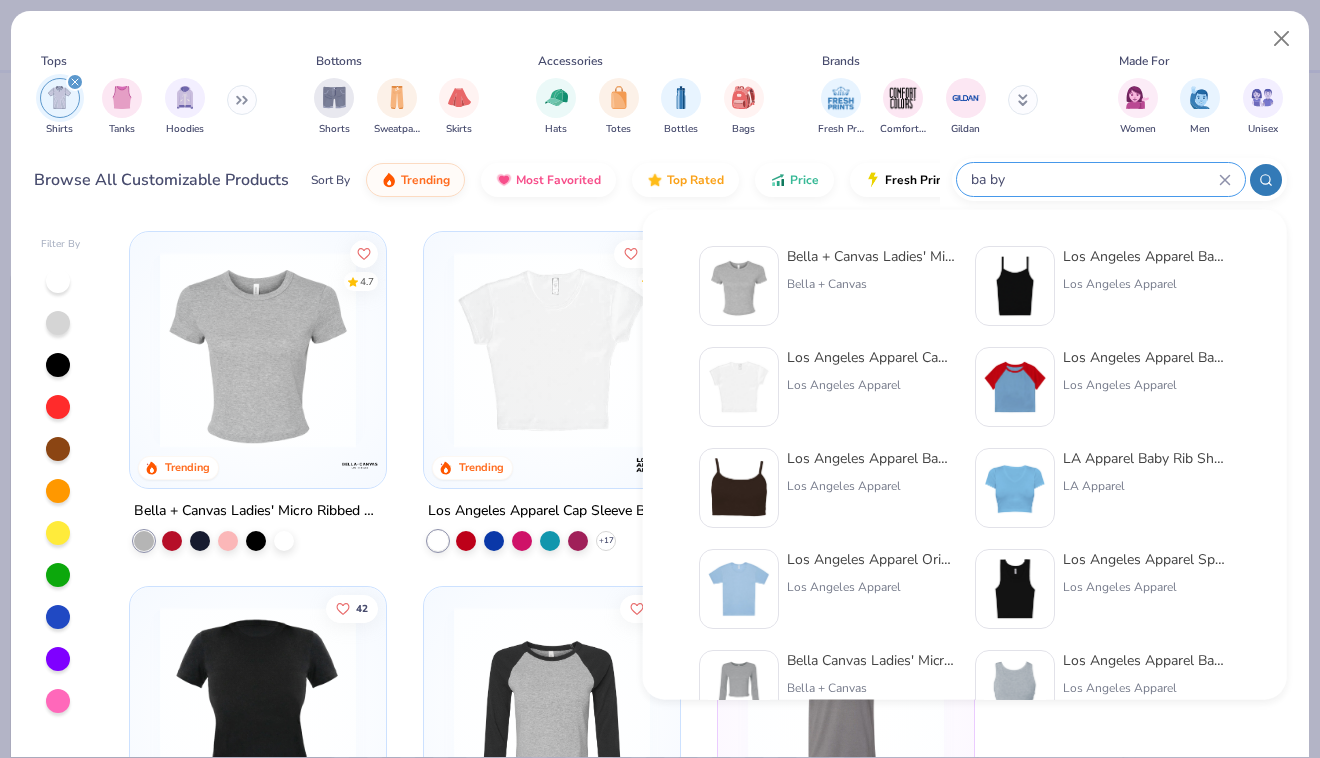 click on "ba by" at bounding box center (1094, 179) 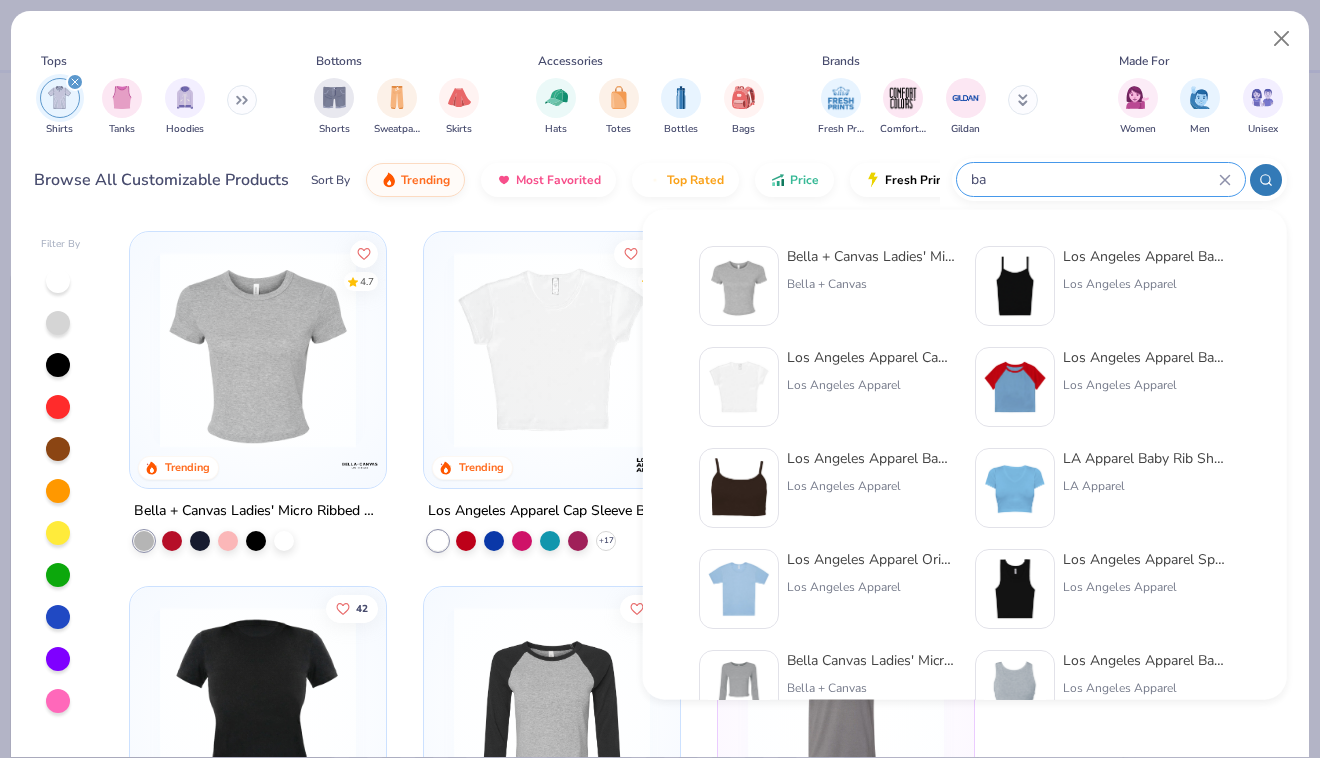 type on "b" 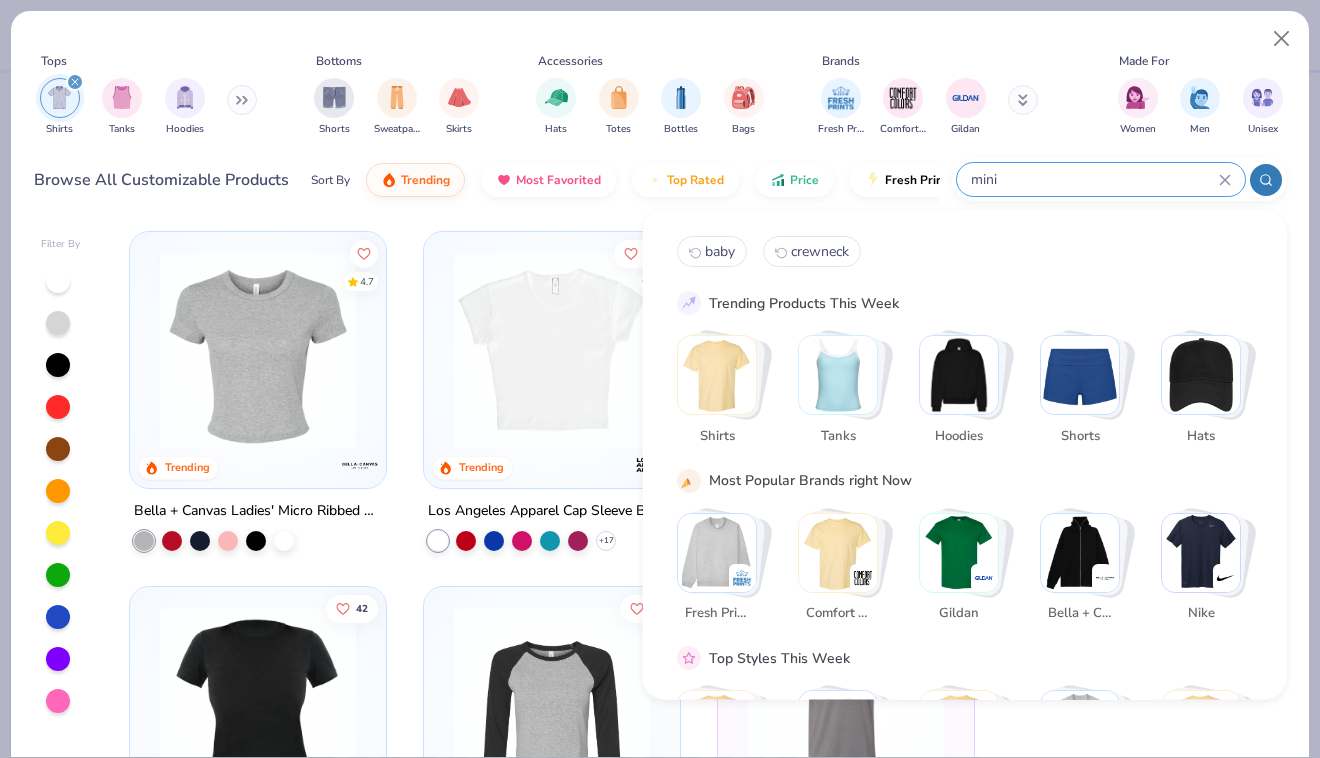 type on "mini" 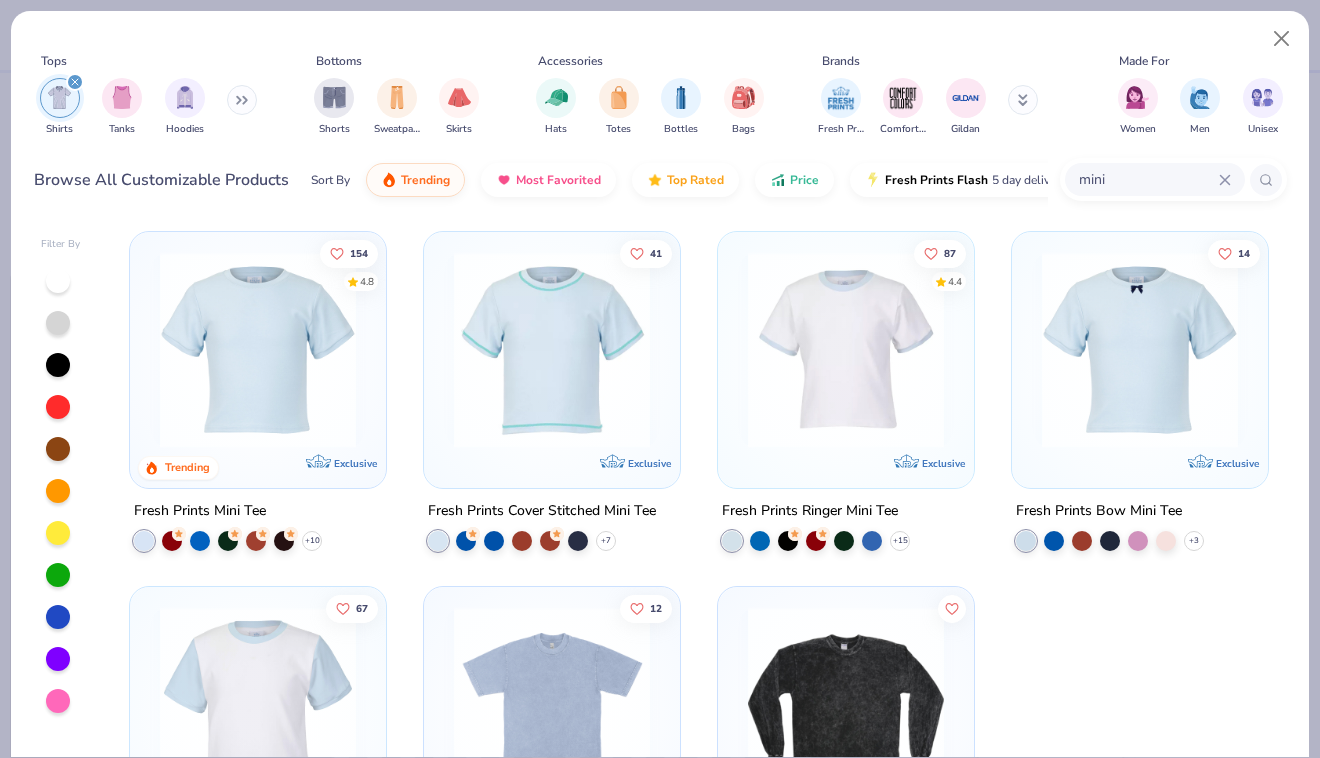 click at bounding box center [258, 350] 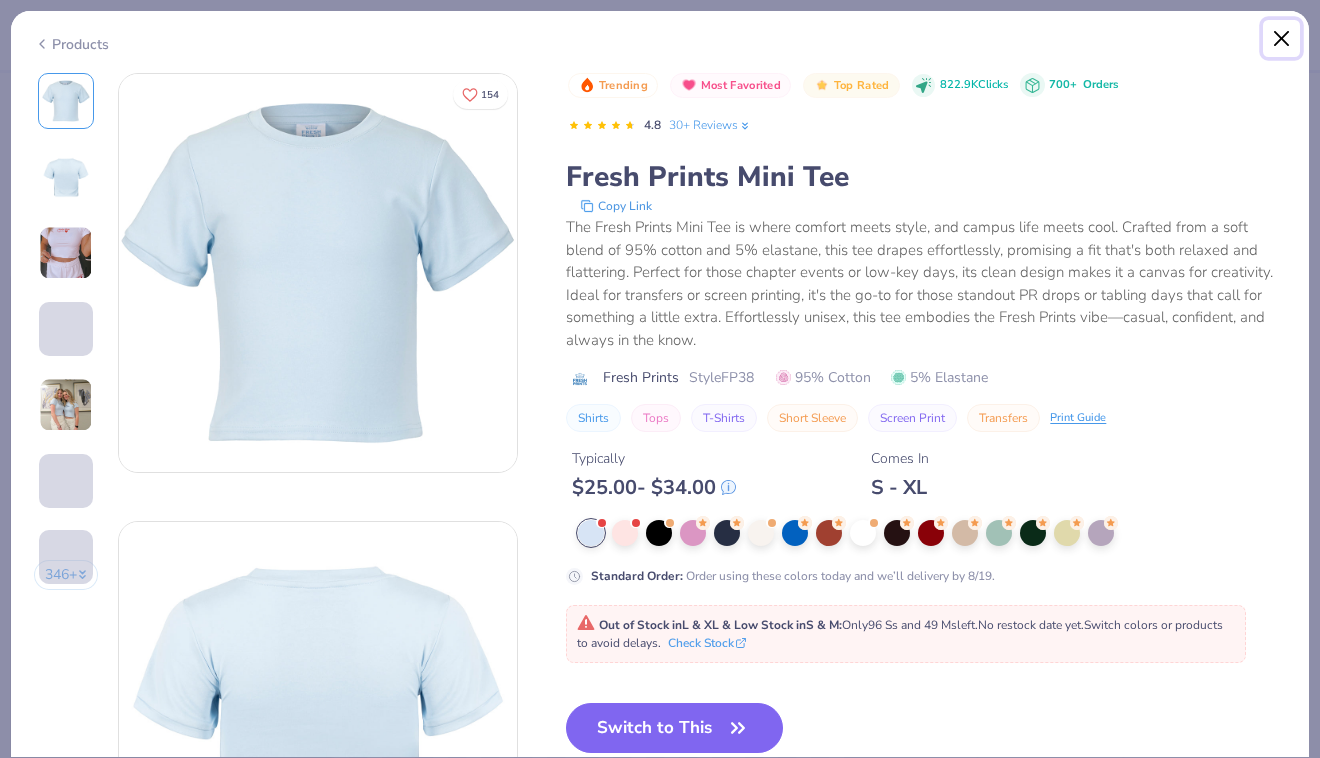 click at bounding box center (1282, 39) 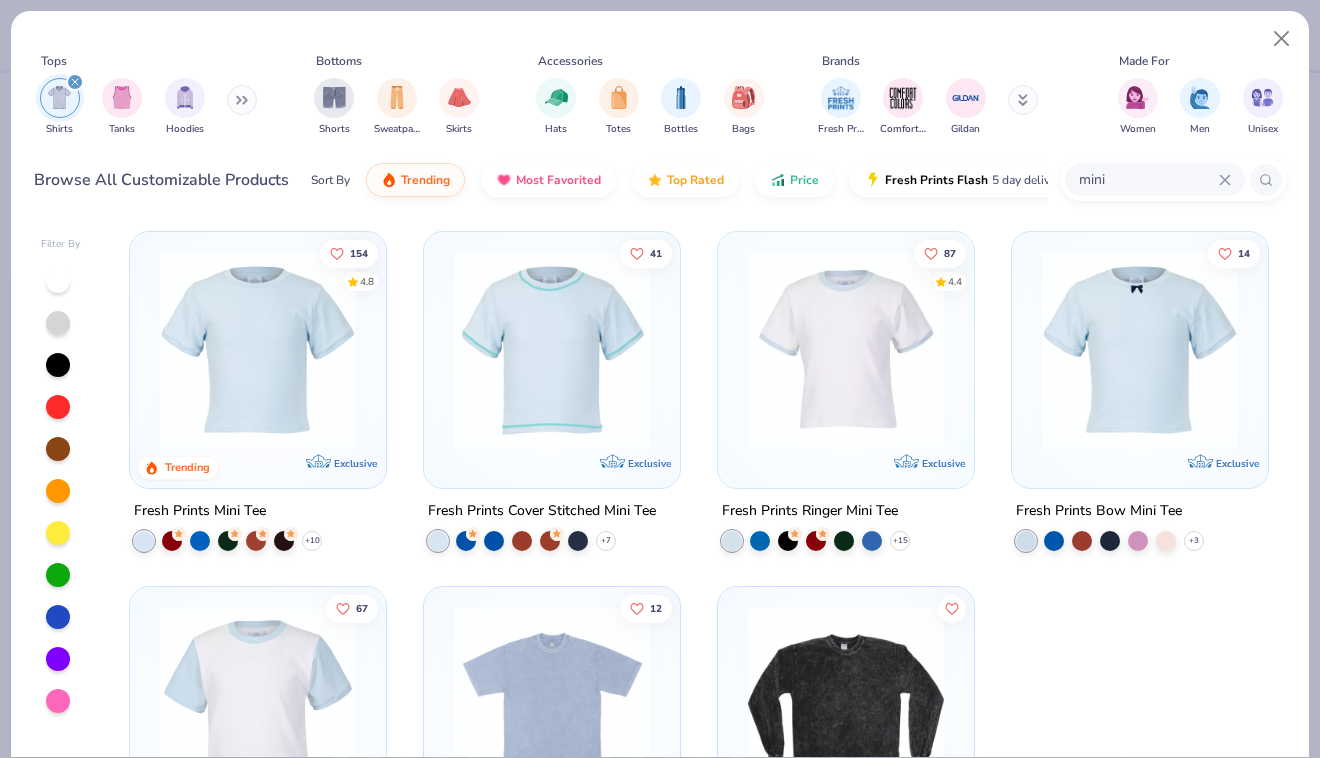 click at bounding box center (552, 350) 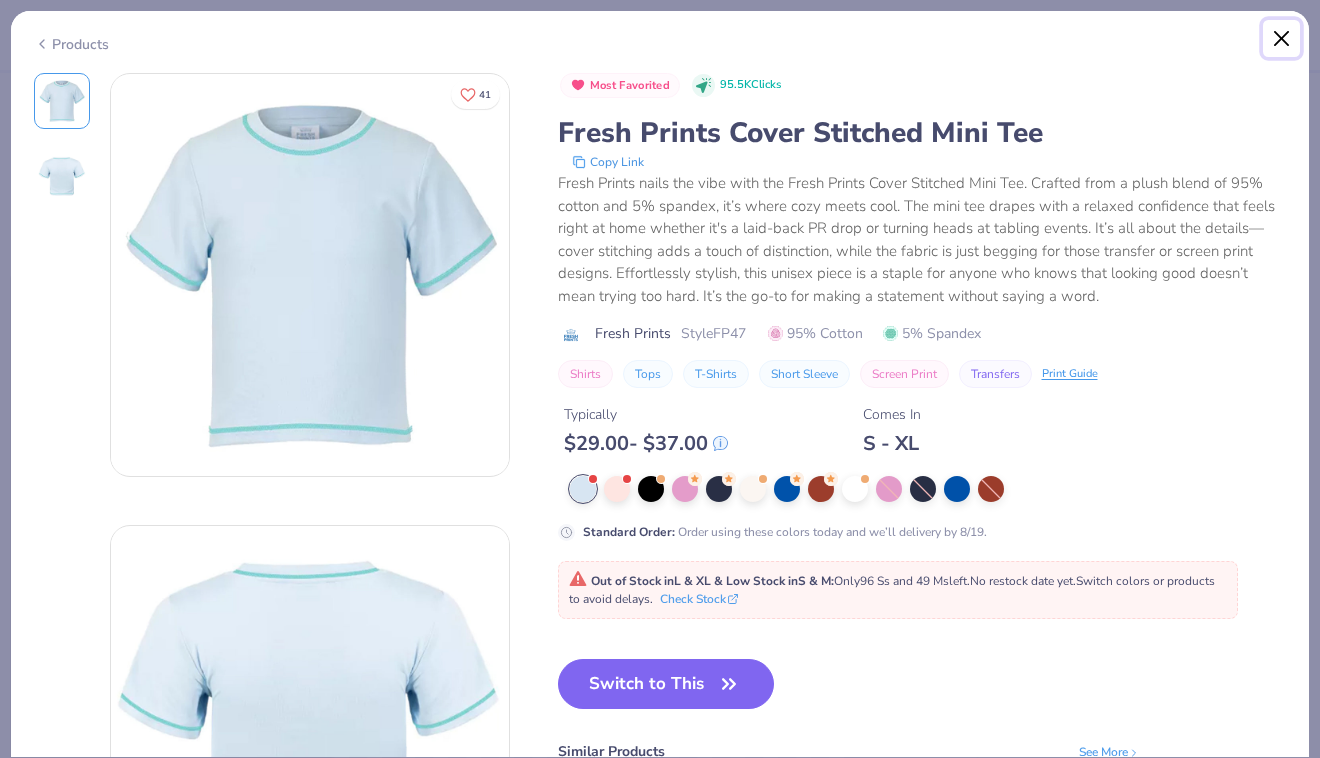 click at bounding box center (1282, 39) 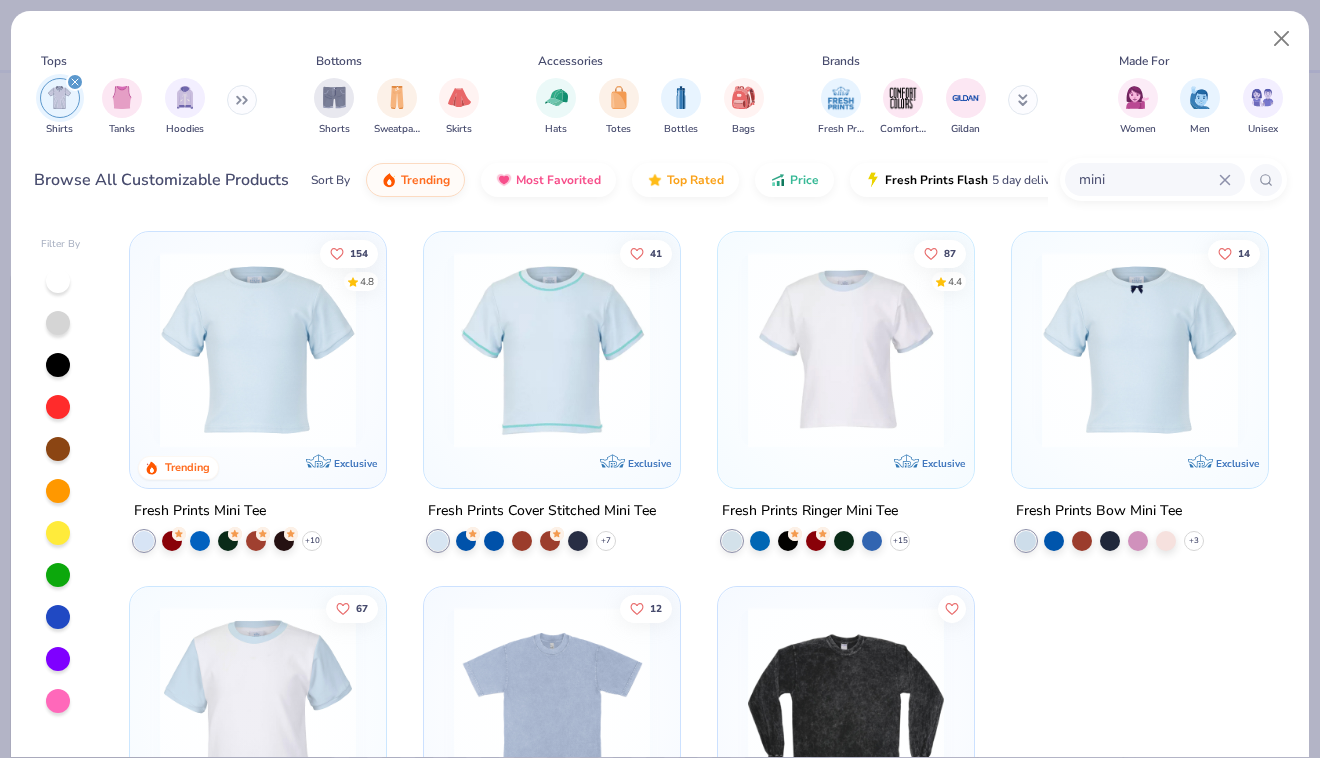 click at bounding box center (846, 350) 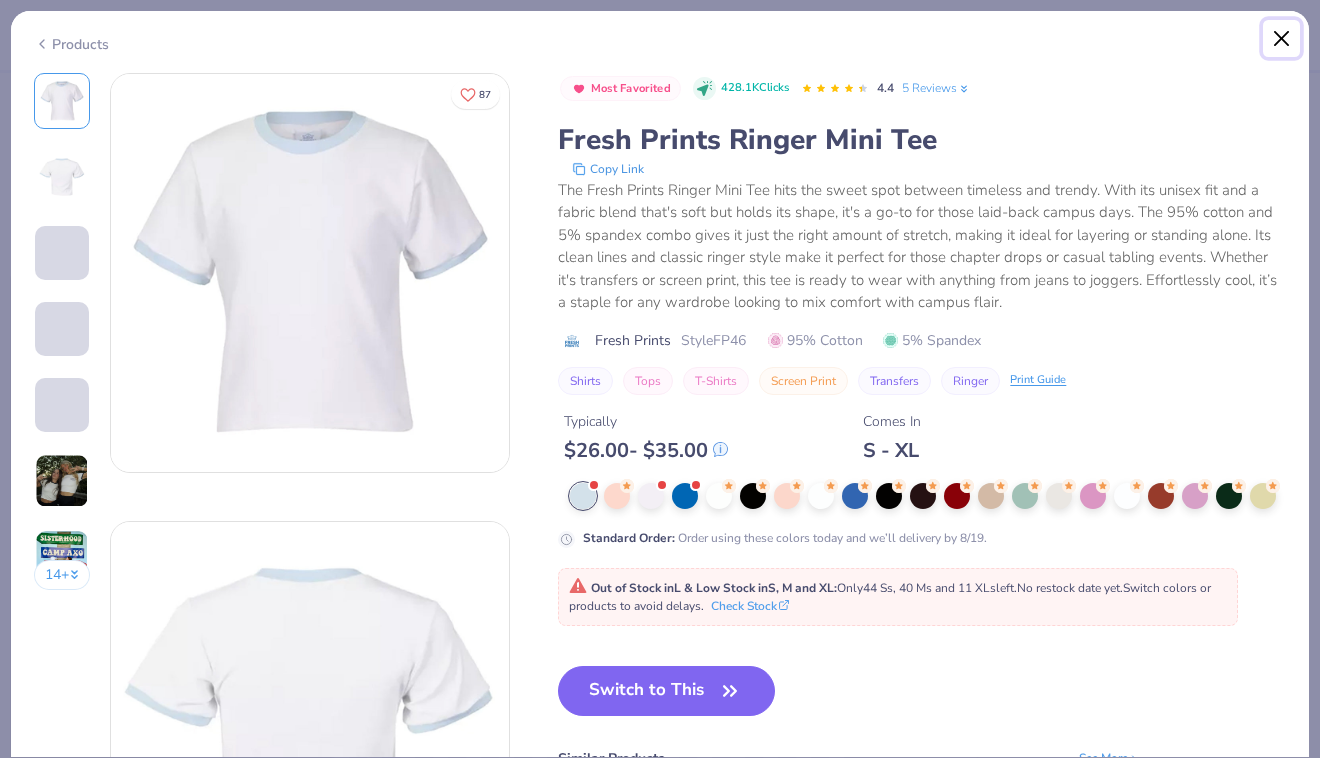 click at bounding box center [1282, 39] 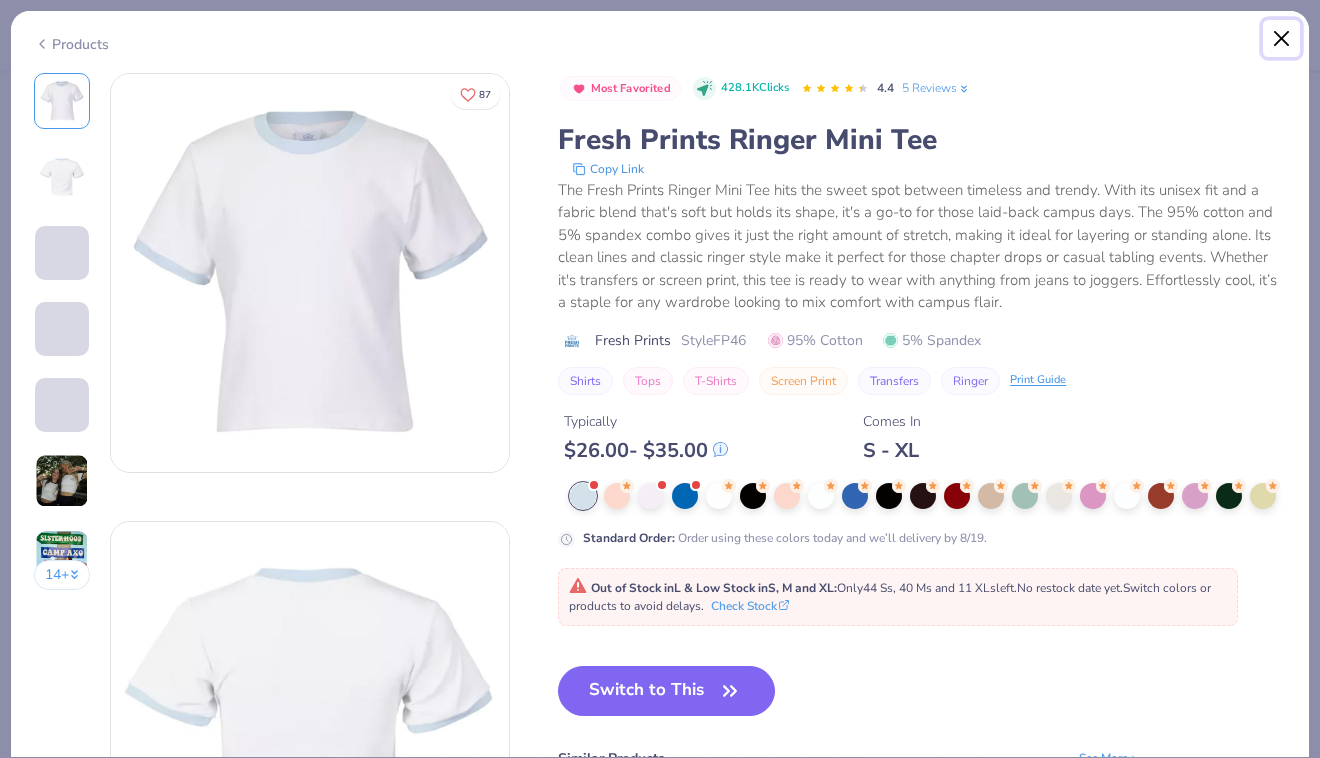 type on "x" 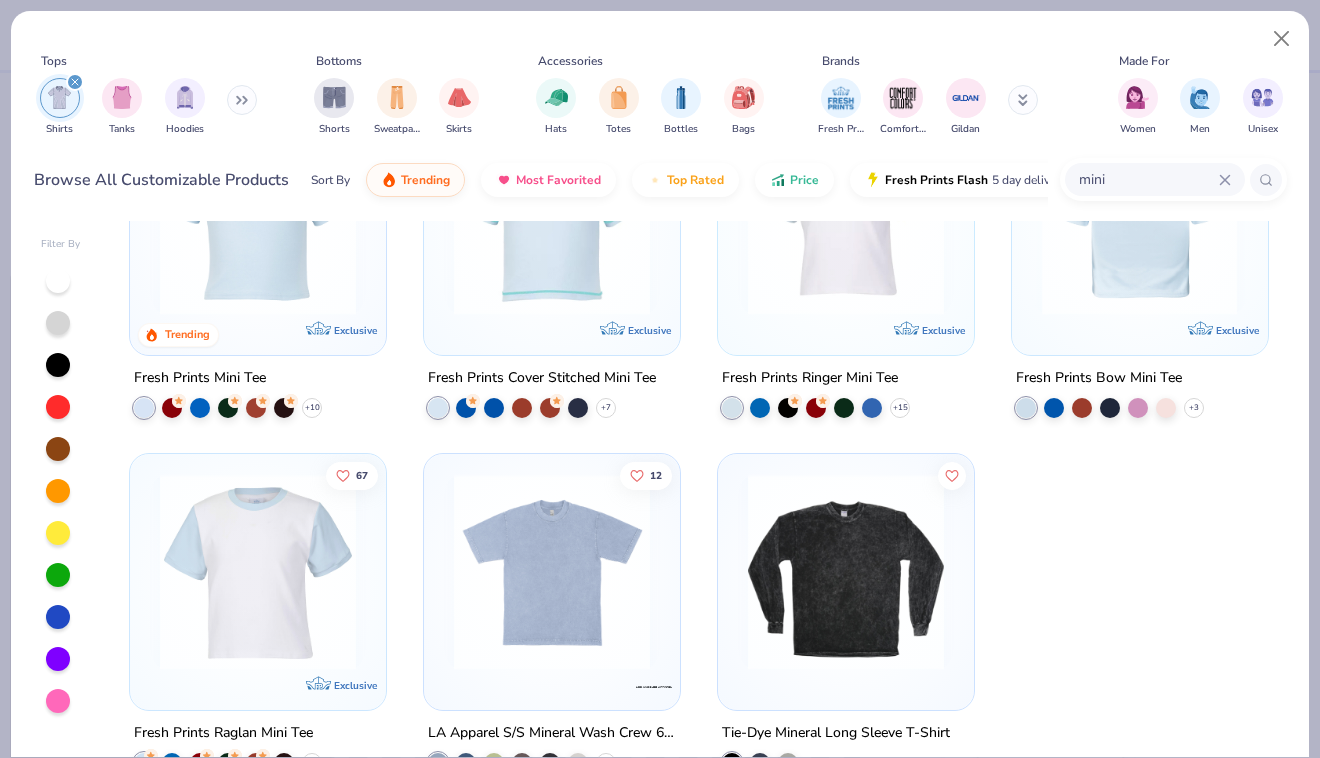 scroll, scrollTop: 182, scrollLeft: 0, axis: vertical 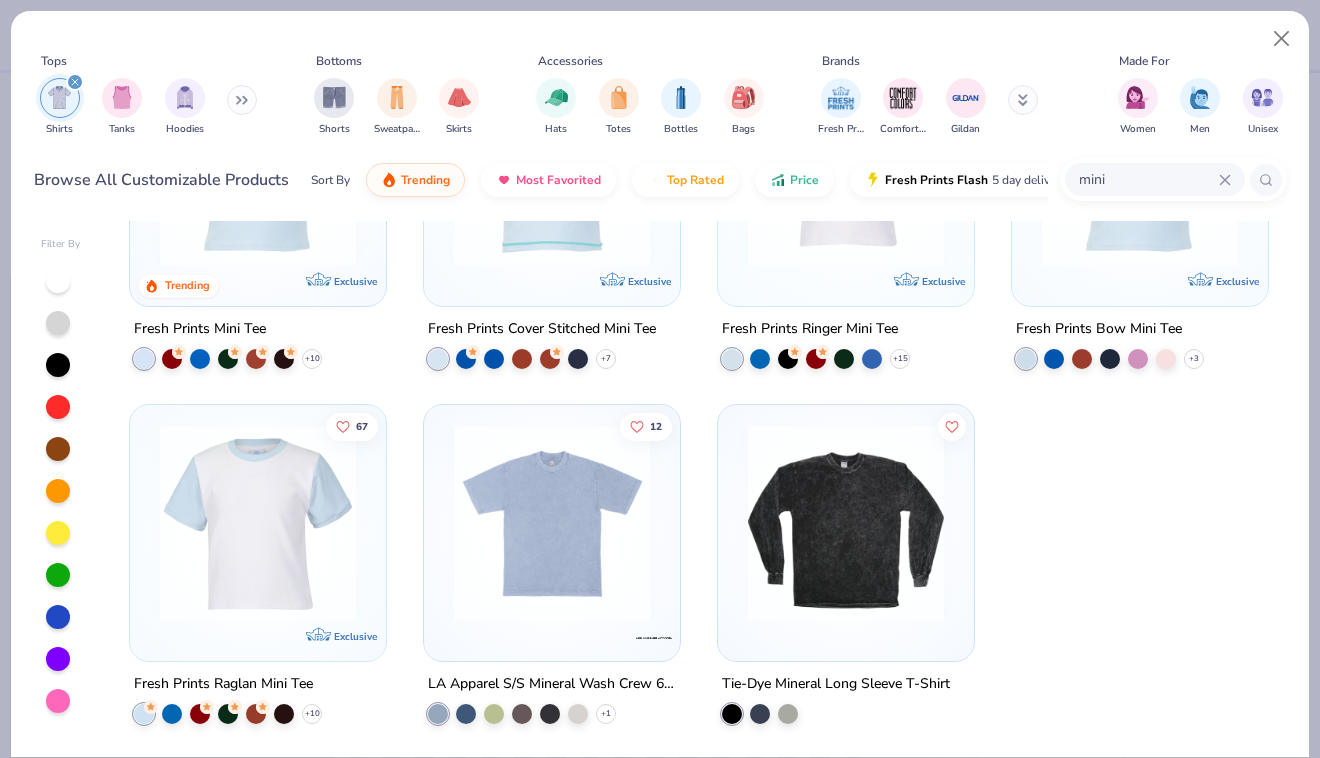 click on "mini" at bounding box center (1148, 179) 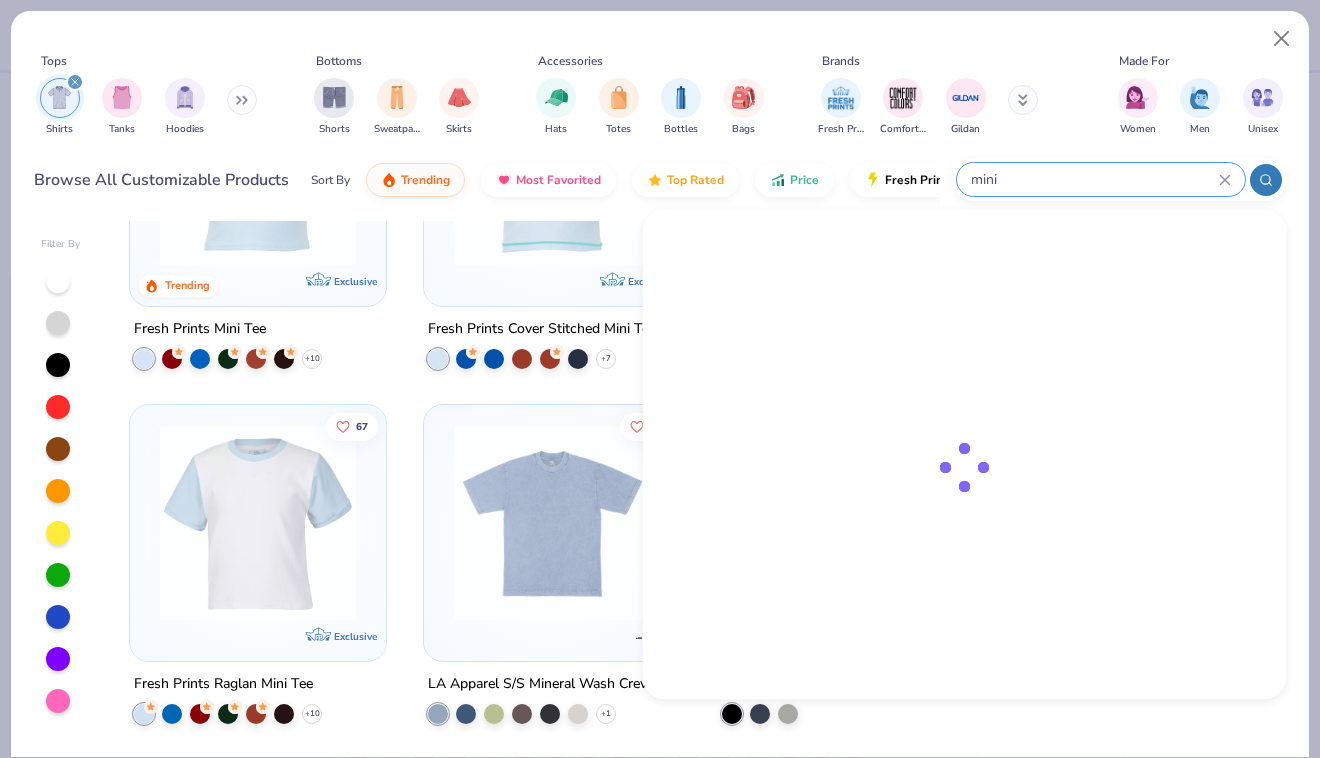 click on "mini" at bounding box center [1094, 179] 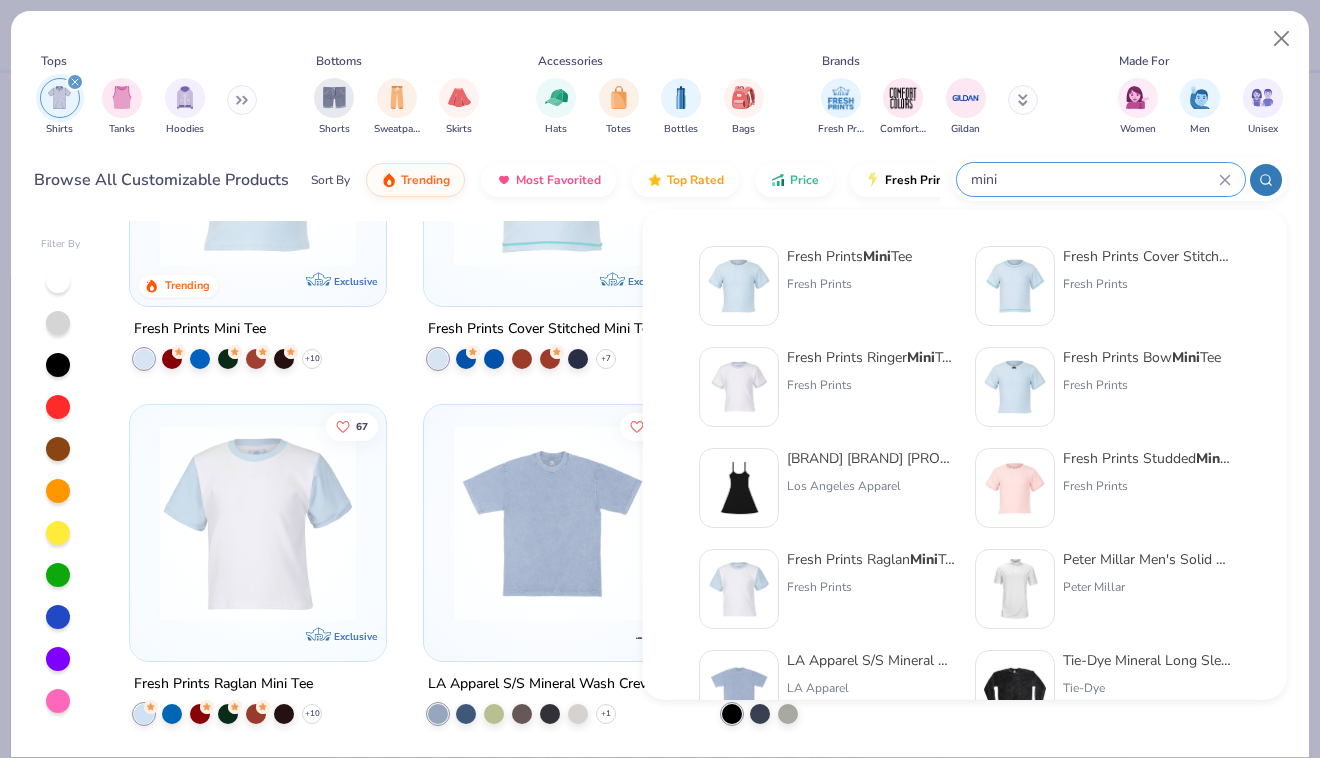 click 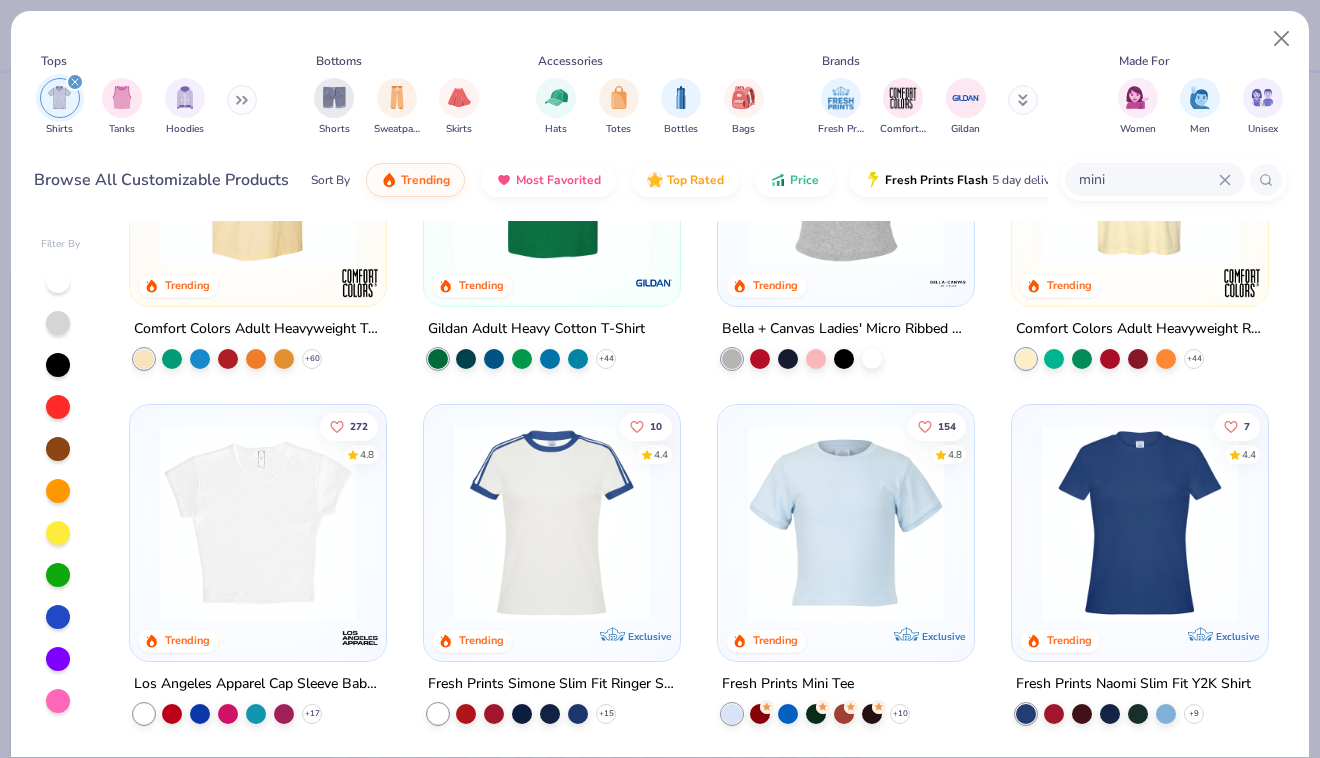 scroll, scrollTop: 0, scrollLeft: 0, axis: both 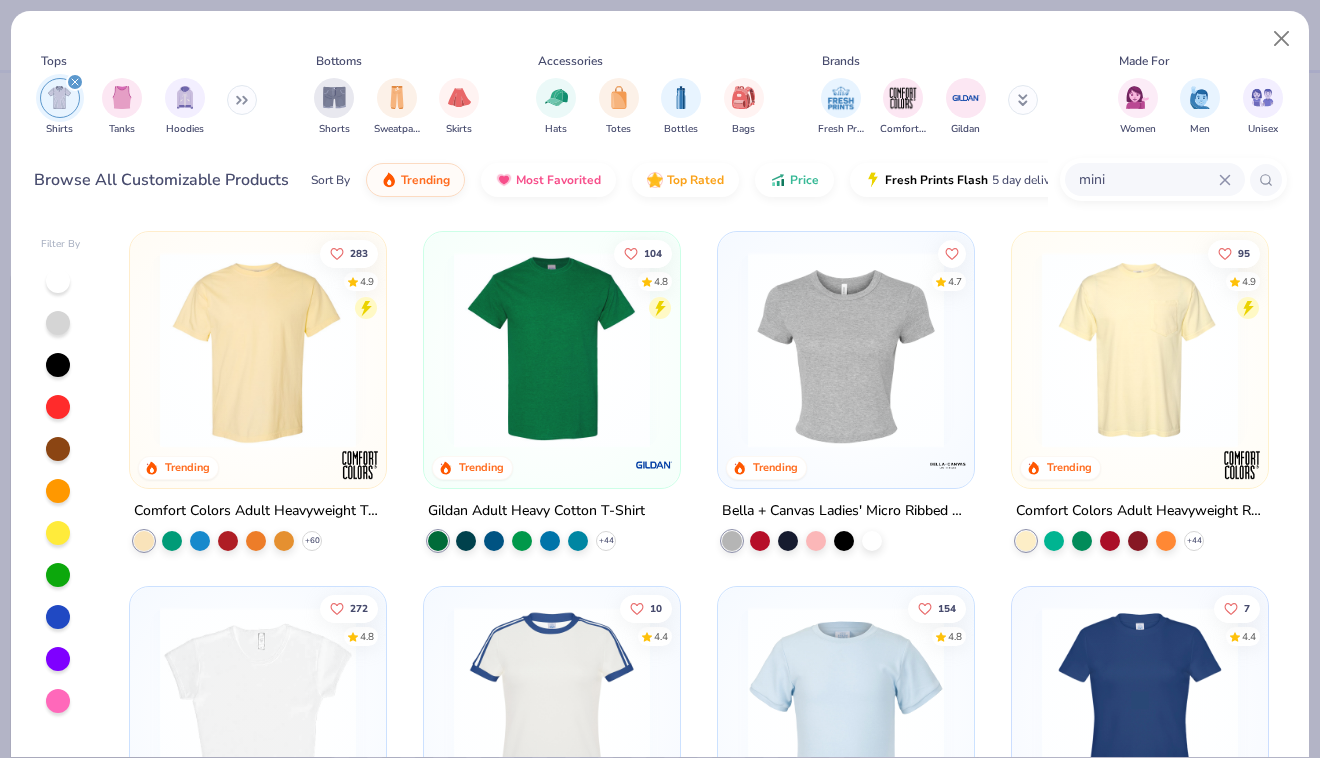 click 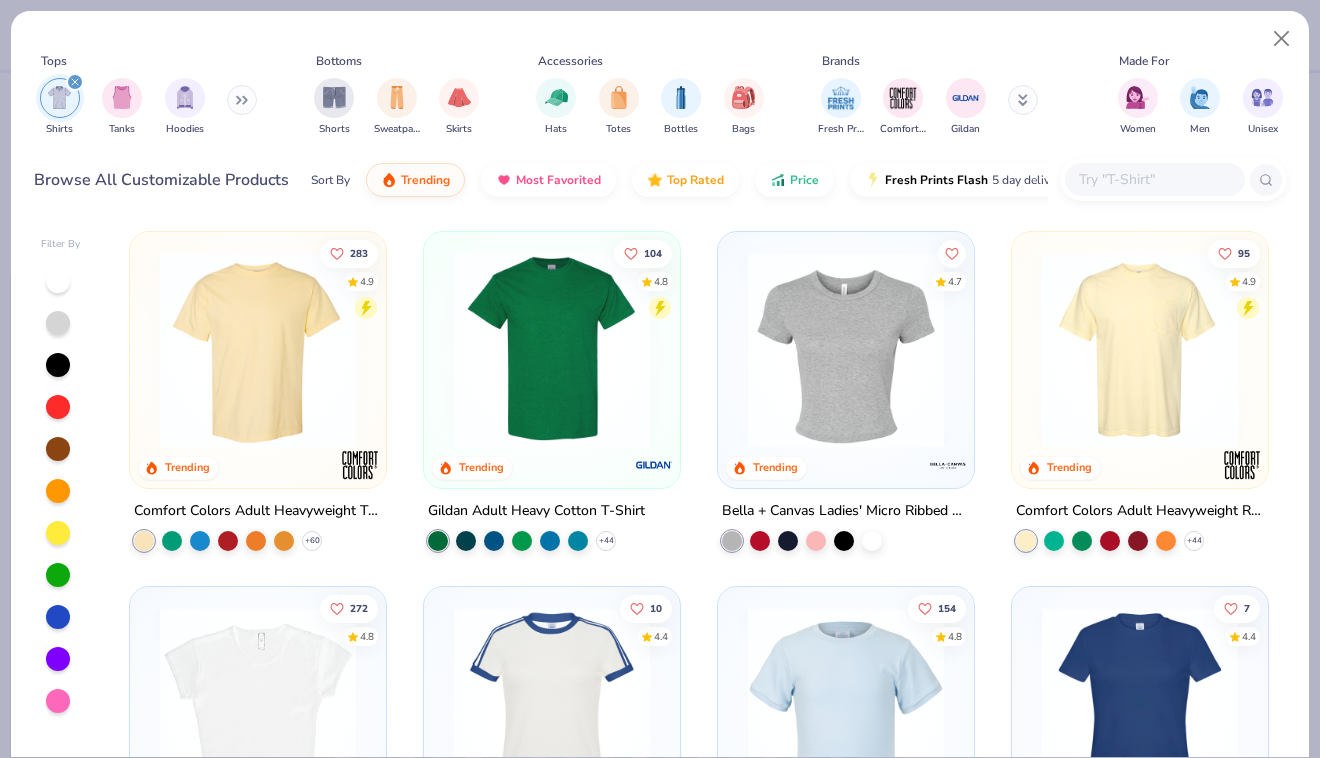 click at bounding box center [1154, 179] 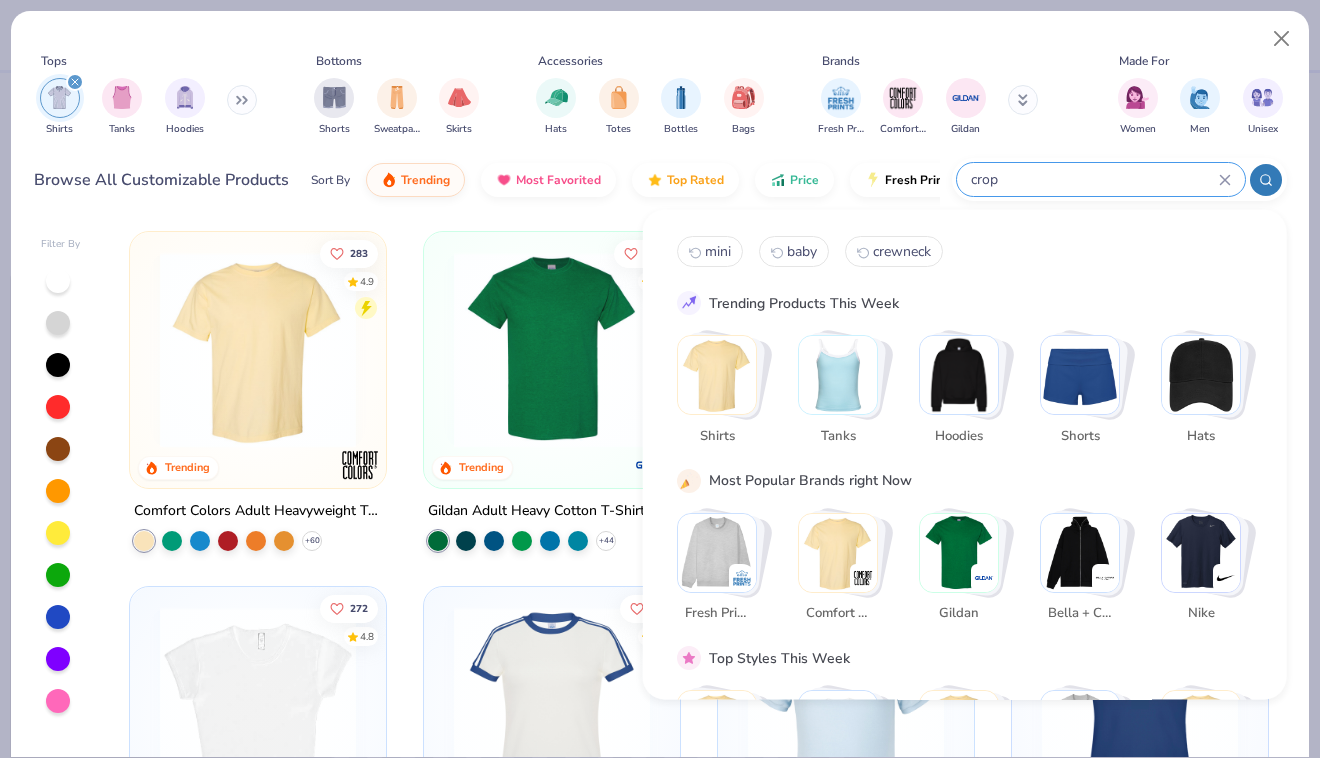 type on "crop" 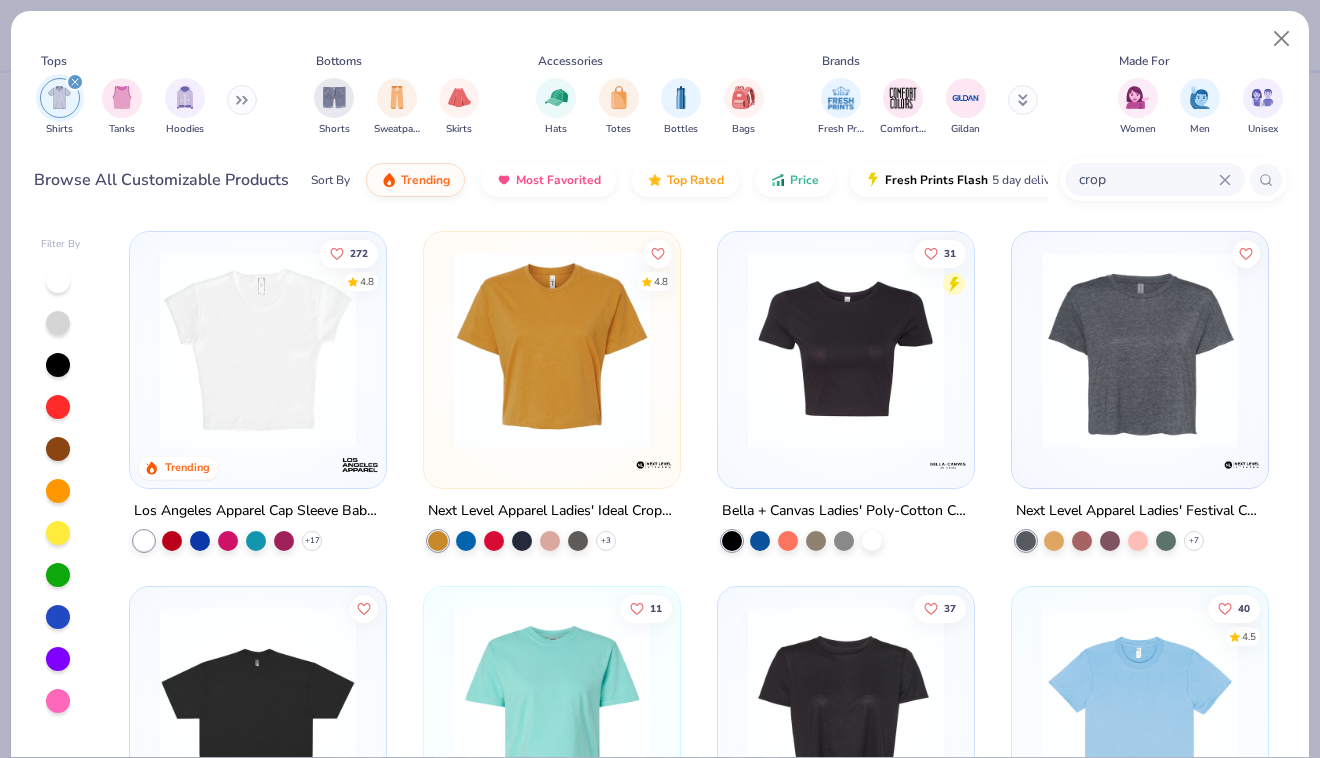 click at bounding box center [552, 350] 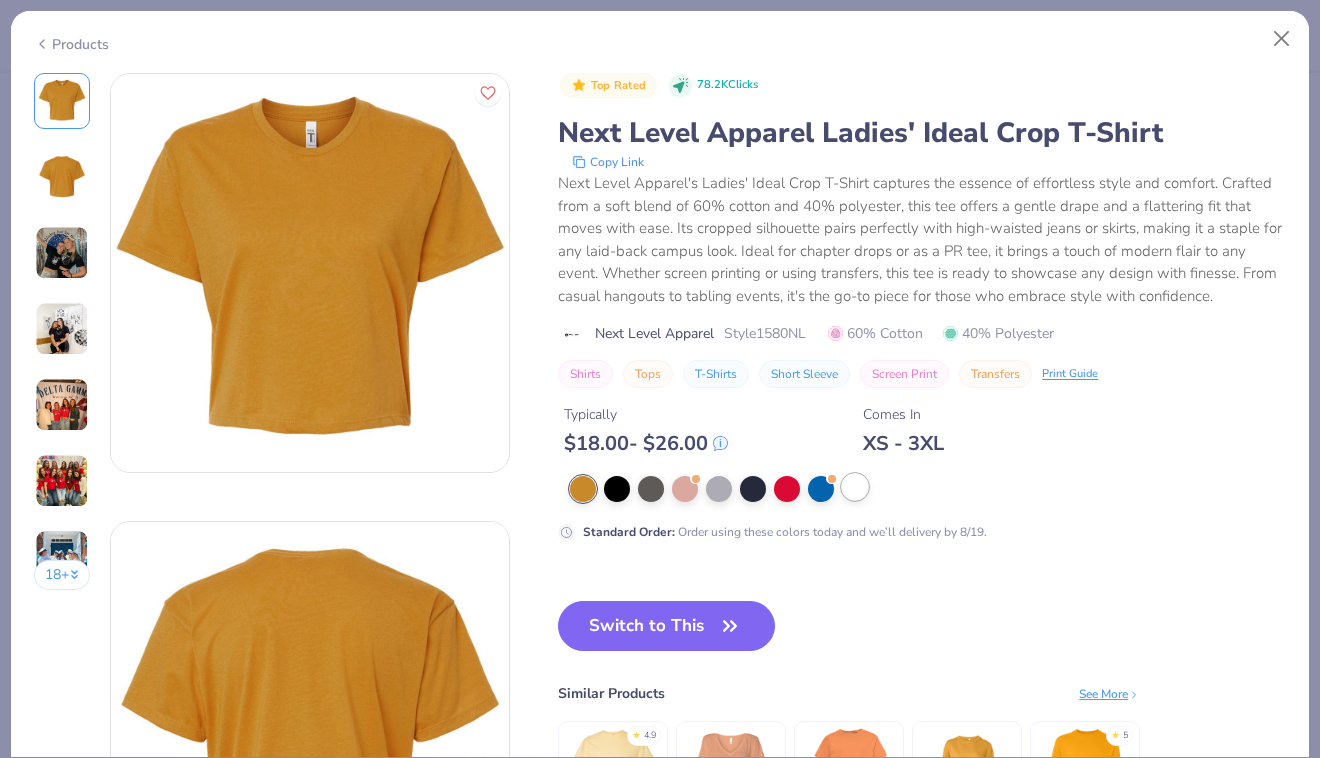 click at bounding box center (855, 487) 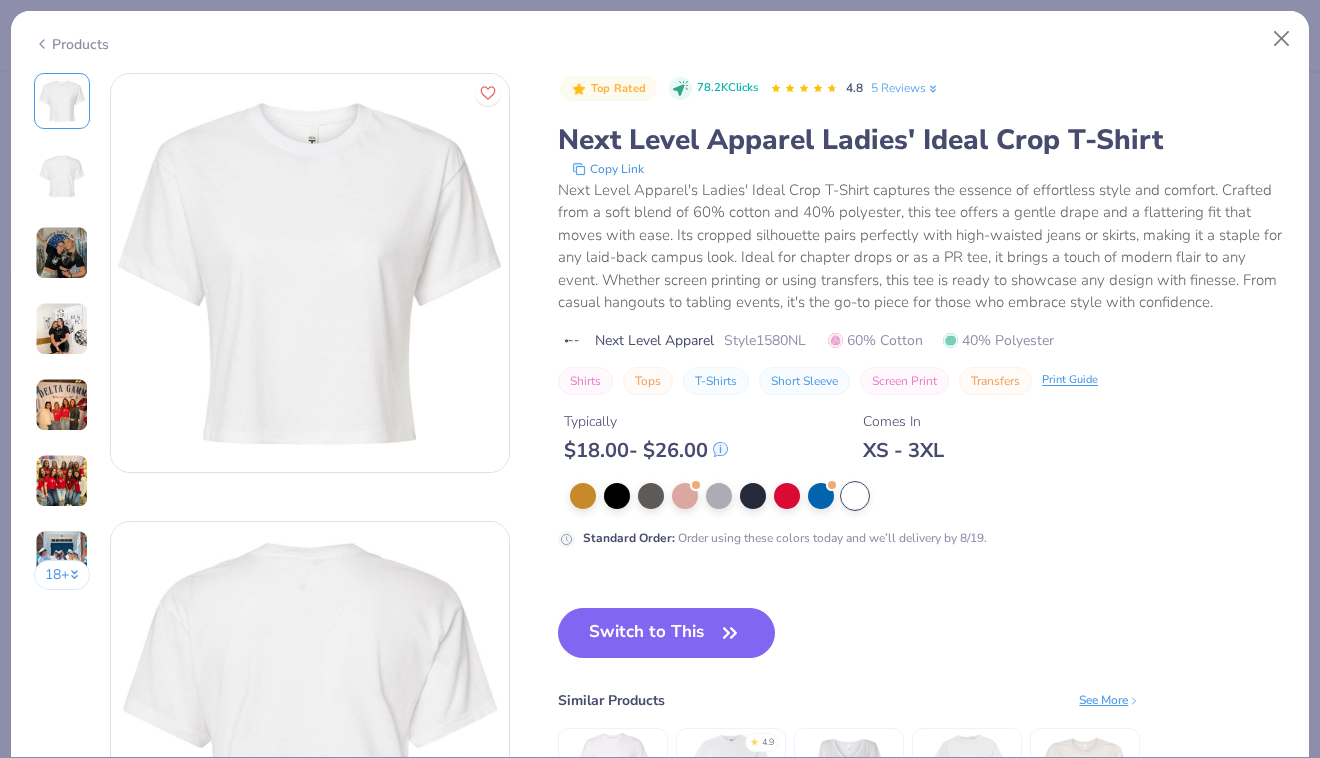 click at bounding box center (62, 329) 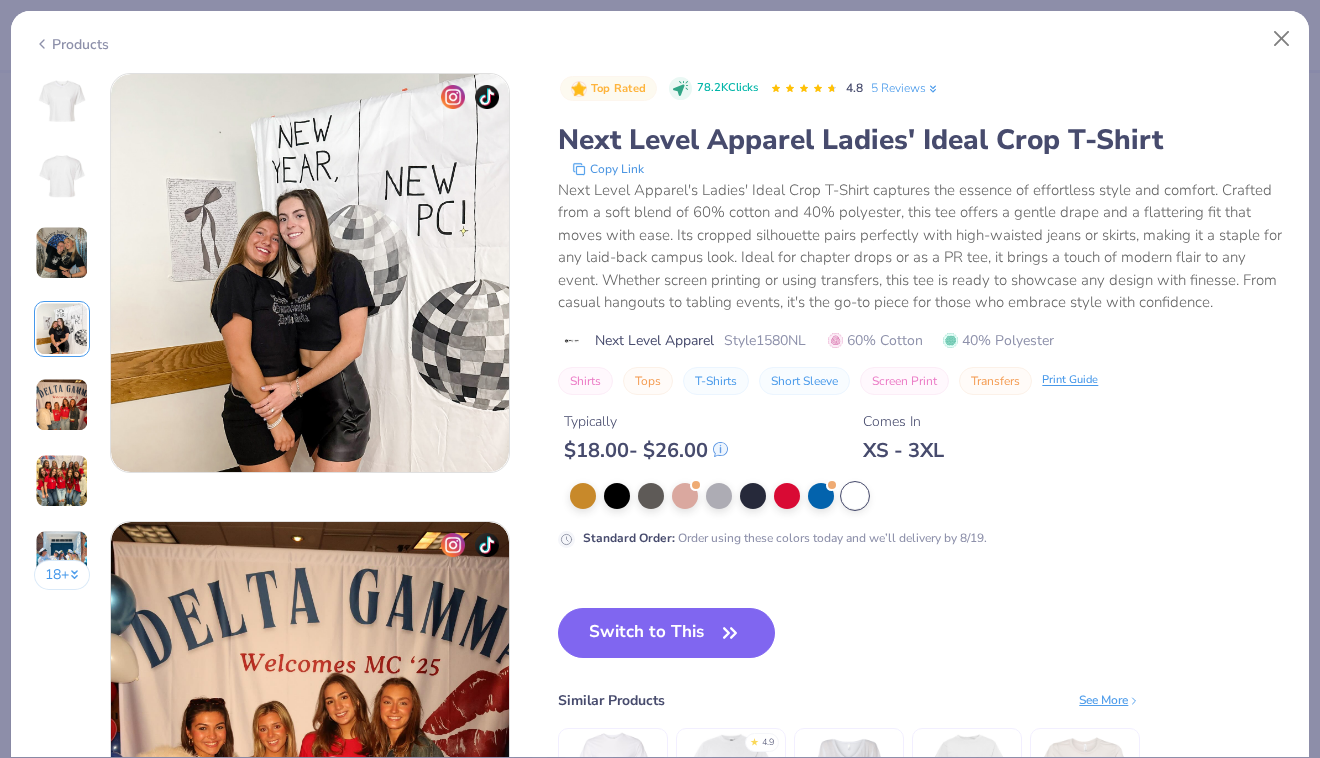 click at bounding box center (62, 405) 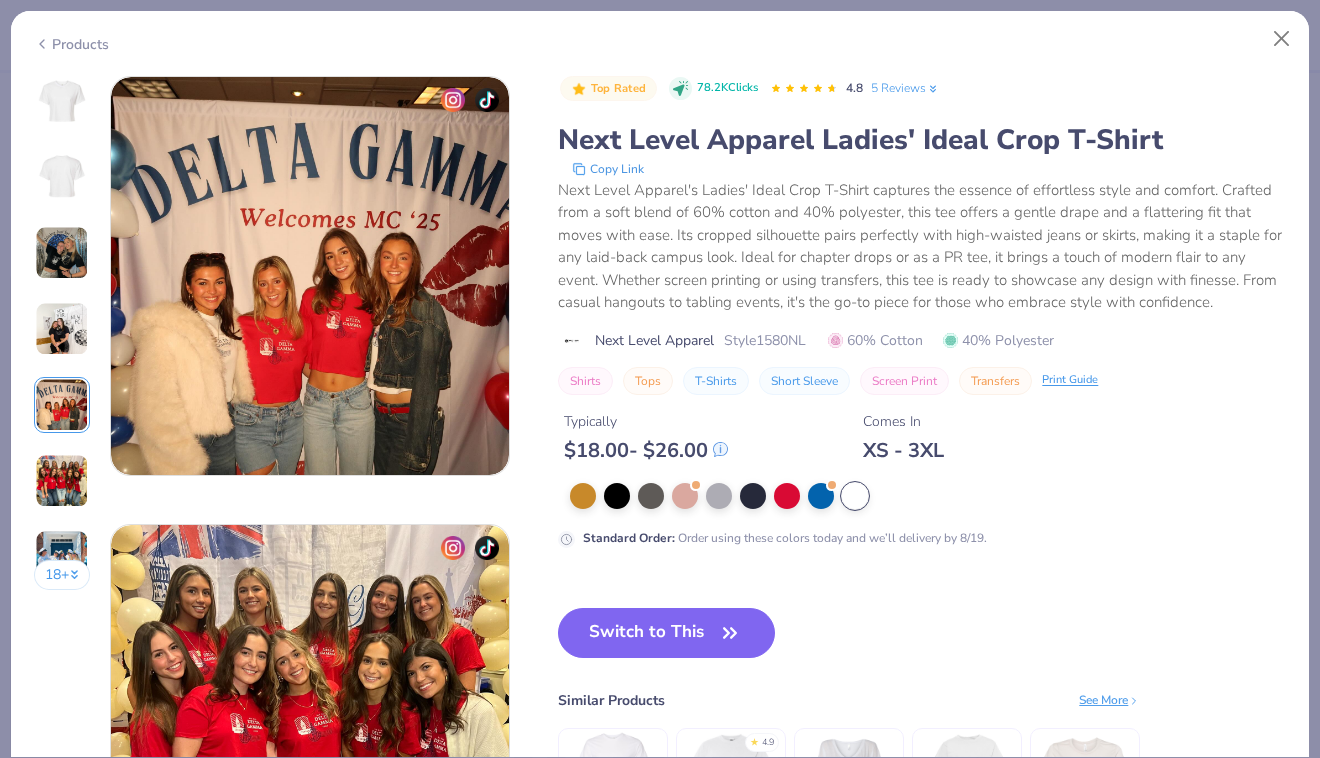 scroll, scrollTop: 1792, scrollLeft: 0, axis: vertical 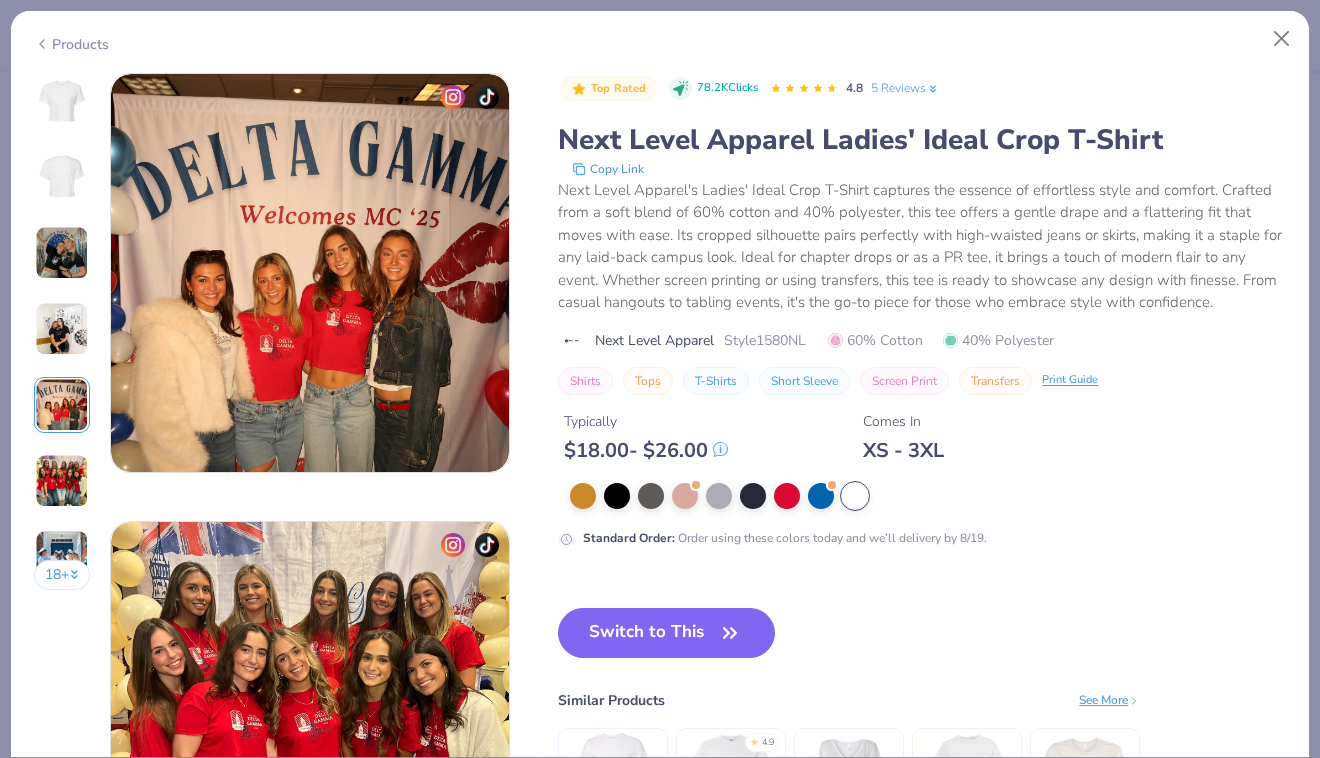 click on "Style  1580NL" at bounding box center [765, 340] 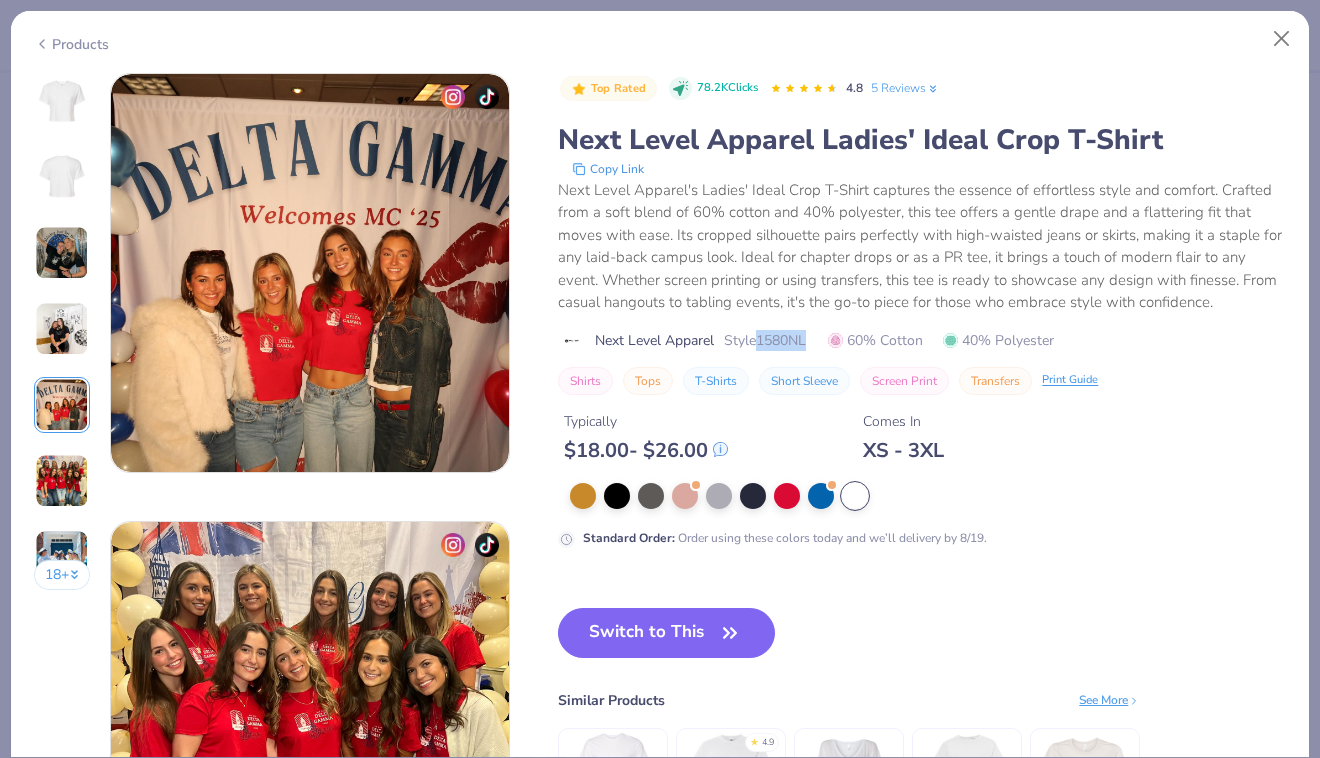 click on "Style  1580NL" at bounding box center (765, 340) 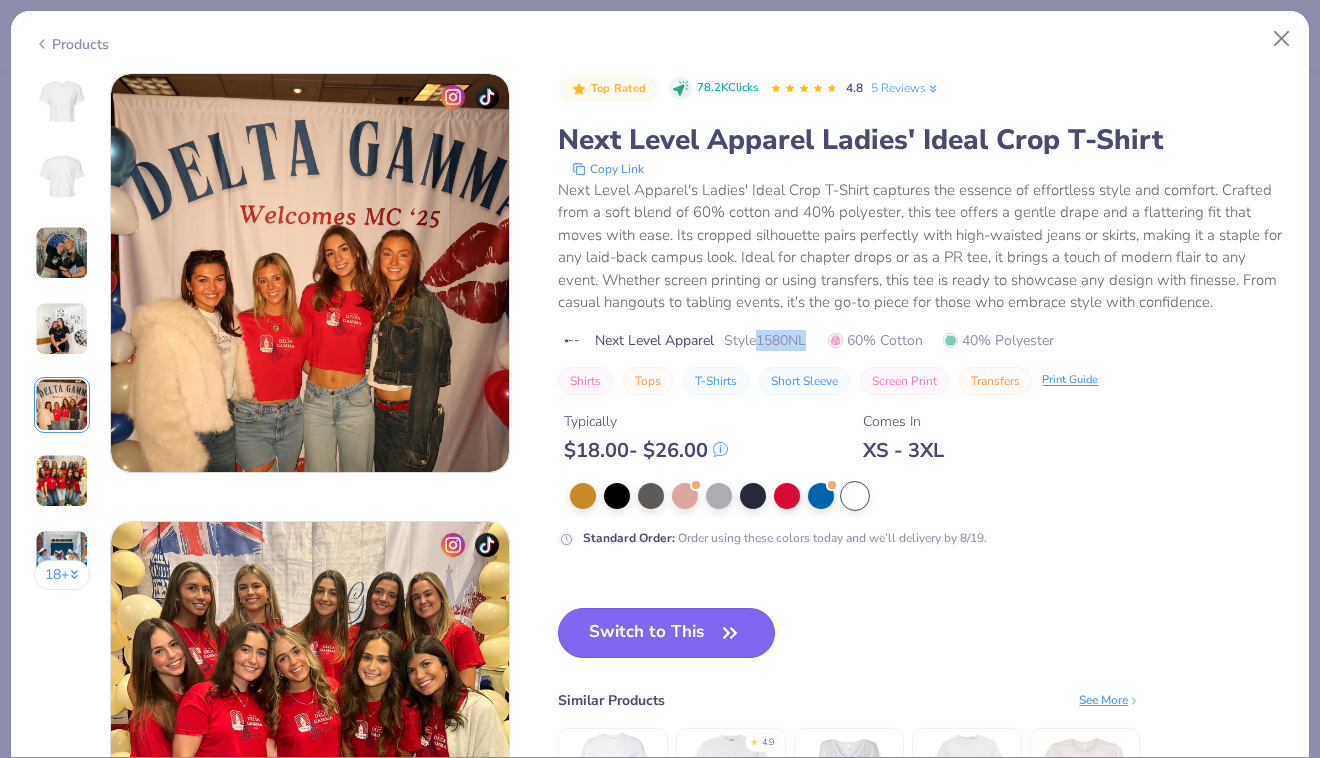 click on "Switch to This" at bounding box center [666, 633] 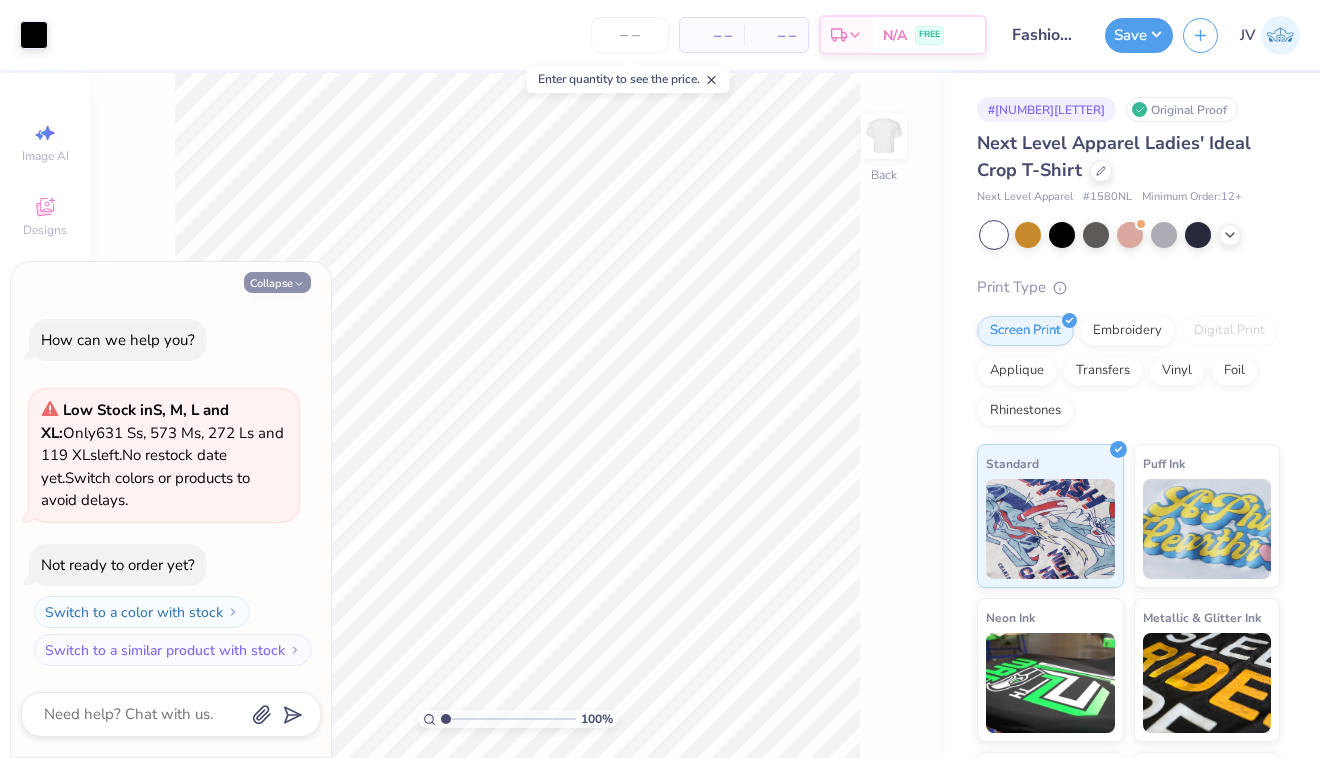 click 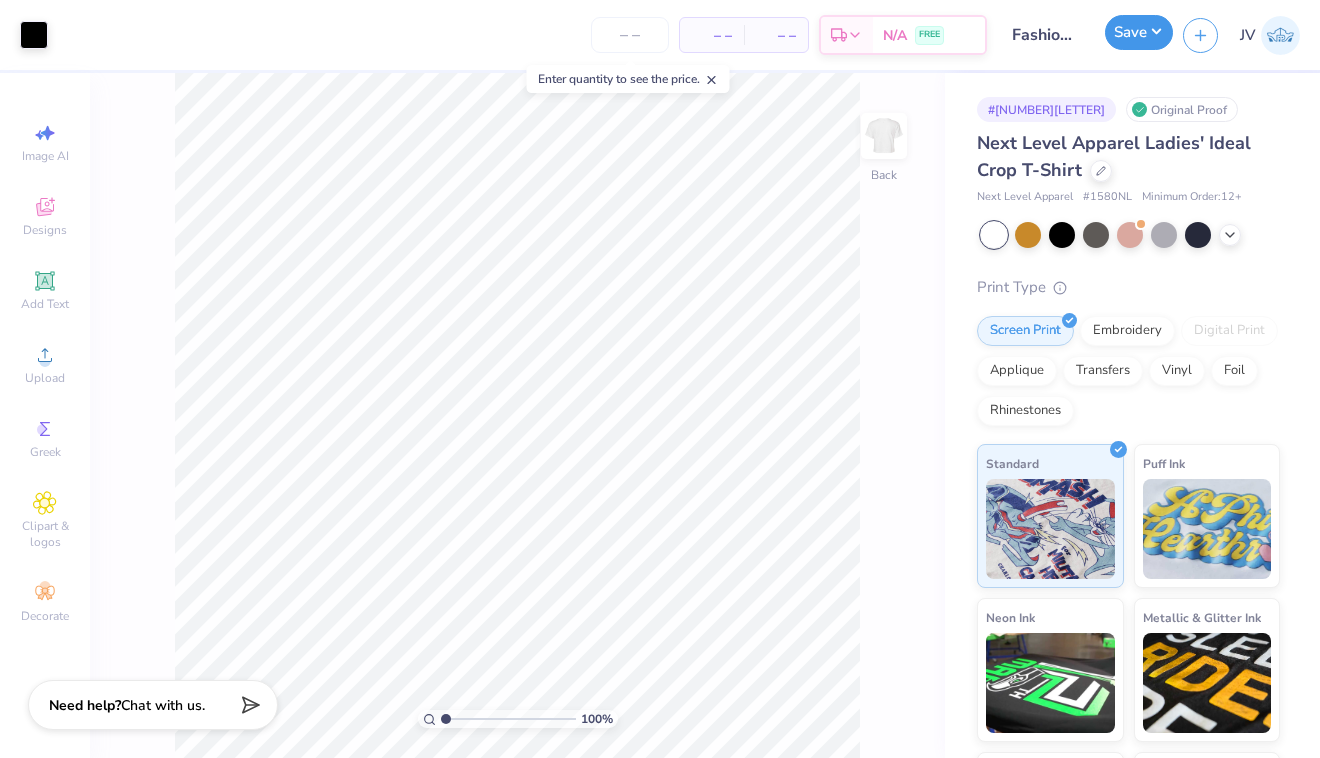 click on "Save" at bounding box center [1139, 32] 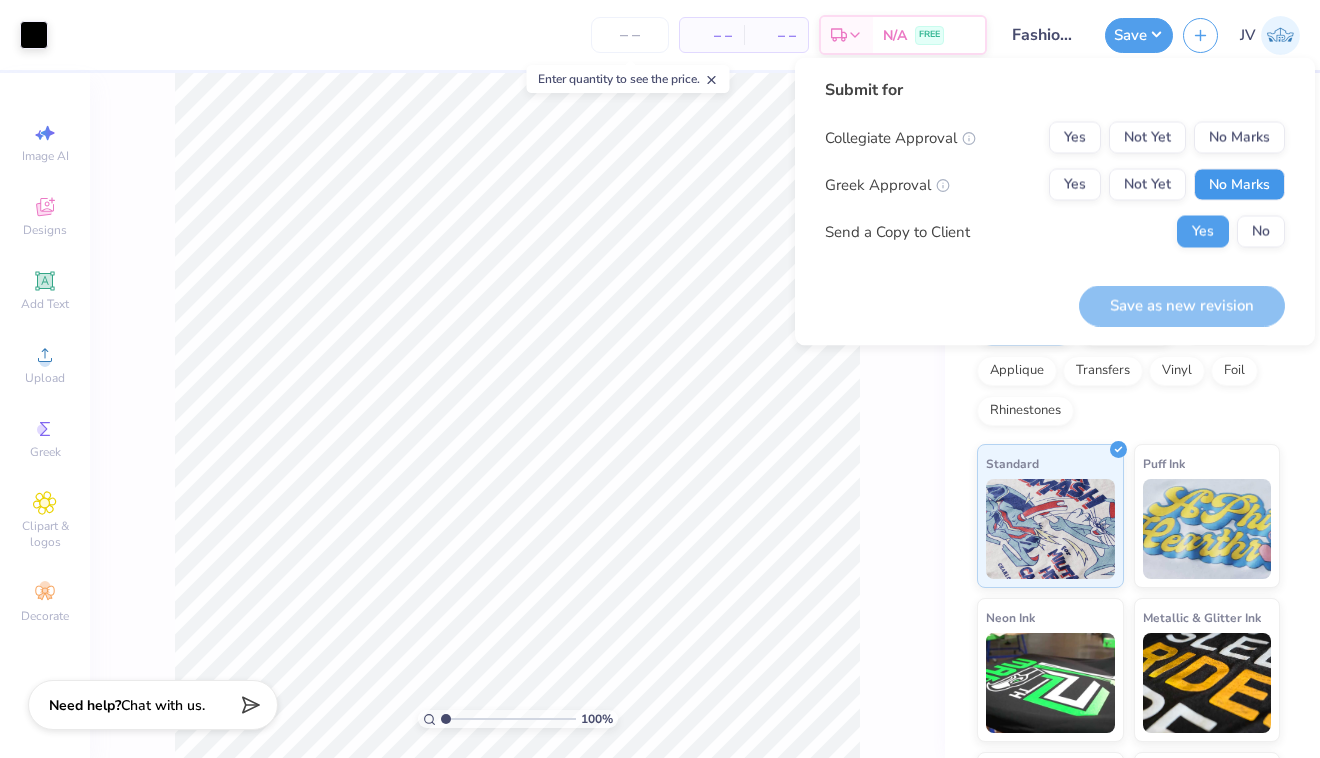 click on "No Marks" at bounding box center [1239, 185] 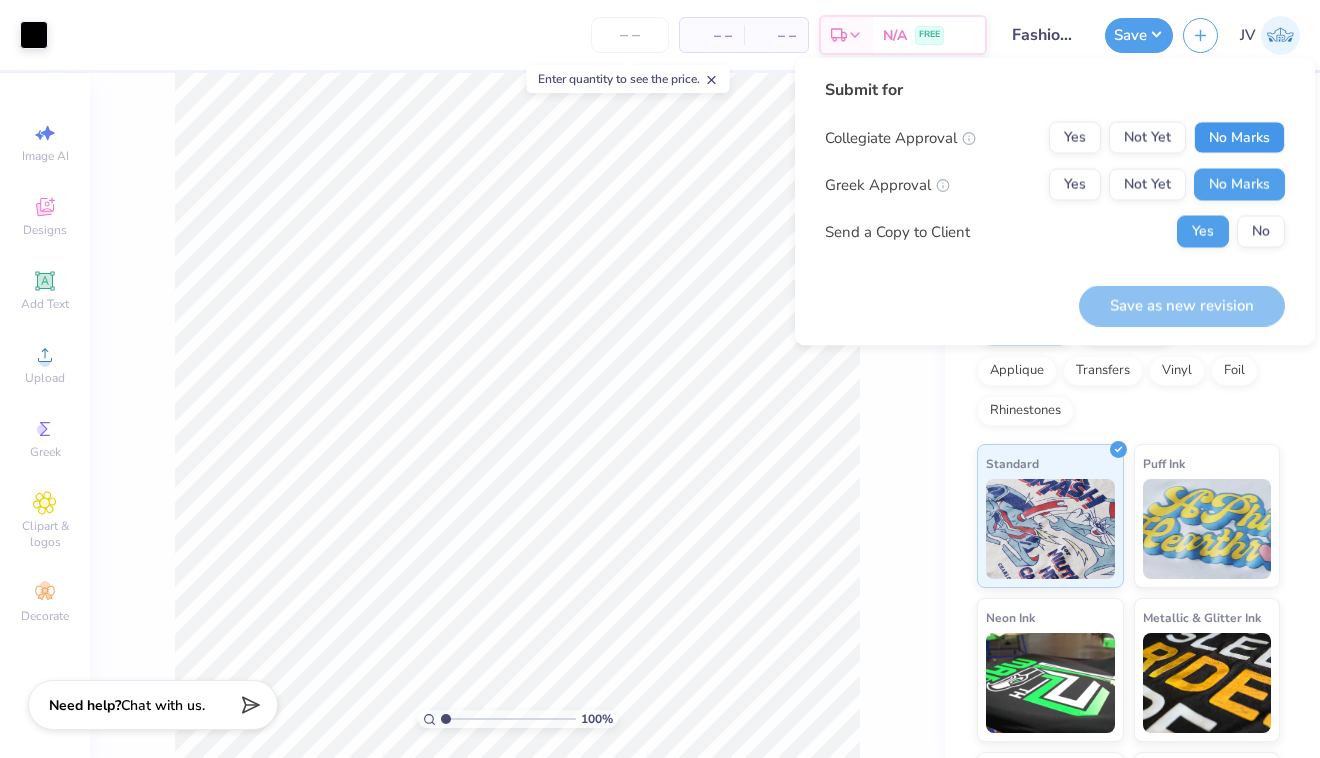 click on "No Marks" at bounding box center (1239, 138) 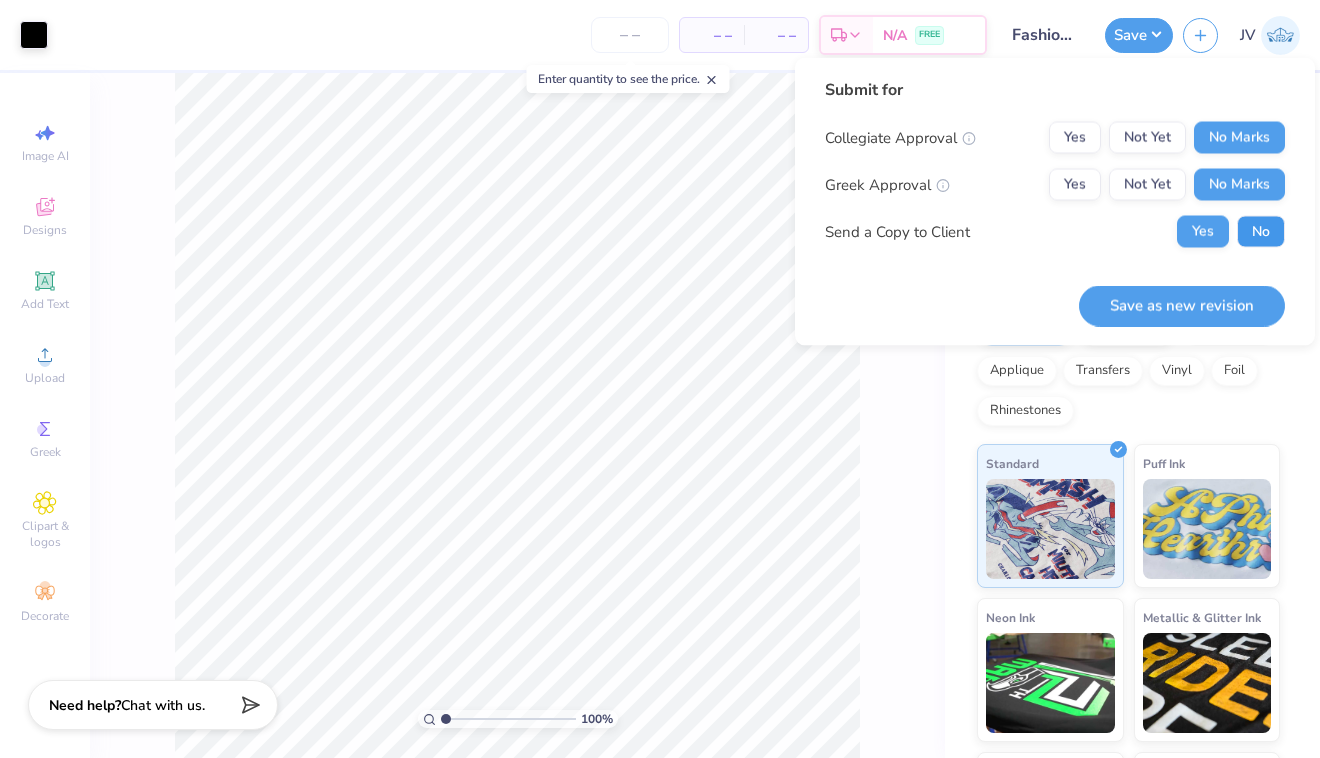 click on "No" at bounding box center [1261, 232] 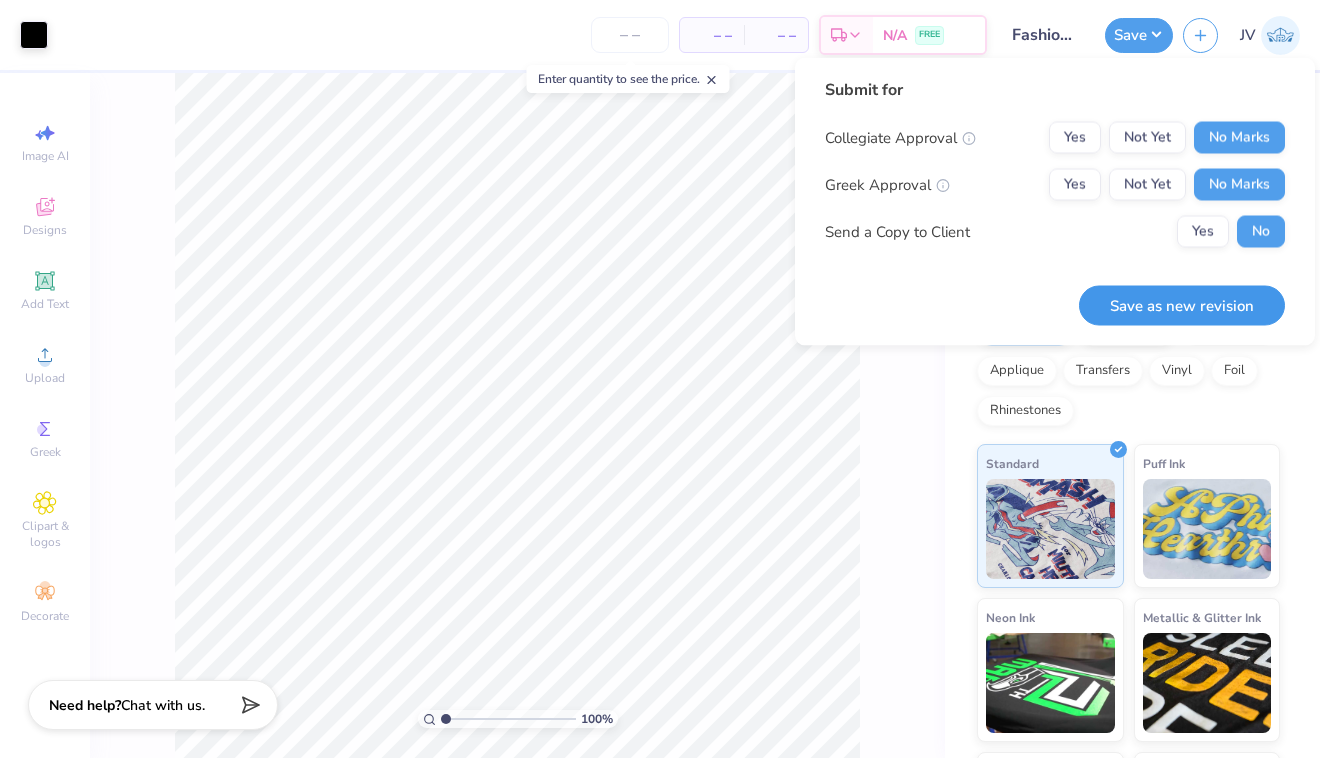 click on "Save as new revision" at bounding box center (1182, 305) 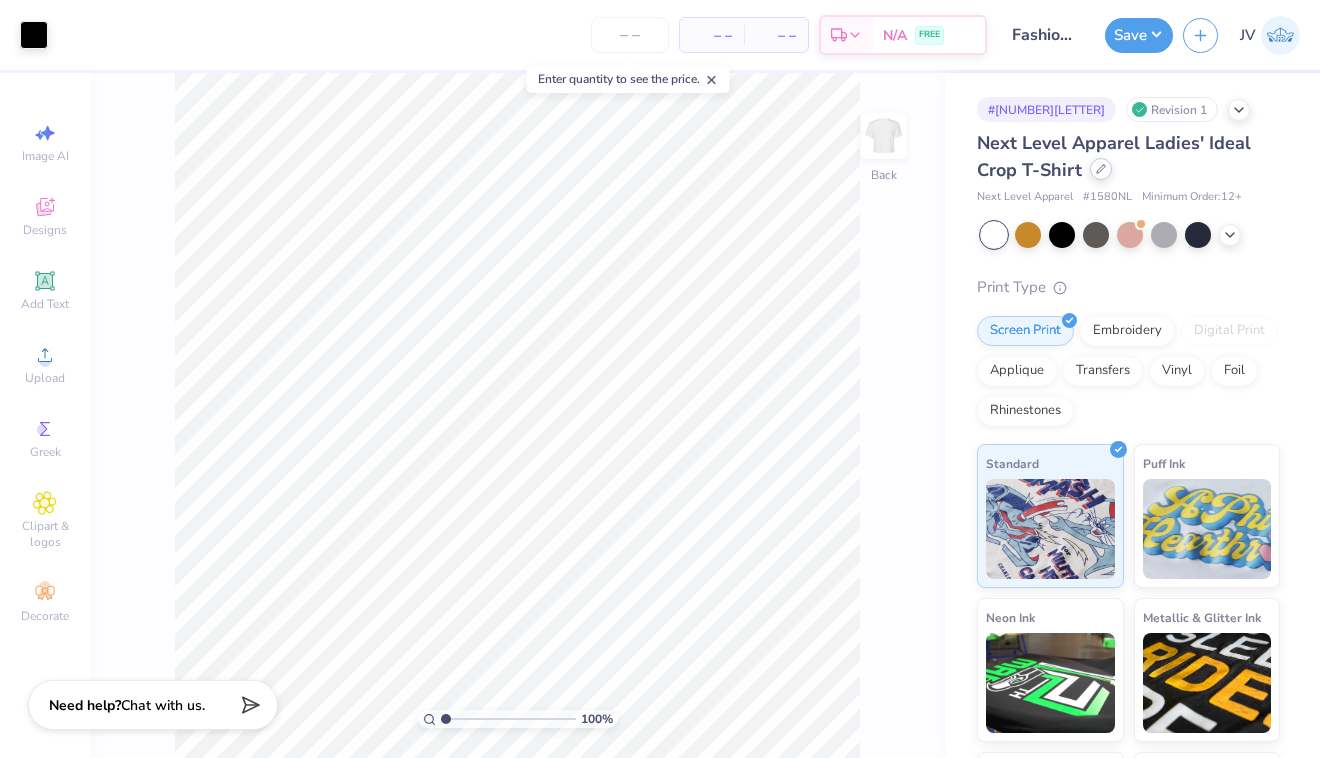 click 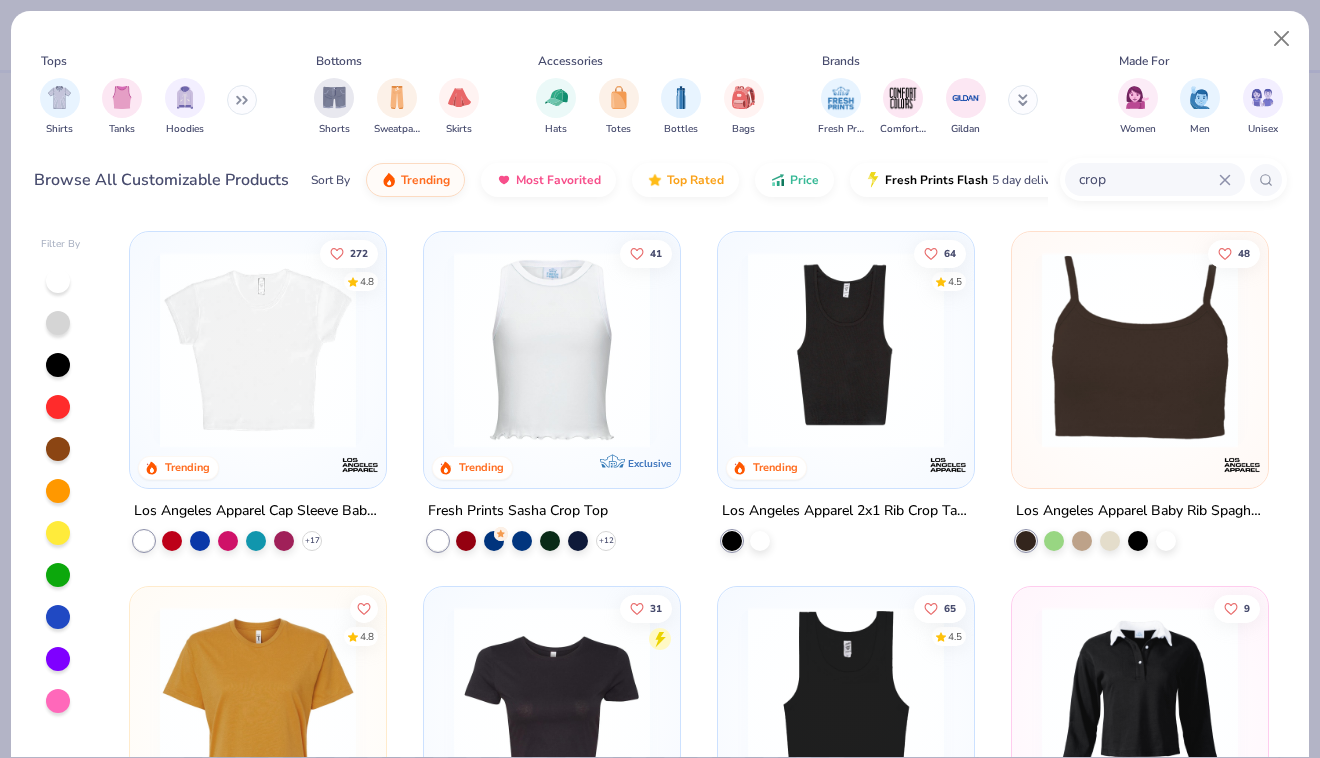 click at bounding box center [258, 350] 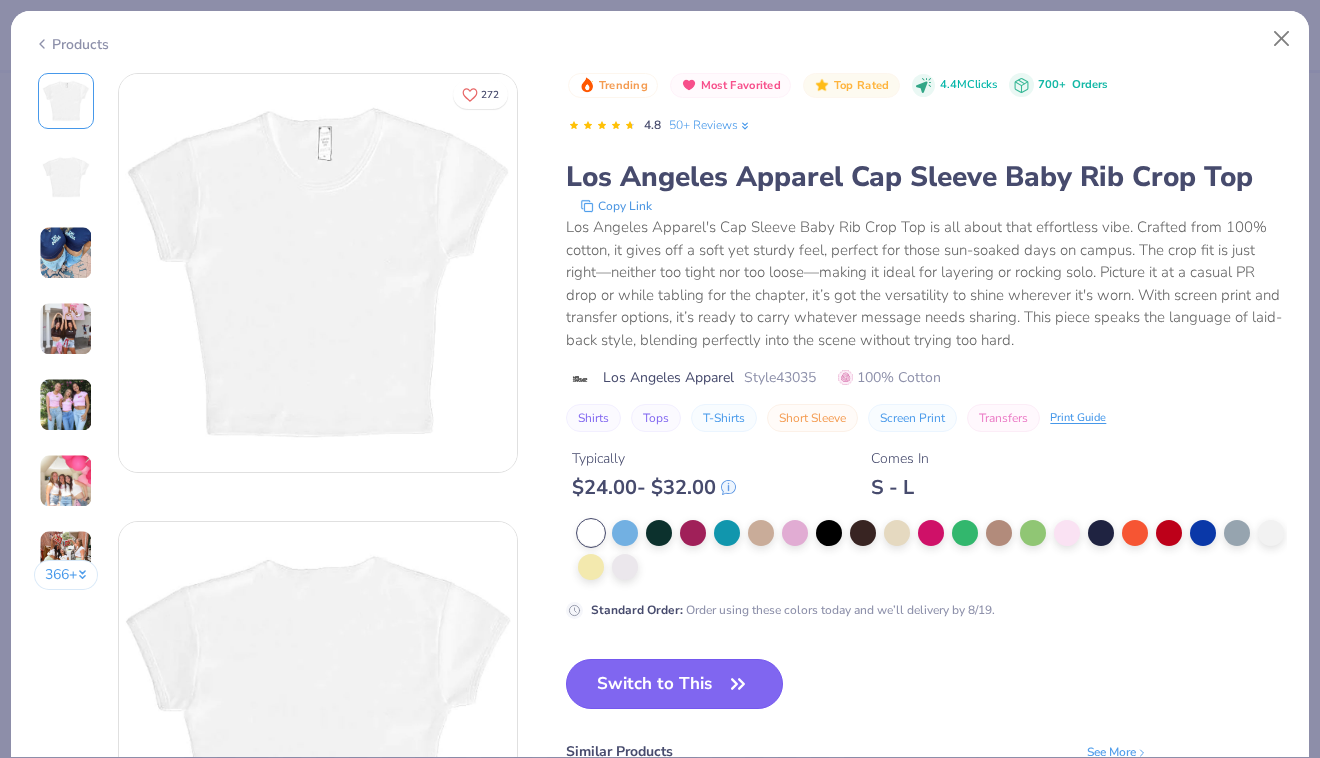 click on "Switch to This" at bounding box center (674, 684) 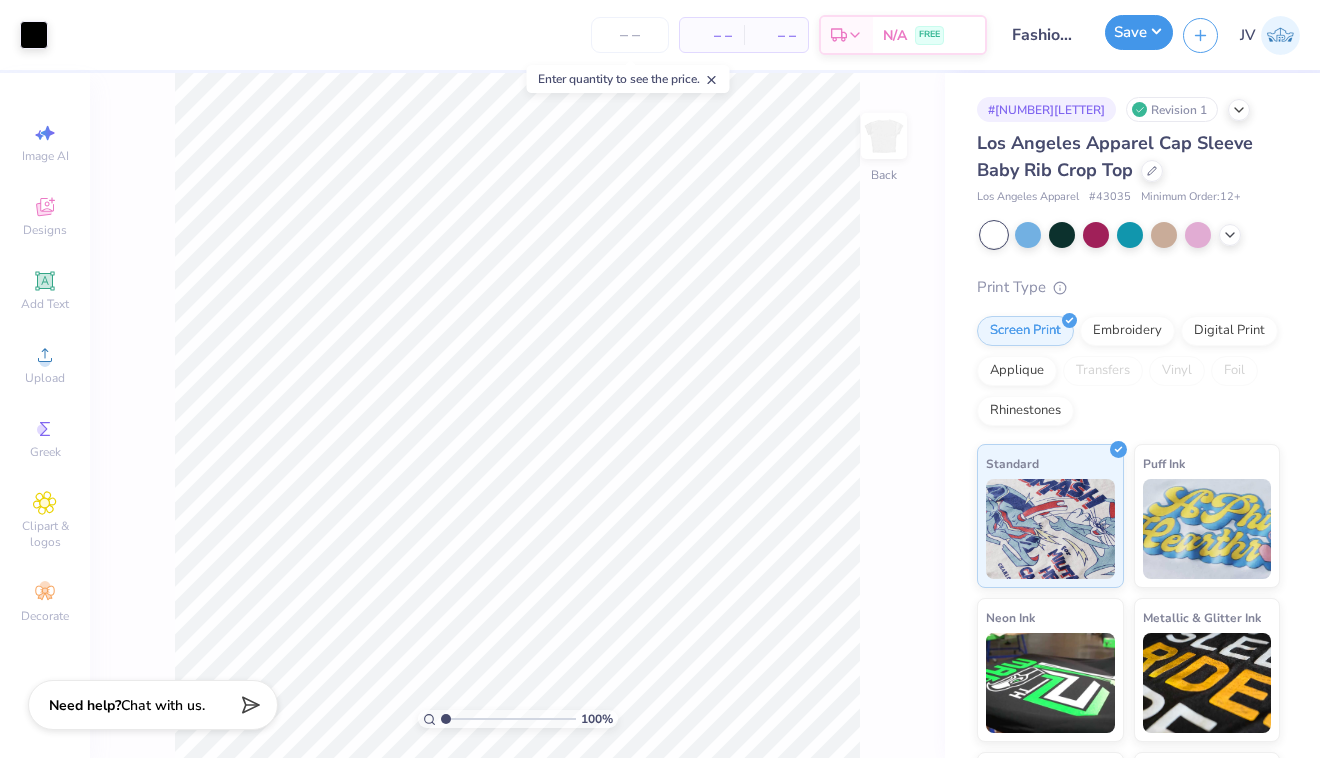 click on "Save" at bounding box center (1139, 32) 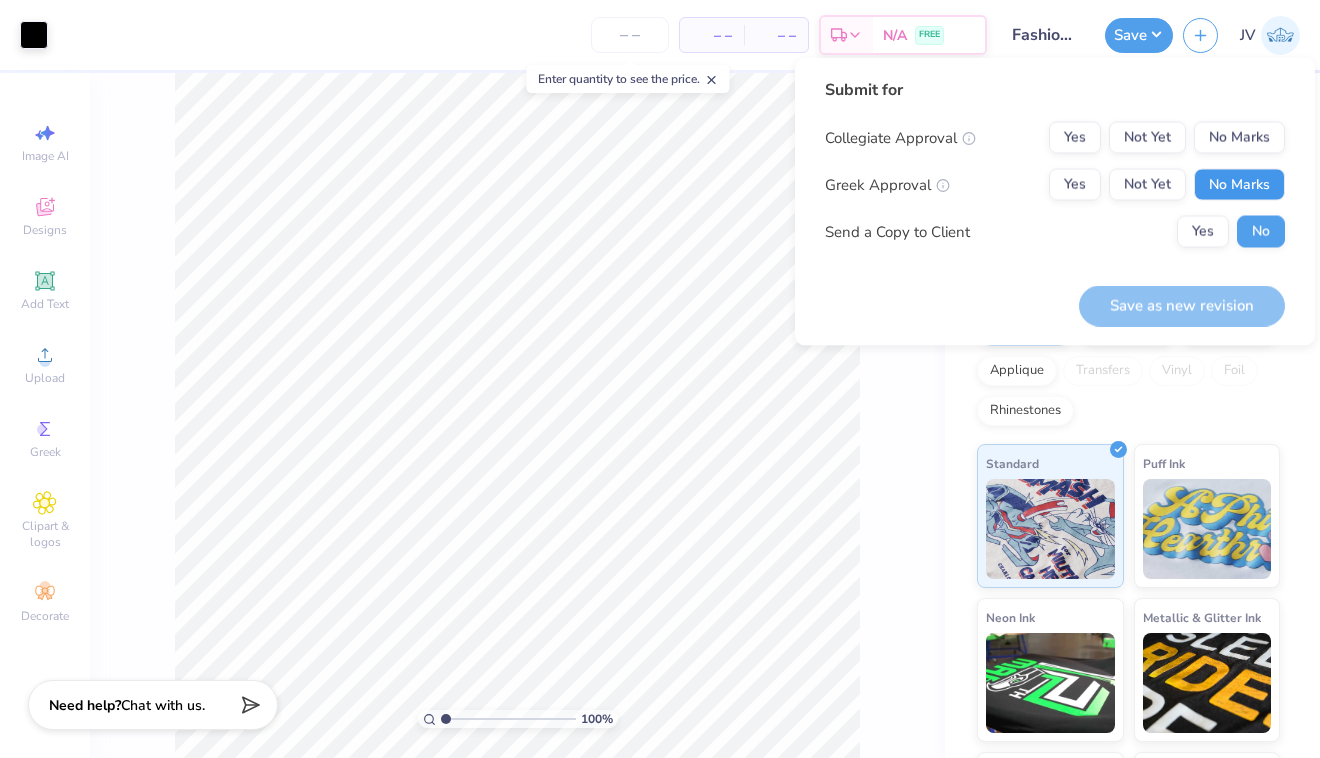 click on "No Marks" at bounding box center (1239, 185) 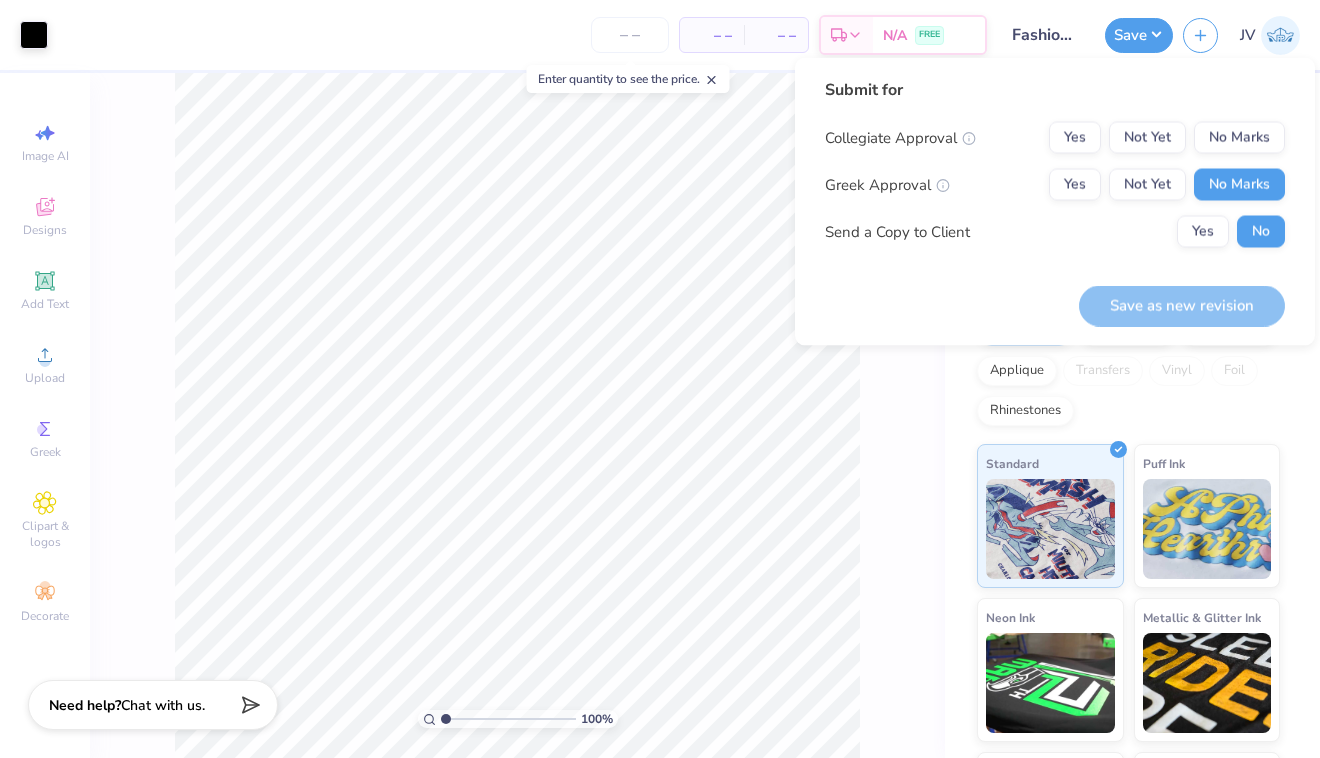 click on "Submit for" at bounding box center [1055, 90] 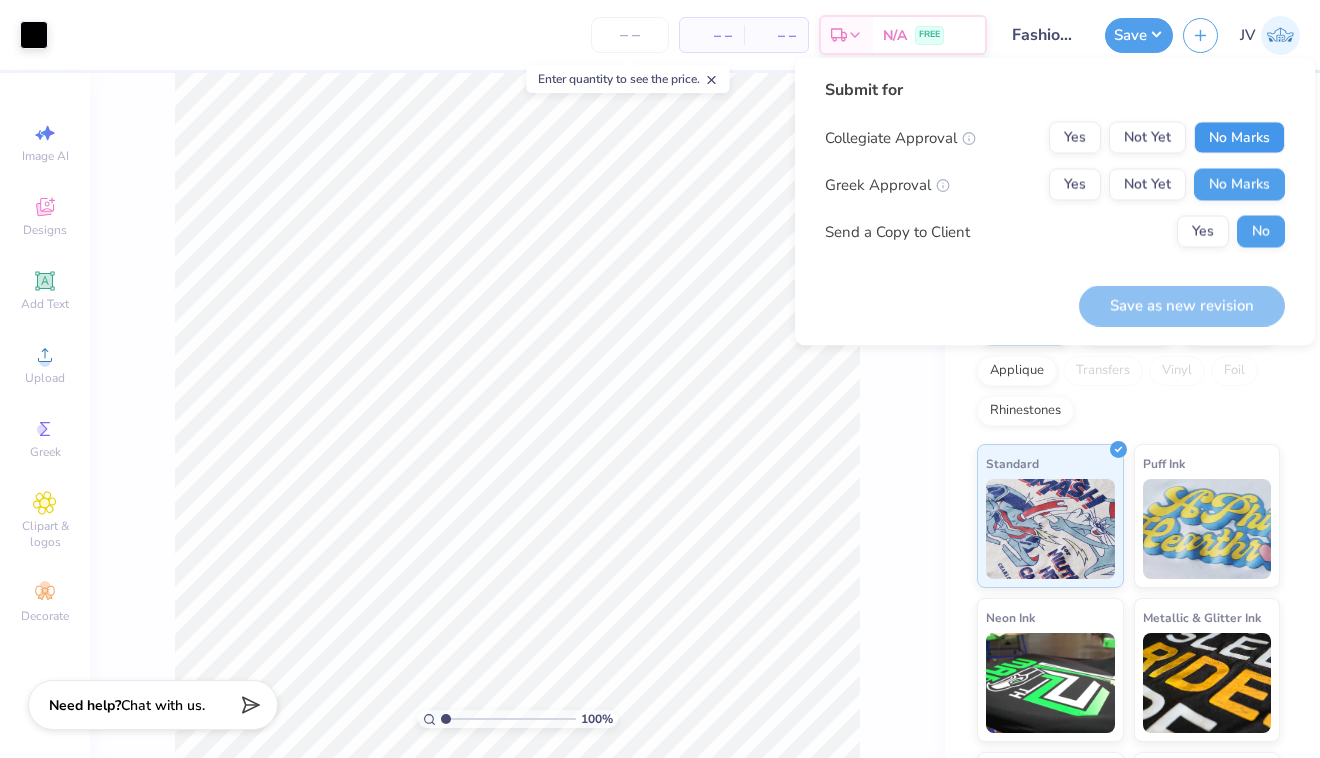 click on "No Marks" at bounding box center (1239, 138) 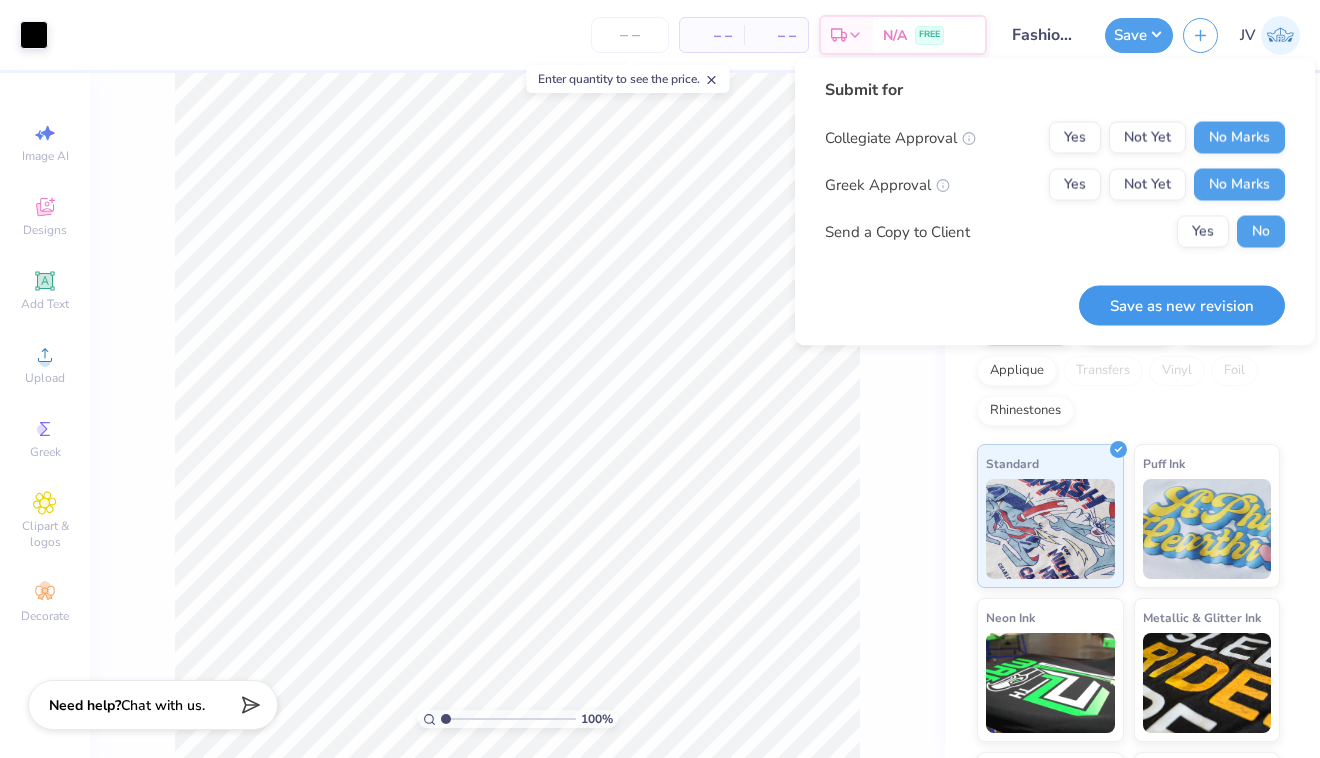 click on "Save as new revision" at bounding box center (1182, 305) 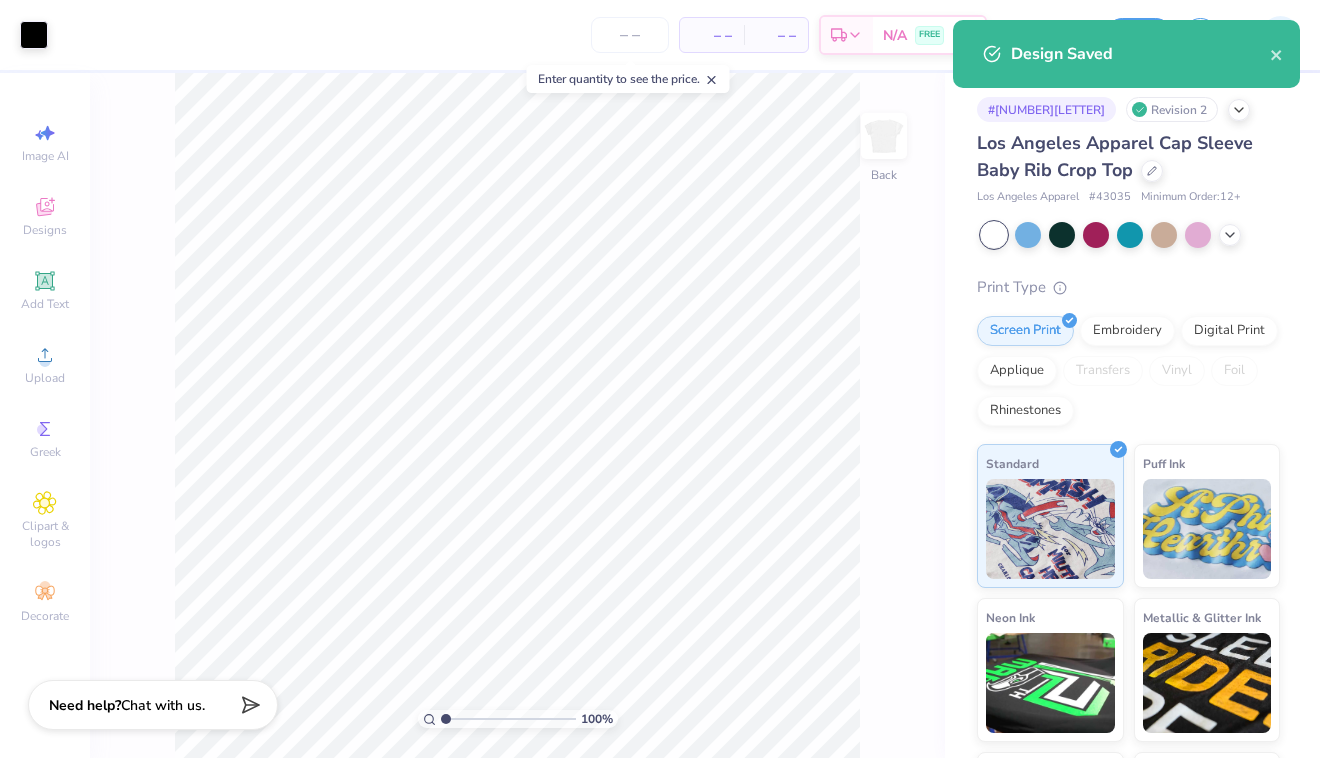 click on "Design Saved" at bounding box center (1140, 54) 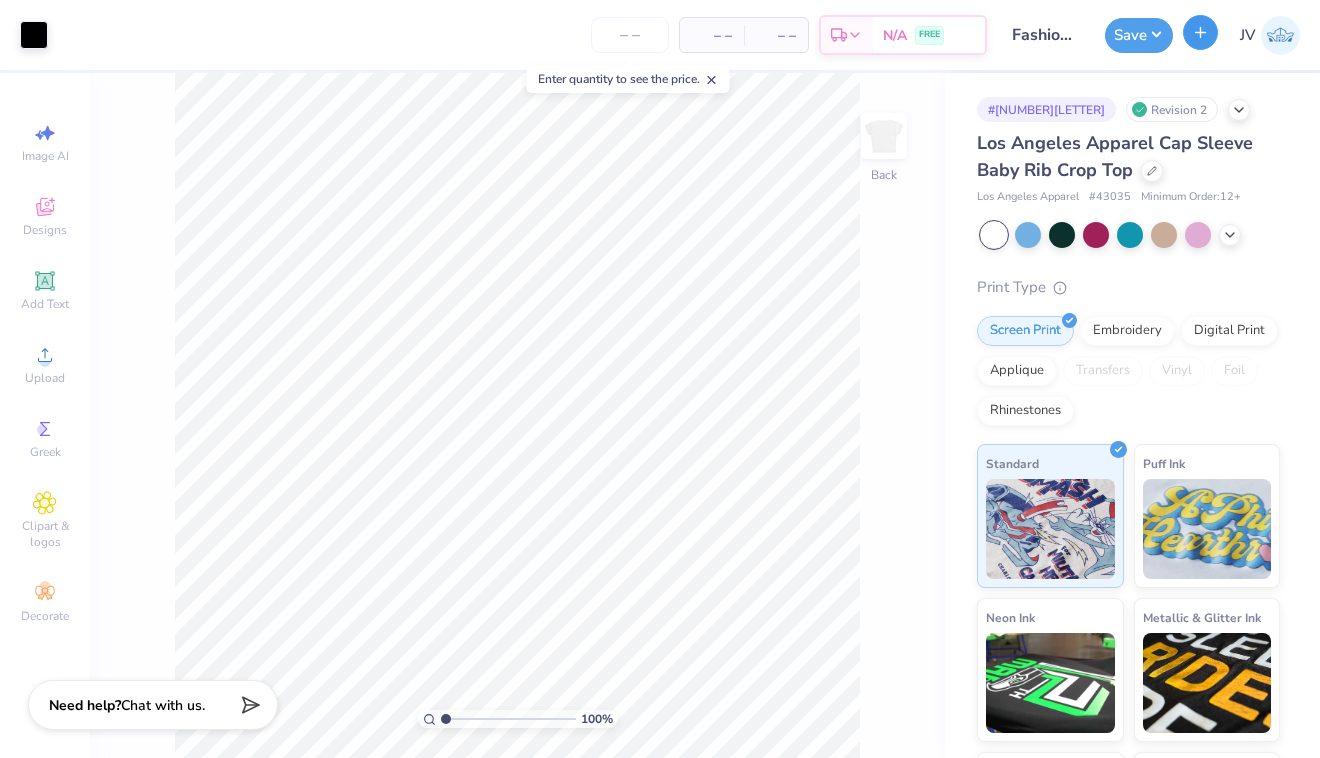 click 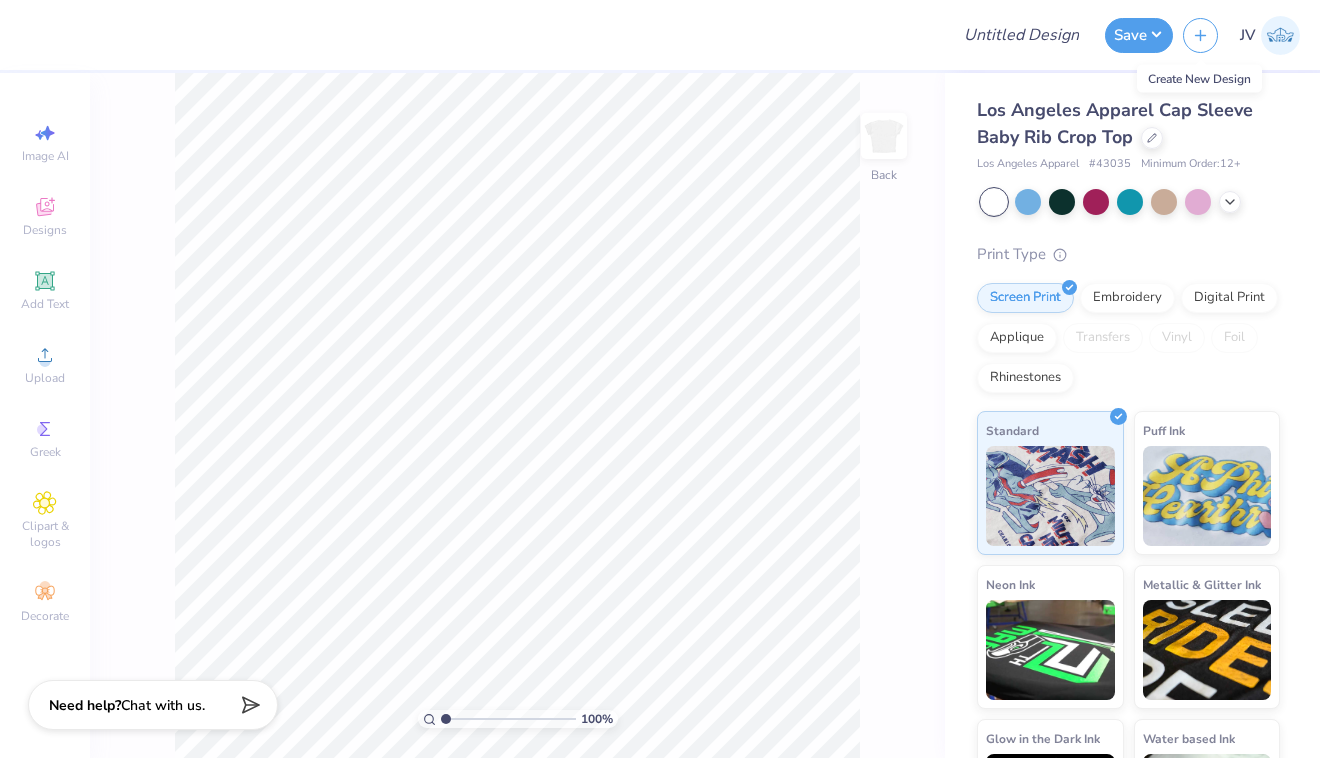 type 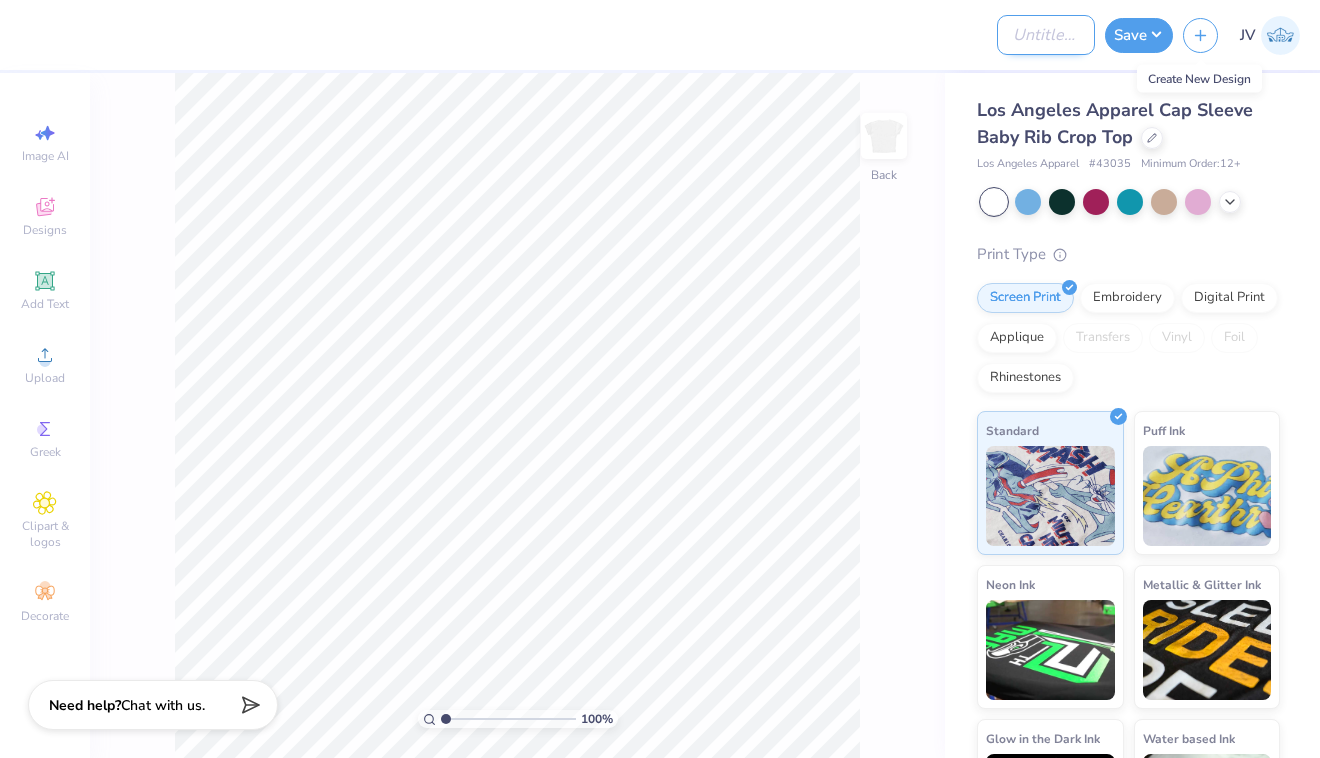 click on "Design Title" at bounding box center (1046, 35) 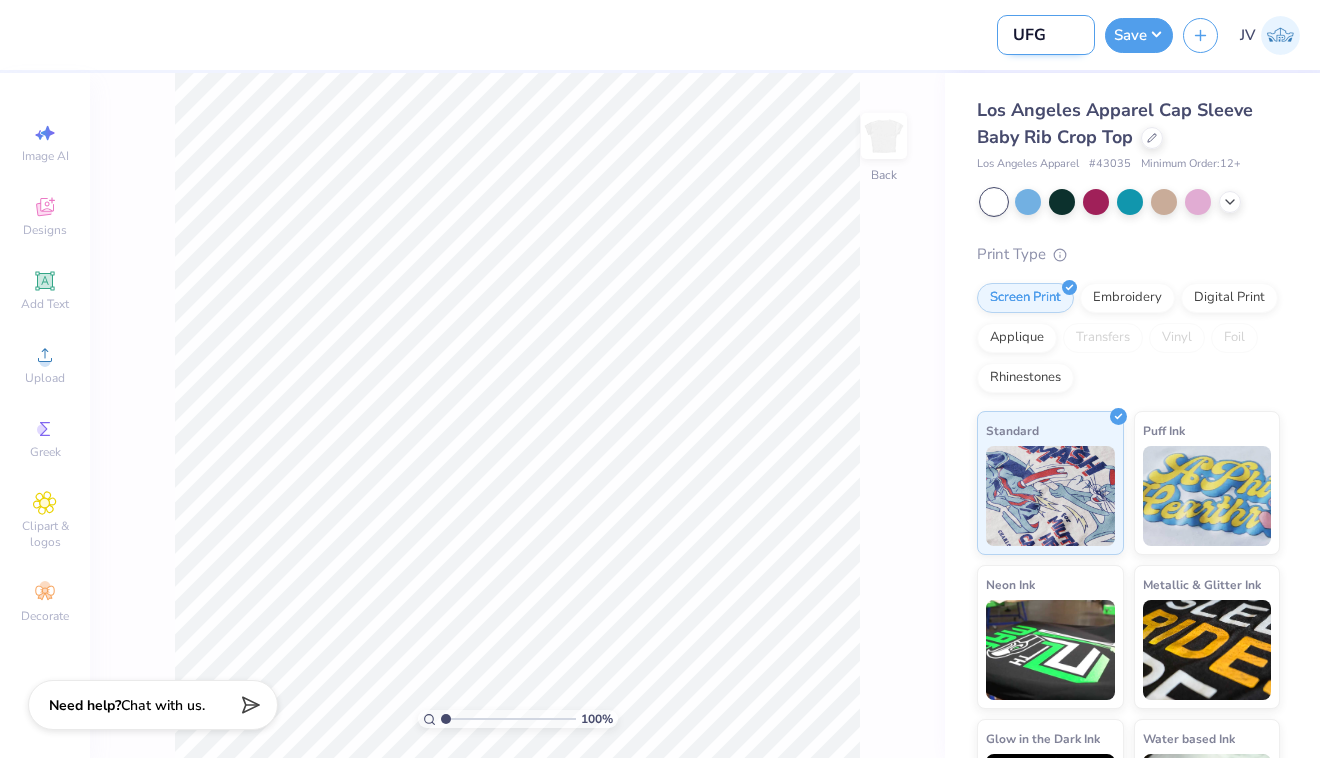 paste on "TANK" 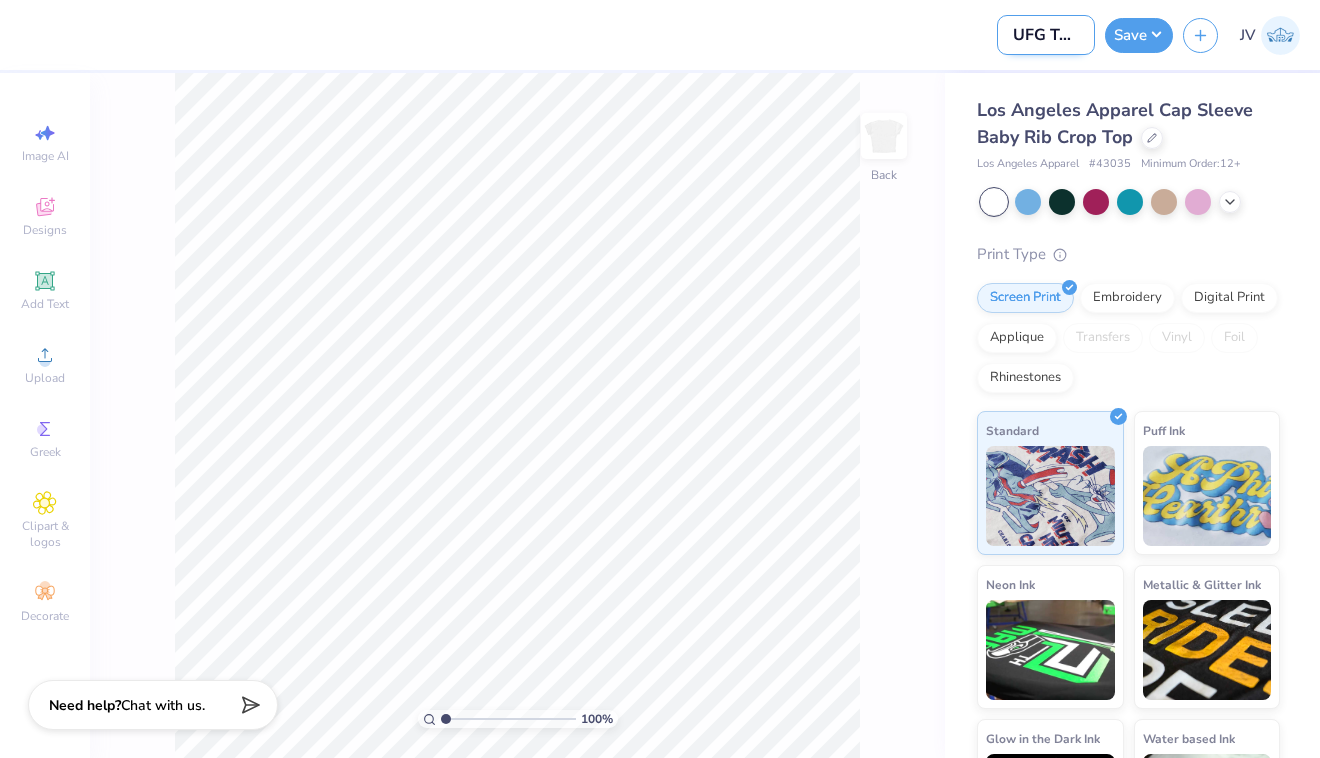 scroll, scrollTop: 0, scrollLeft: 13, axis: horizontal 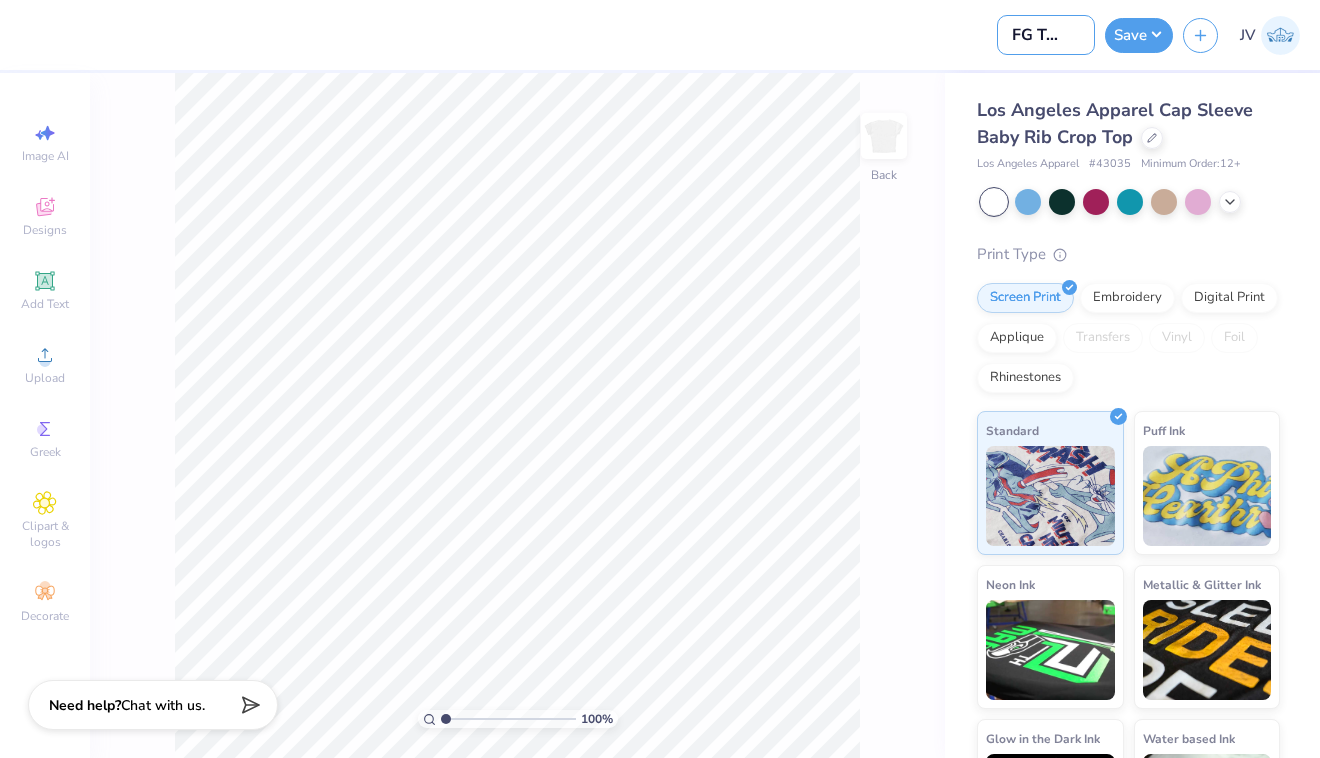 type on "UFG TANK" 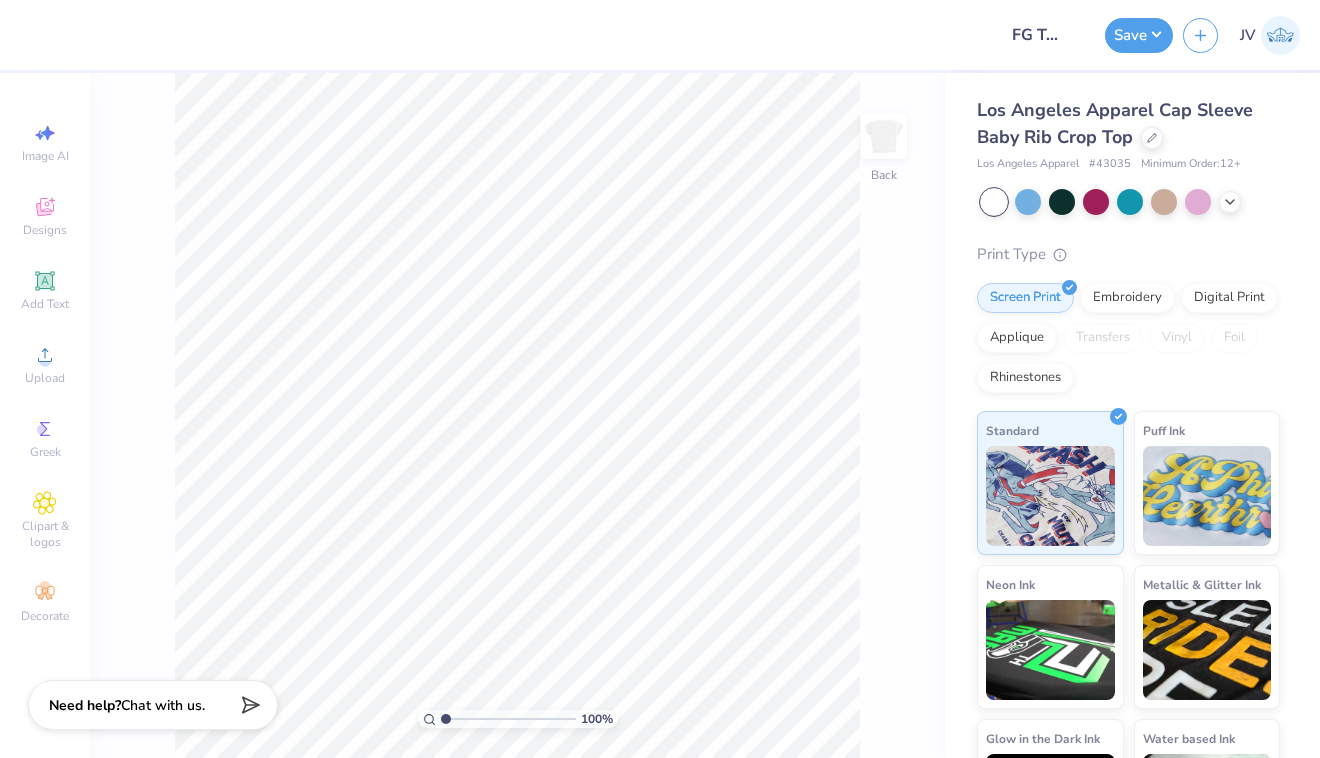 click on "Los Angeles Apparel Cap Sleeve Baby Rib Crop Top" at bounding box center (1128, 124) 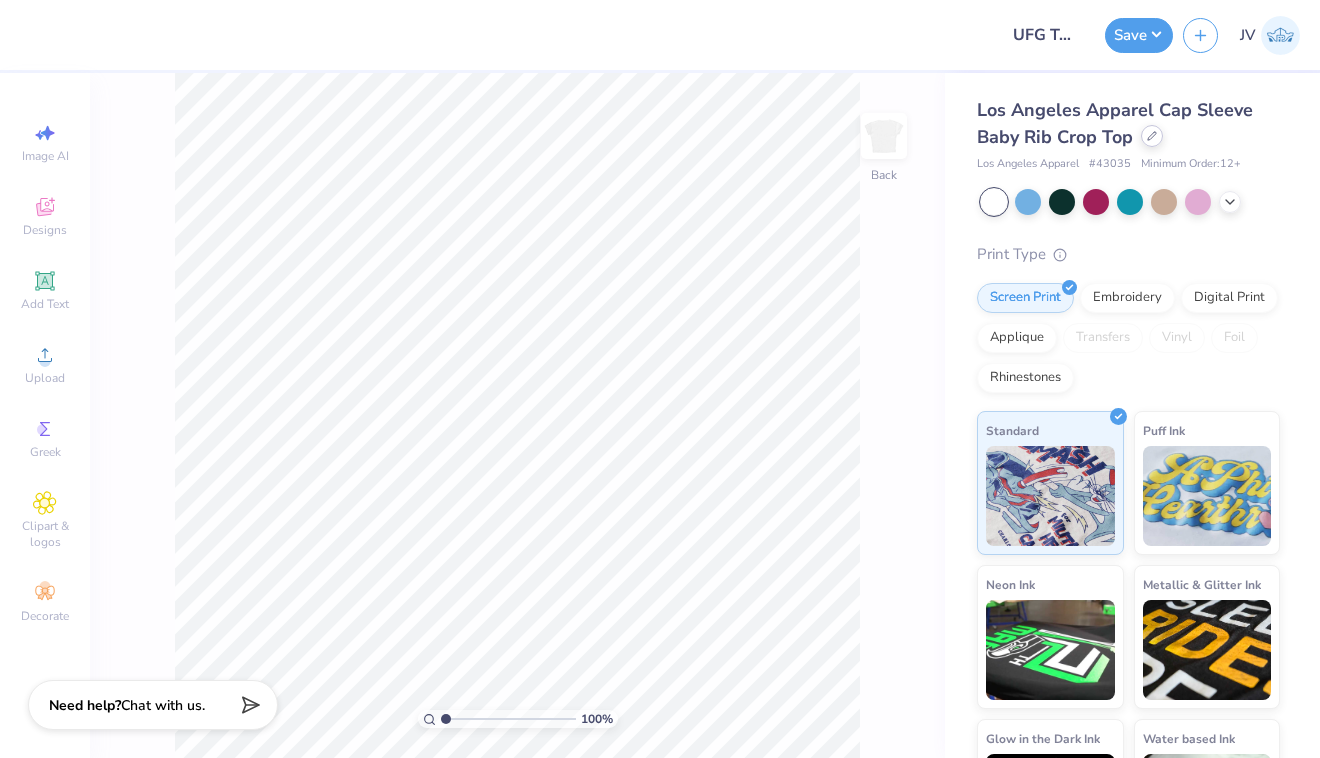 click at bounding box center (1152, 136) 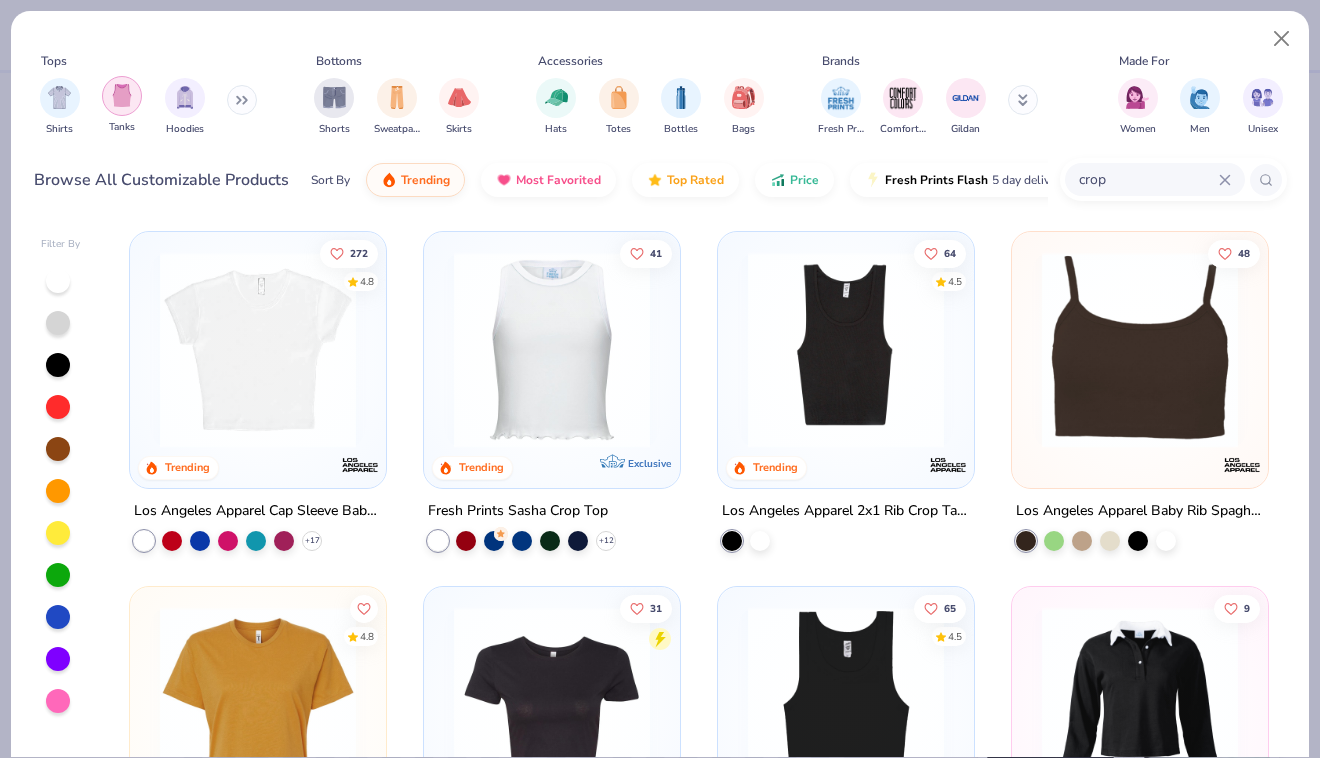 click at bounding box center [122, 95] 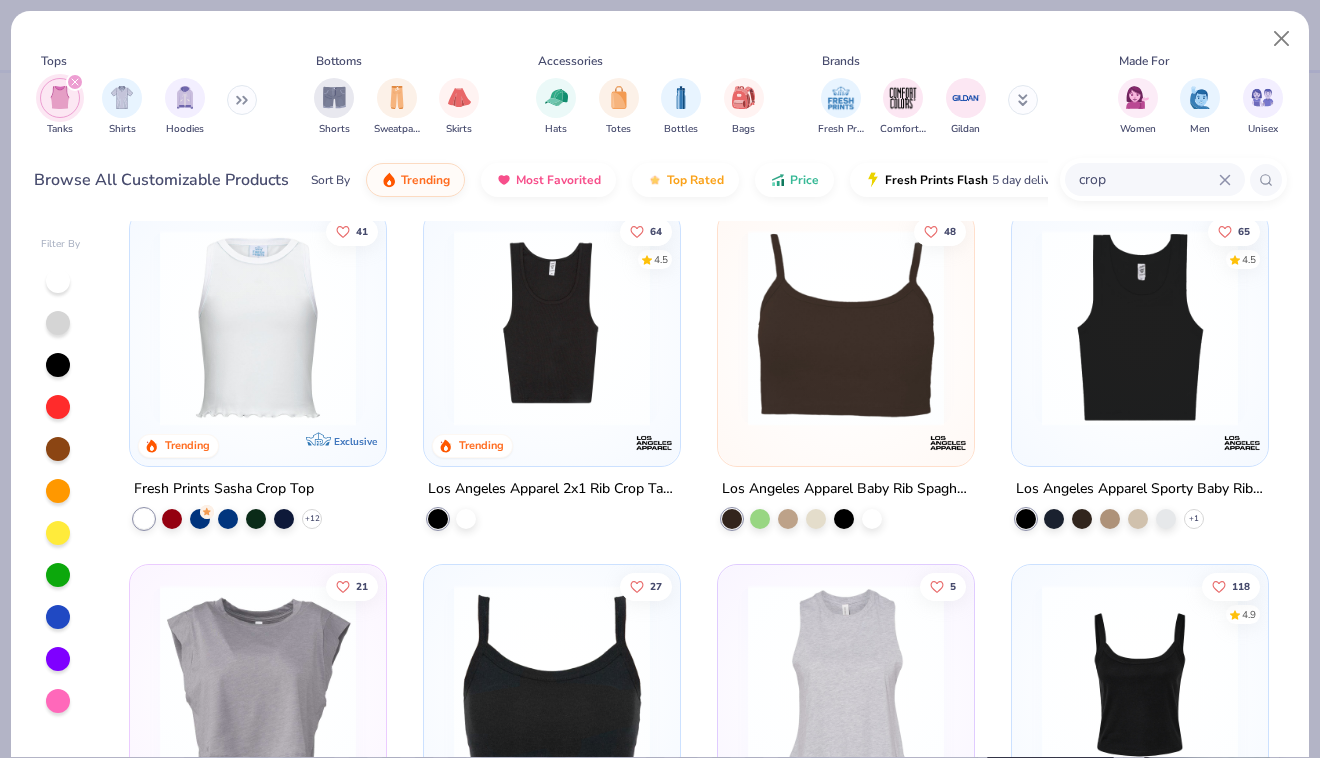 scroll, scrollTop: 25, scrollLeft: 0, axis: vertical 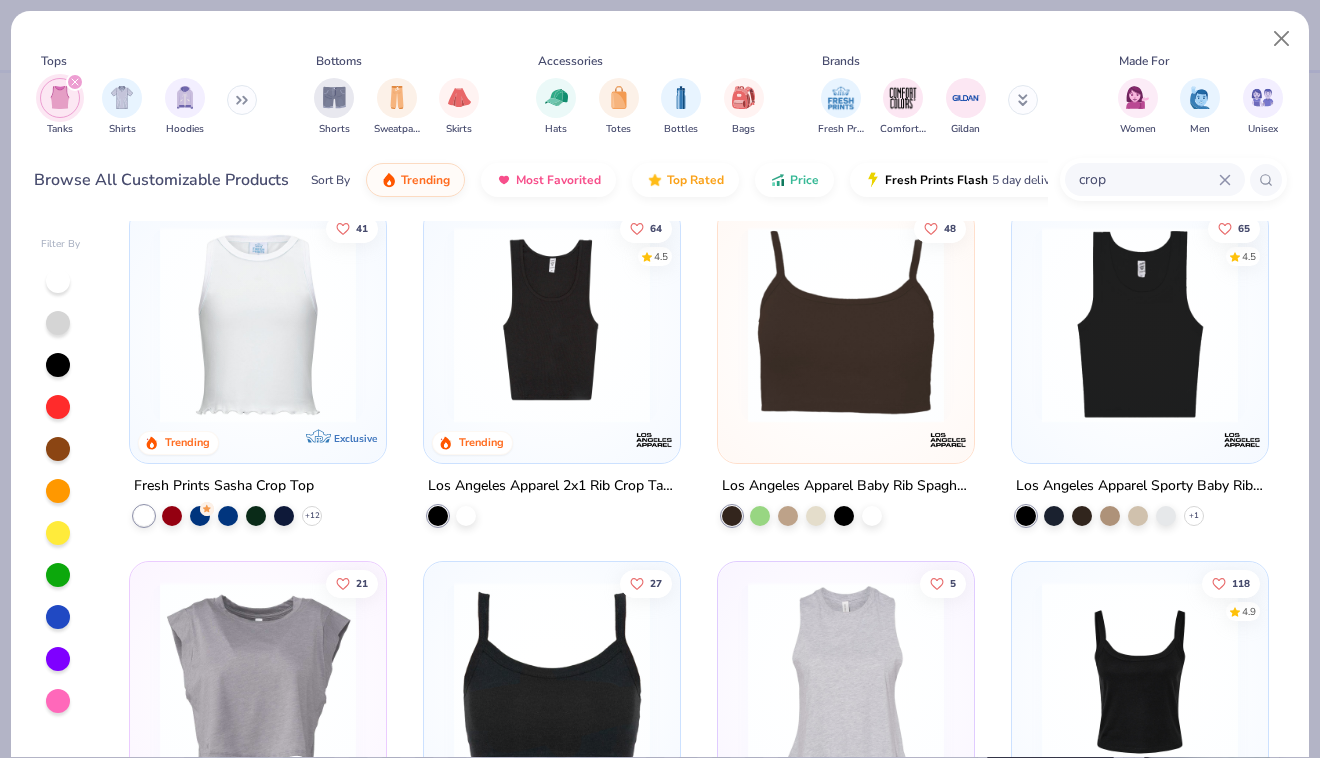 click at bounding box center (58, 617) 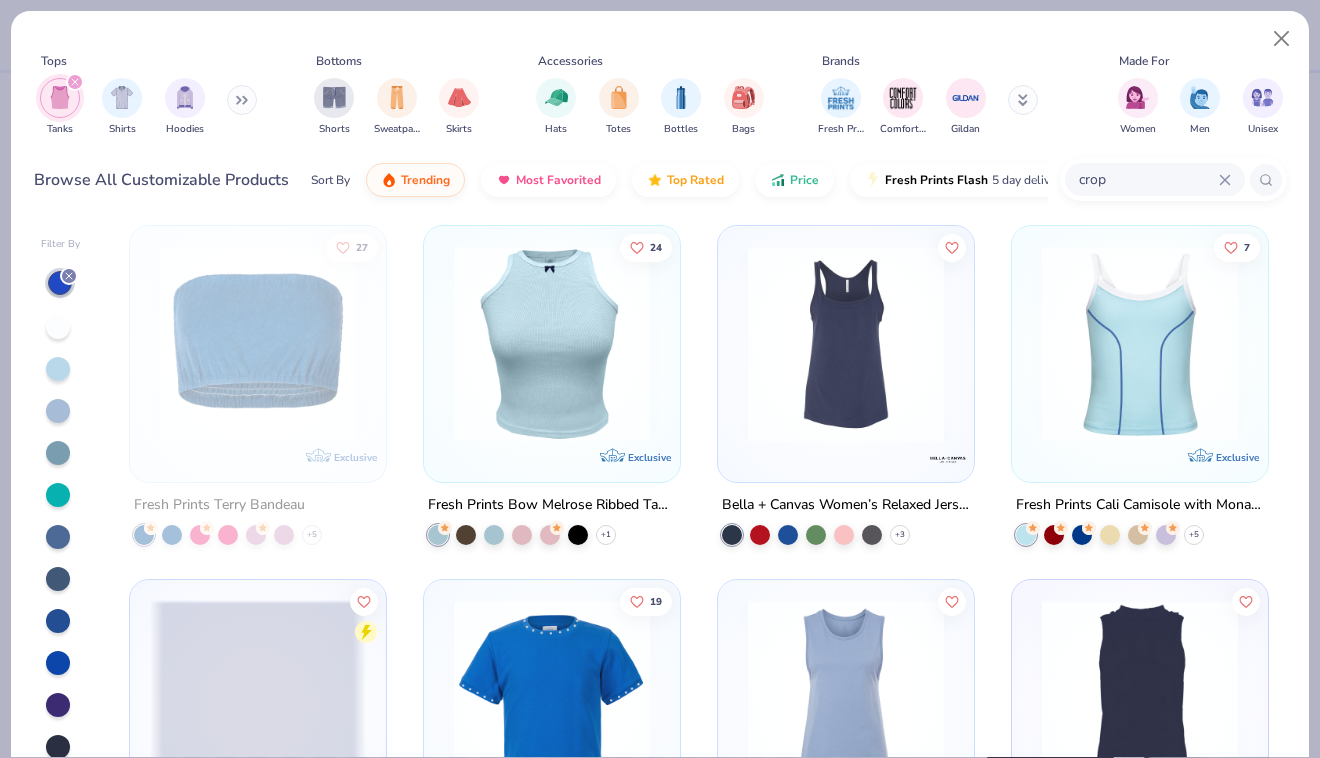 scroll, scrollTop: 827, scrollLeft: 0, axis: vertical 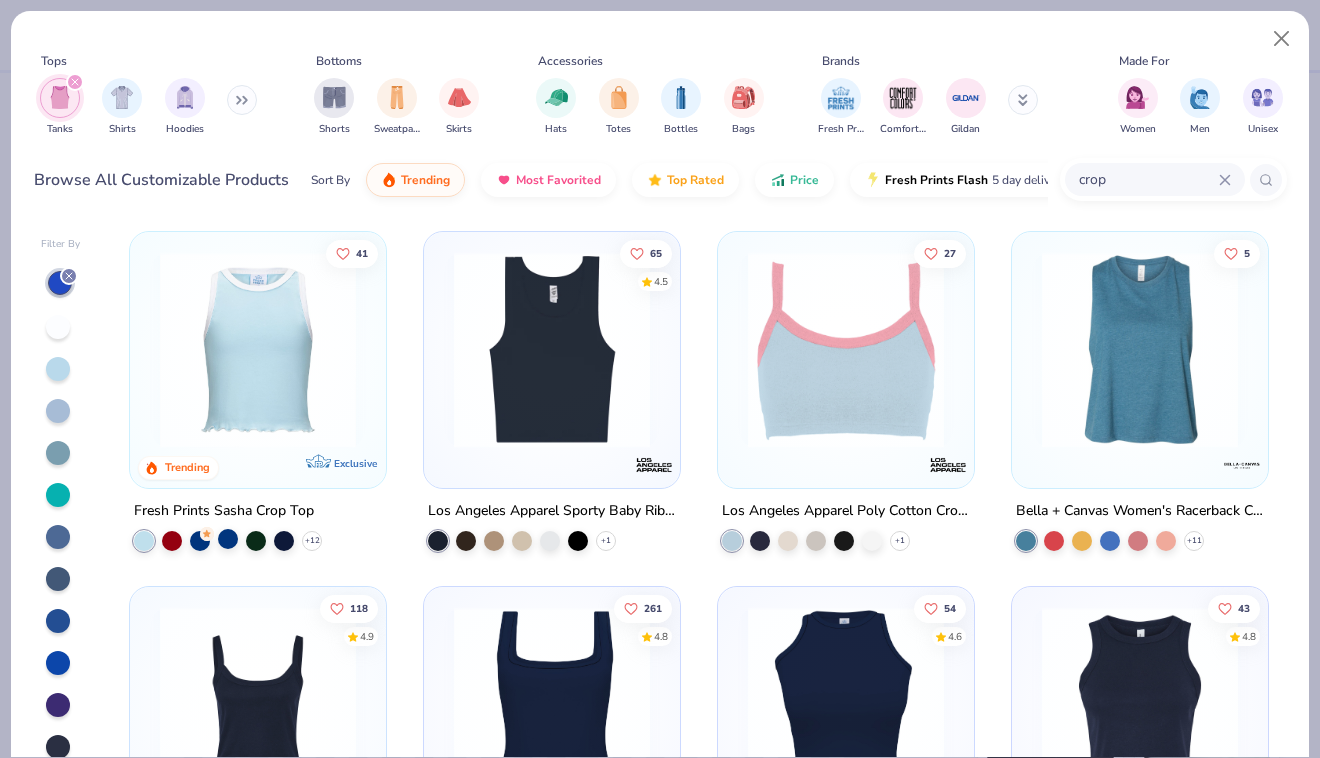 click at bounding box center (228, 539) 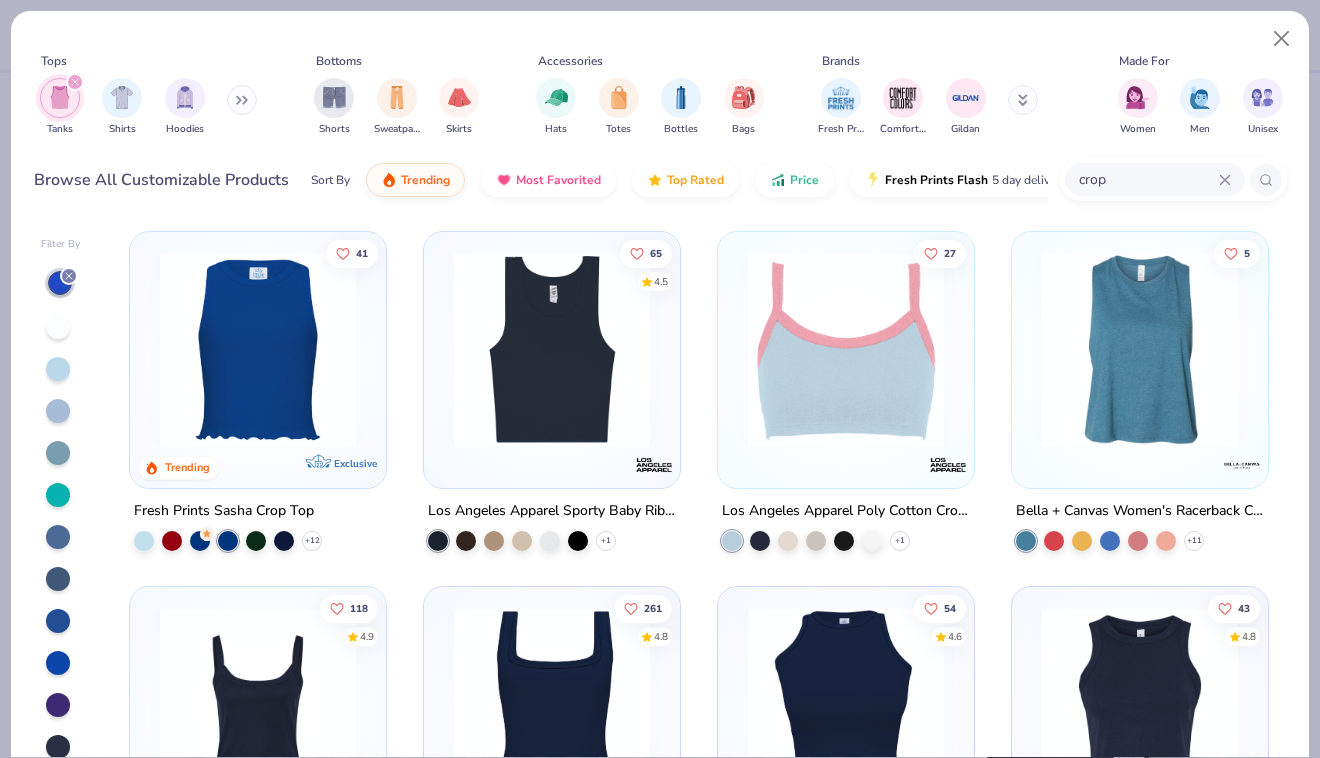 click at bounding box center (228, 541) 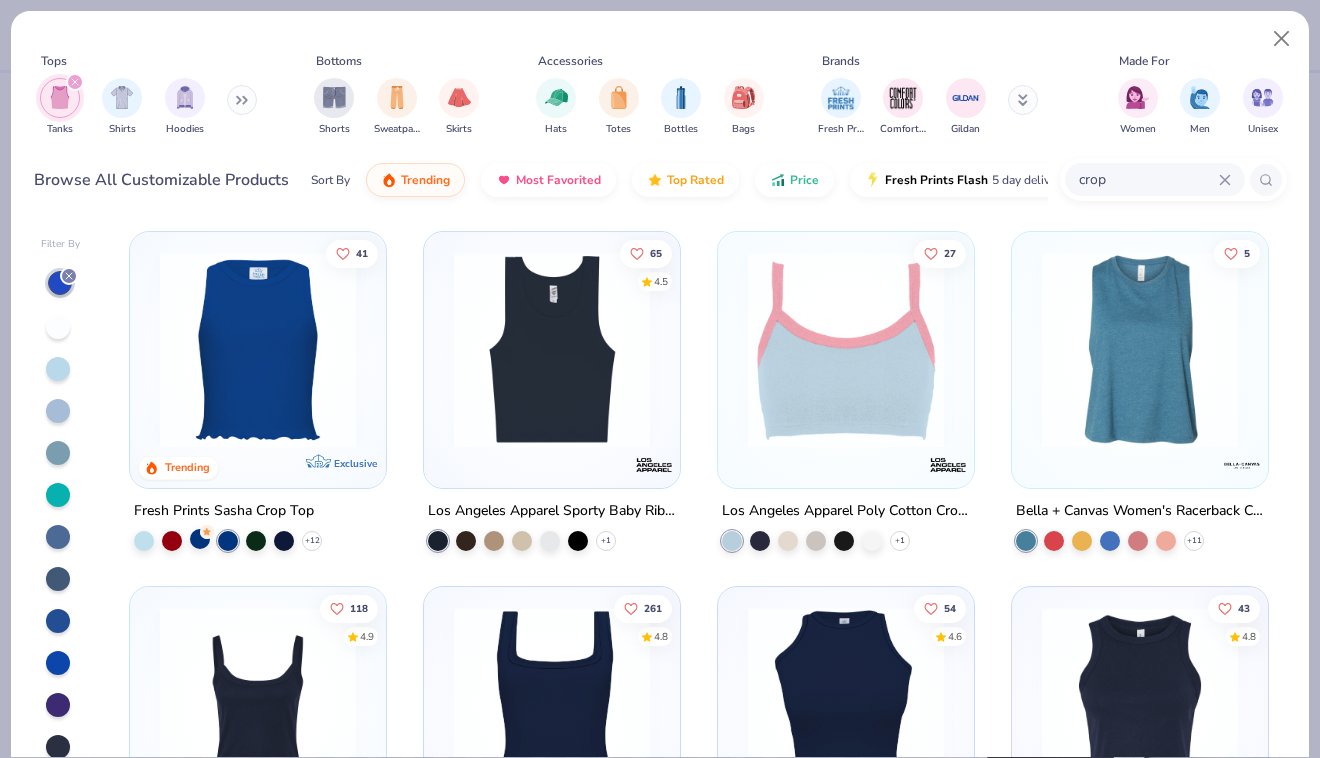 click 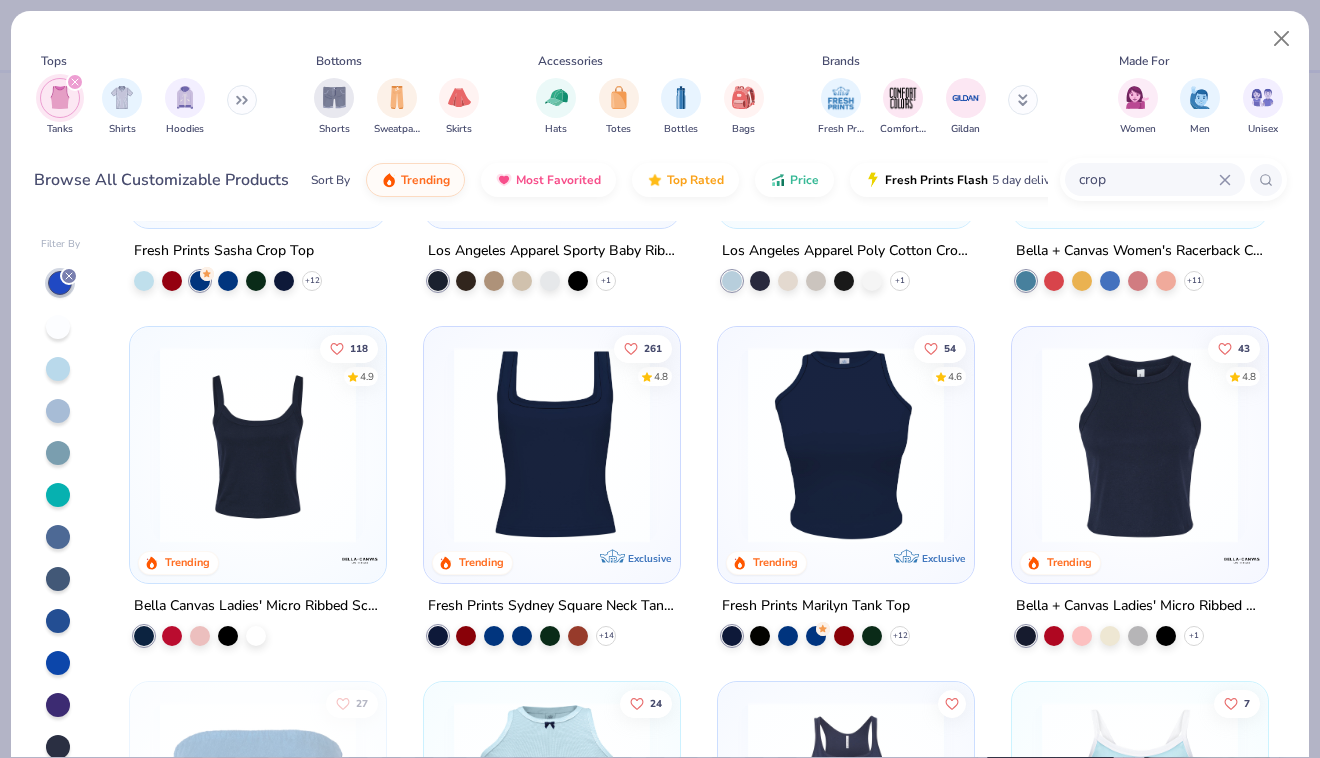 scroll, scrollTop: 290, scrollLeft: 0, axis: vertical 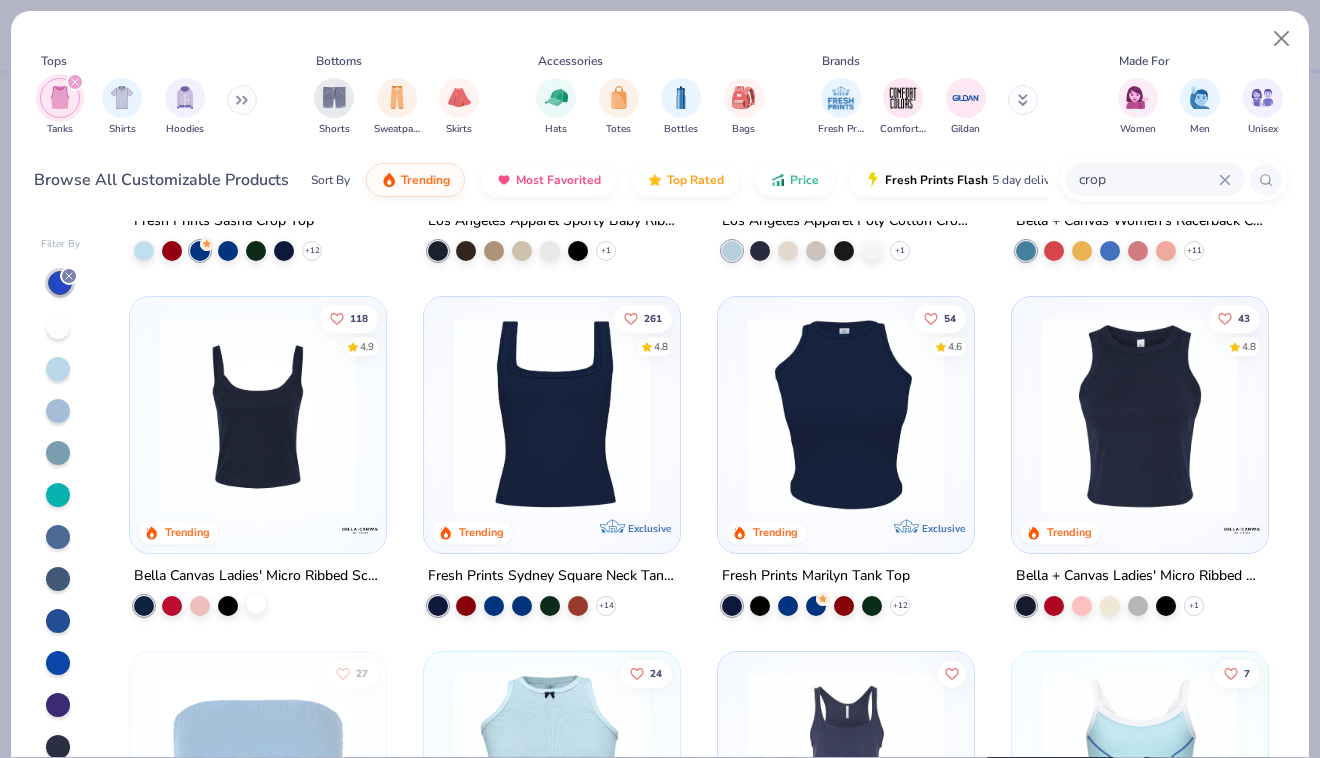 click at bounding box center (256, 603) 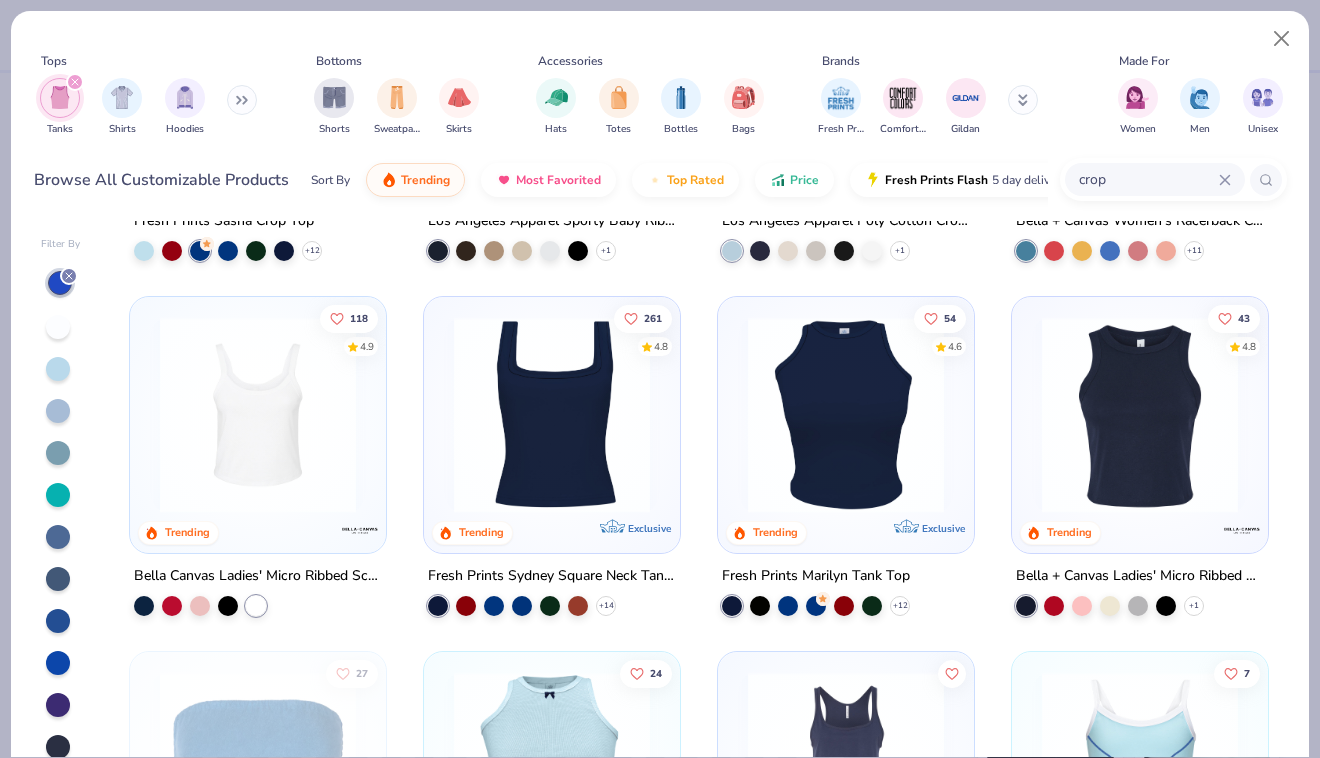 click at bounding box center [258, 415] 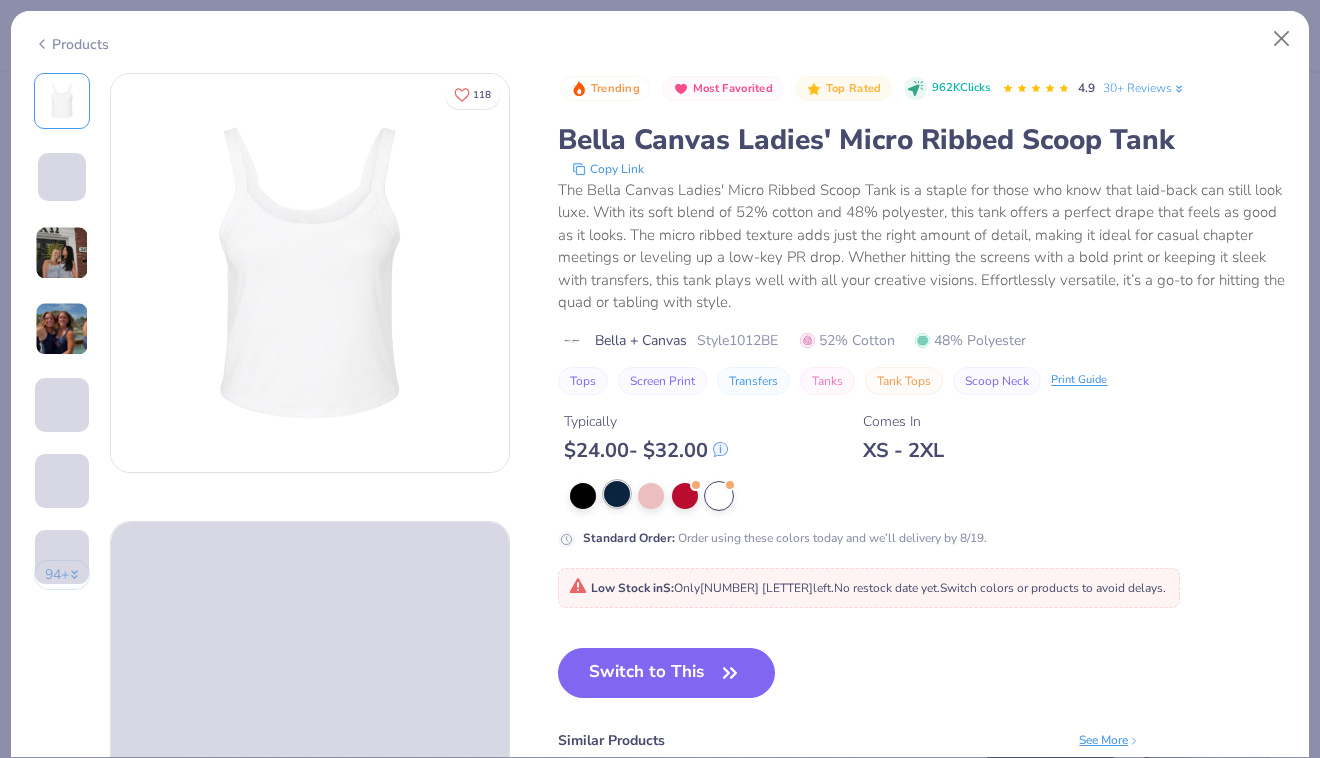 click at bounding box center (617, 494) 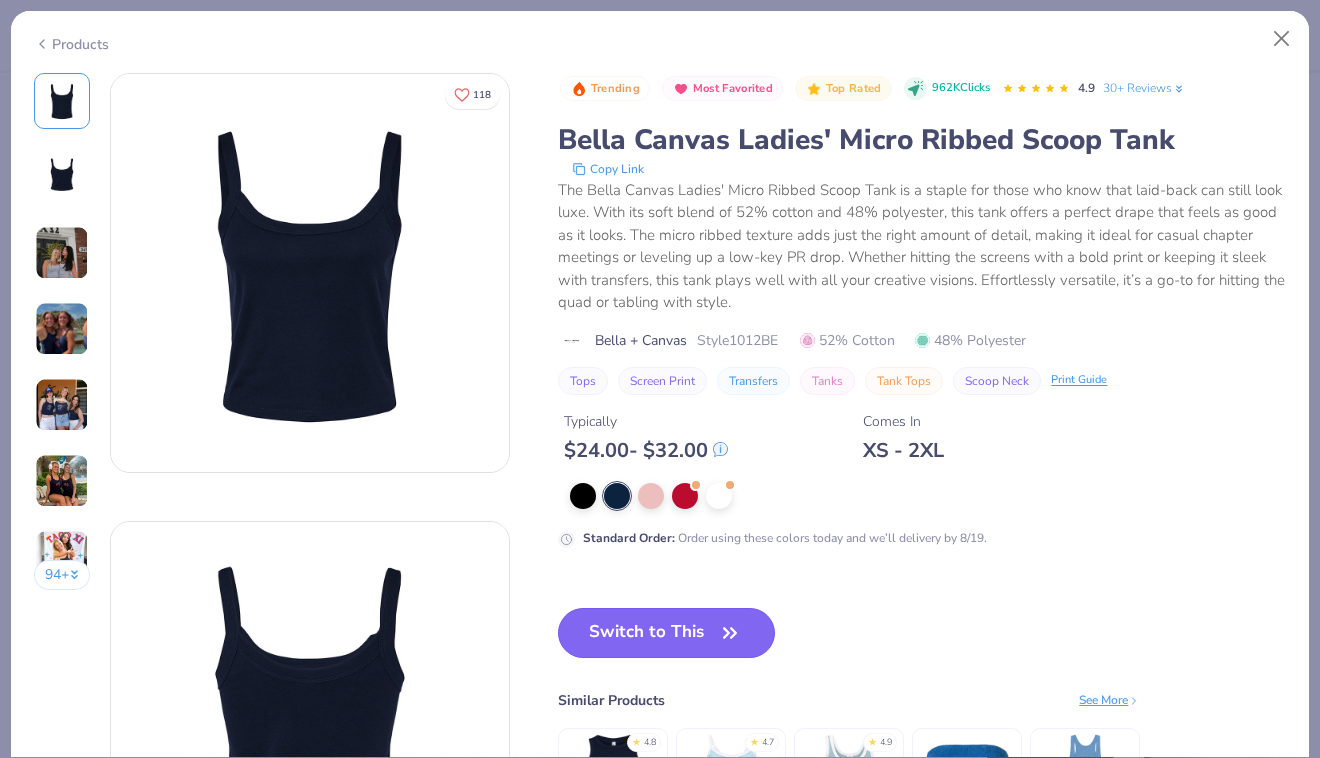 click on "Switch to This" at bounding box center (666, 633) 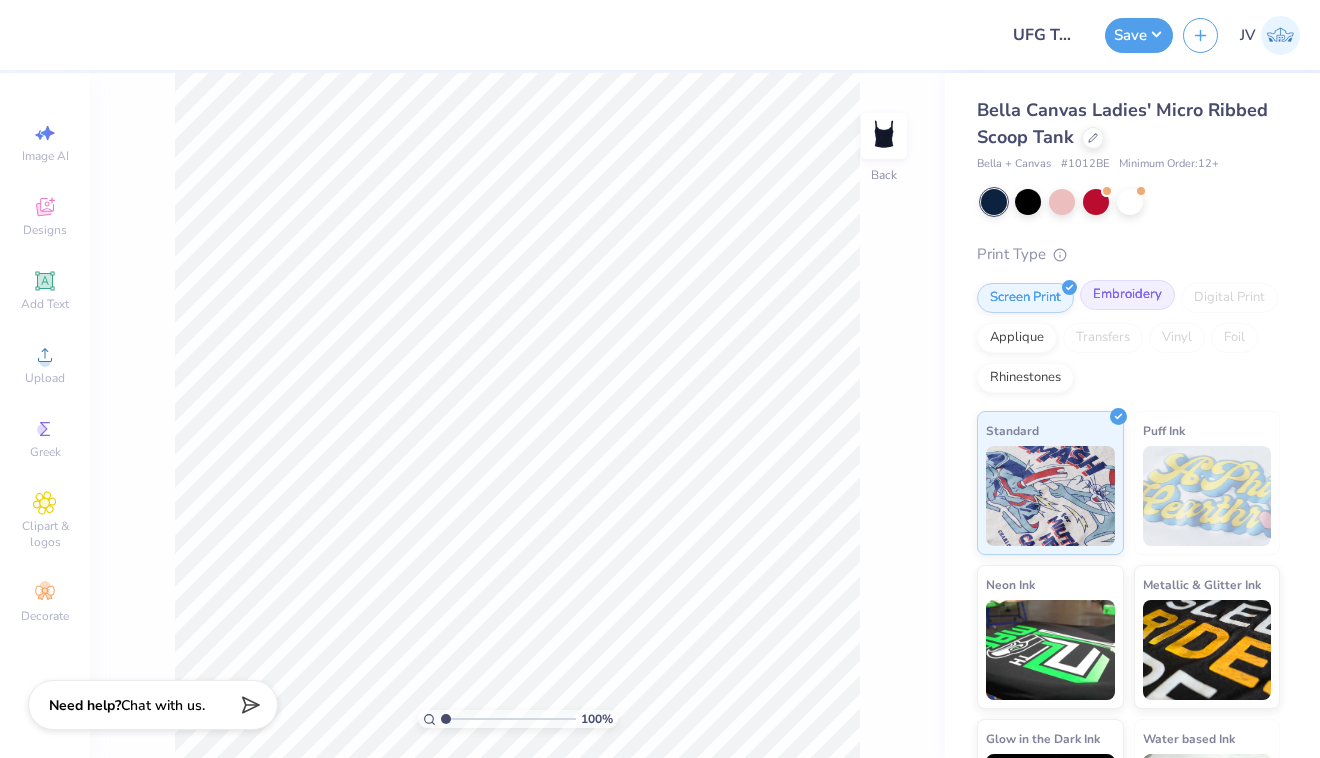 click on "Embroidery" at bounding box center (1127, 295) 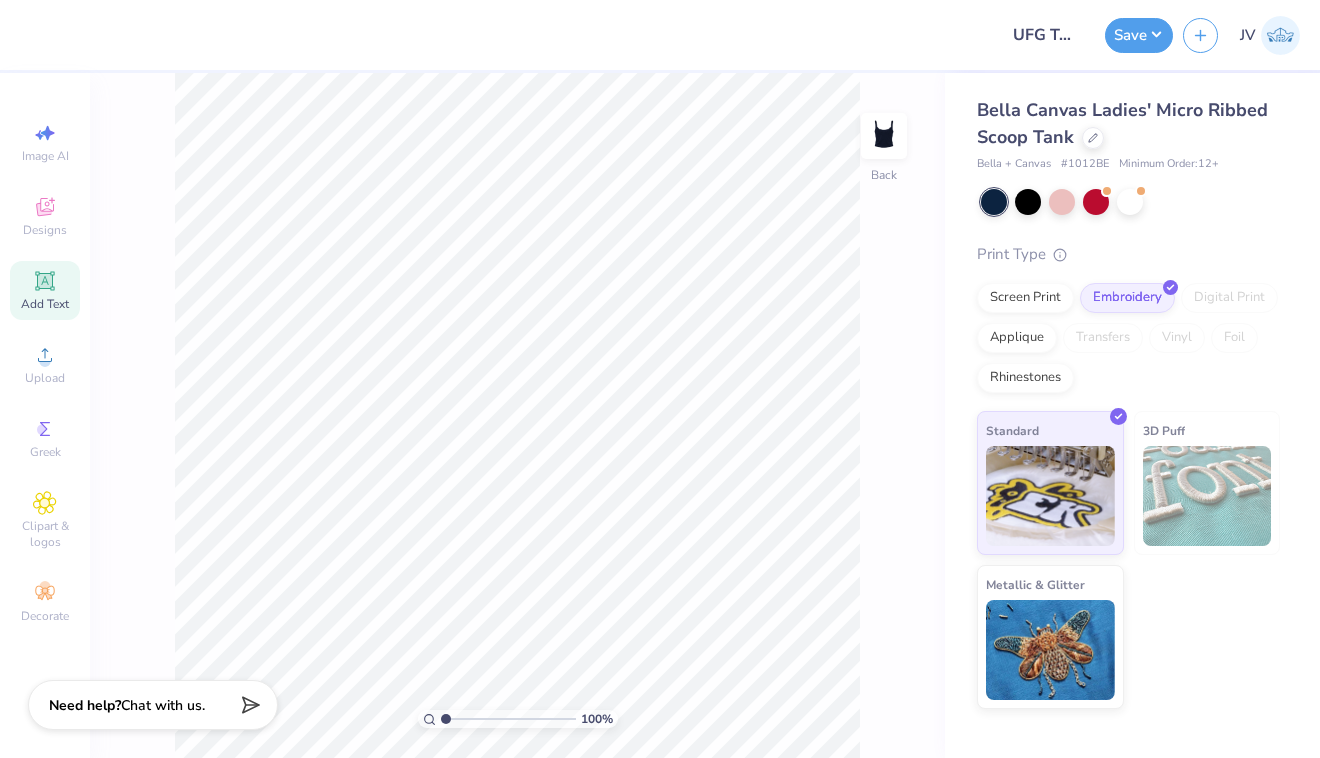click 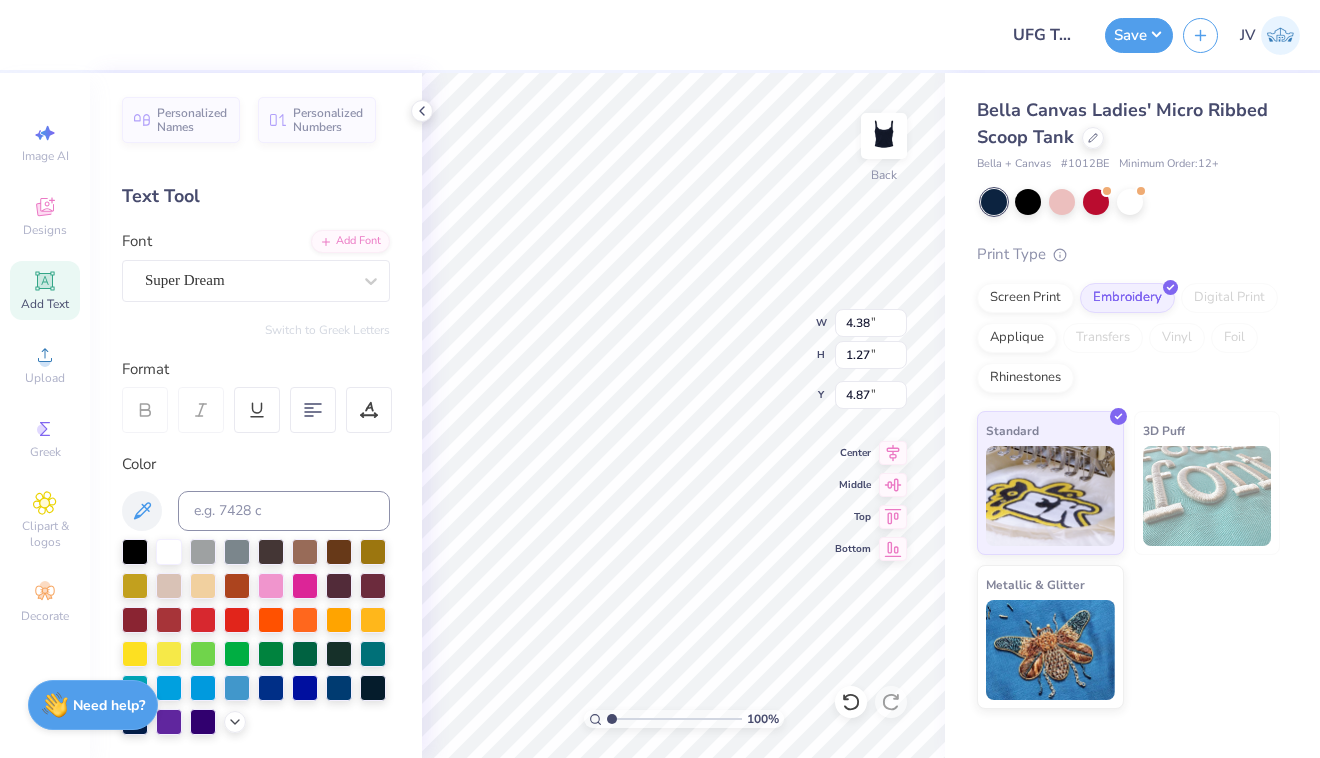 scroll, scrollTop: 0, scrollLeft: 3, axis: horizontal 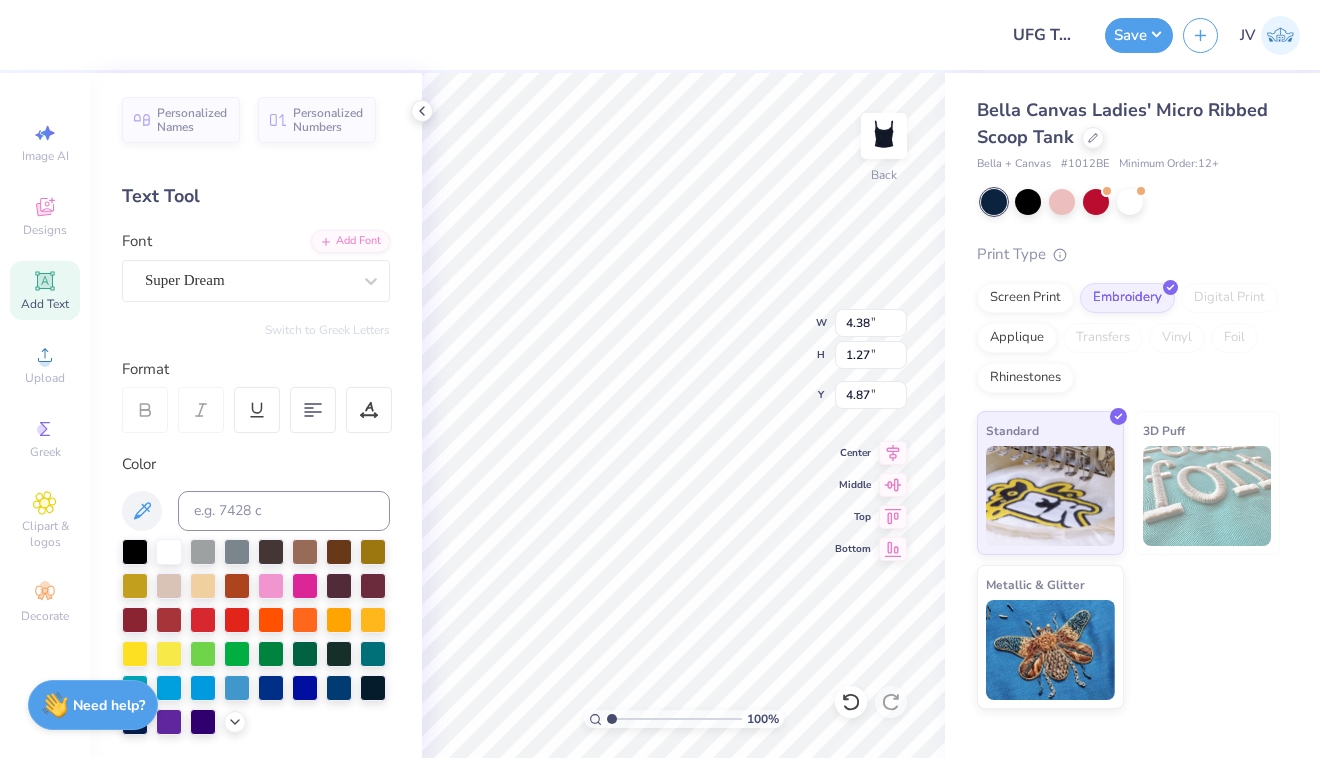 type on "University Fashion Group" 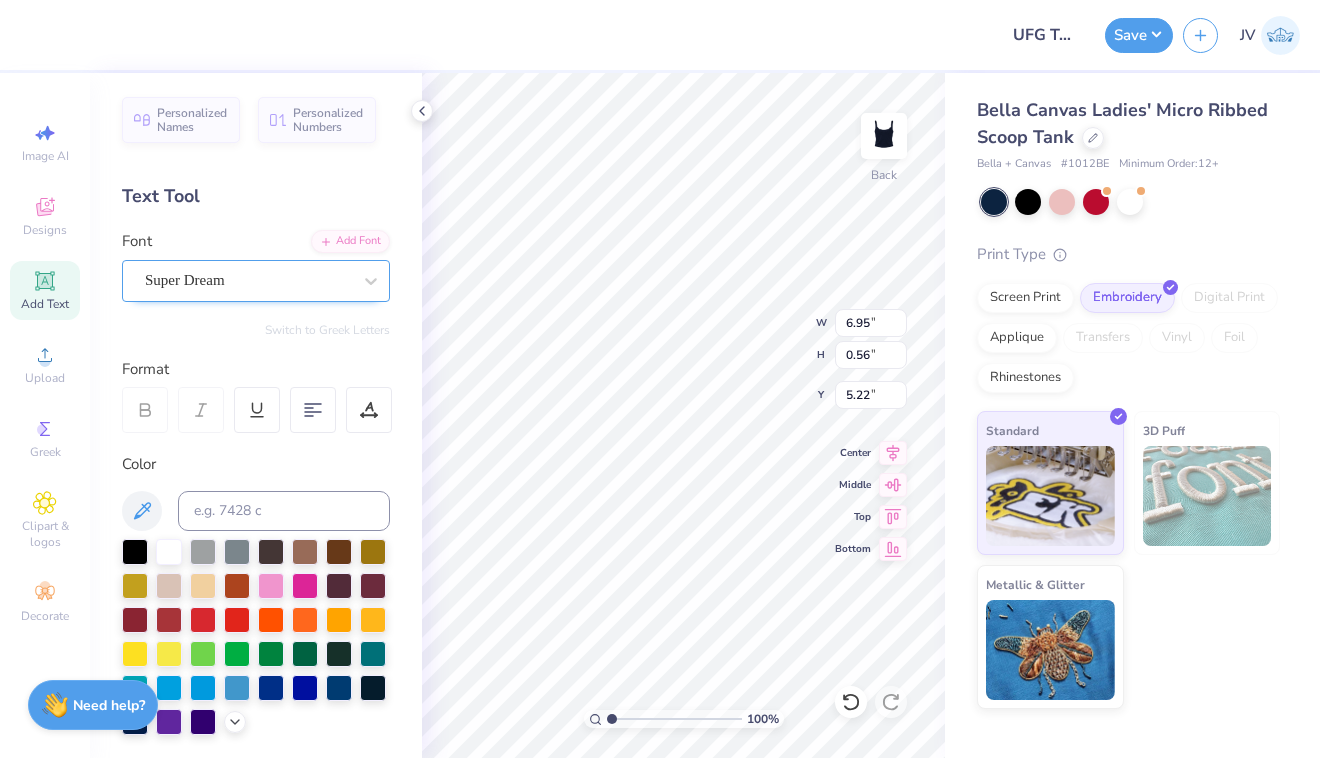 click on "Super Dream" at bounding box center [248, 280] 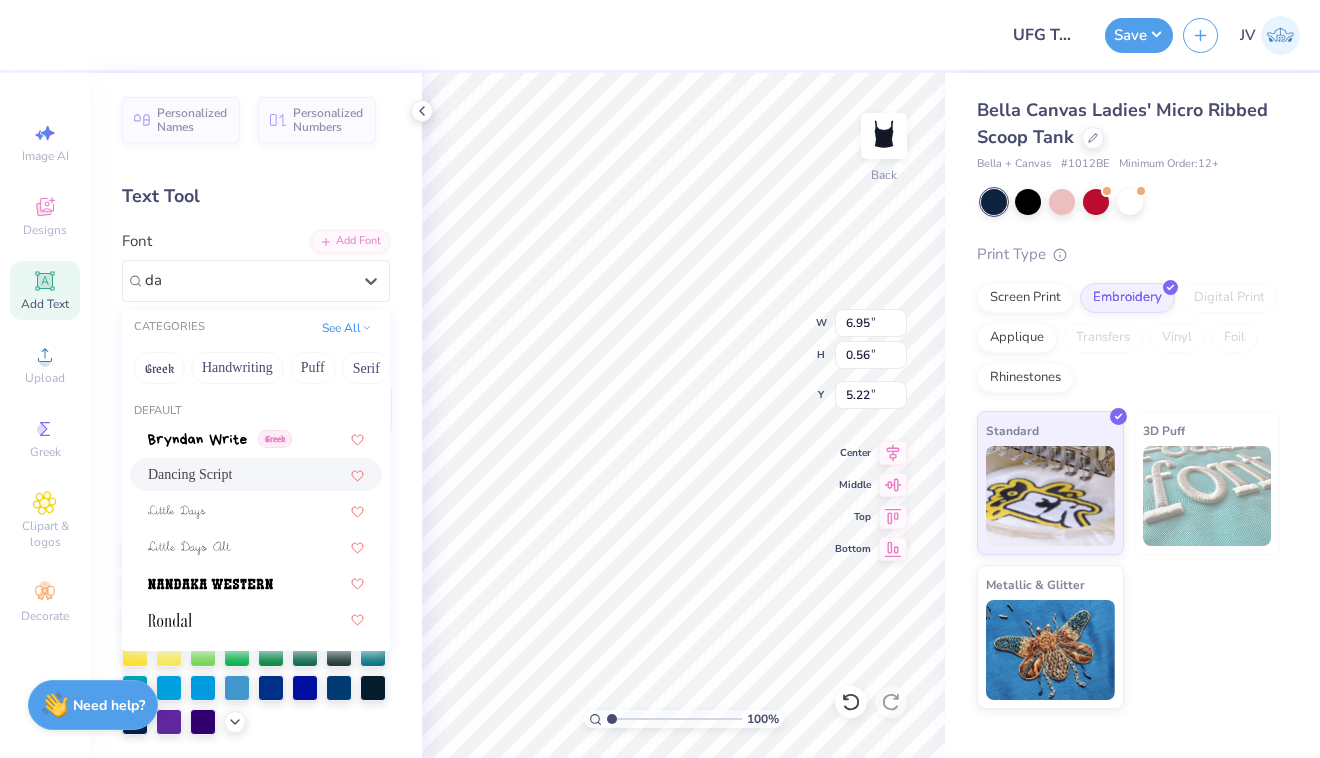click on "Dancing Script" at bounding box center [256, 474] 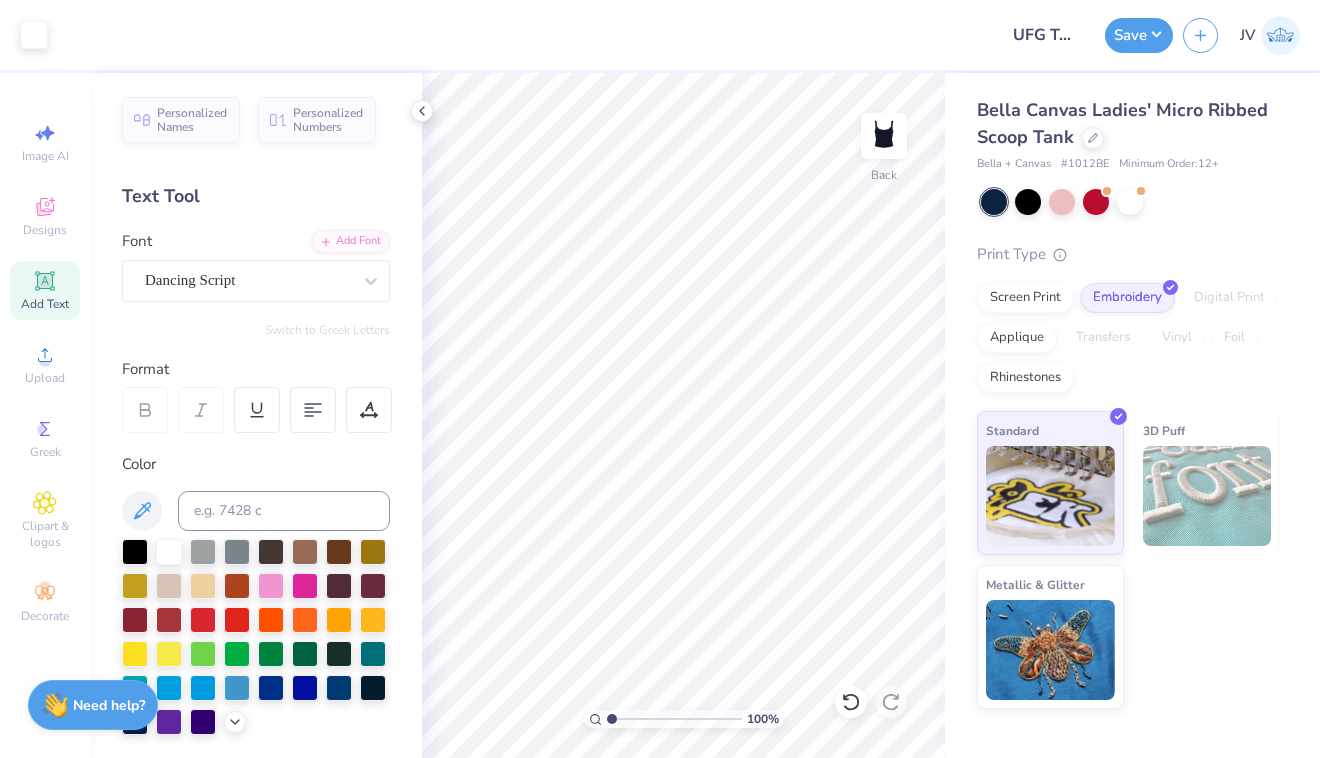 click on "Add Text" at bounding box center [45, 304] 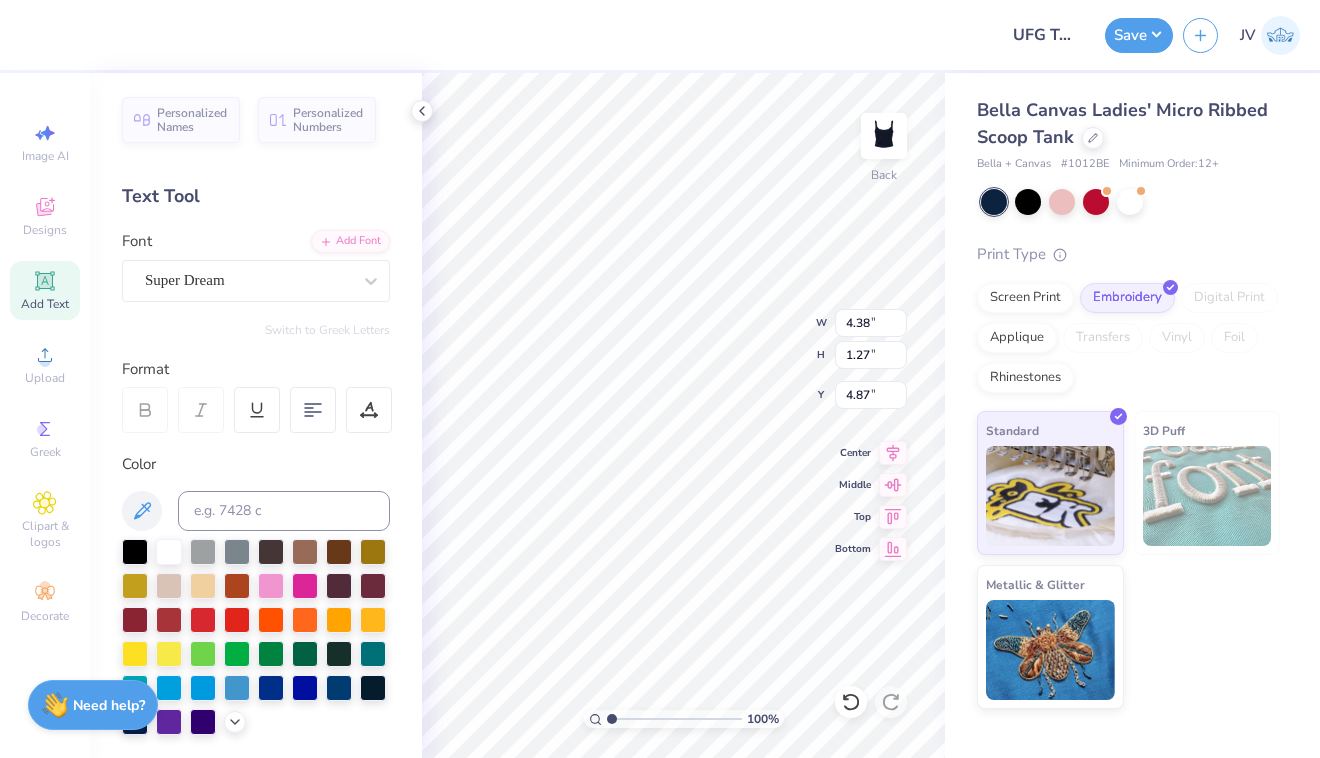 type 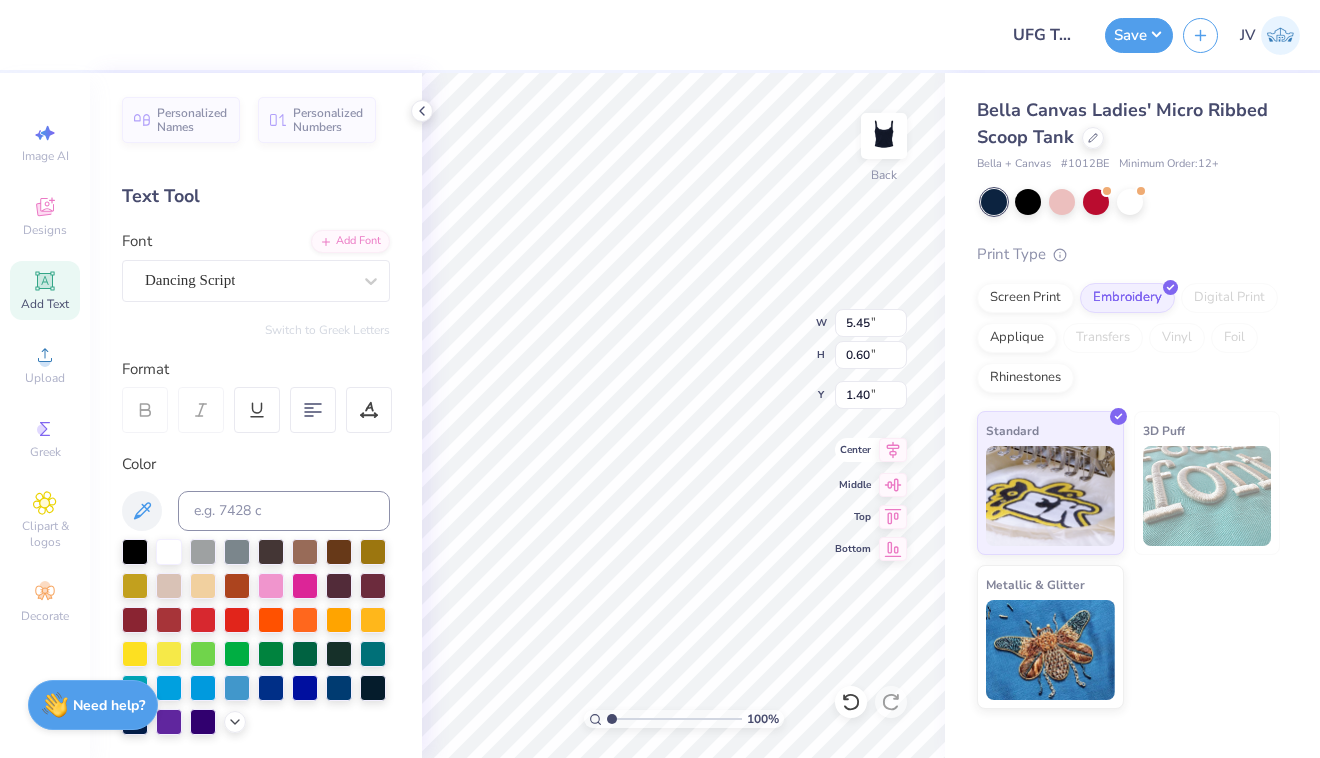 click 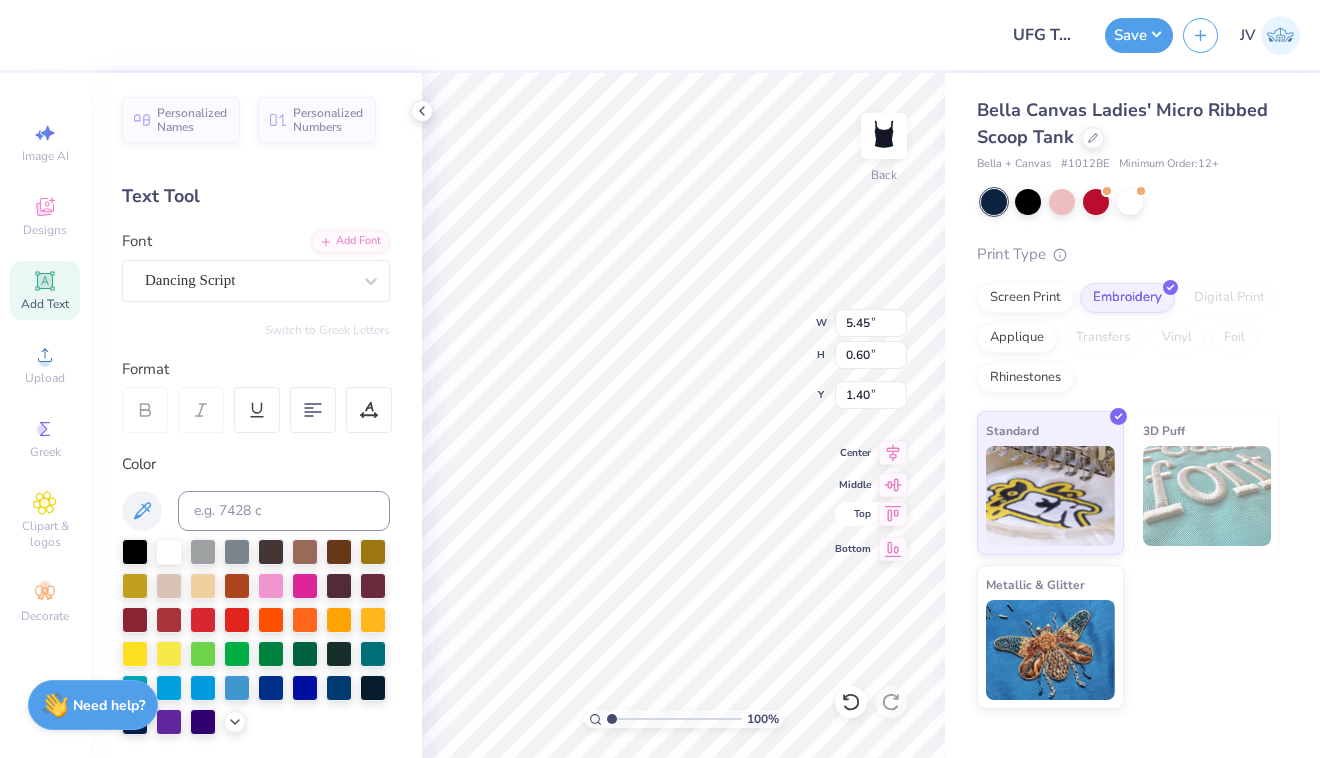 click 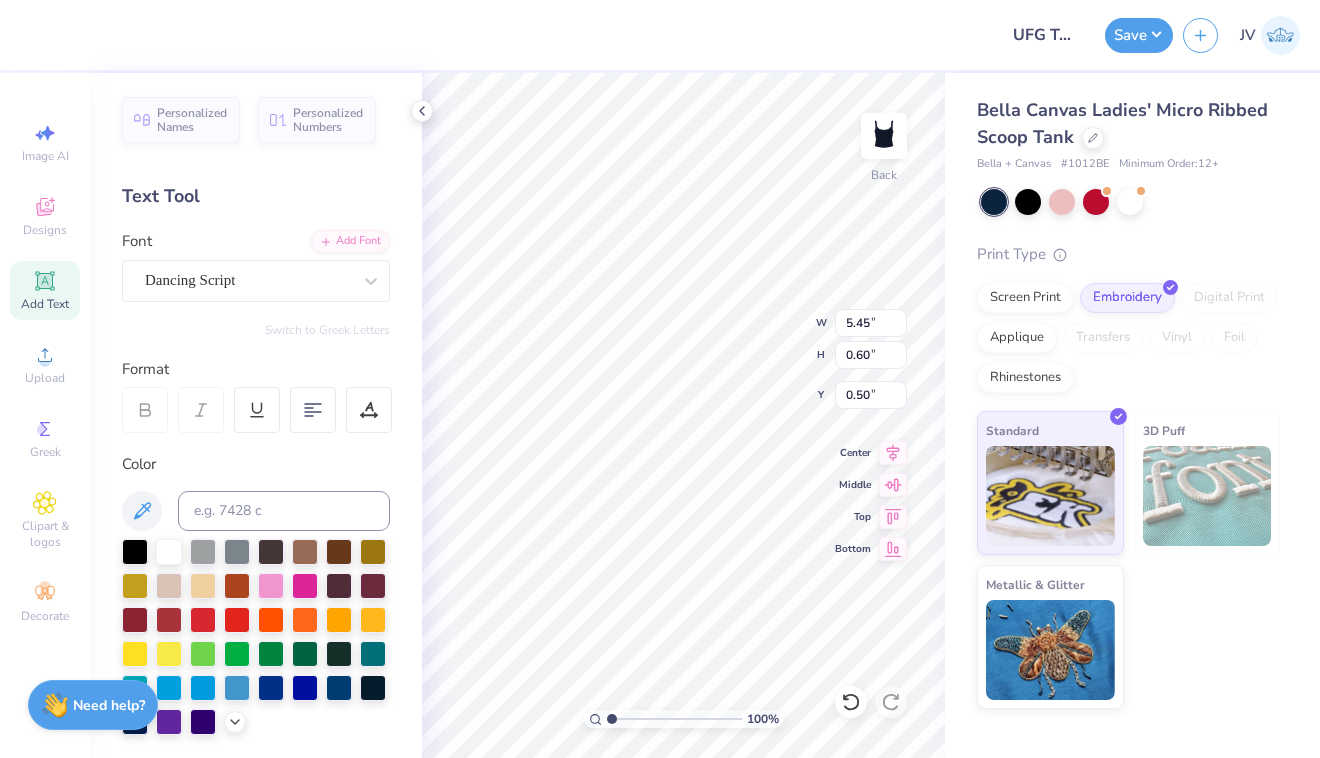 type on "1.40" 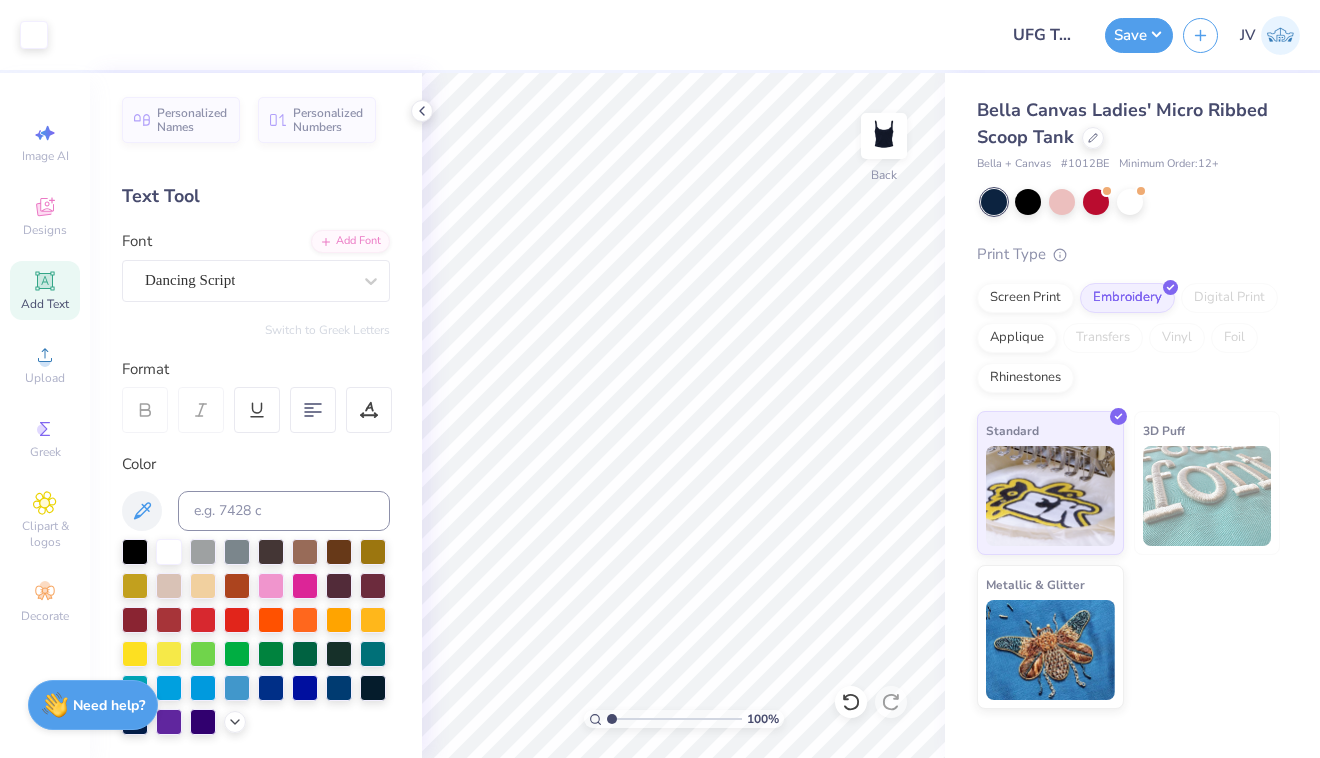 click on "# 1012BE" at bounding box center (1085, 164) 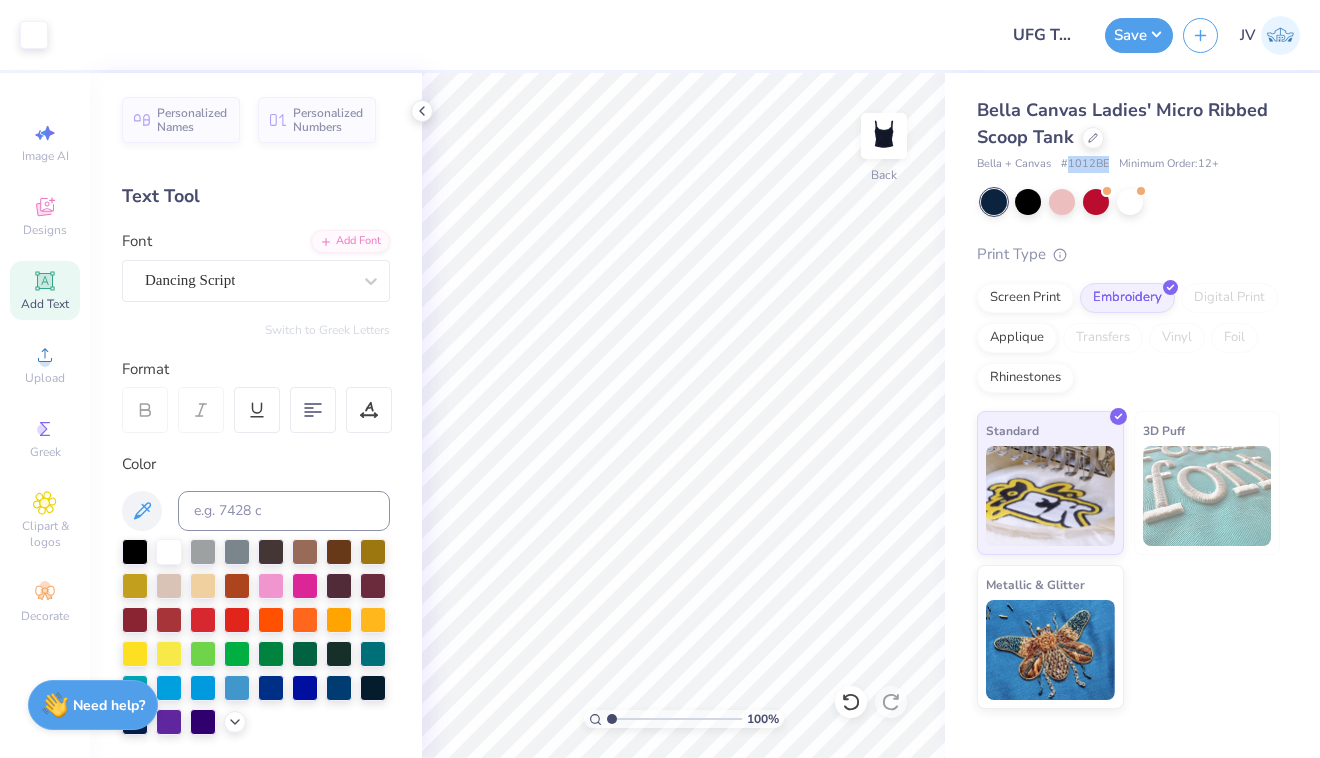 click on "# 1012BE" at bounding box center (1085, 164) 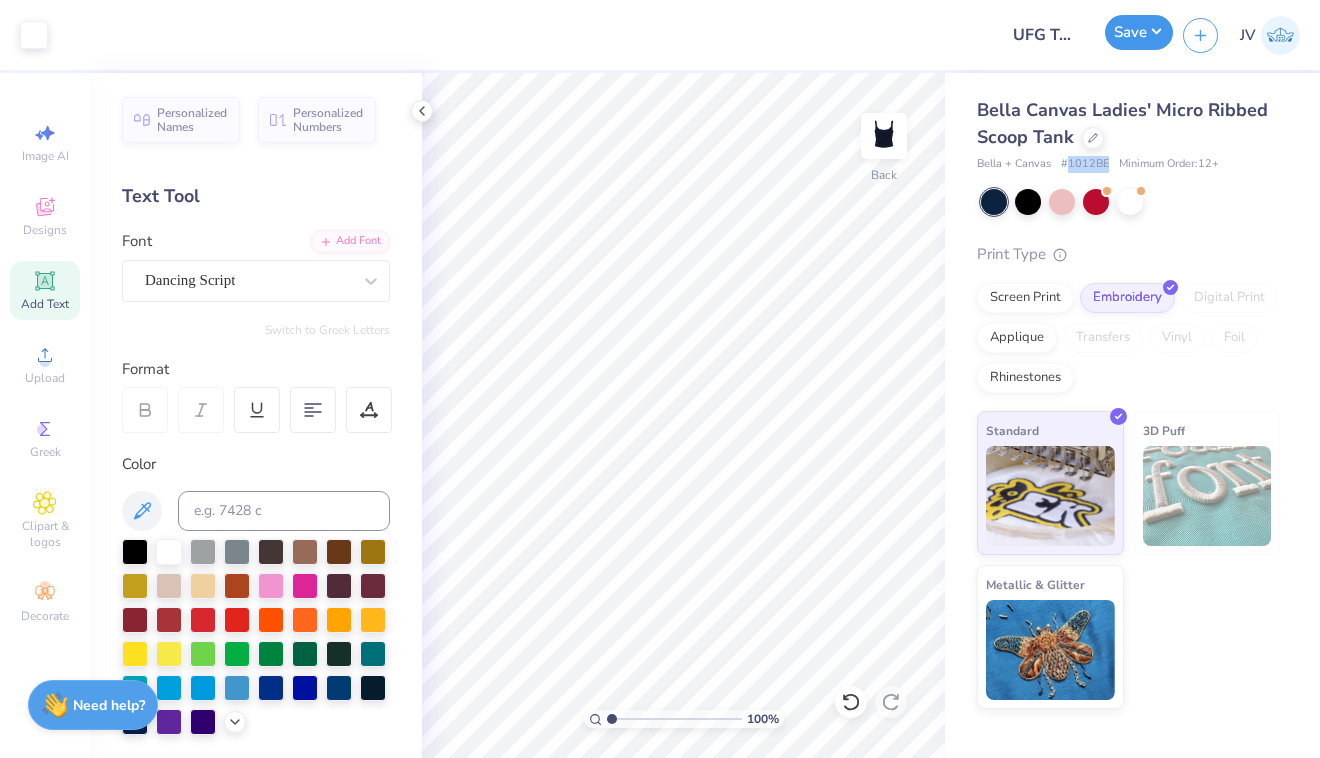 click on "Save" at bounding box center [1139, 32] 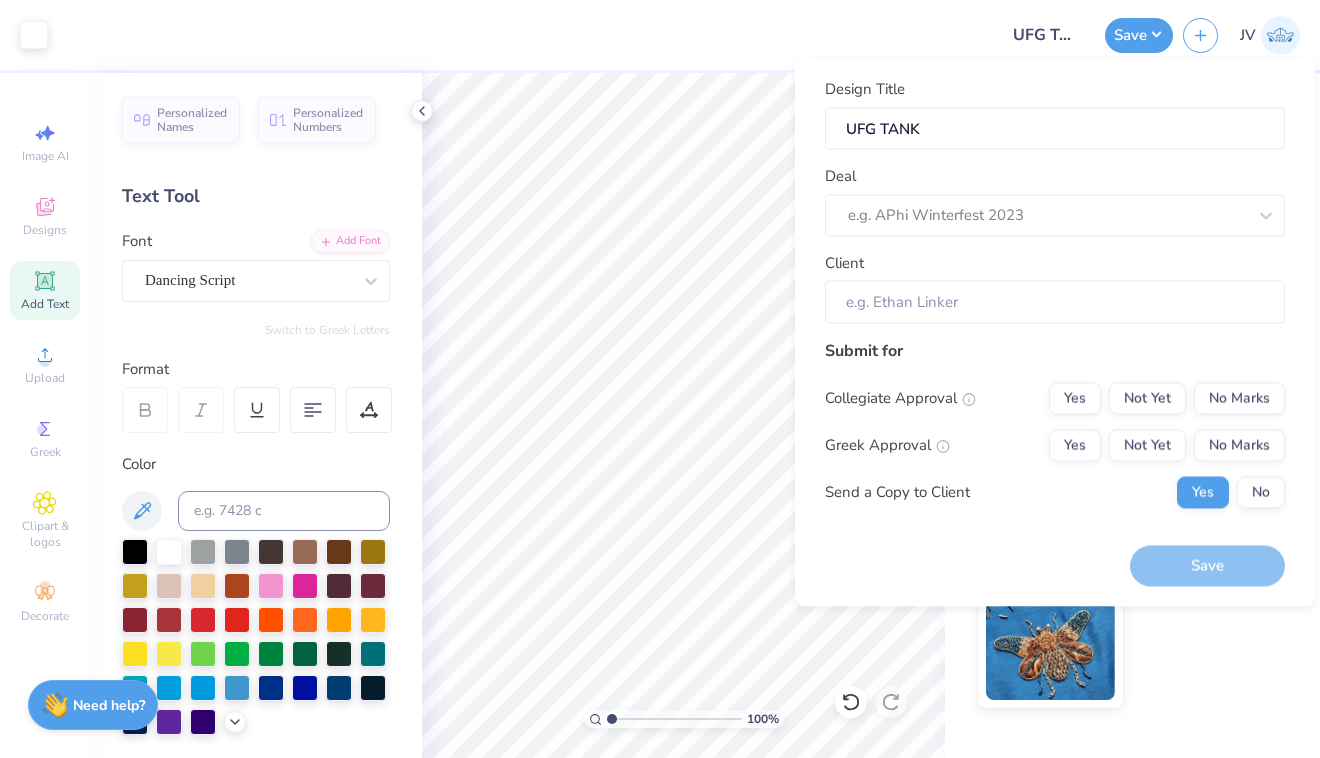 click on "Deal e.g. APhi Winterfest 2023" at bounding box center [1055, 201] 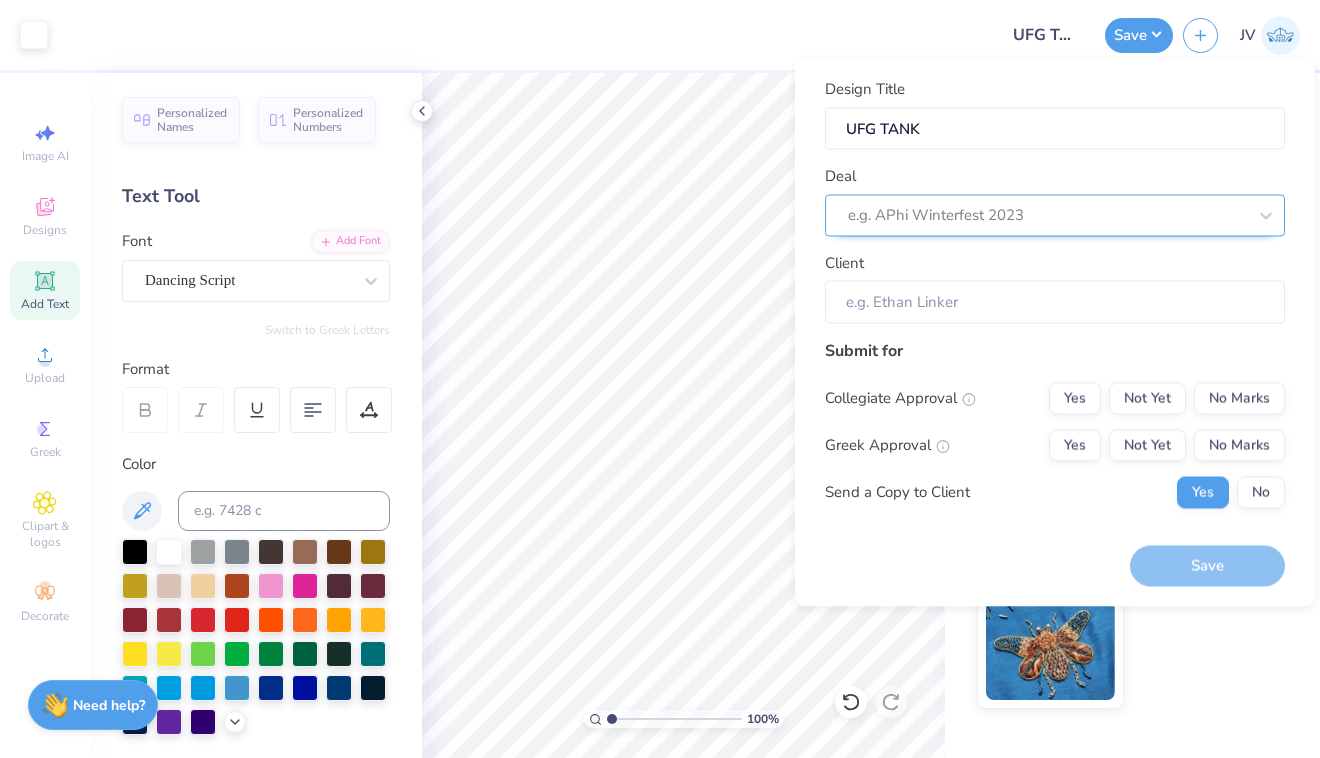 click on "e.g. APhi Winterfest 2023" at bounding box center [1055, 215] 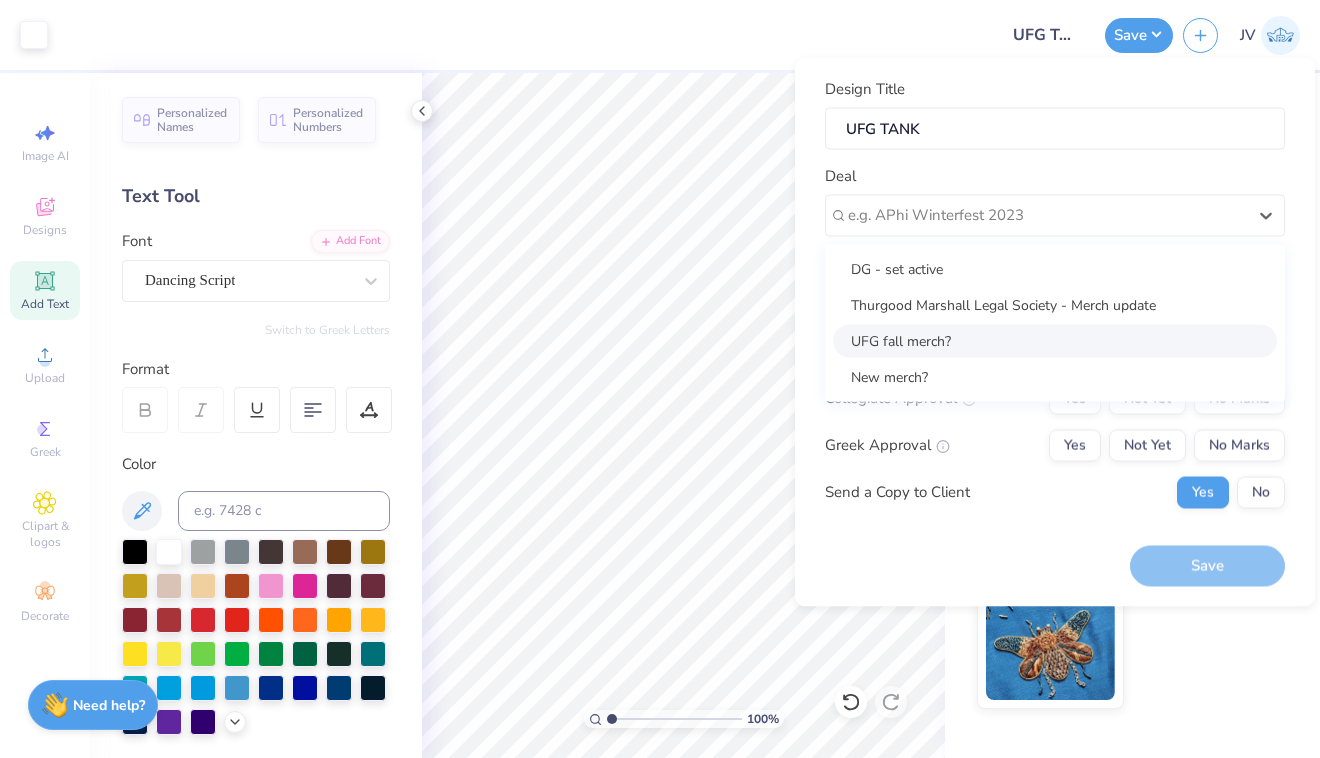 click on "UFG fall merch?" at bounding box center [1055, 340] 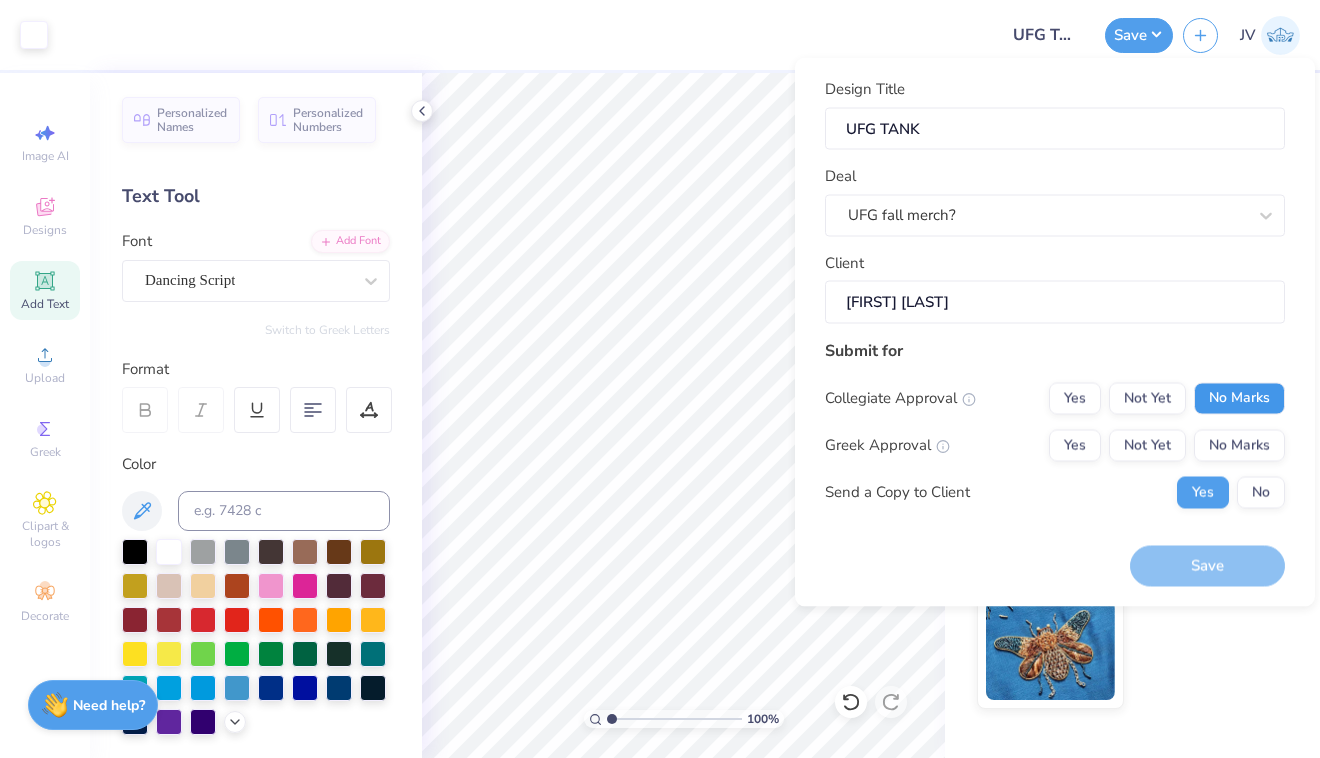 click on "No Marks" at bounding box center [1239, 398] 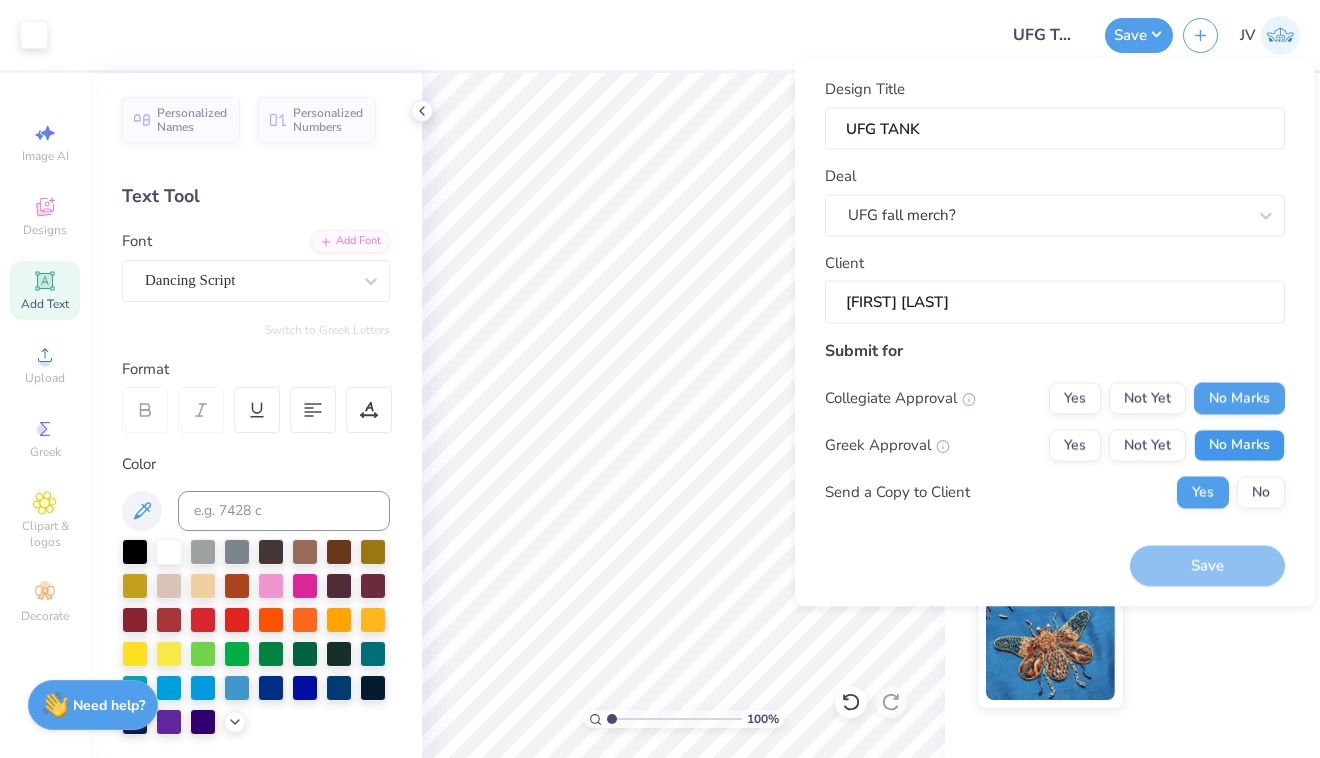 click on "No Marks" at bounding box center [1239, 445] 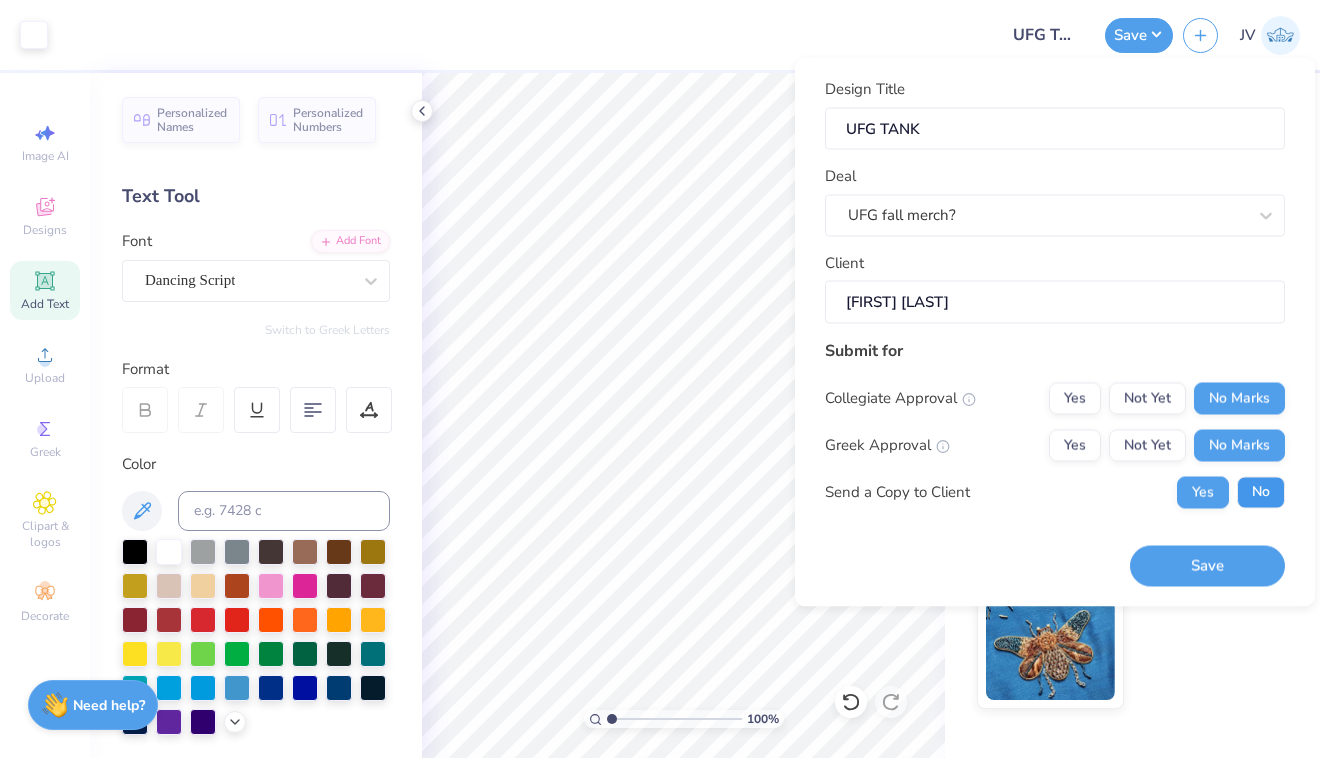 click on "No" at bounding box center (1261, 492) 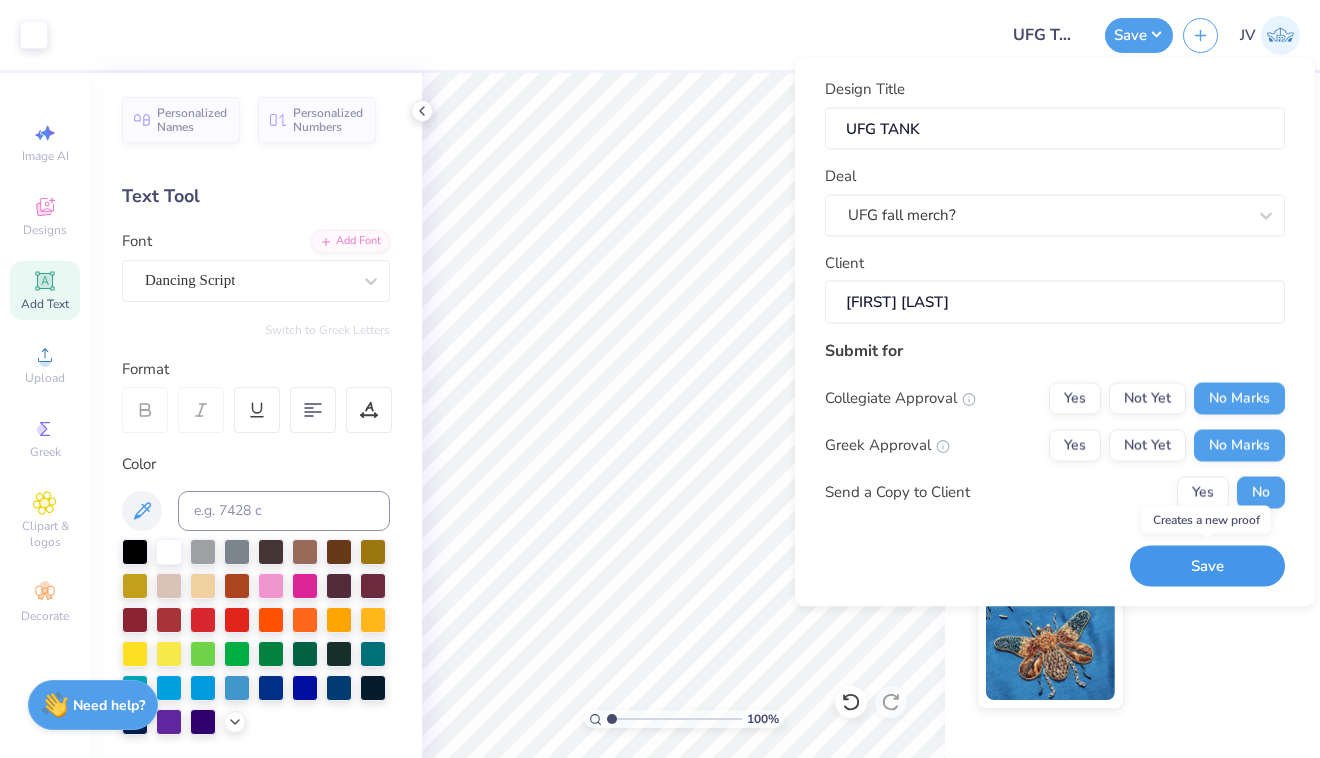 click on "Save" at bounding box center [1207, 566] 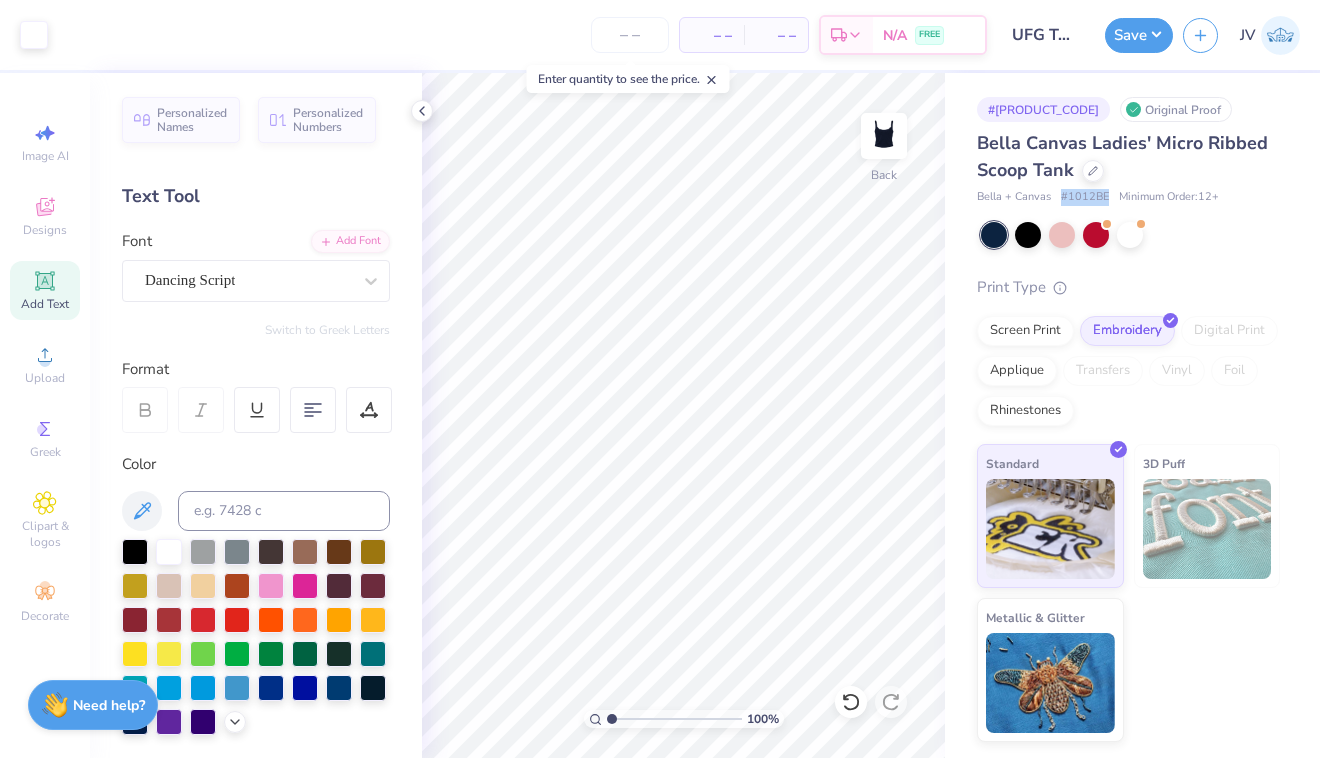 click on "Bella Canvas Ladies' Micro Ribbed Scoop Tank Bella + Canvas # 1012BE Minimum Order:  12 +" at bounding box center (1128, 168) 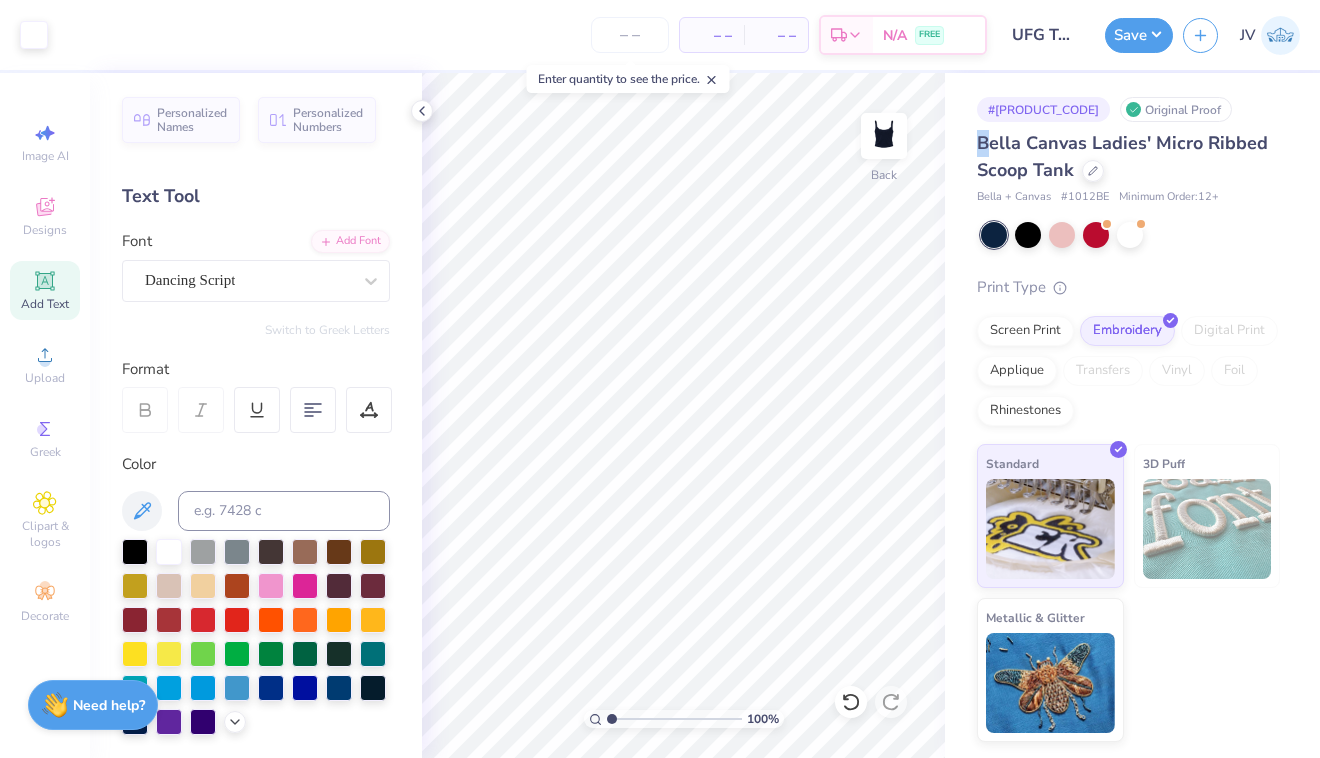 click on "Bella Canvas Ladies' Micro Ribbed Scoop Tank" at bounding box center [1122, 156] 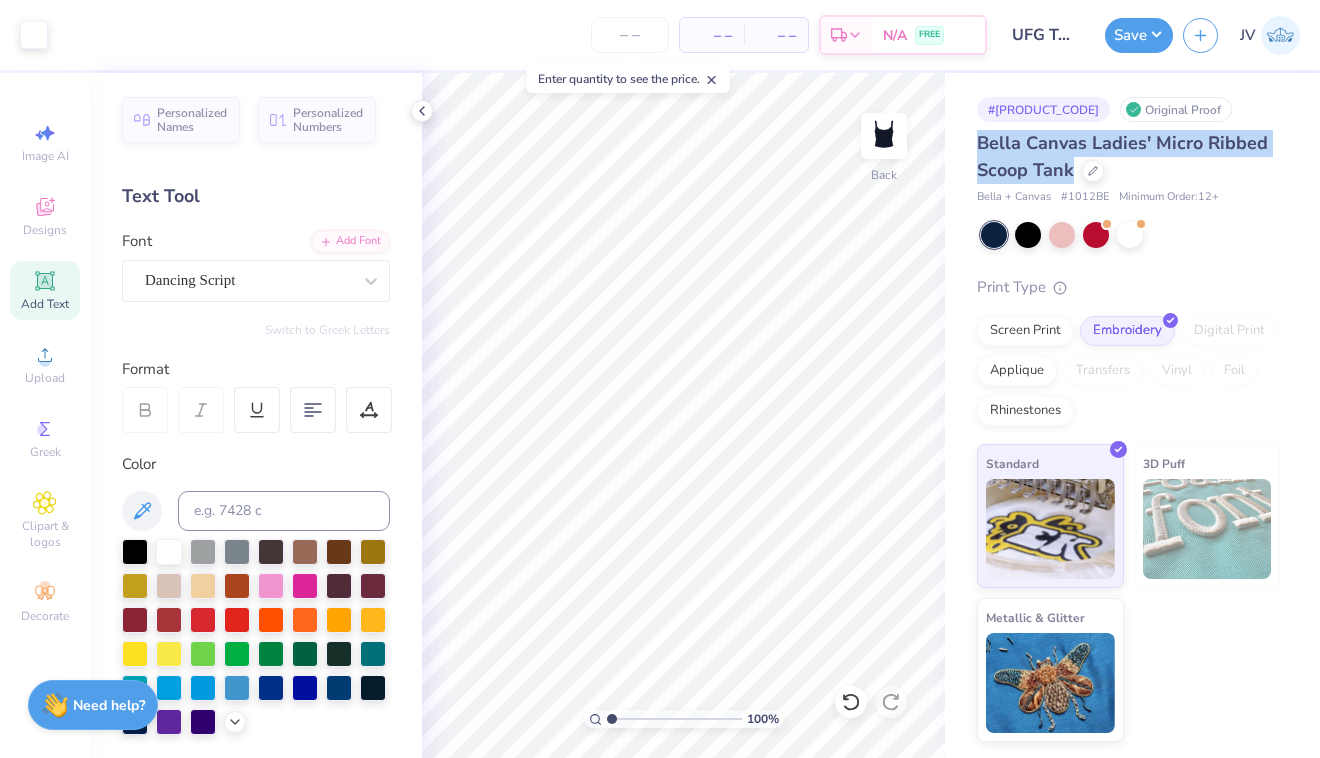 click on "Bella Canvas Ladies' Micro Ribbed Scoop Tank" at bounding box center [1122, 156] 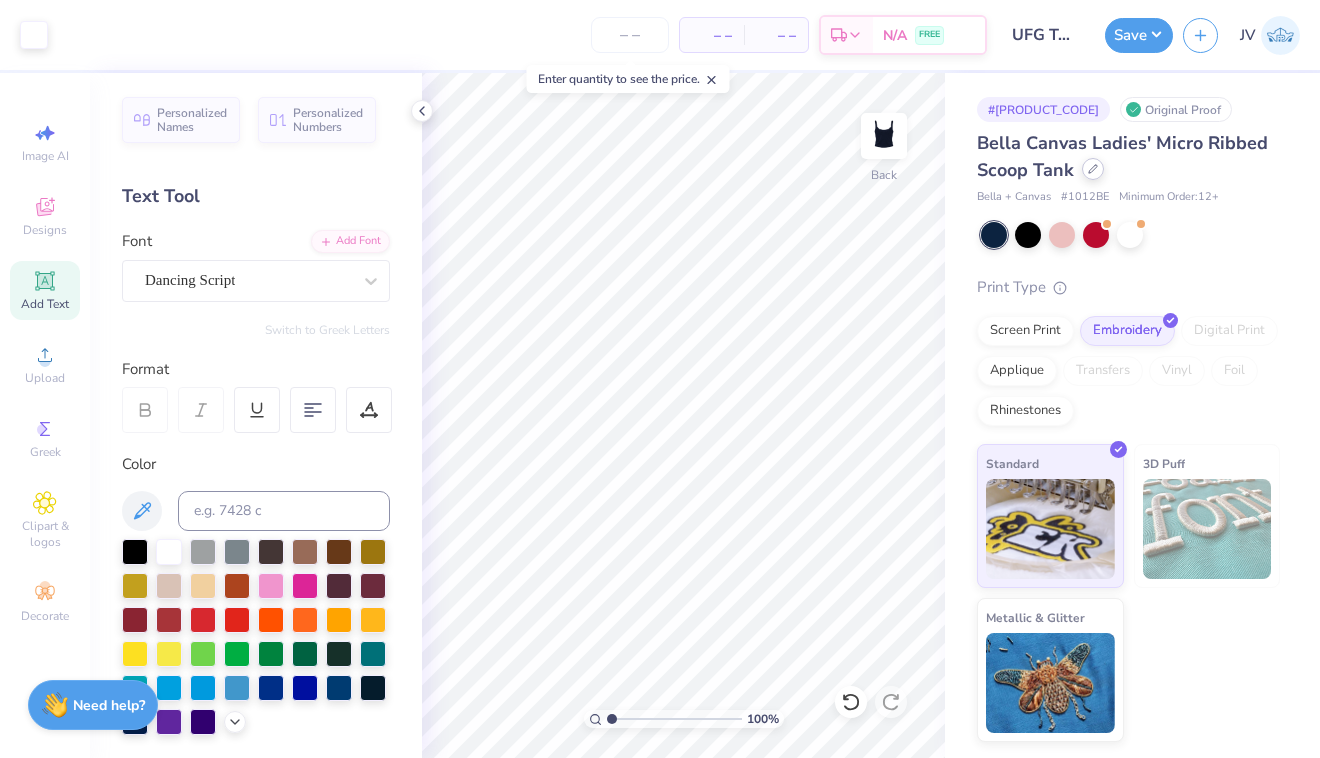 click 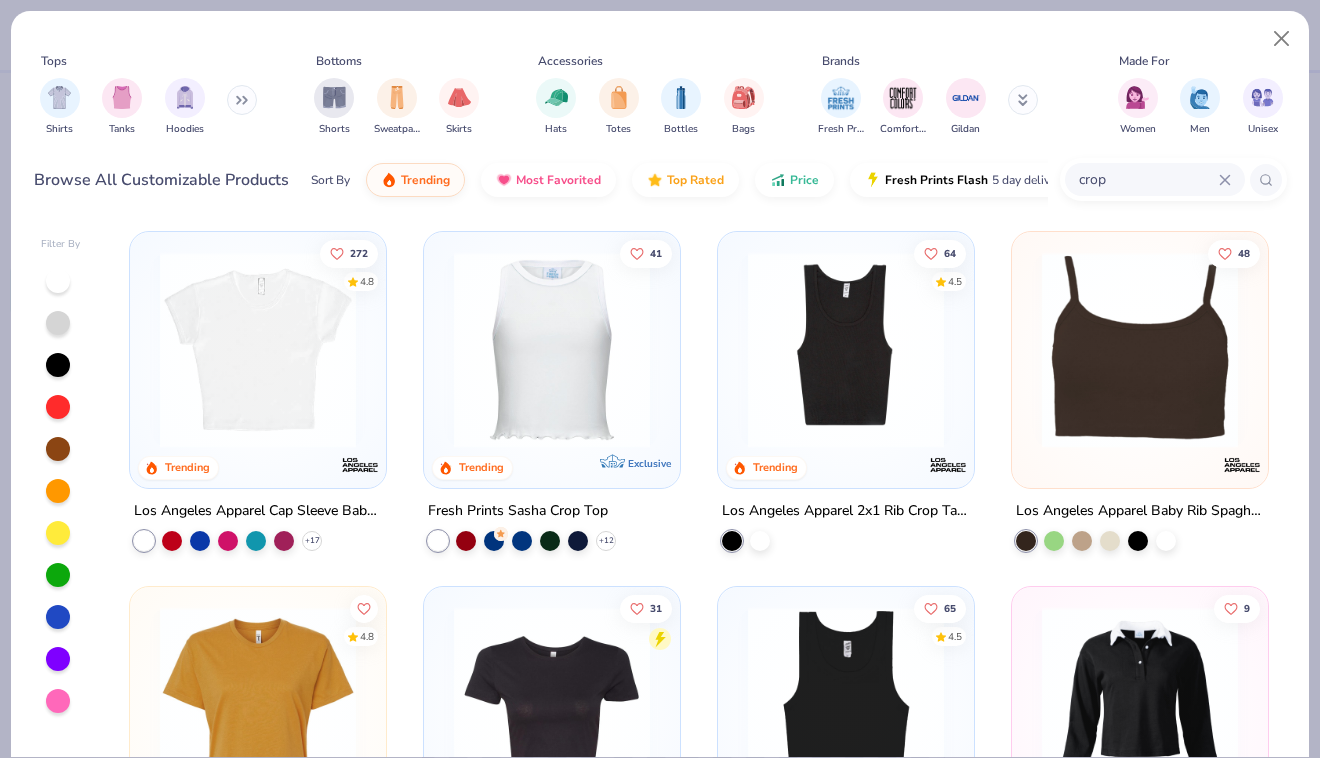 click on "Fresh Prints Comfort Colors Gildan" at bounding box center [941, 107] 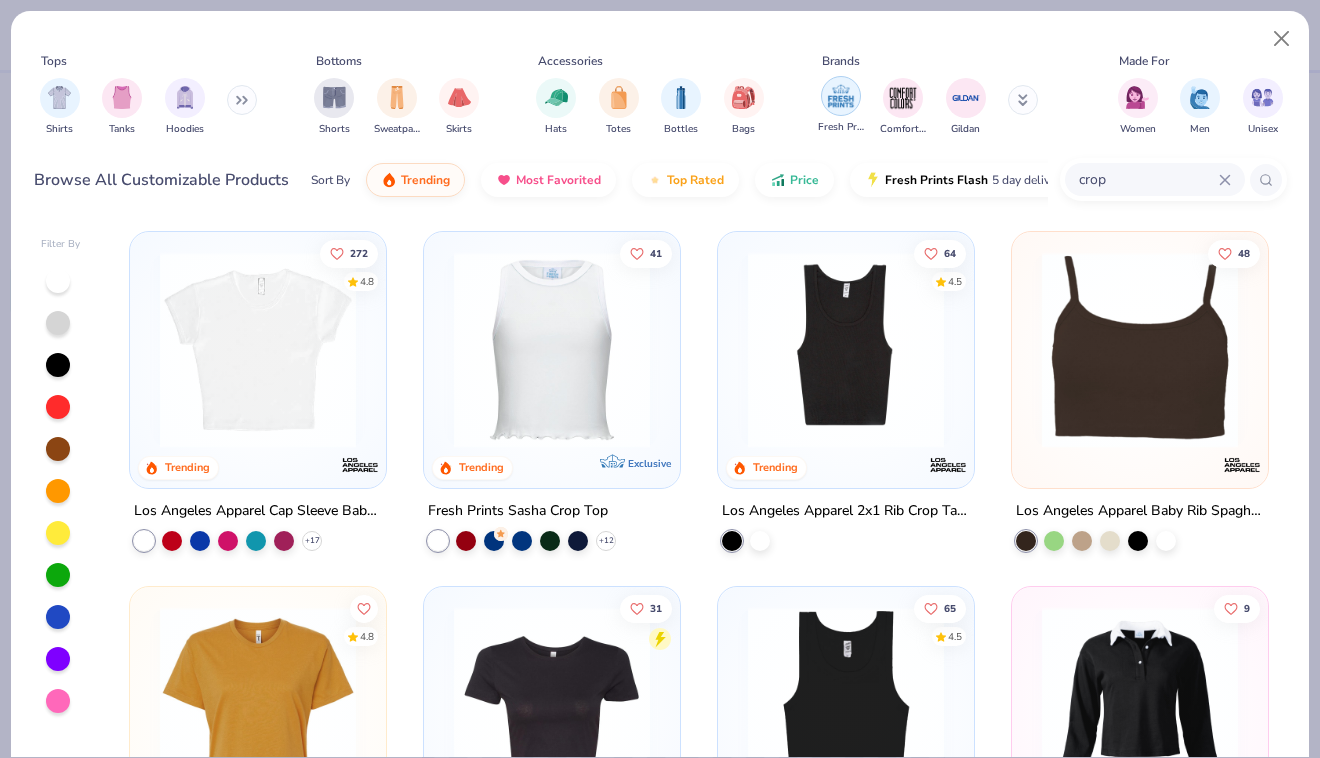 click at bounding box center [841, 96] 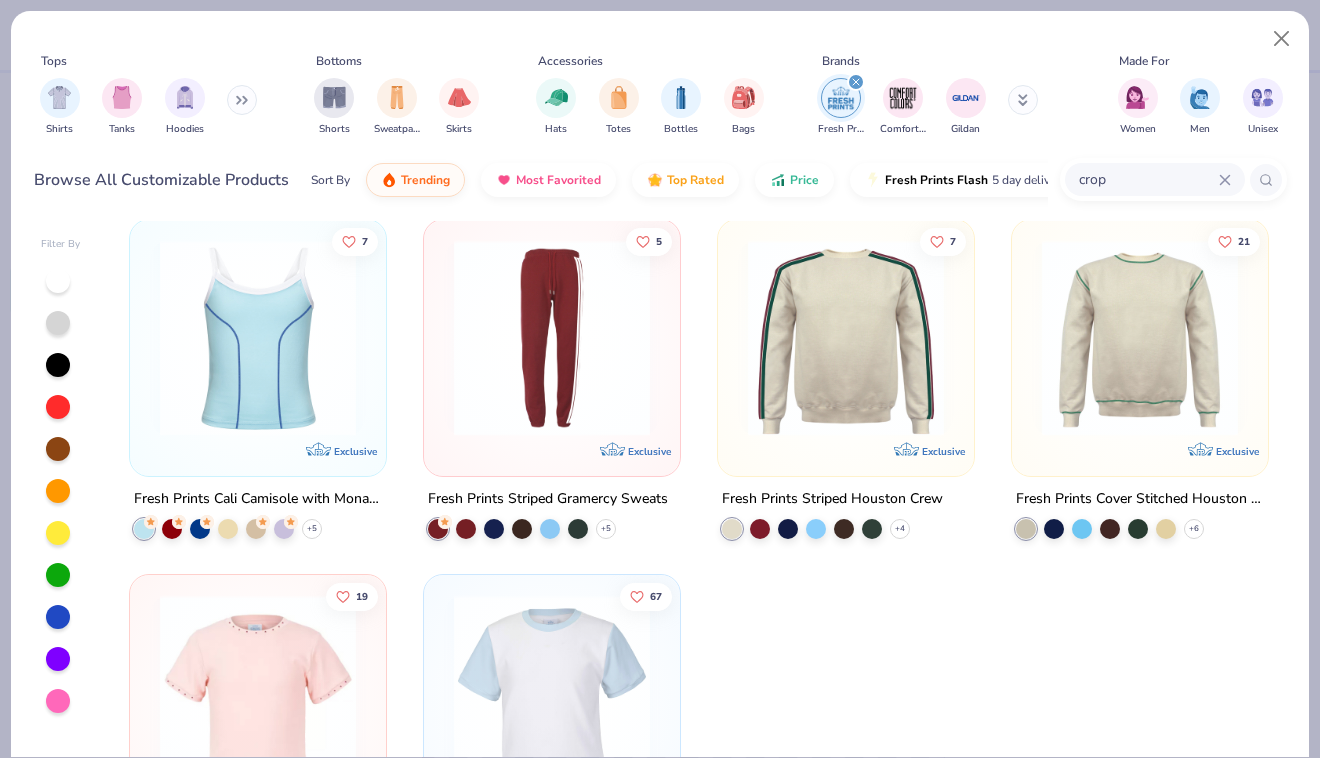 scroll, scrollTop: 1410, scrollLeft: 0, axis: vertical 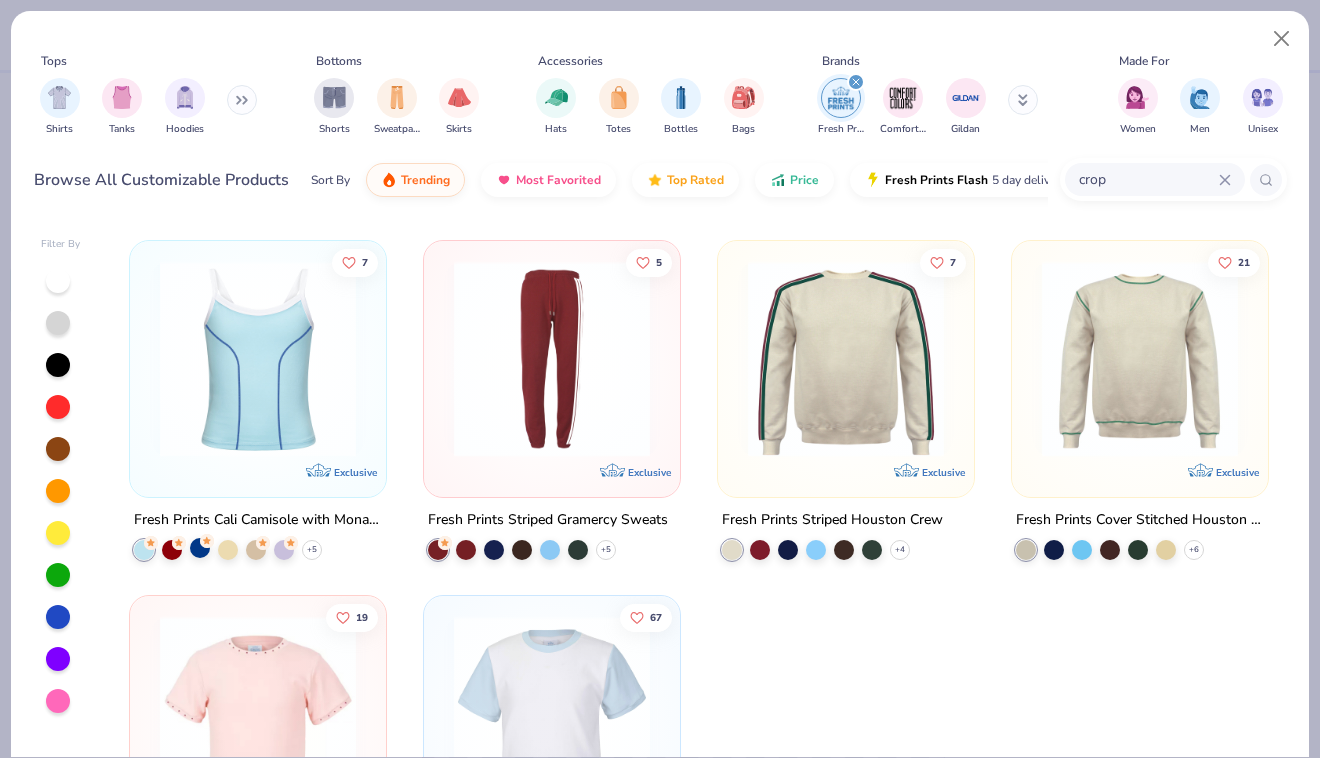 click at bounding box center (200, 548) 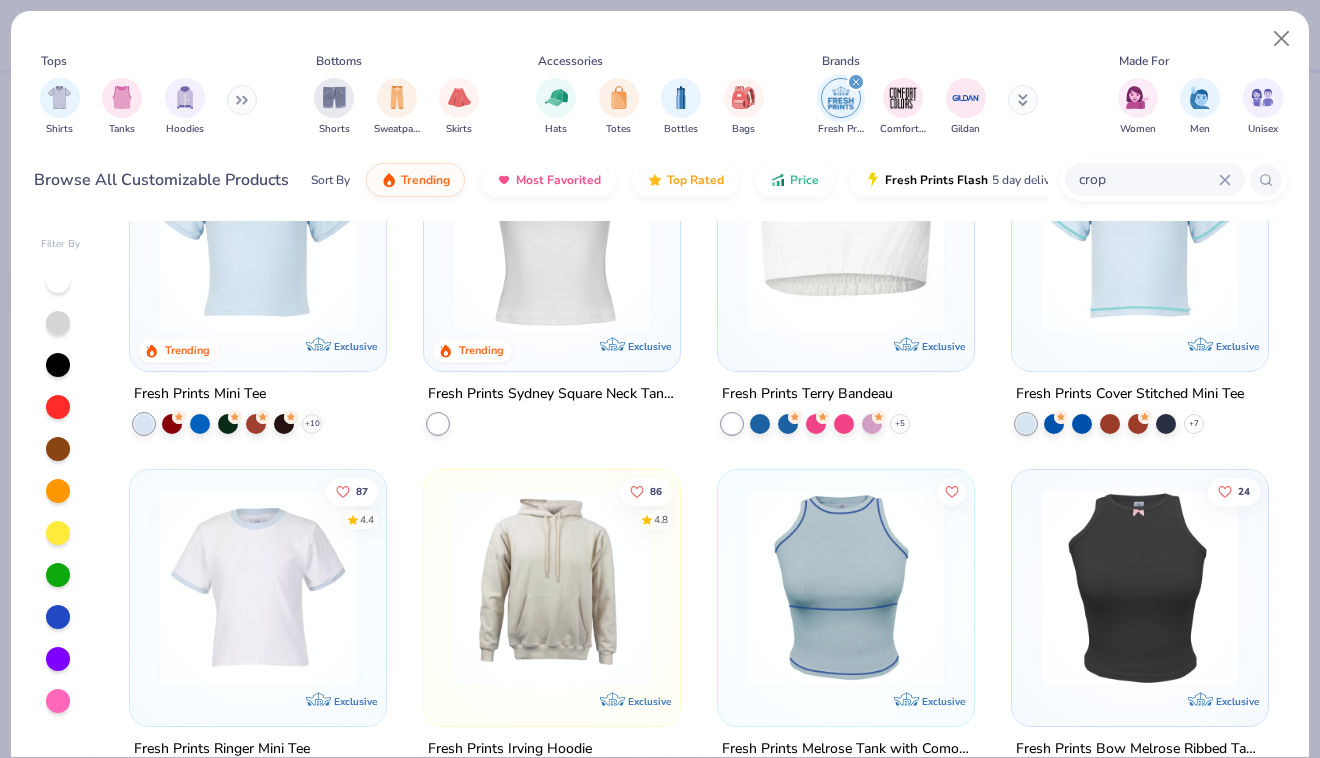 scroll, scrollTop: 0, scrollLeft: 0, axis: both 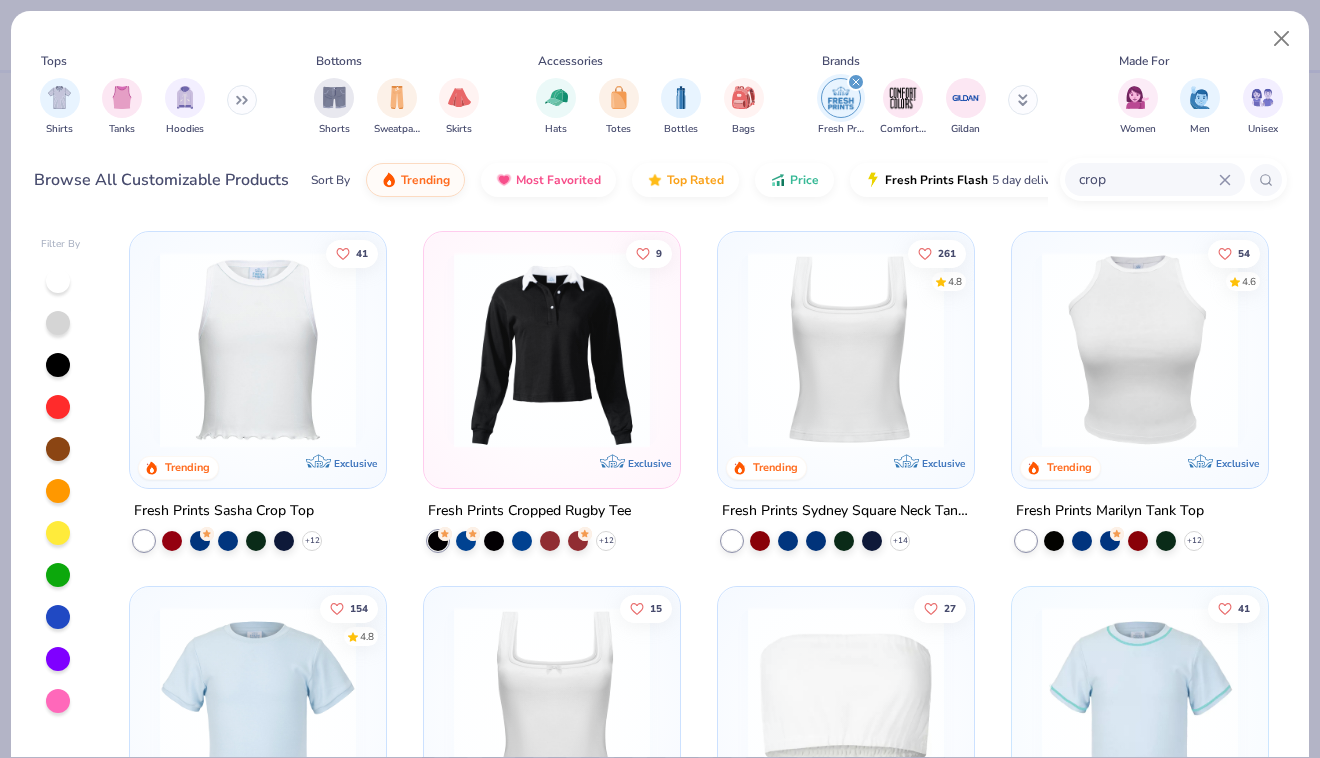click at bounding box center (841, 98) 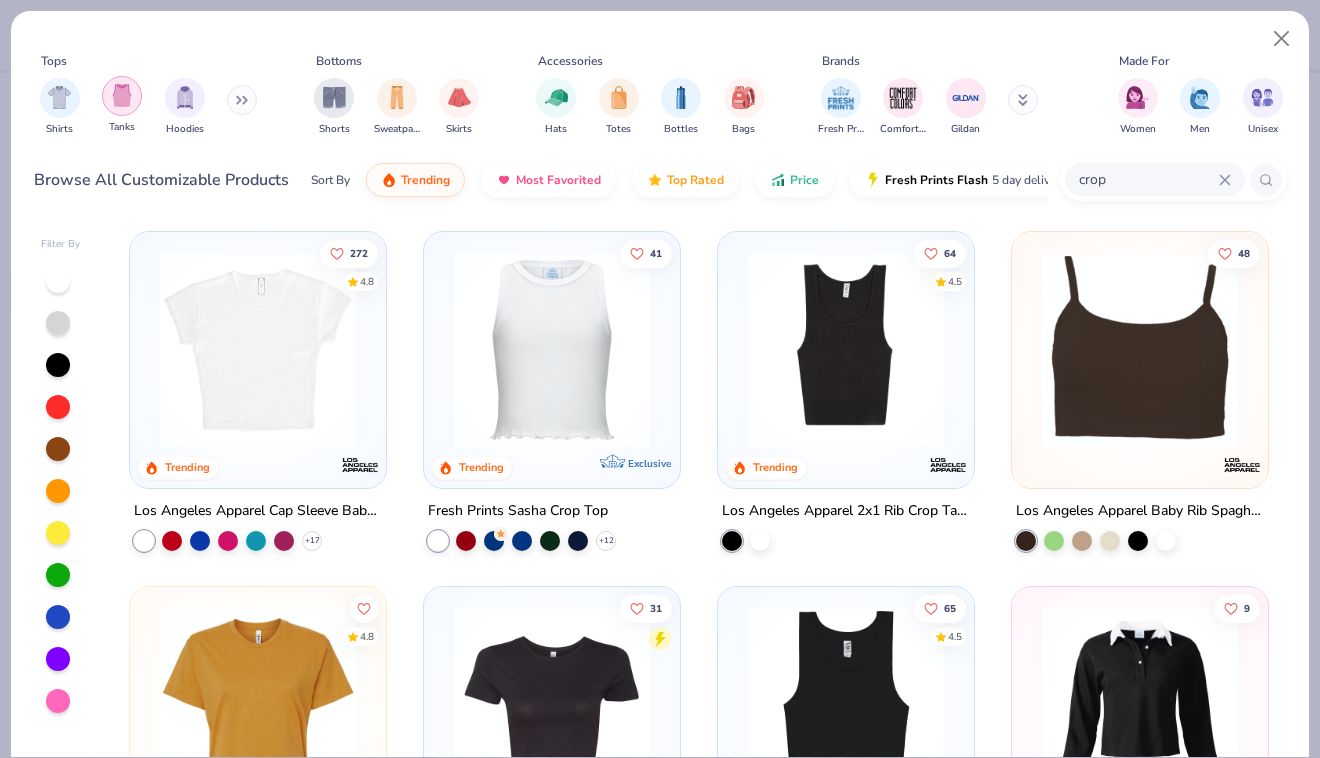 click at bounding box center (122, 95) 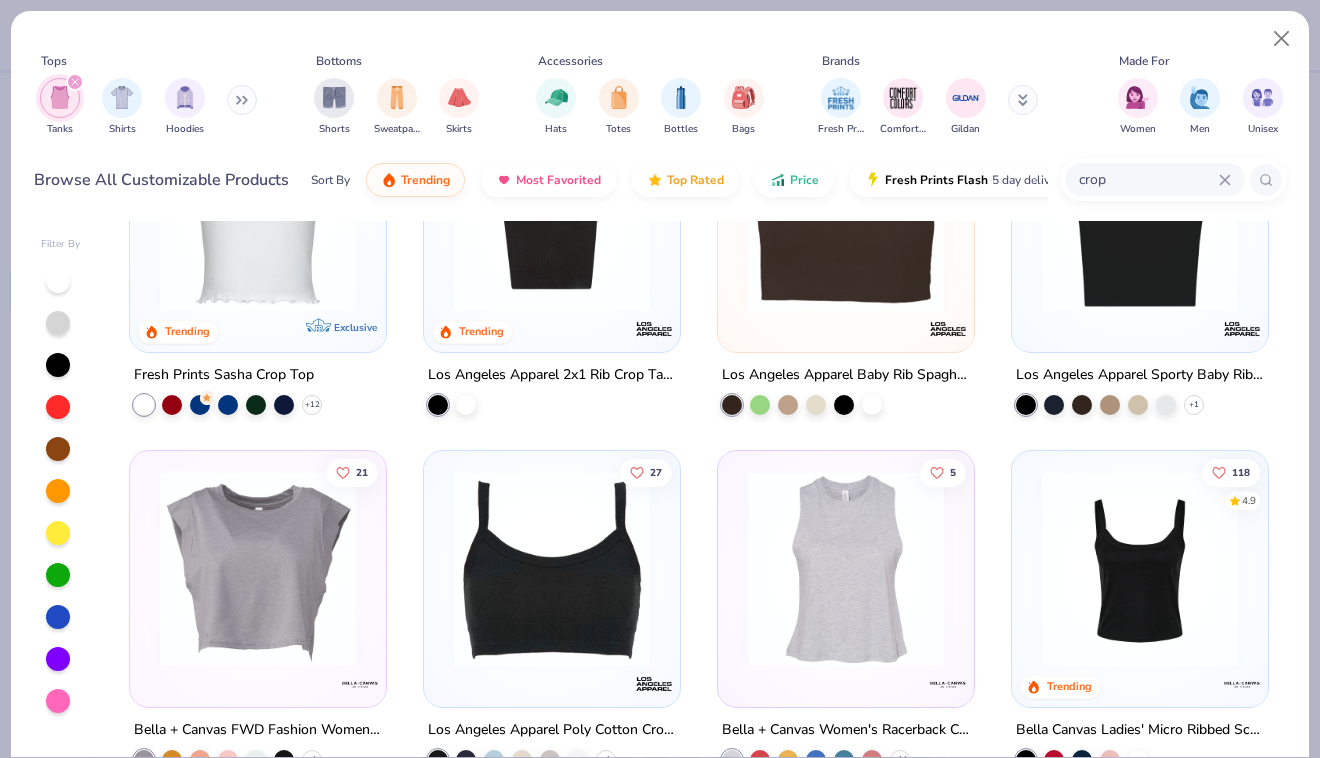 scroll, scrollTop: 0, scrollLeft: 0, axis: both 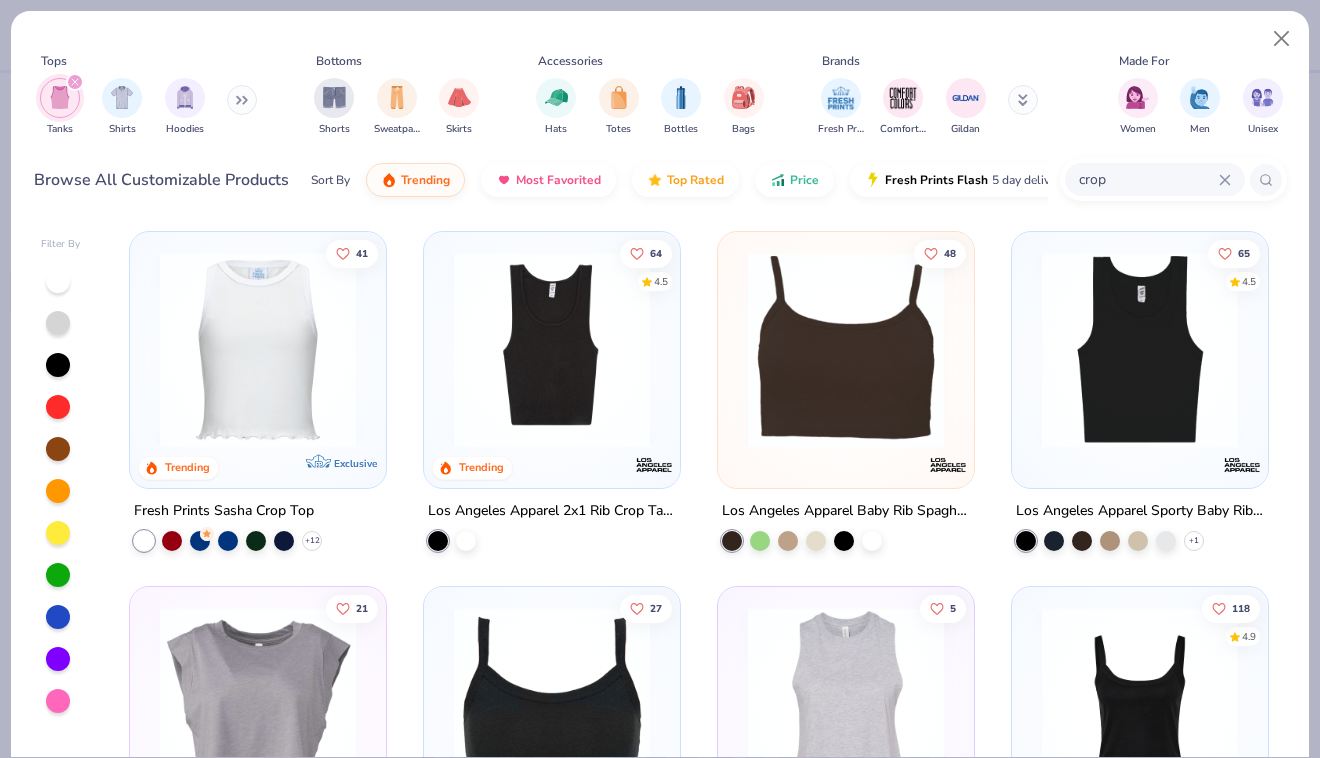 click 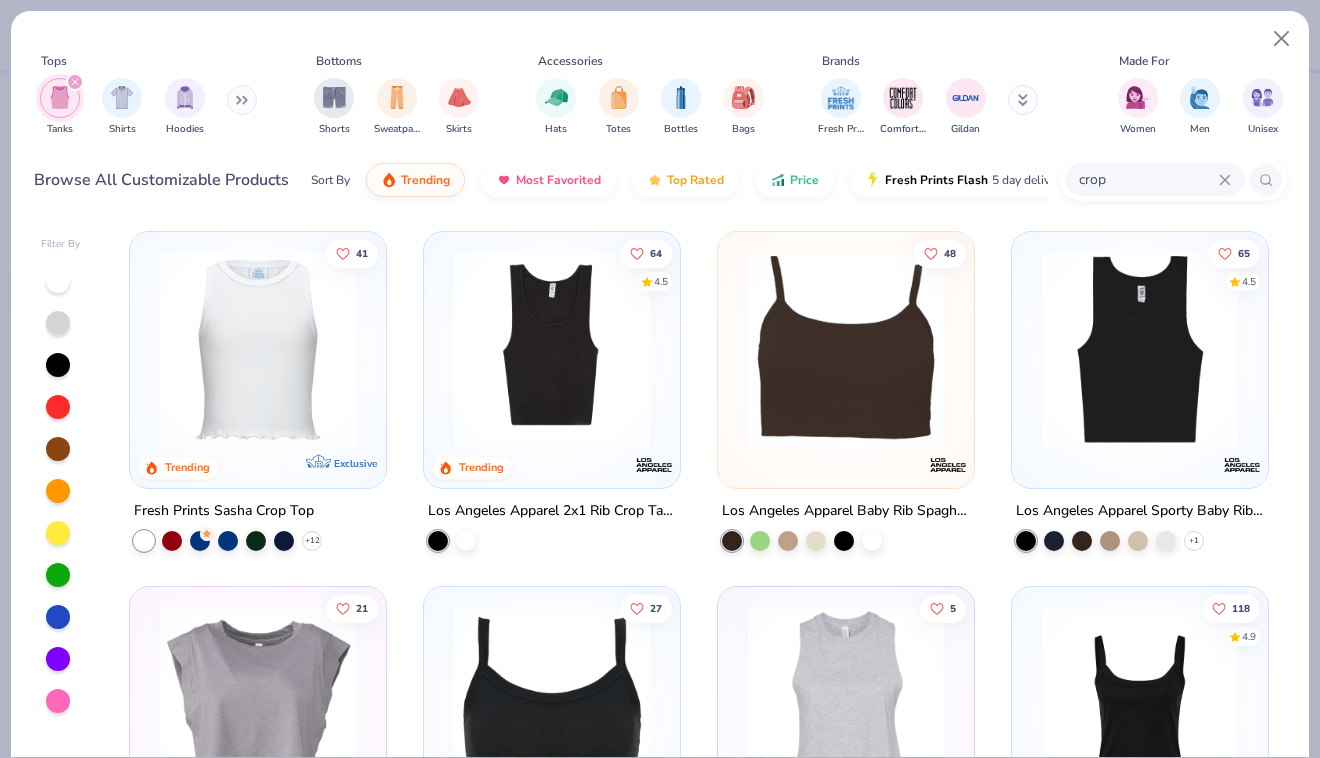 type 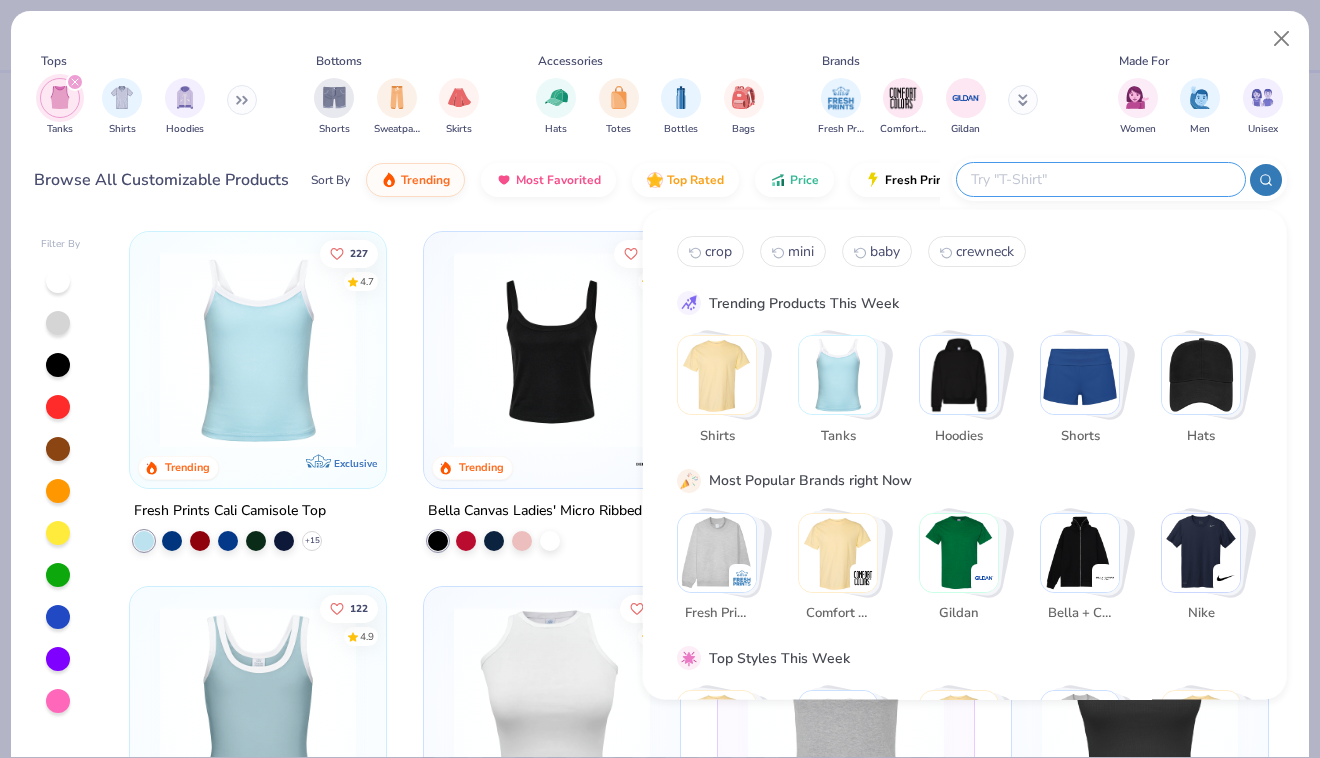 click on "Fresh Prints Comfort Colors Gildan" at bounding box center (941, 107) 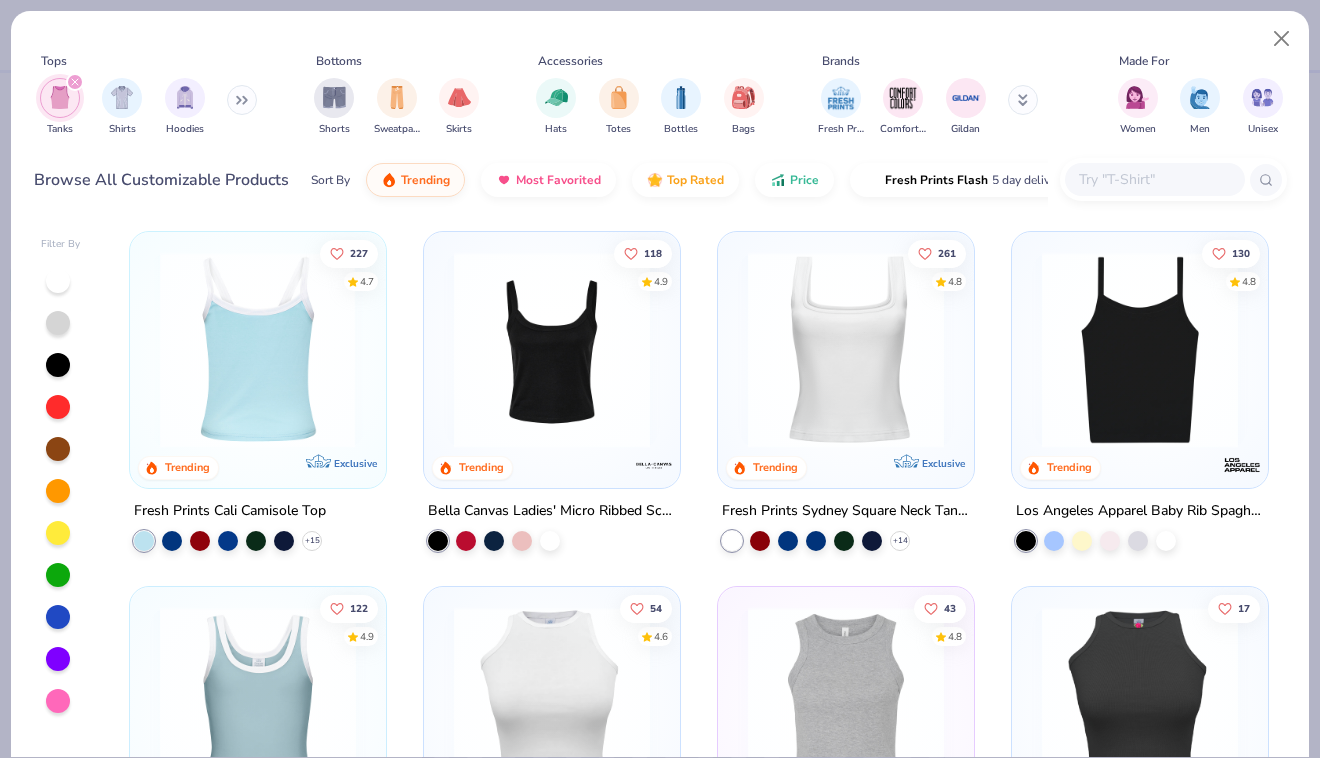 click at bounding box center (43, 350) 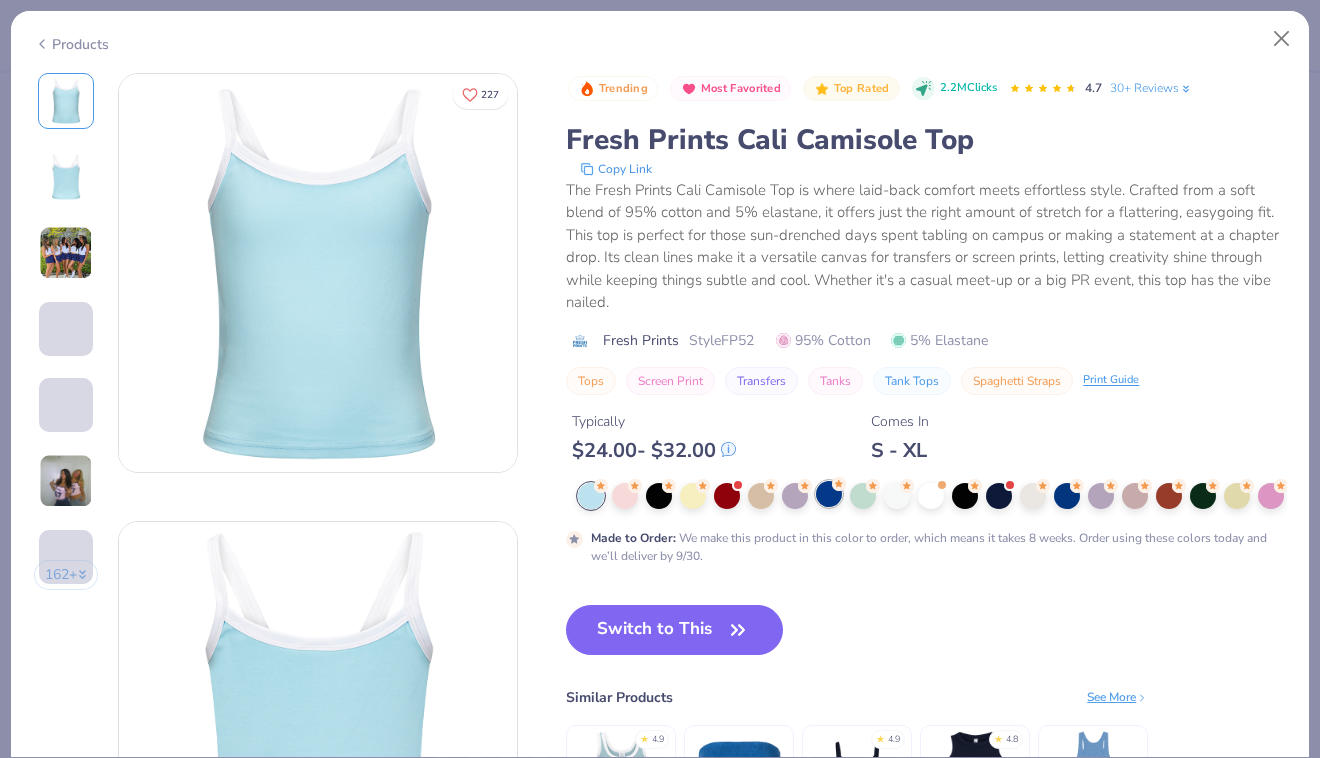 click at bounding box center [829, 494] 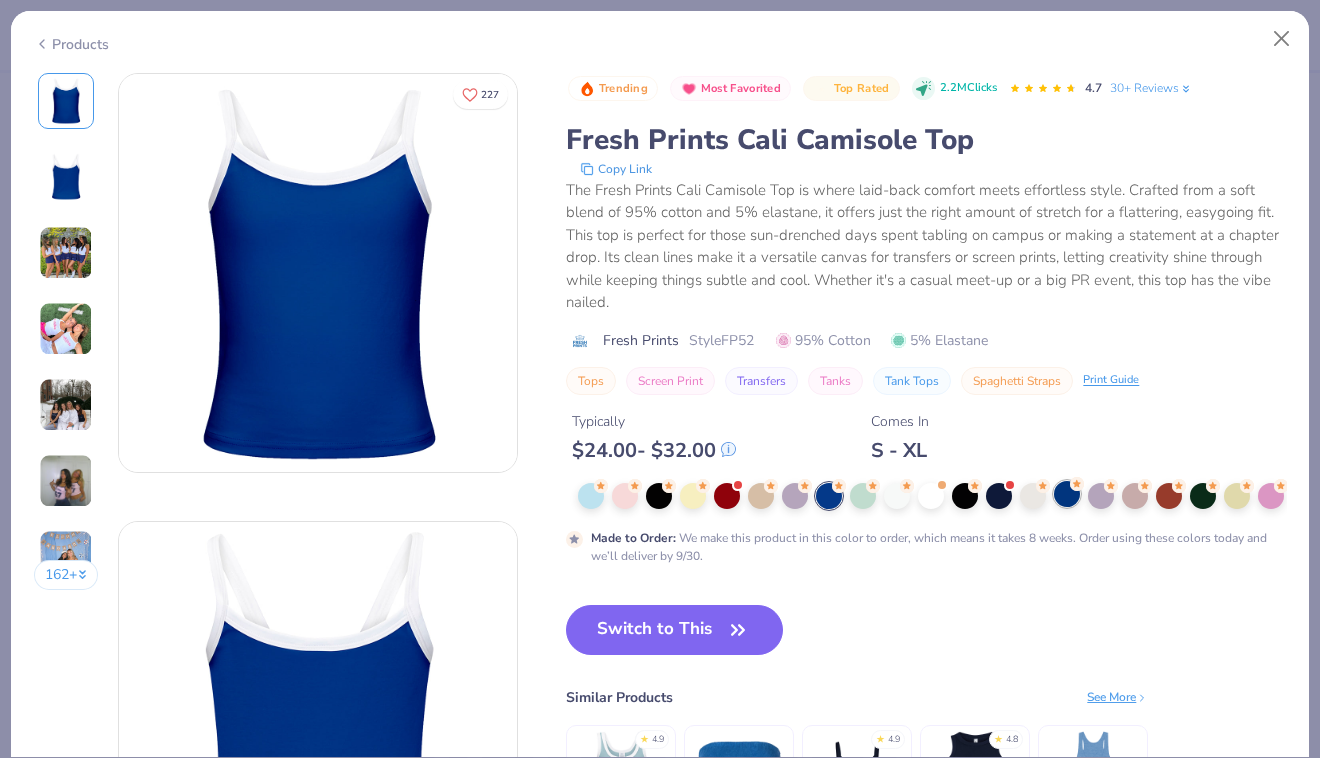 click at bounding box center (1067, 494) 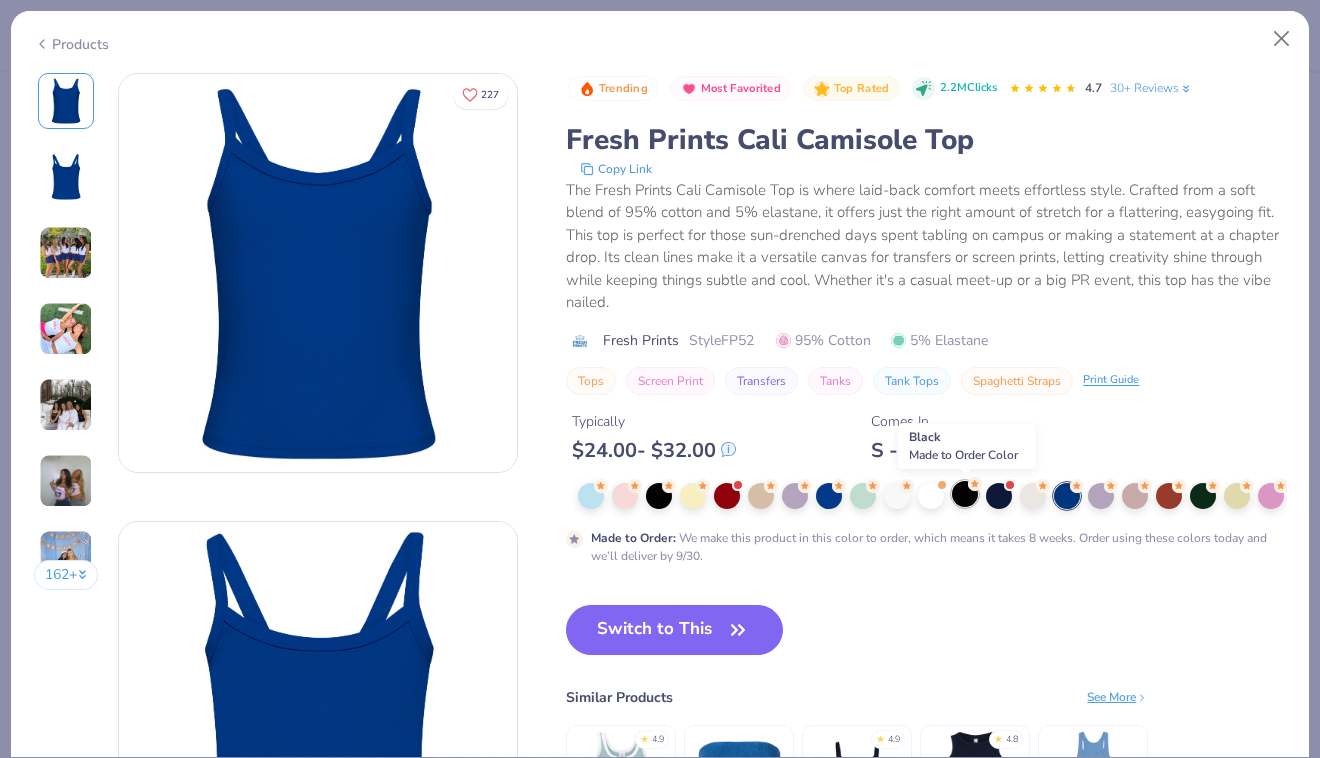 click at bounding box center (965, 494) 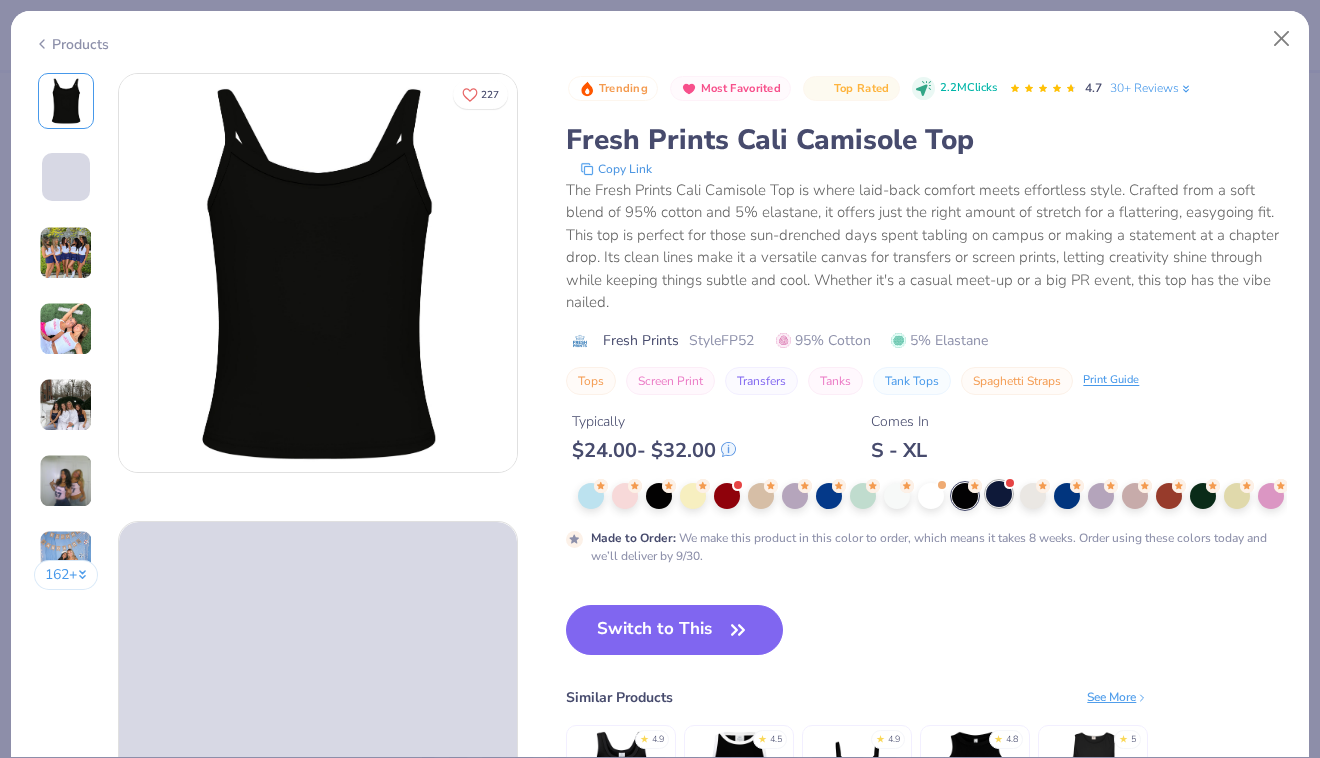 click at bounding box center (999, 494) 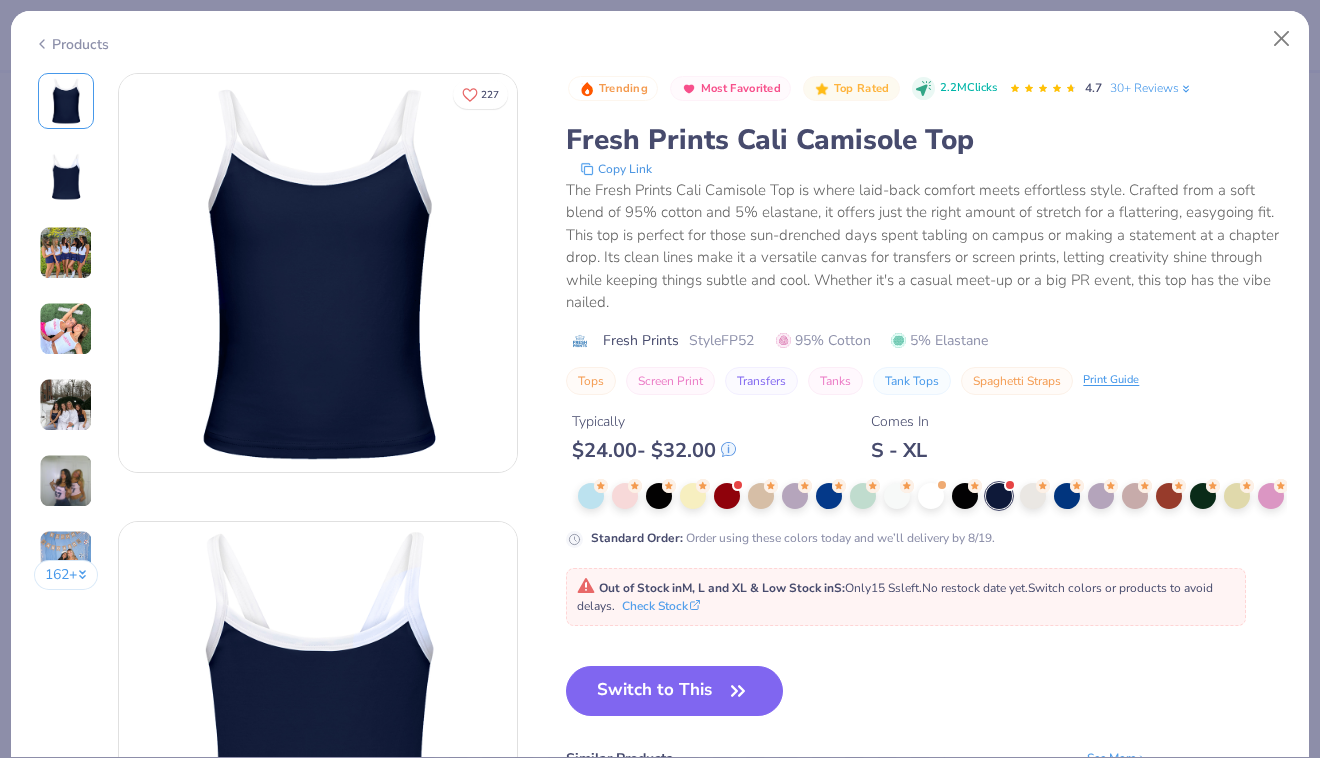 click on "Out of Stock in  M, L and XL   & Low Stock in  S :  Only  15 Ss  left.  No restock date yet.  Switch colors or products to avoid delays.   Check Stock" at bounding box center (906, 597) 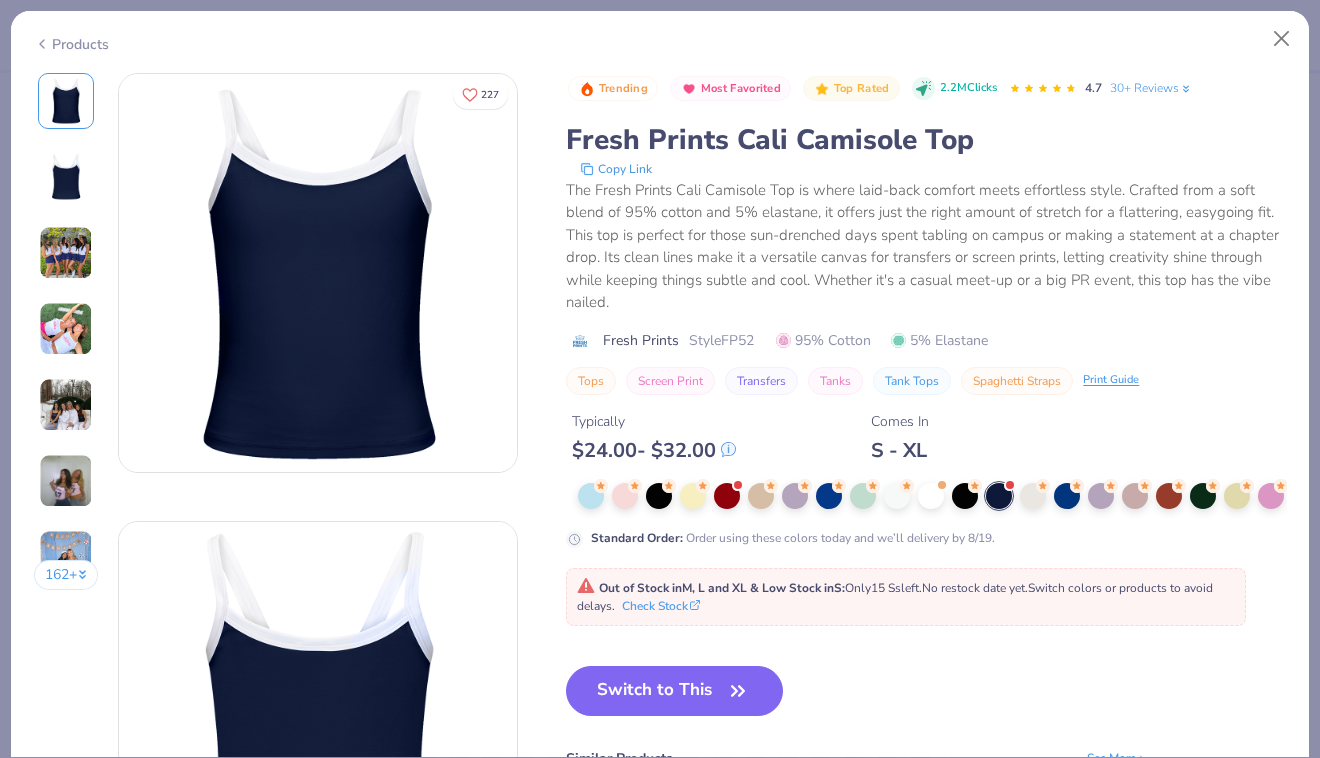 click on "Out of Stock in  M, L and XL   & Low Stock in  S :  Only  15 Ss  left.  No restock date yet.  Switch colors or products to avoid delays.   Check Stock" at bounding box center [906, 597] 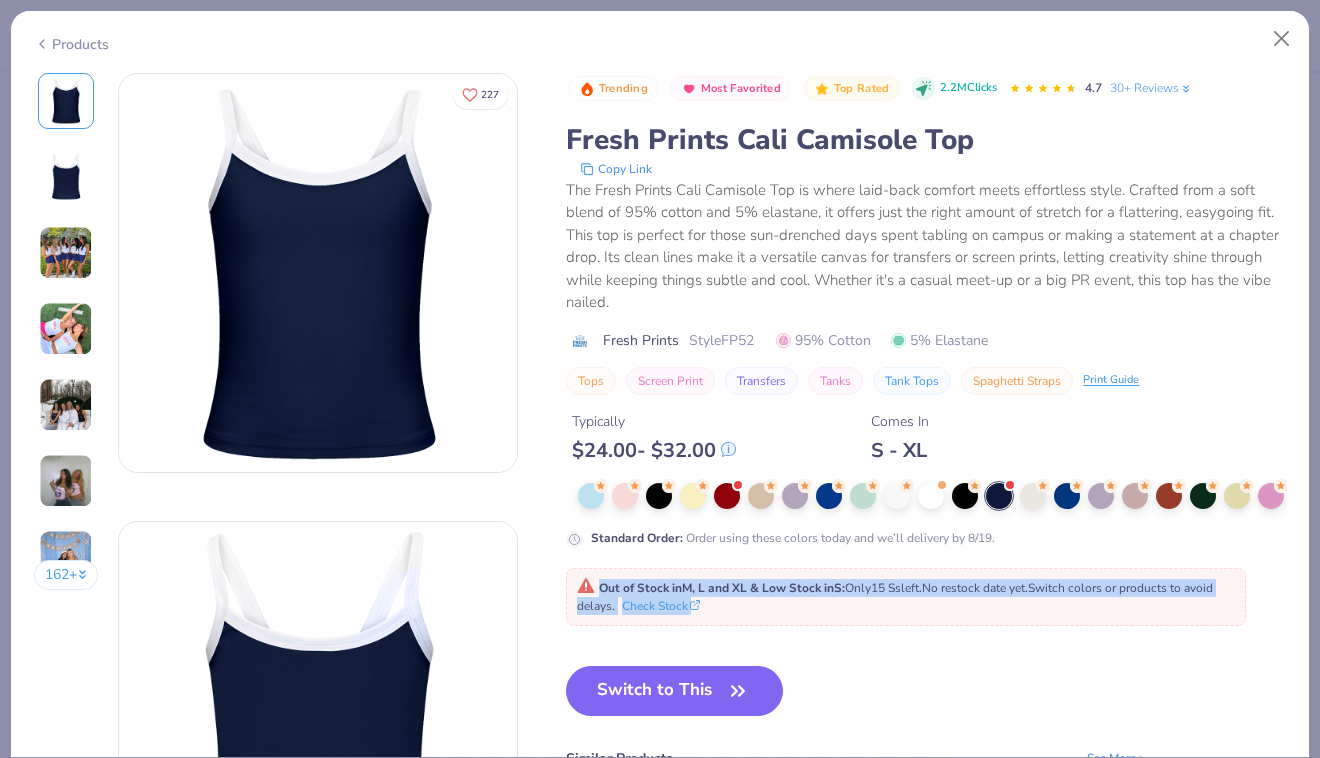 click on "Out of Stock in  M, L and XL   & Low Stock in  S :  Only  15 Ss  left.  No restock date yet.  Switch colors or products to avoid delays.   Check Stock" at bounding box center [906, 597] 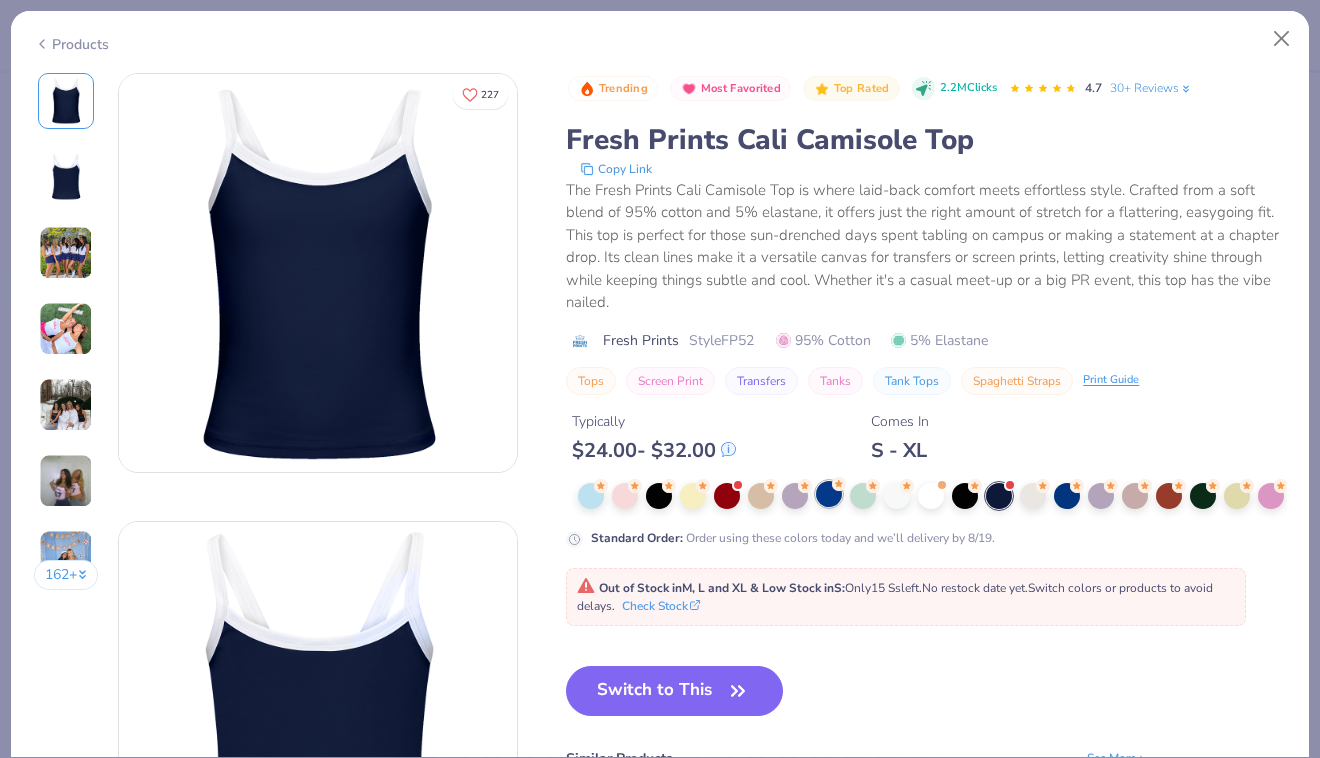 click 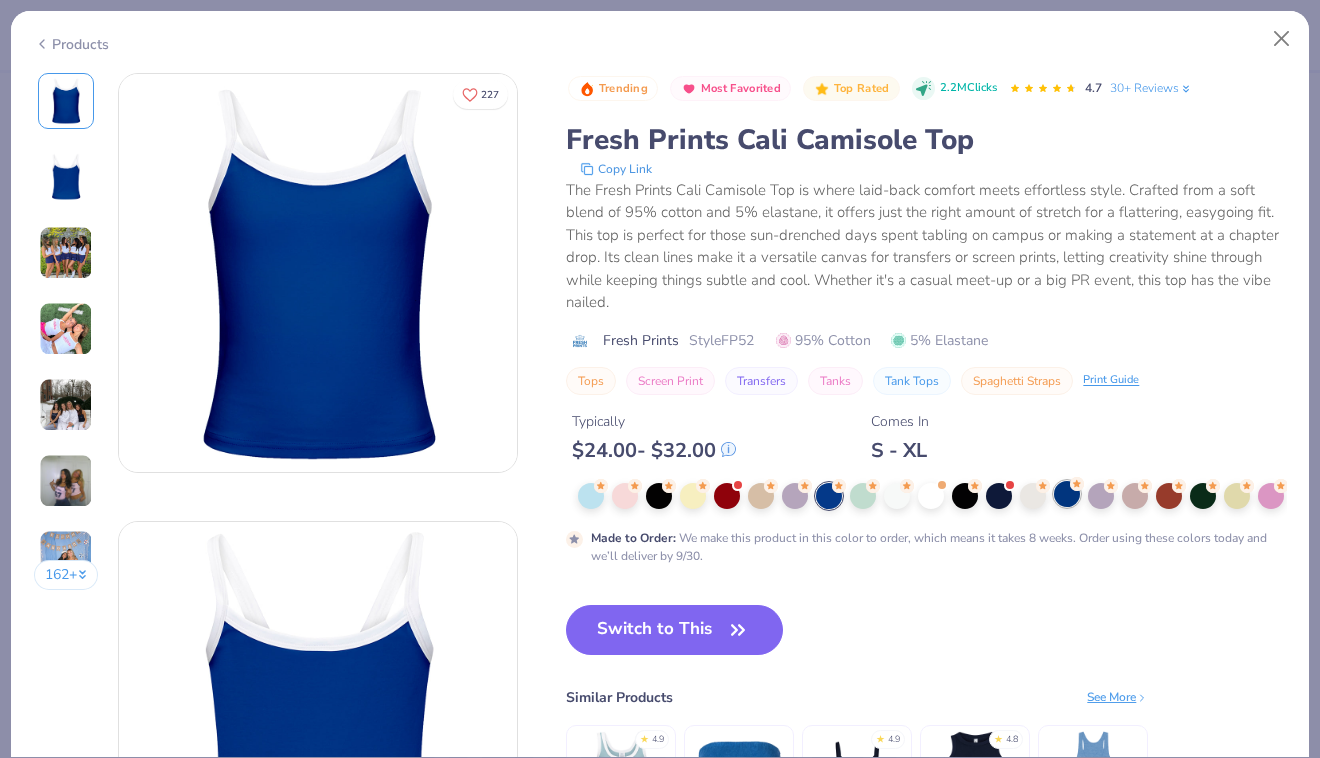 click at bounding box center [1067, 494] 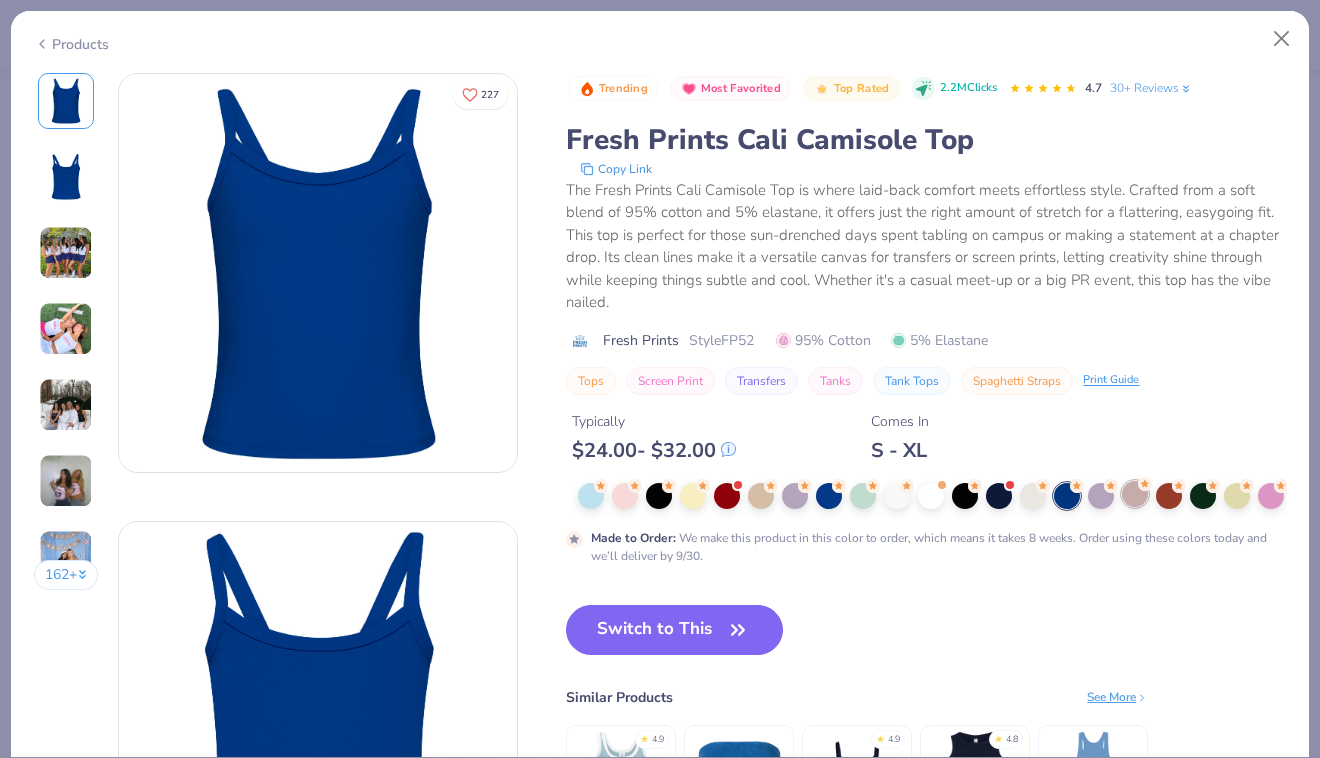 click at bounding box center [1135, 494] 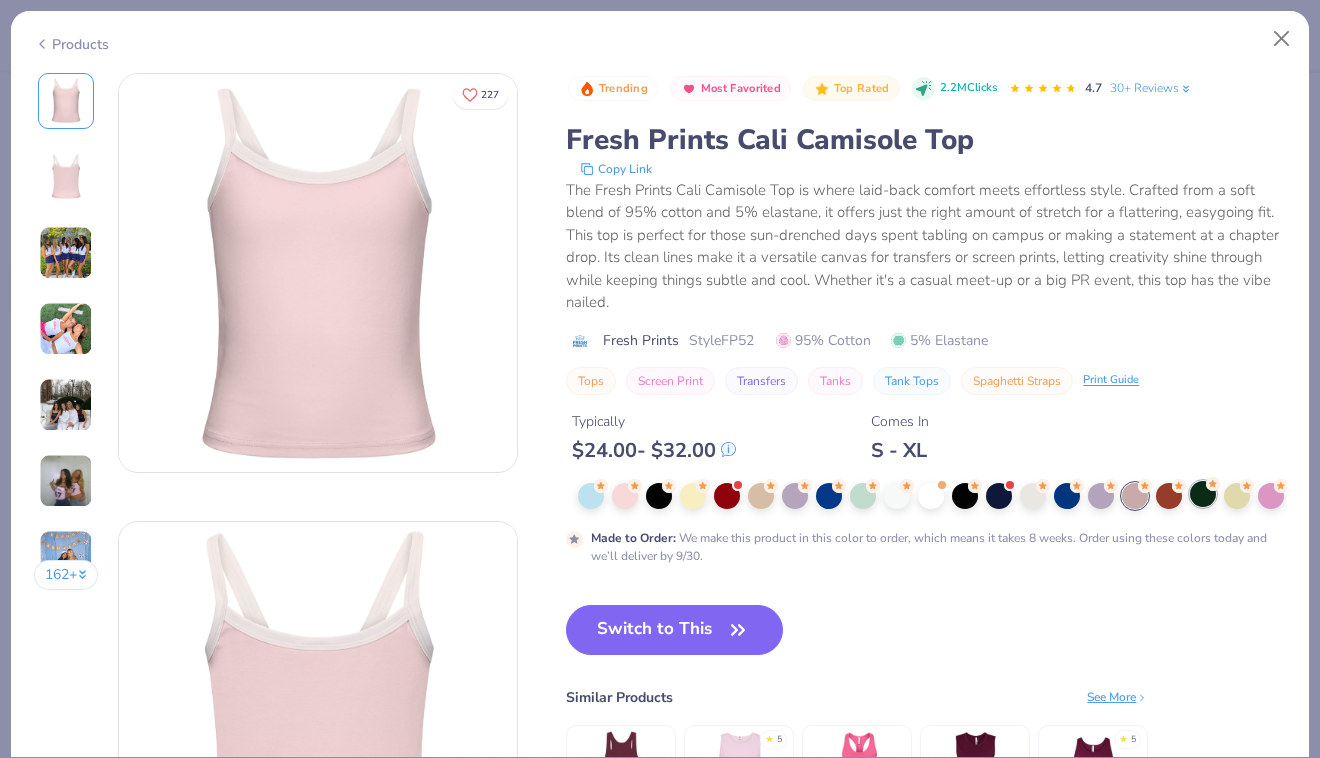 click 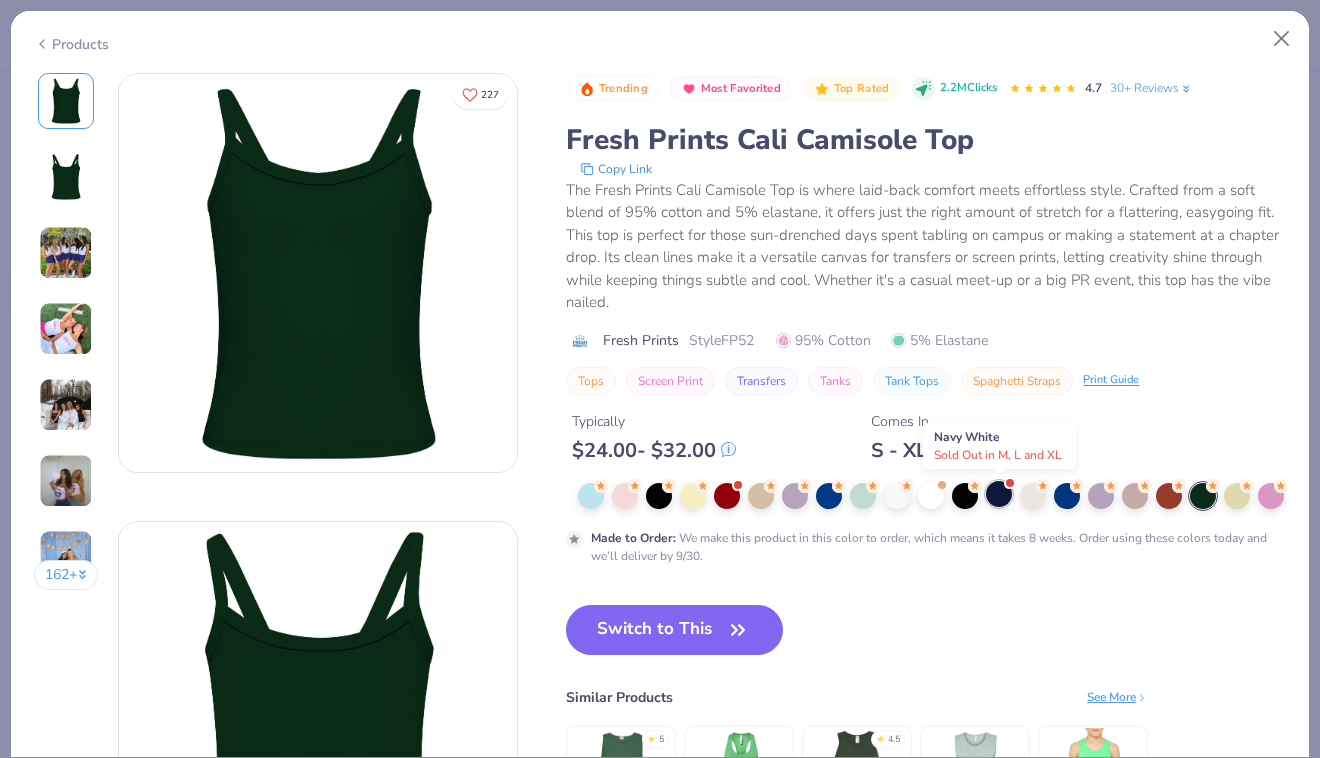 click at bounding box center [999, 494] 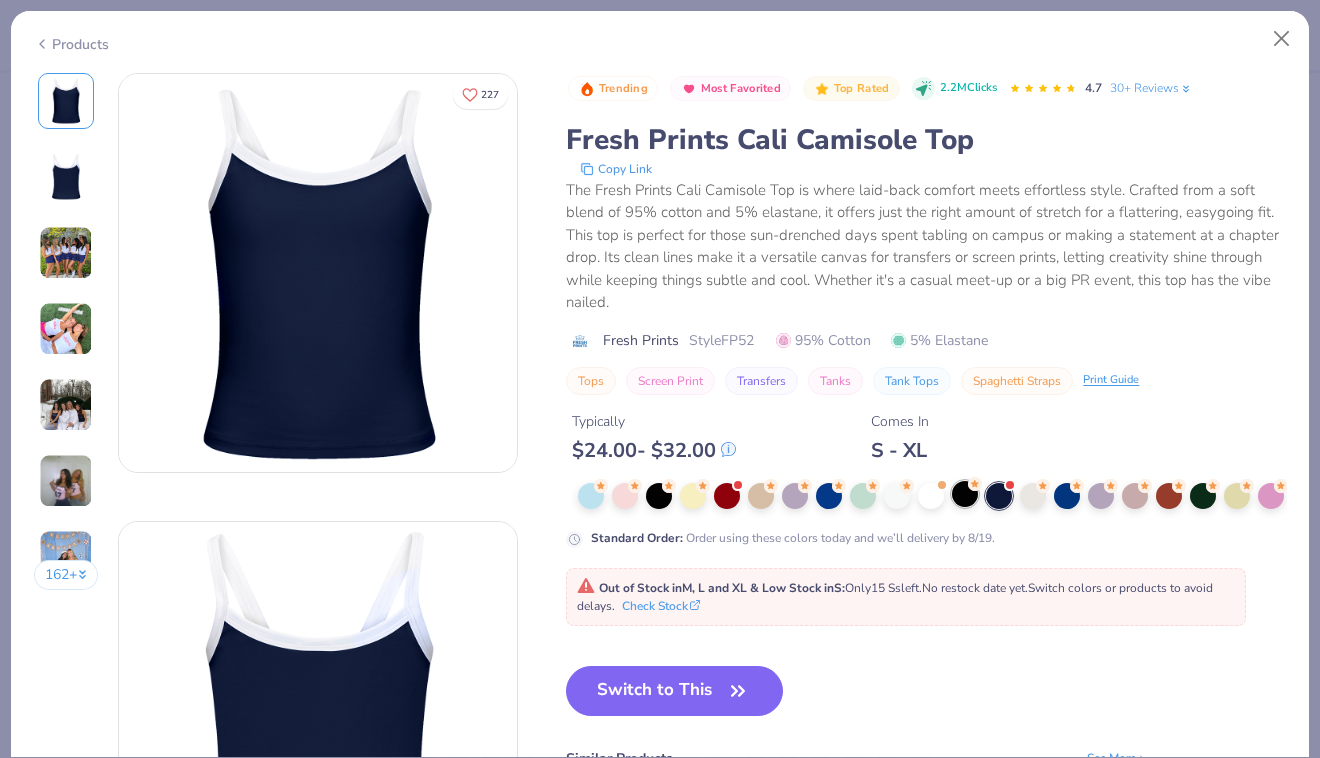 click at bounding box center [965, 494] 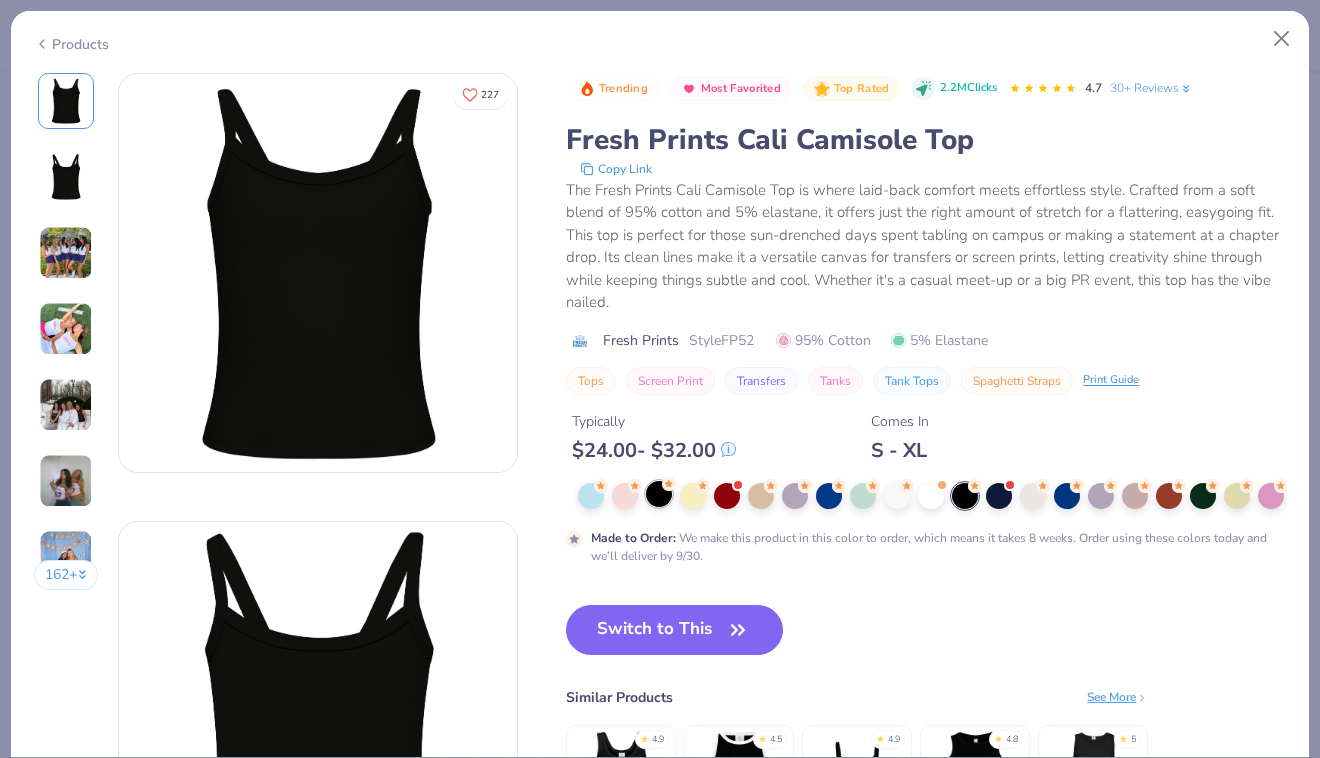 click at bounding box center [659, 494] 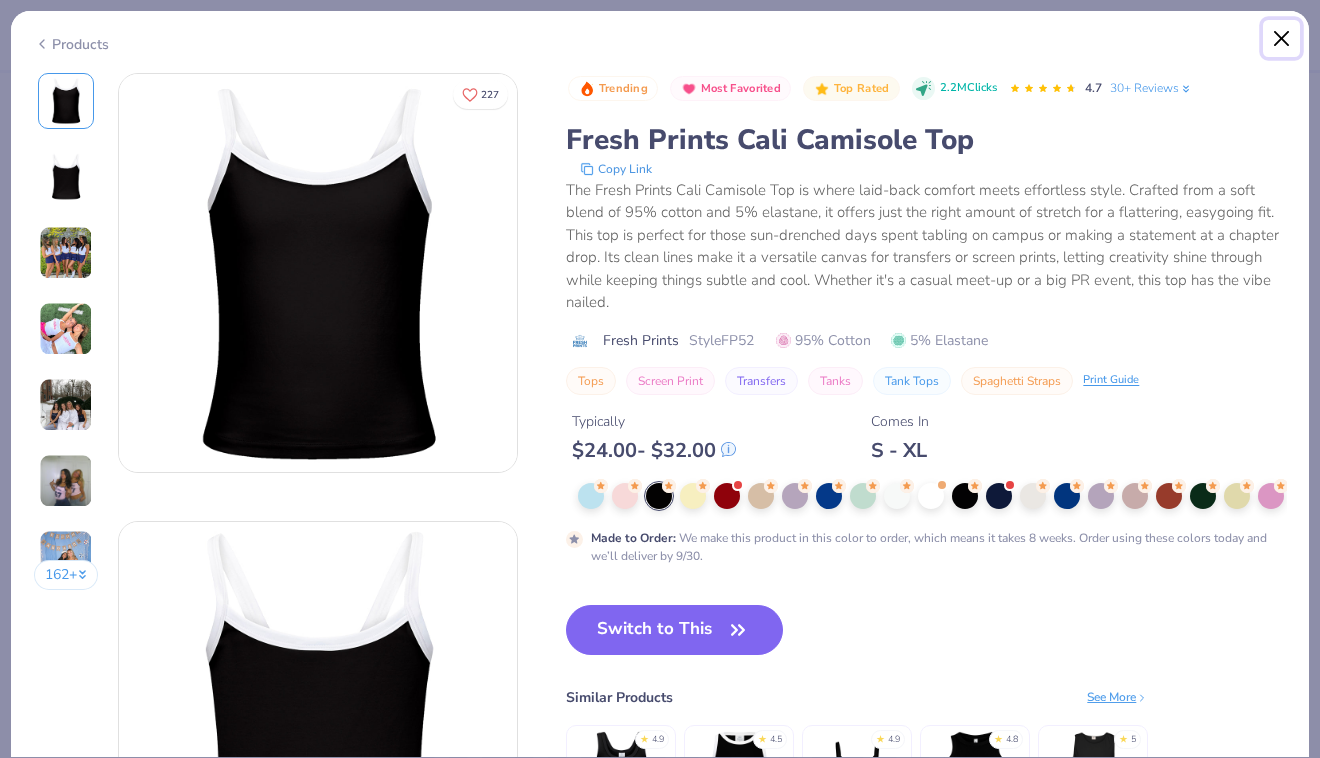 click at bounding box center [1282, 39] 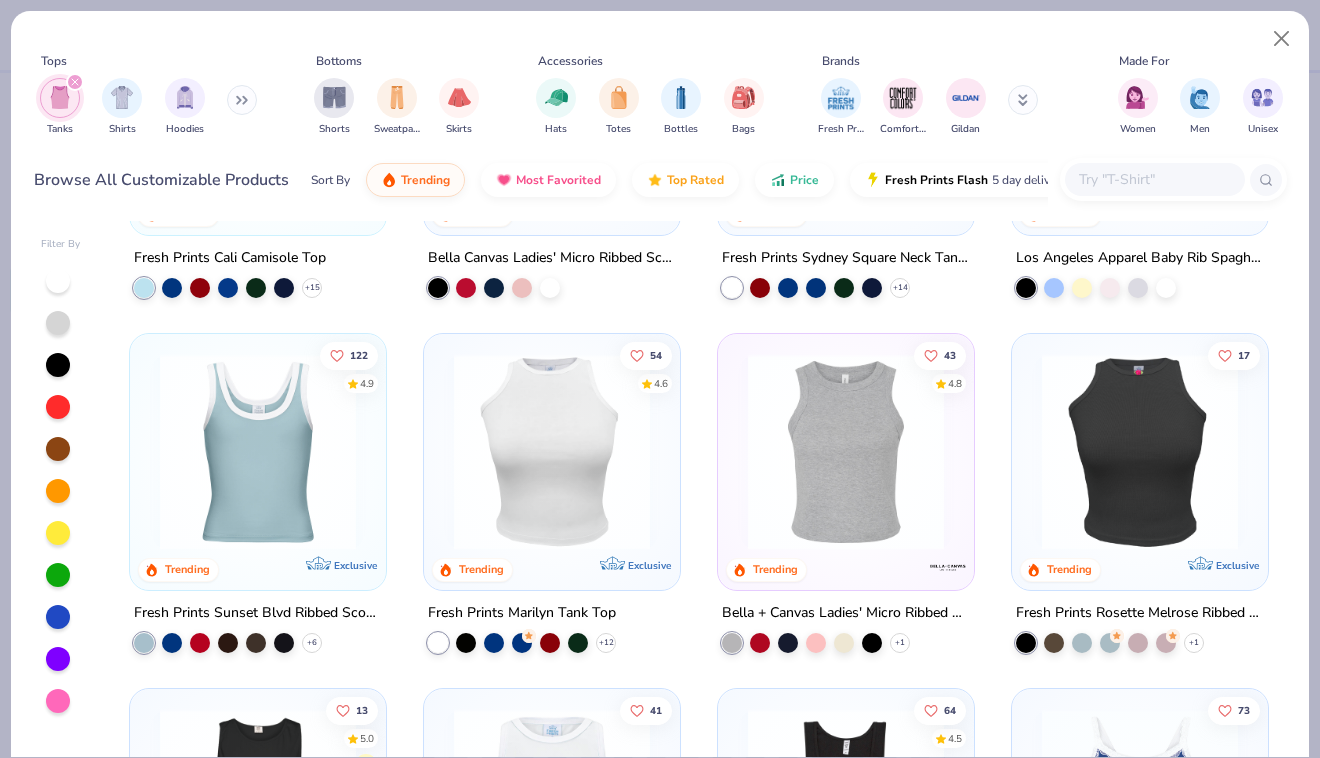 scroll, scrollTop: 254, scrollLeft: 0, axis: vertical 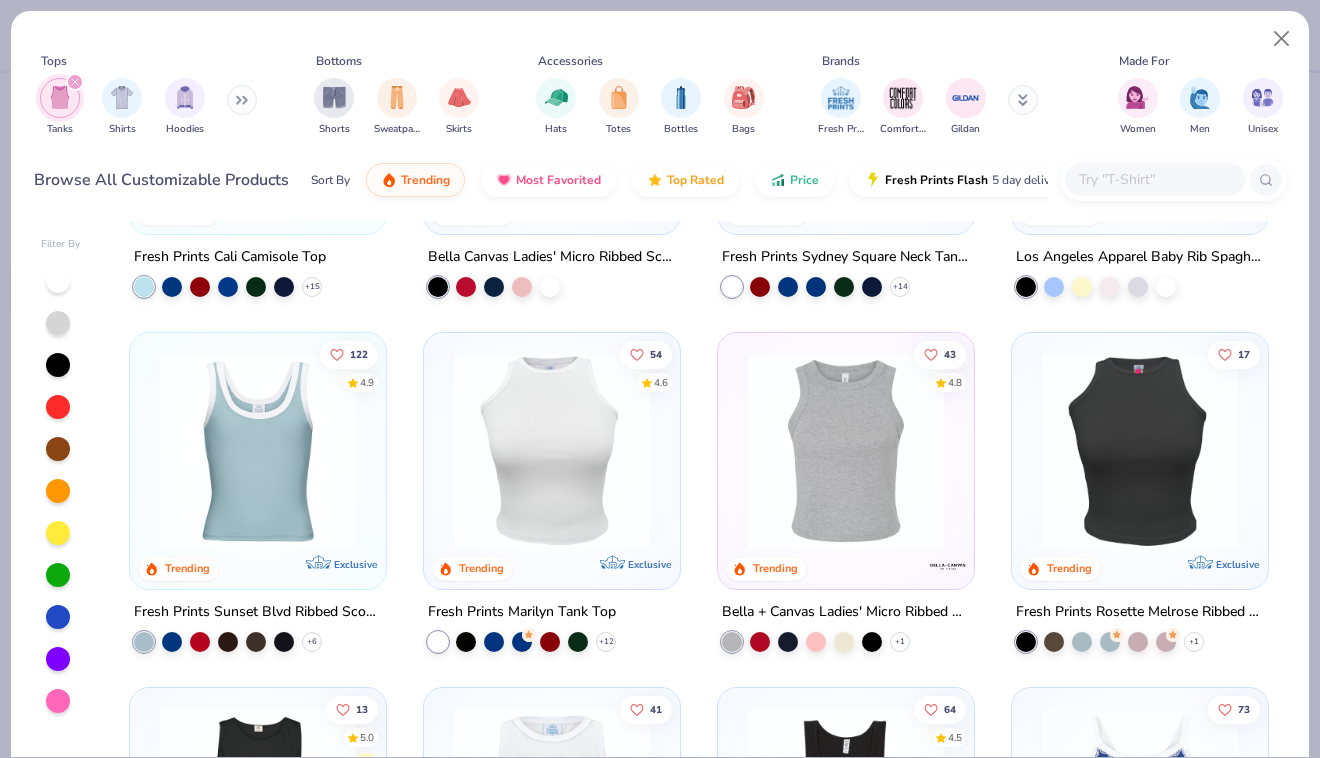 click at bounding box center [258, 451] 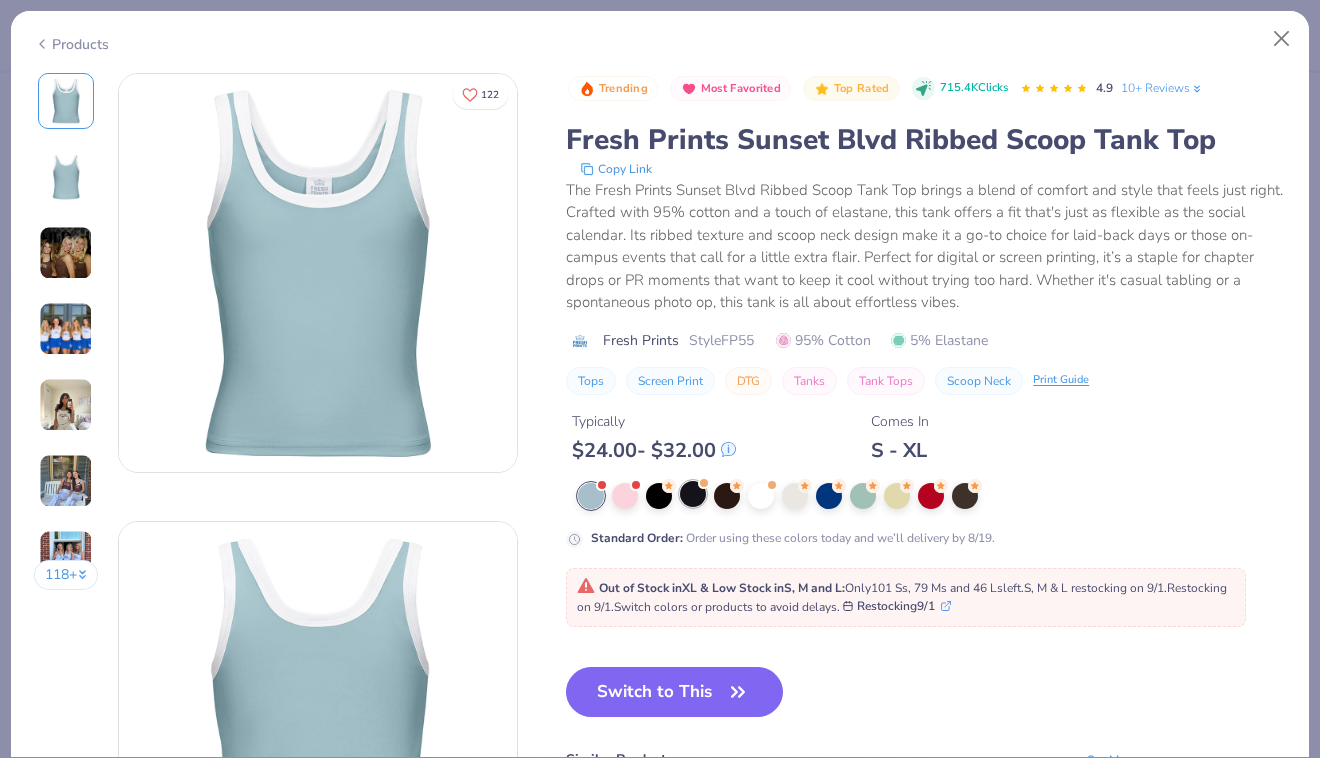 click at bounding box center (693, 494) 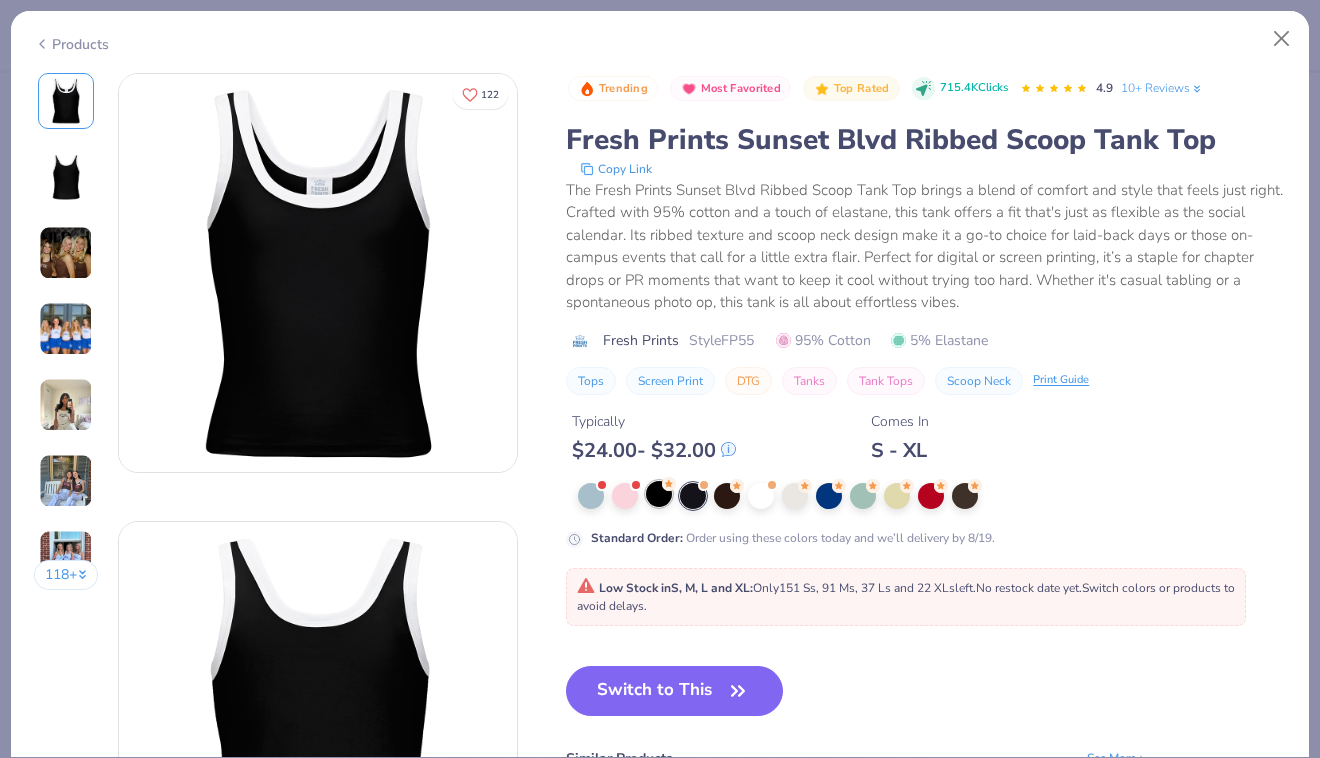 click at bounding box center [659, 494] 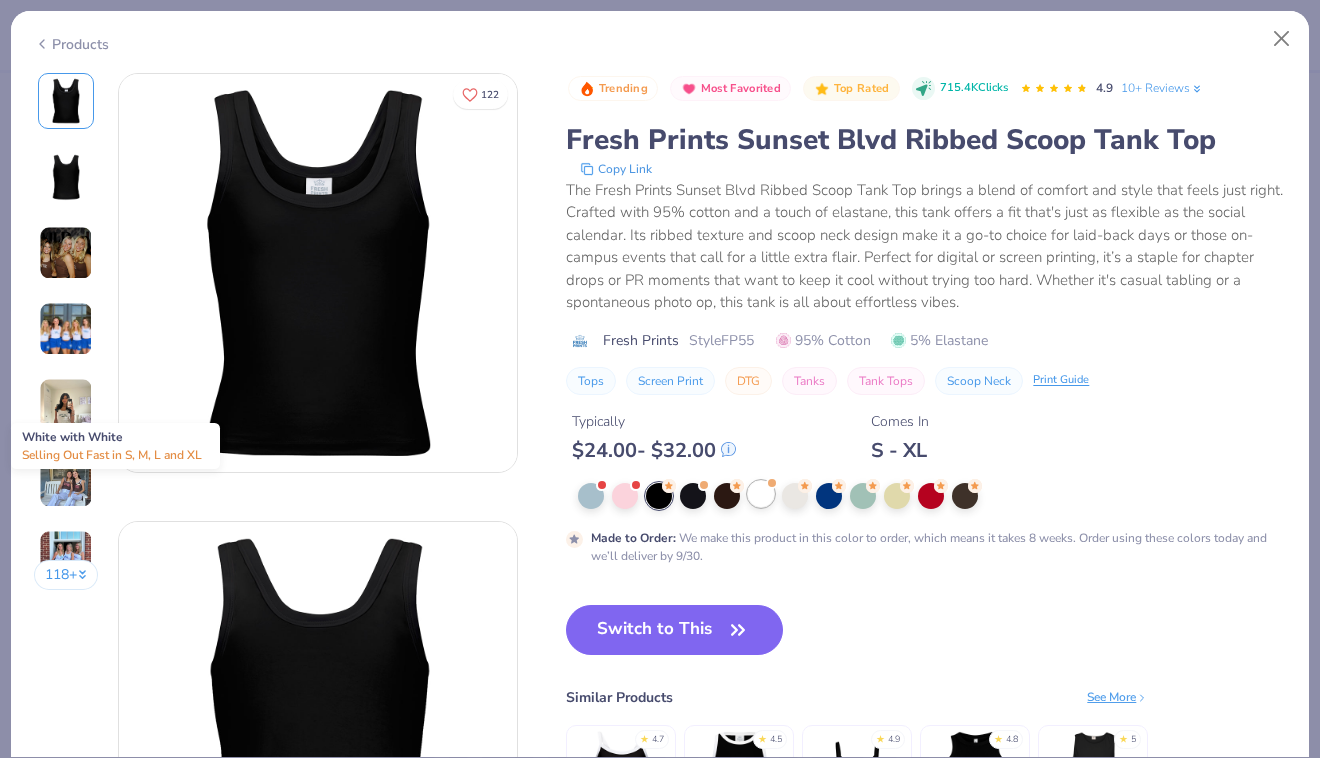 click at bounding box center [761, 494] 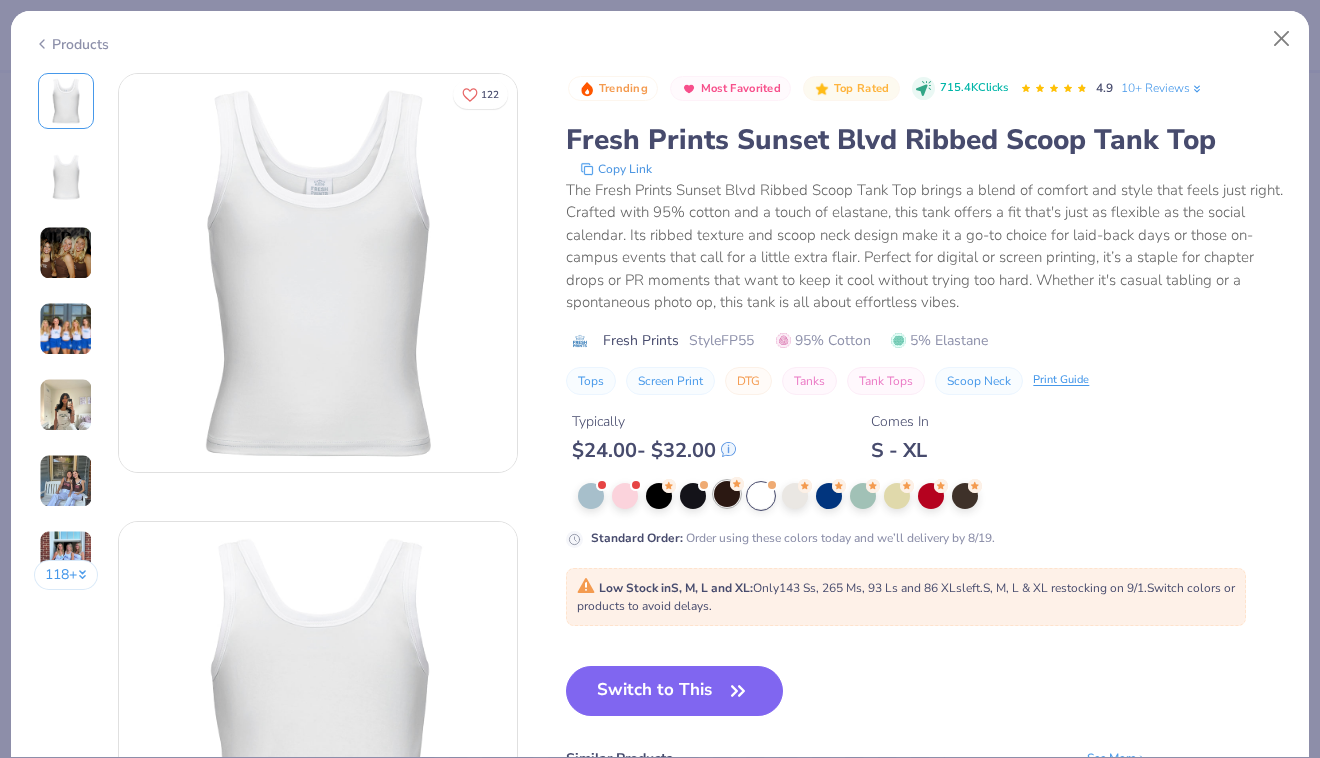 click at bounding box center (727, 494) 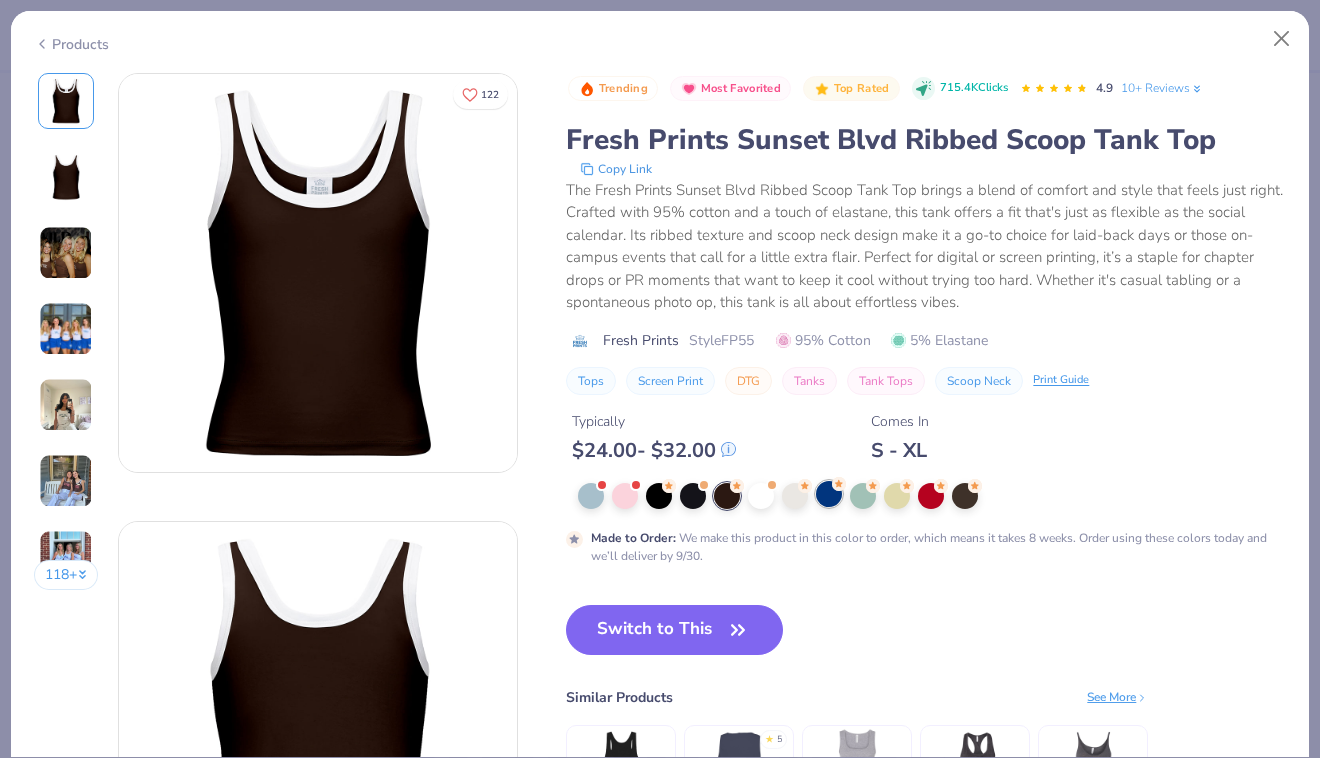 click 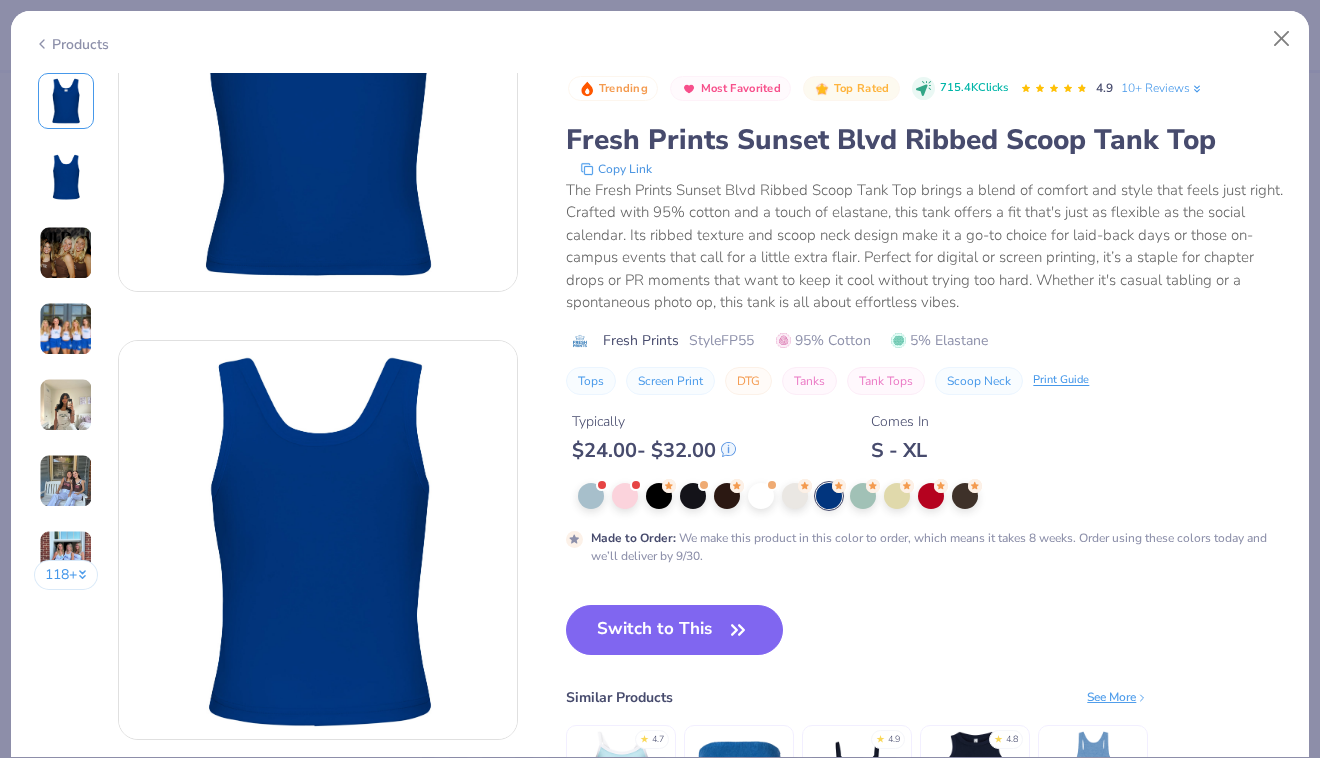 scroll, scrollTop: 224, scrollLeft: 0, axis: vertical 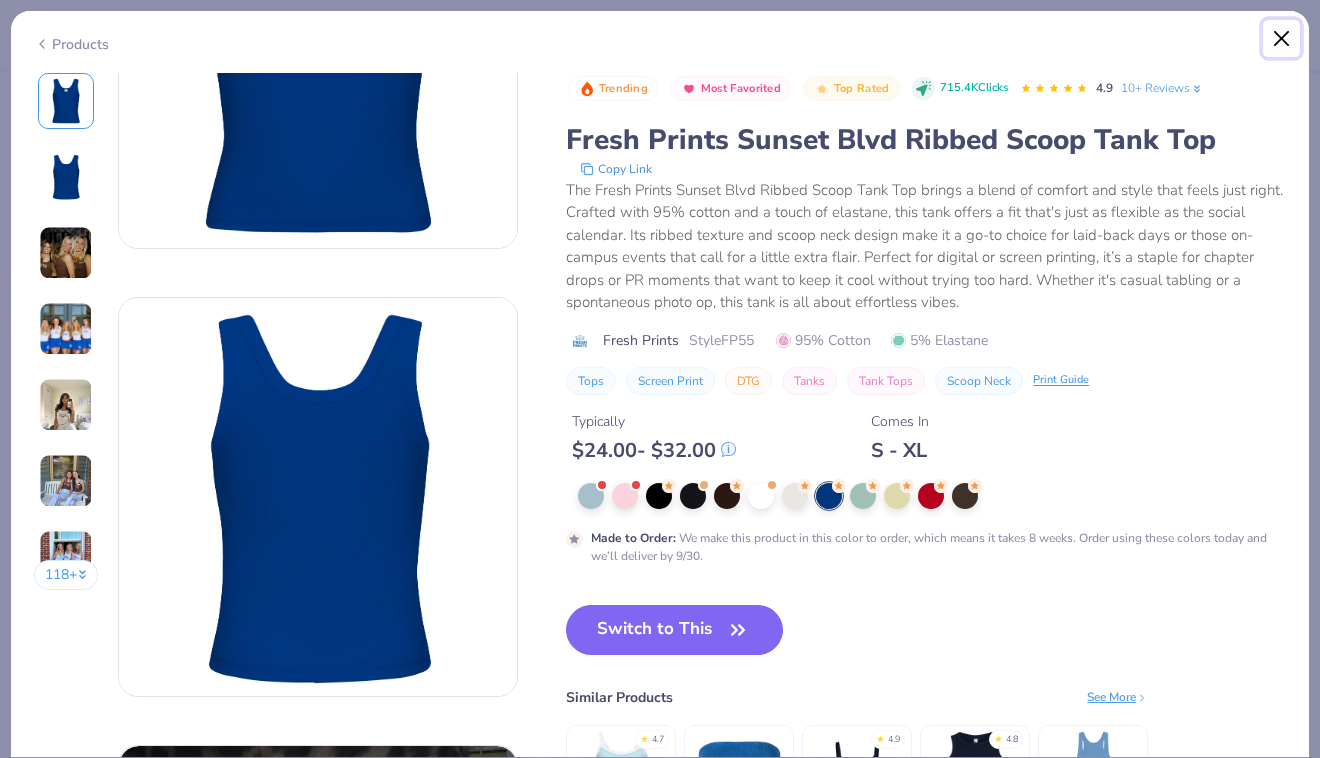 click at bounding box center (1282, 39) 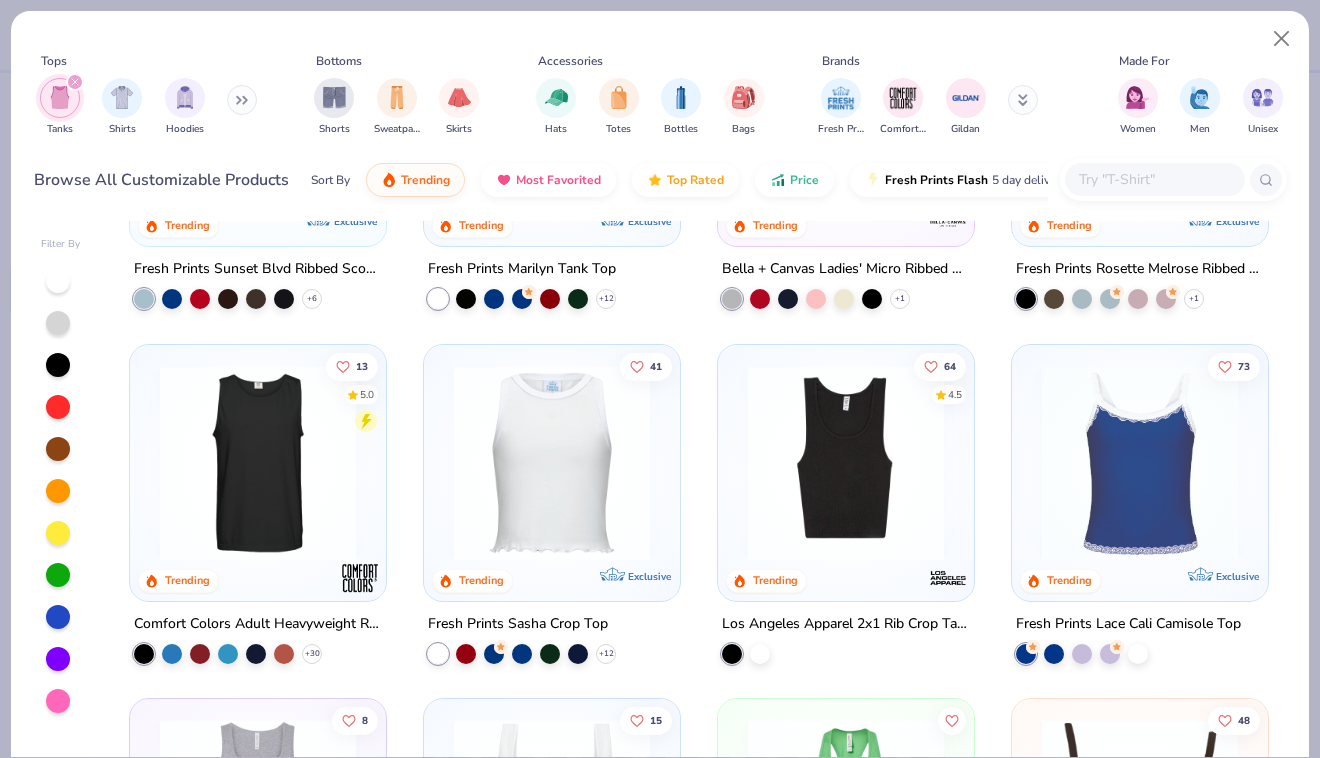 scroll, scrollTop: 618, scrollLeft: 0, axis: vertical 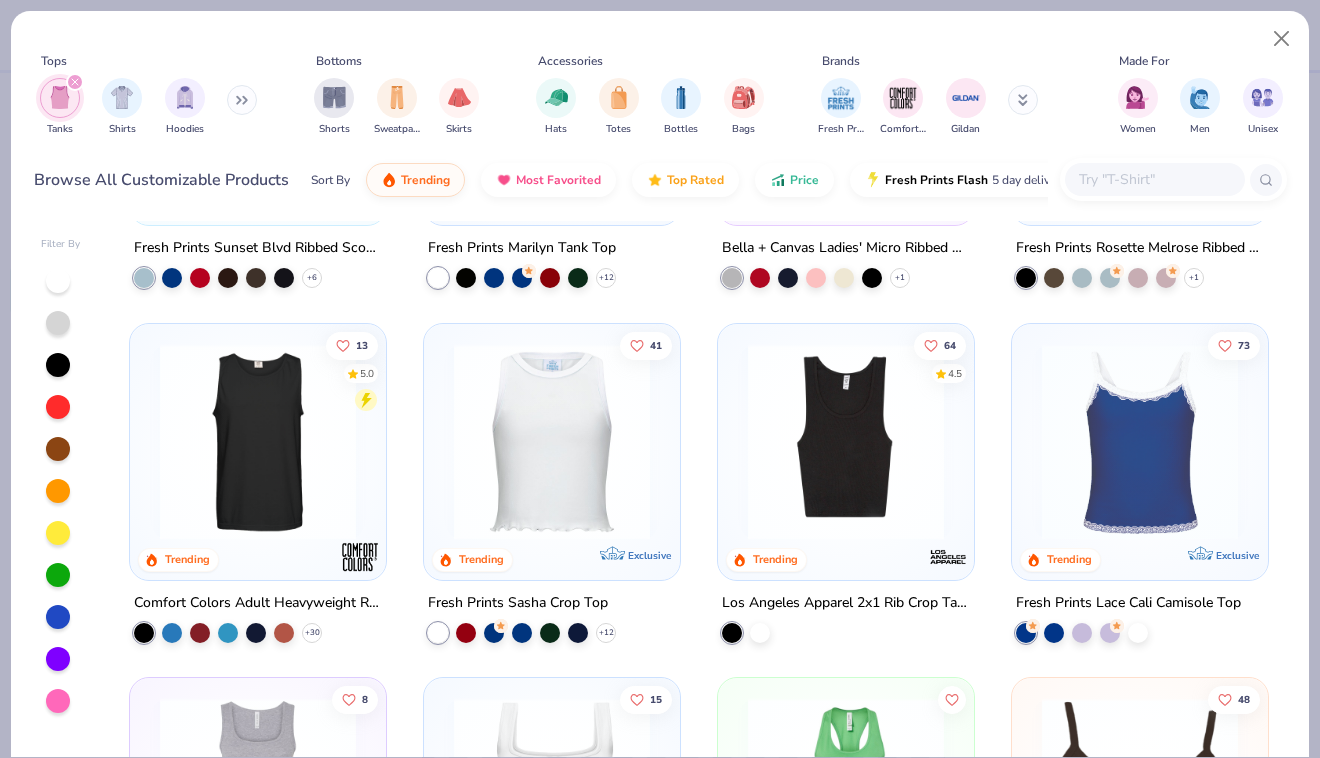 click at bounding box center (1140, 441) 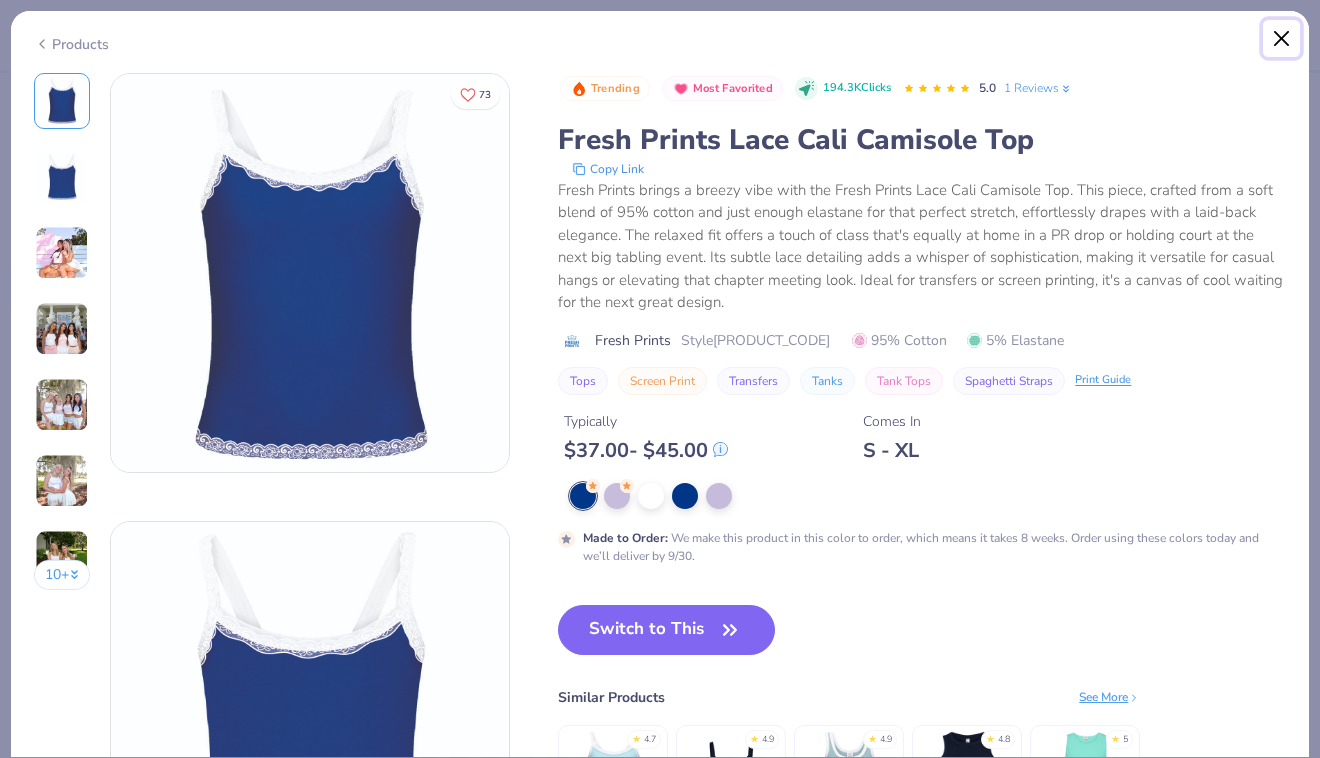 click at bounding box center [1282, 39] 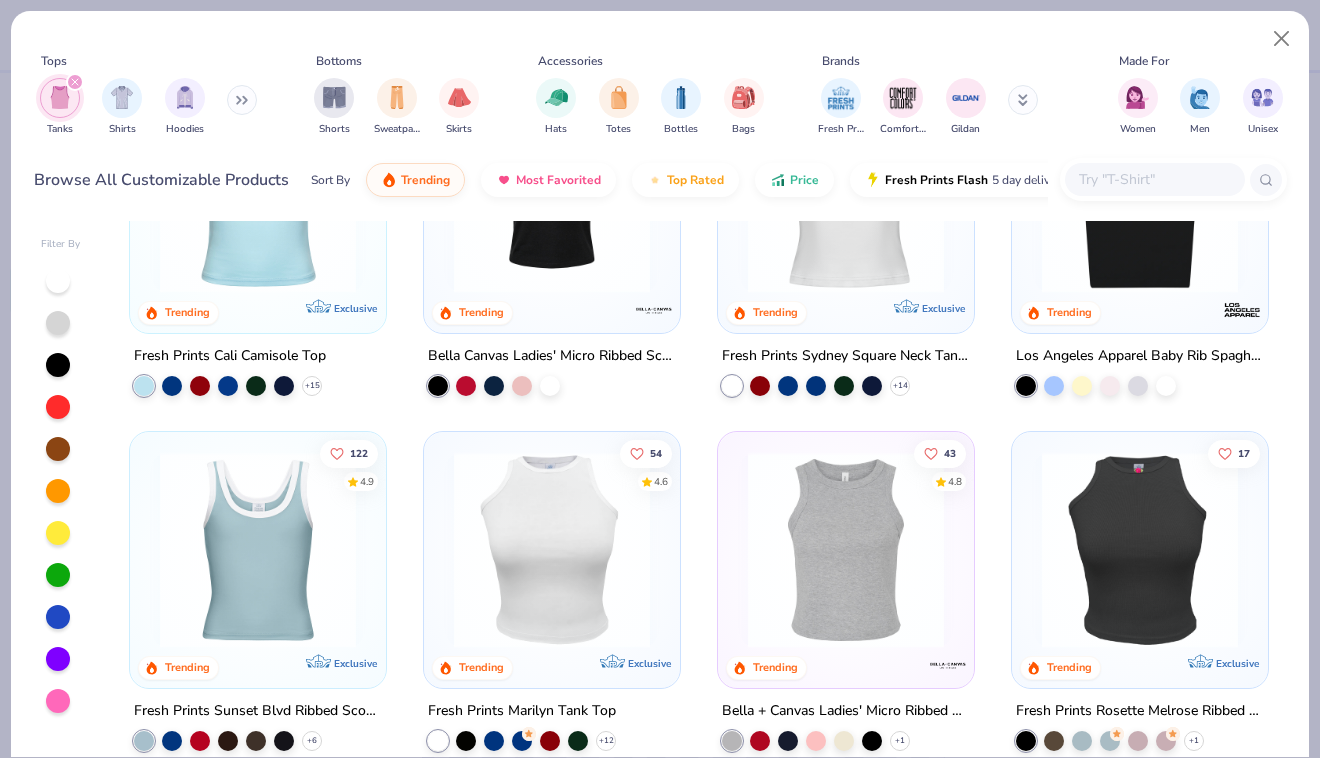 scroll, scrollTop: 0, scrollLeft: 0, axis: both 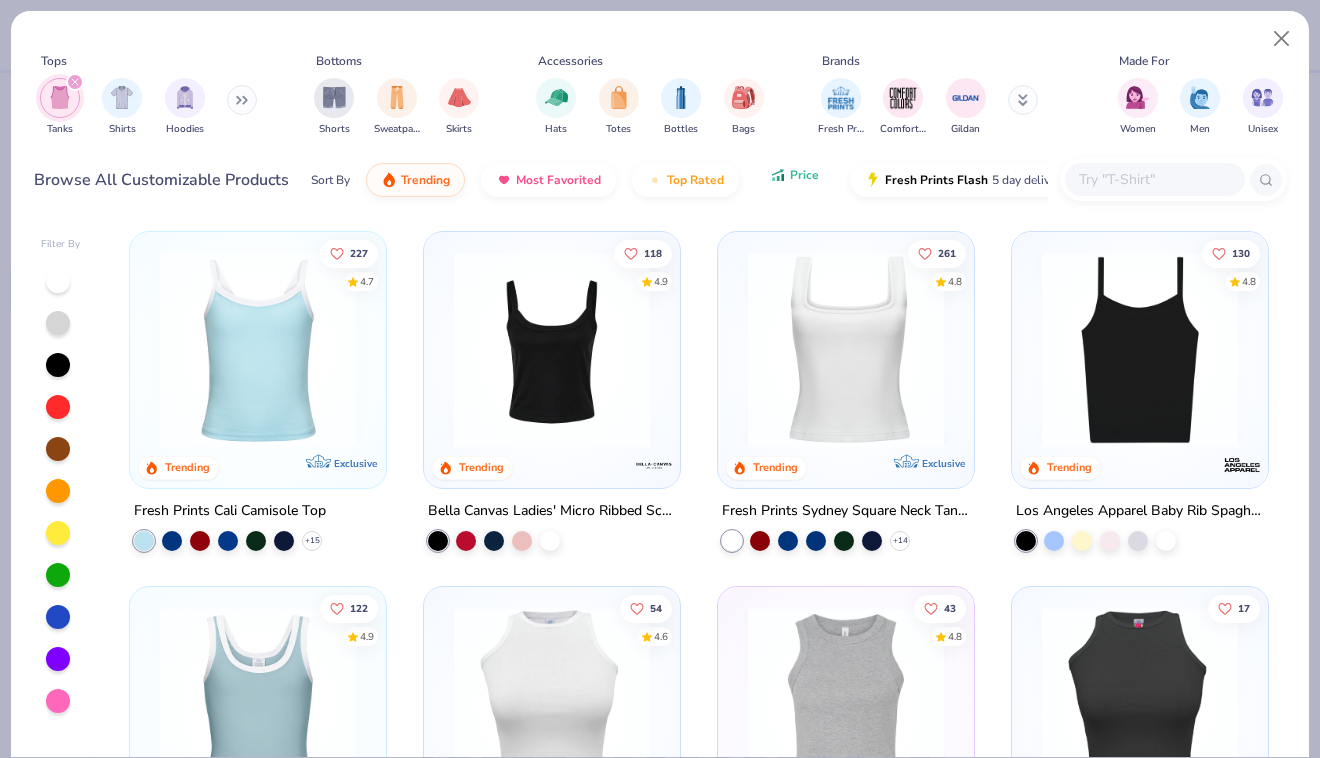 click 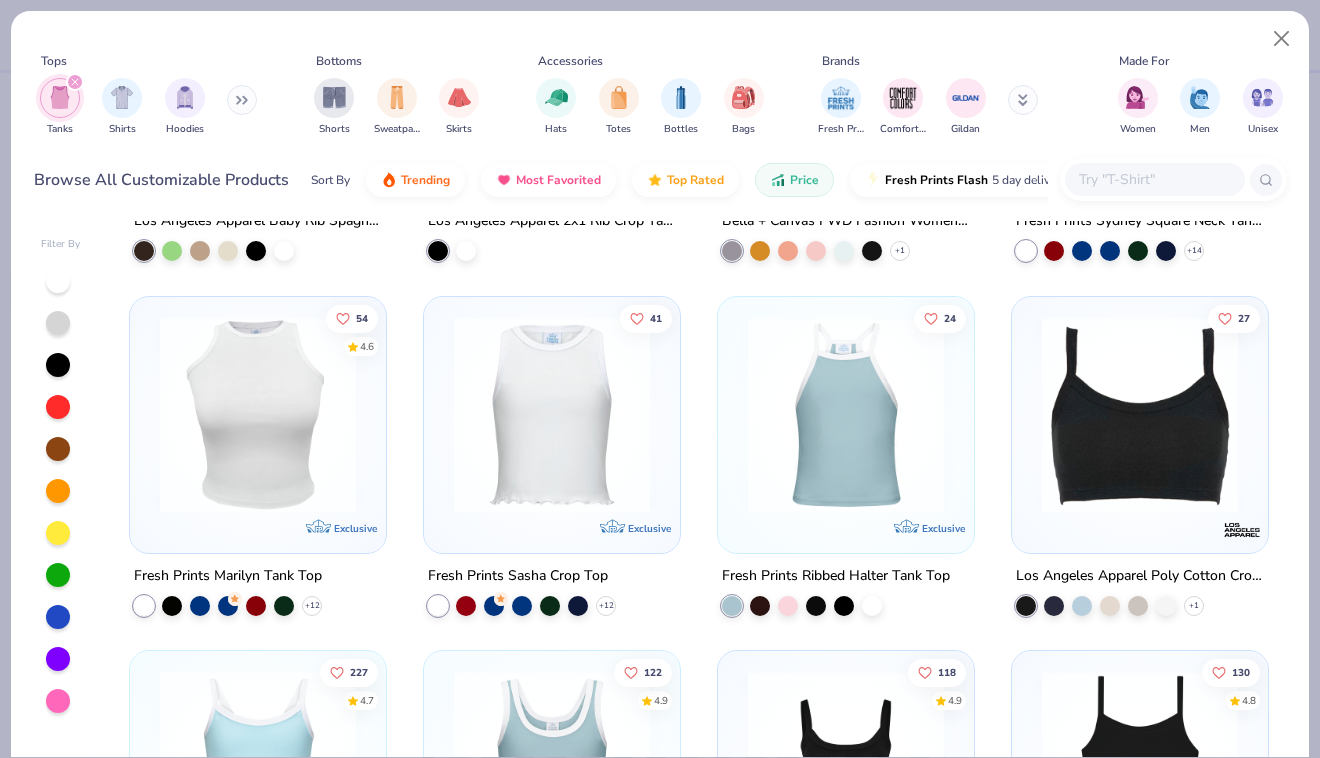 scroll, scrollTop: 2065, scrollLeft: 0, axis: vertical 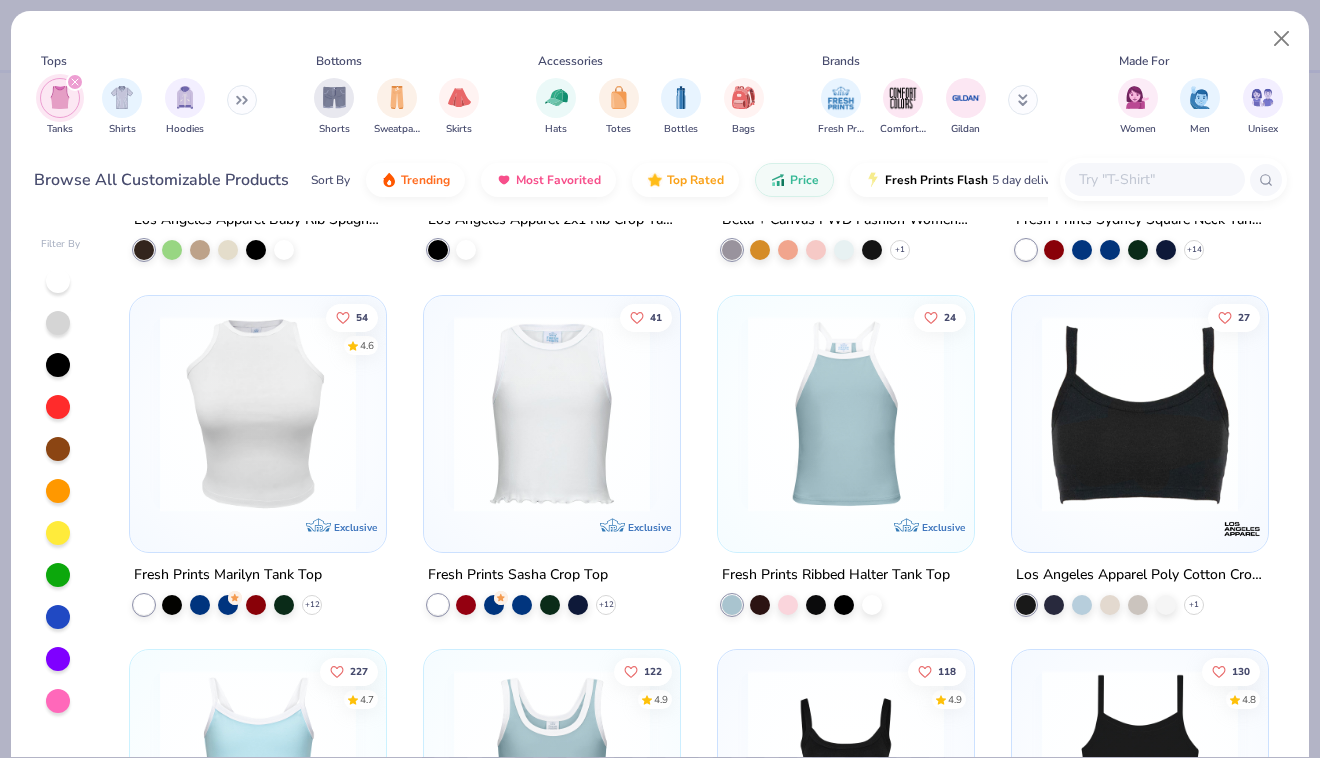 click at bounding box center [802, 604] 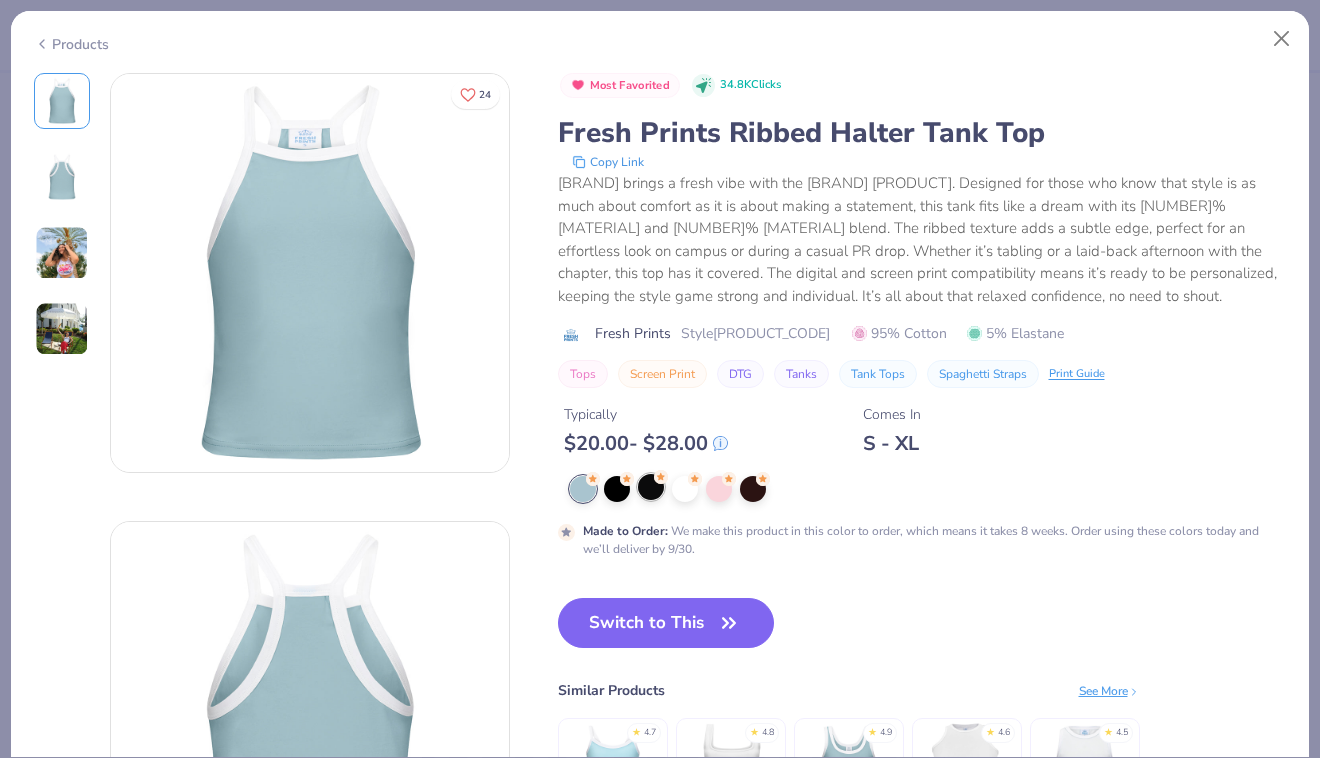 click at bounding box center [651, 487] 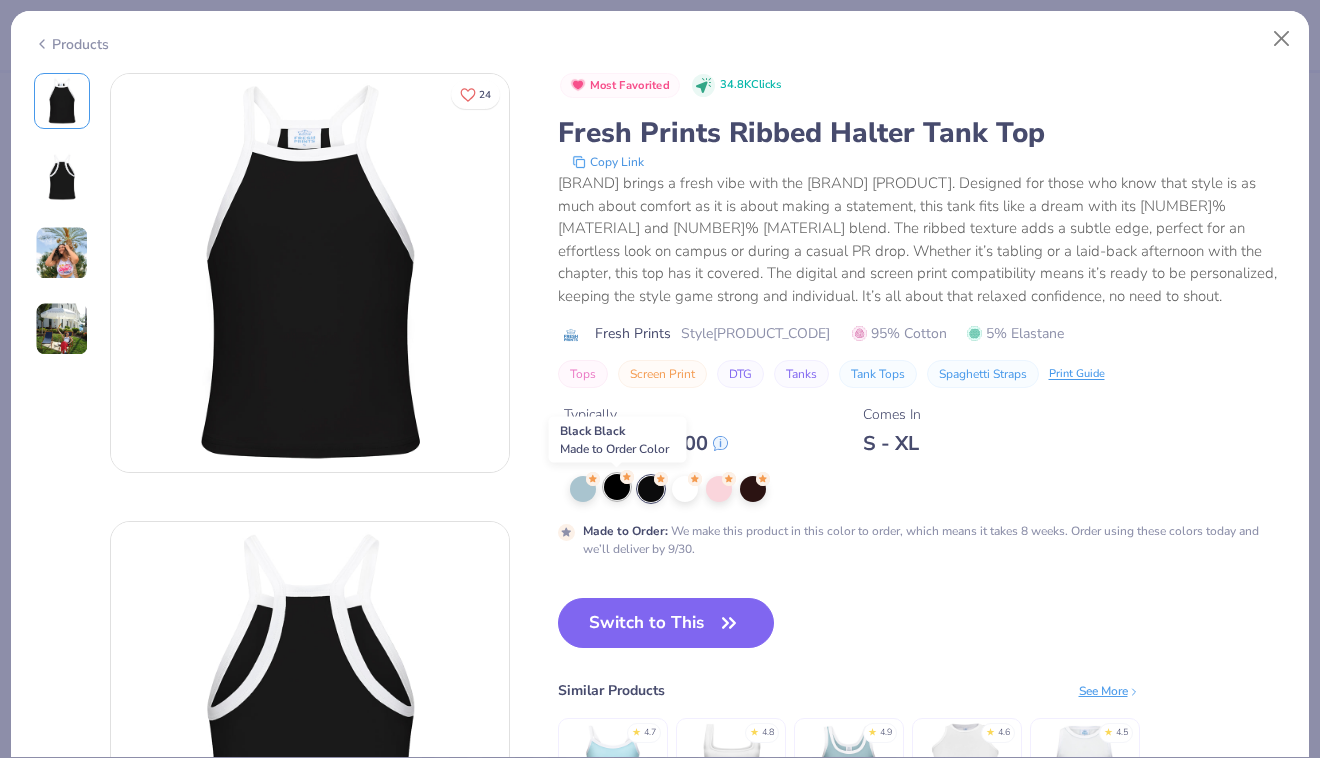 click at bounding box center [617, 487] 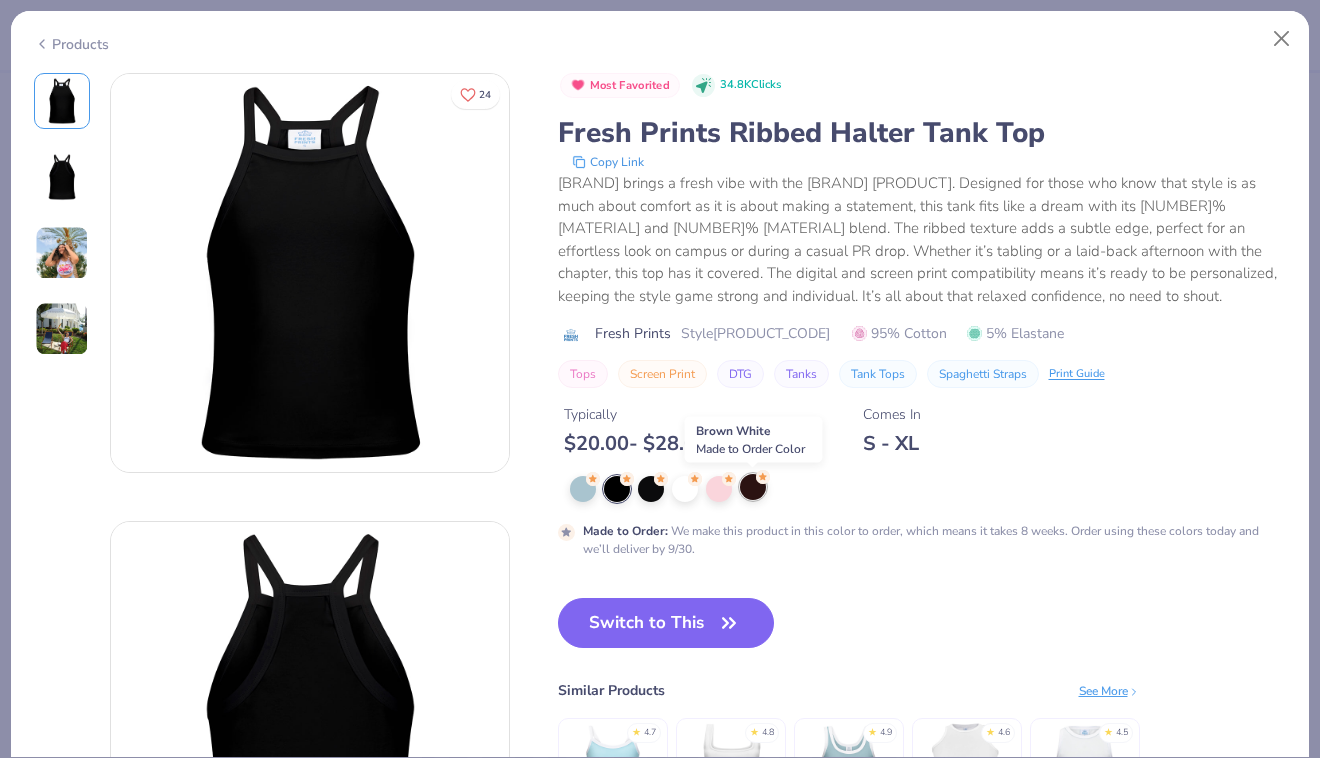click at bounding box center (753, 487) 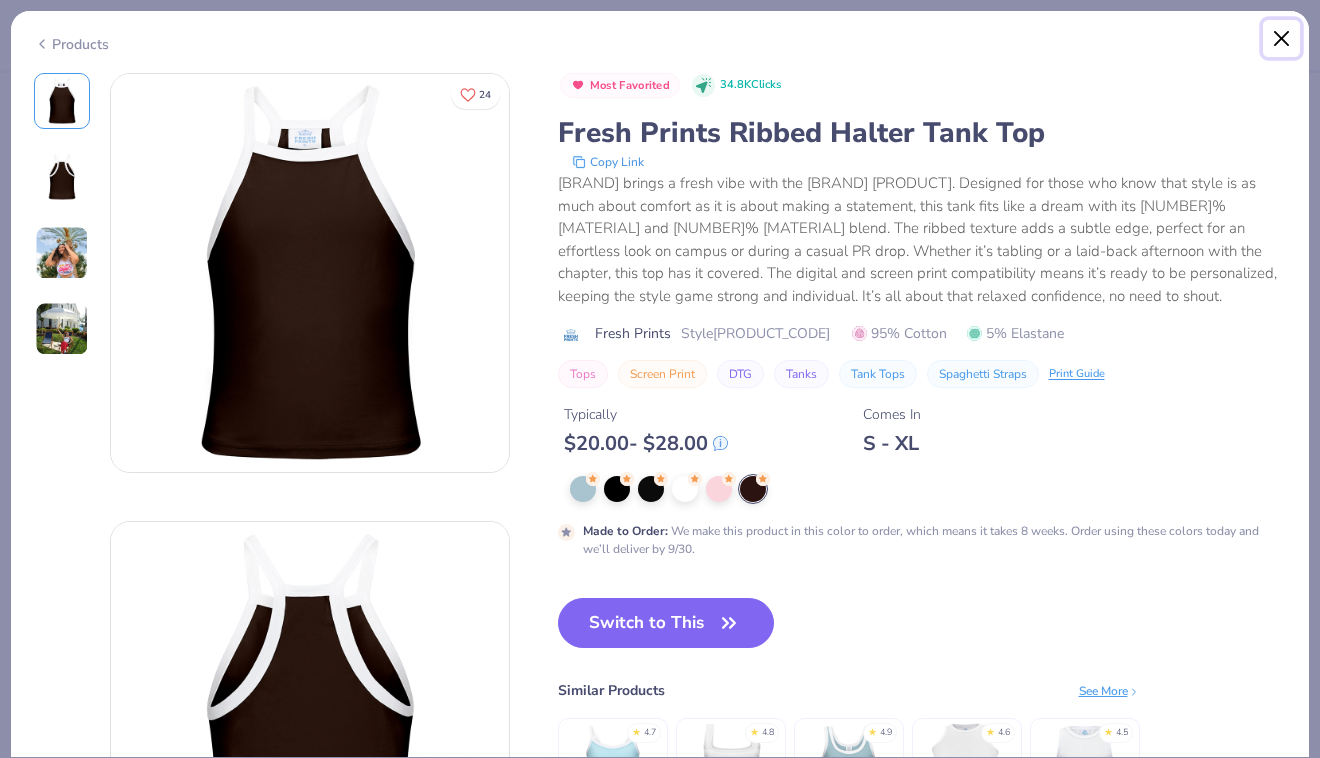 click at bounding box center (1282, 39) 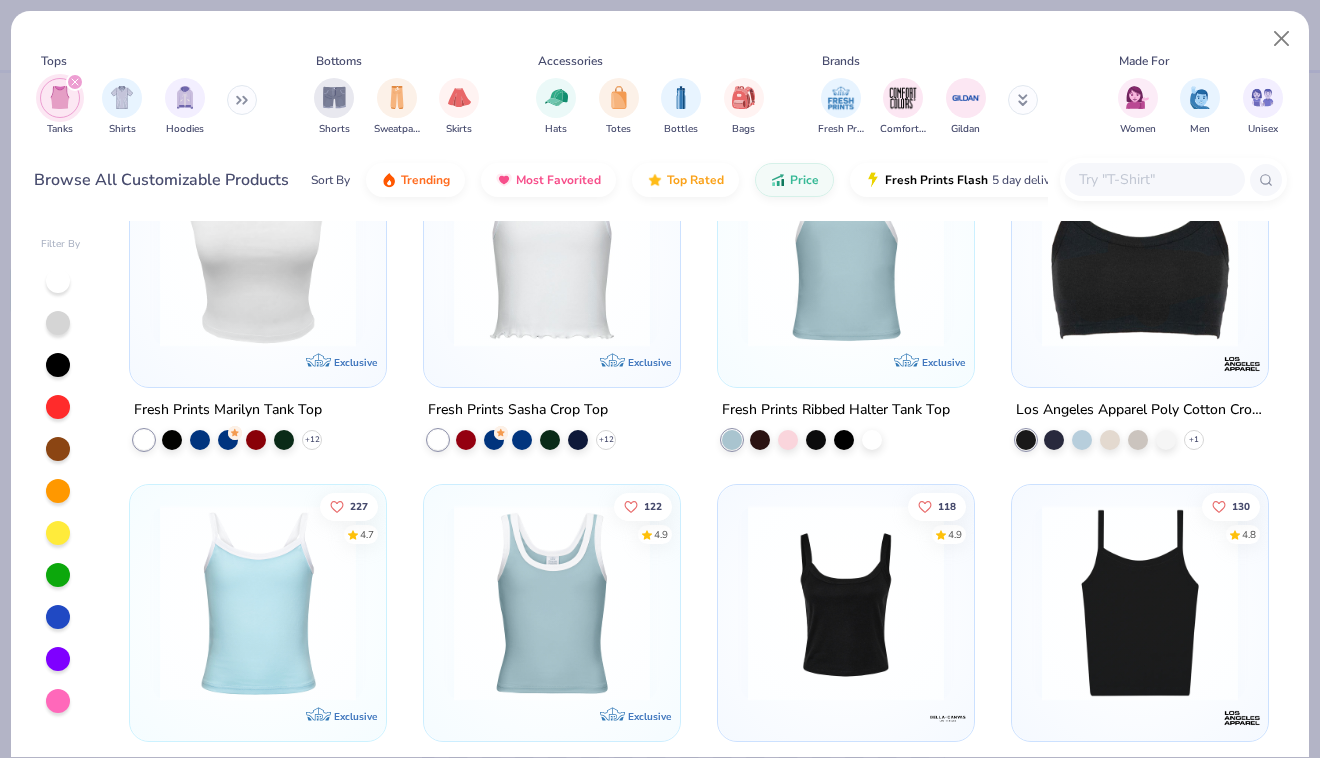 scroll, scrollTop: 2384, scrollLeft: 0, axis: vertical 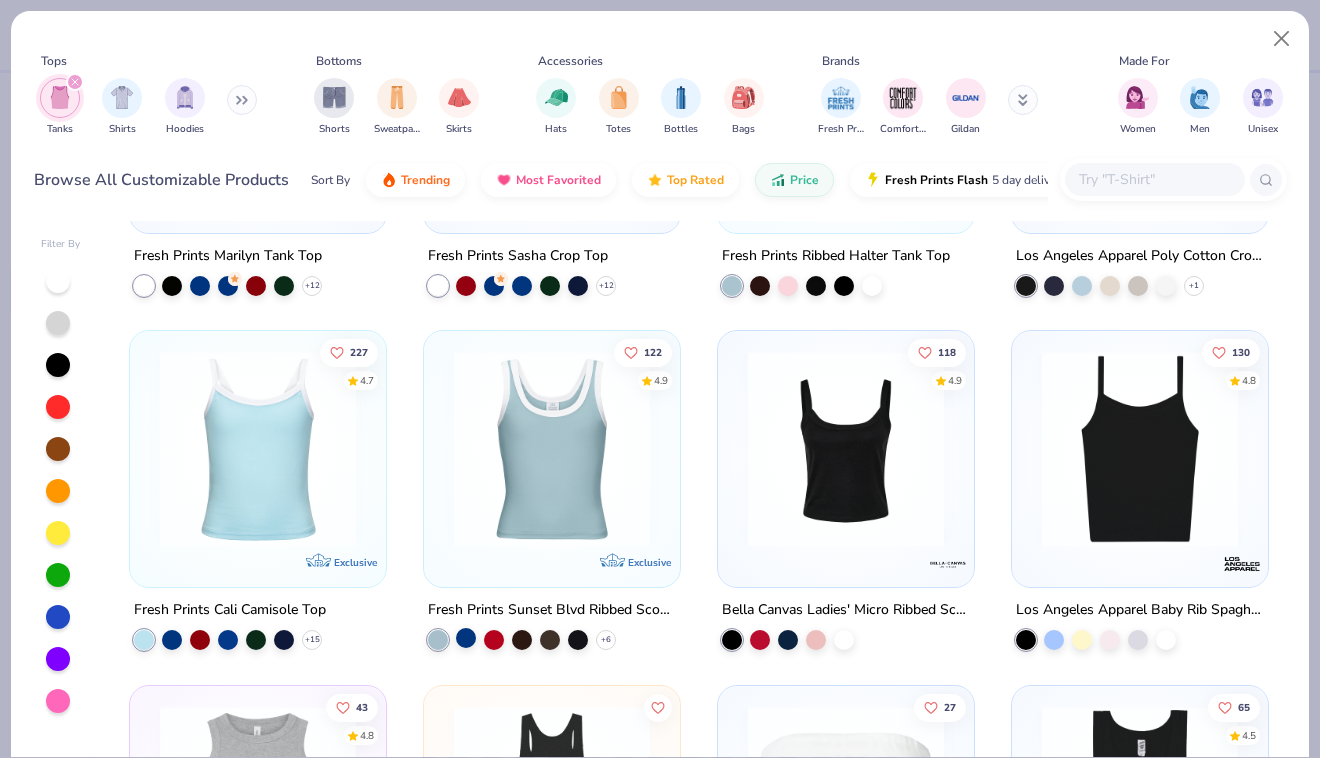 click at bounding box center [466, 638] 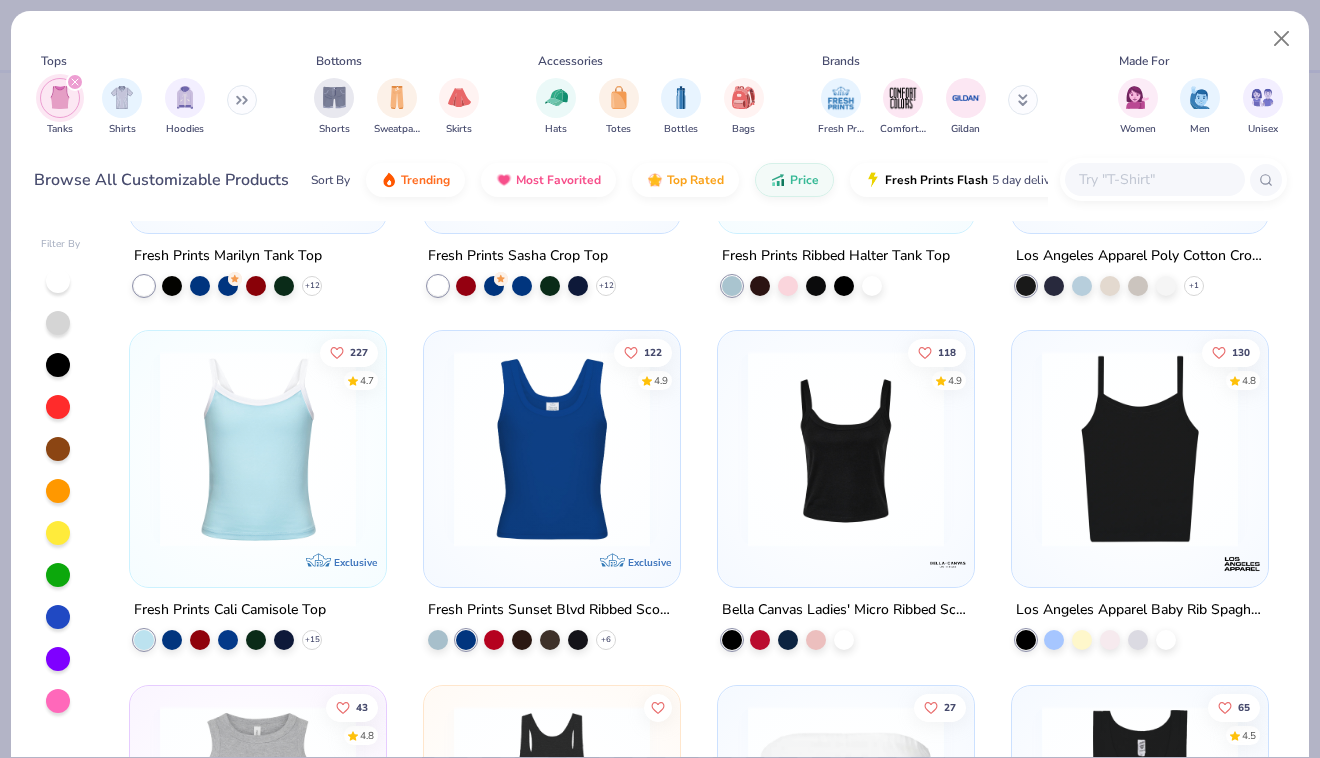 click on "+ 6" at bounding box center (522, 640) 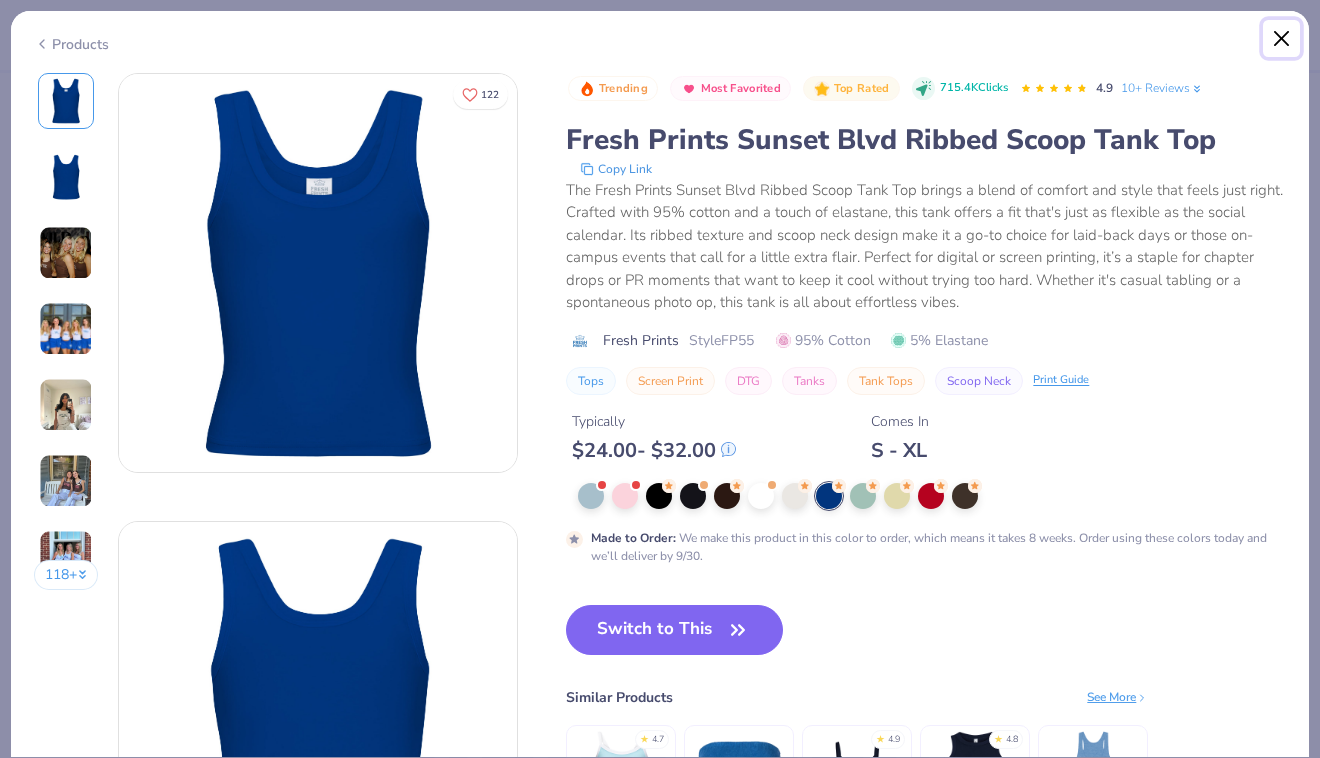 click at bounding box center [1282, 39] 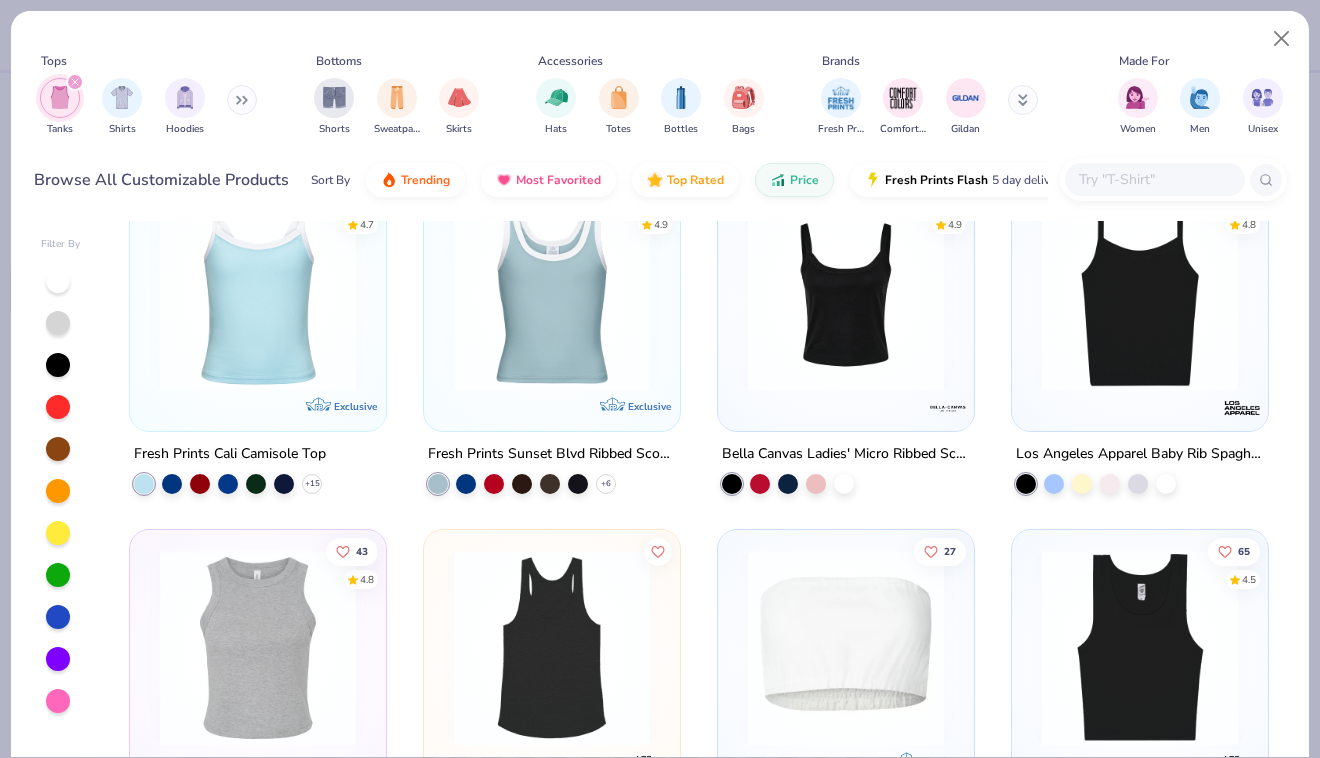 scroll, scrollTop: 2473, scrollLeft: 0, axis: vertical 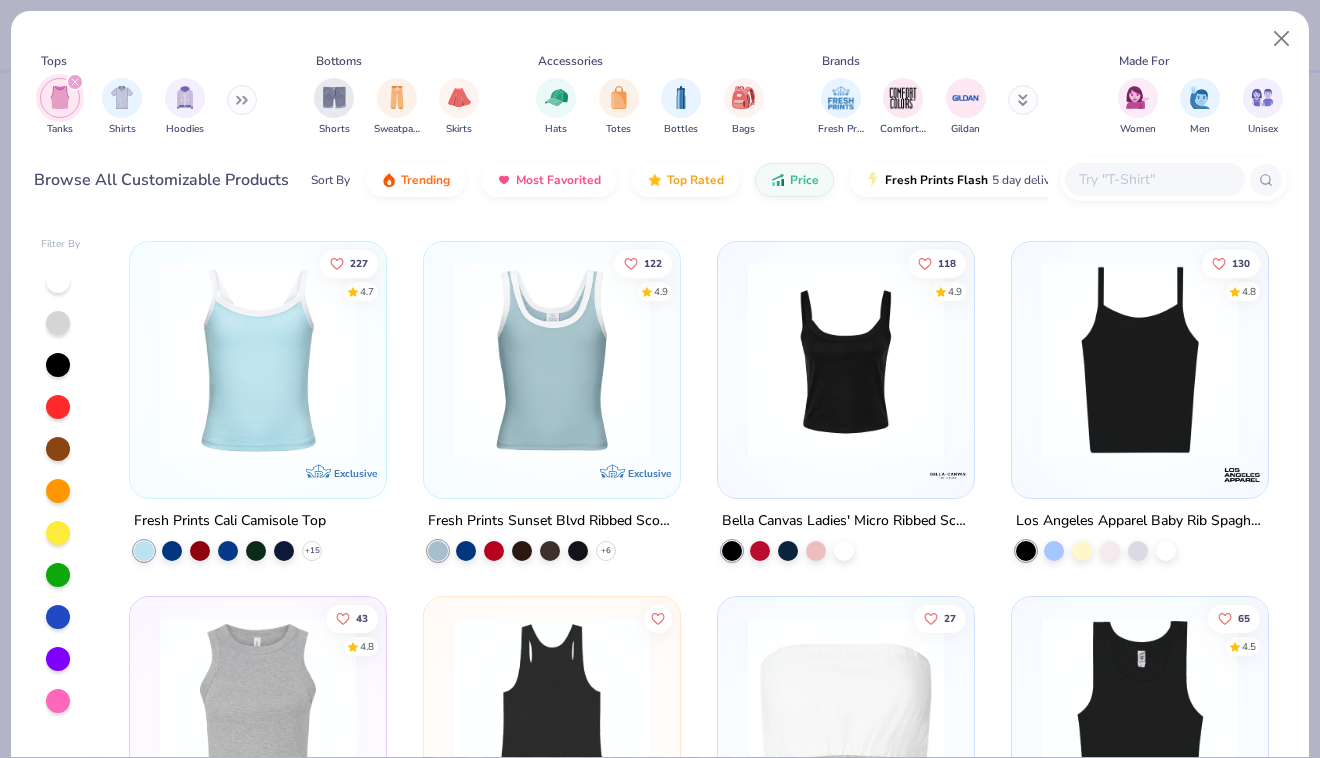 click at bounding box center (258, 365) 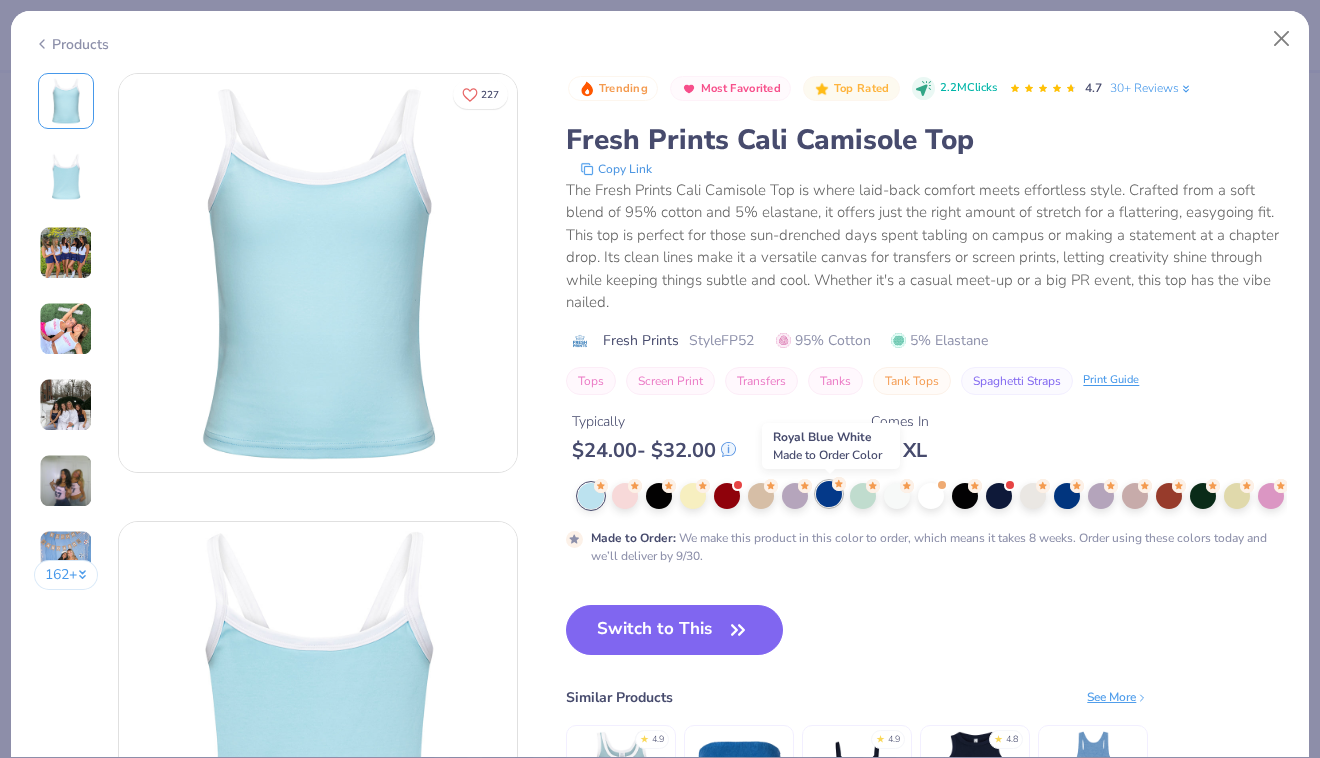 click at bounding box center [829, 494] 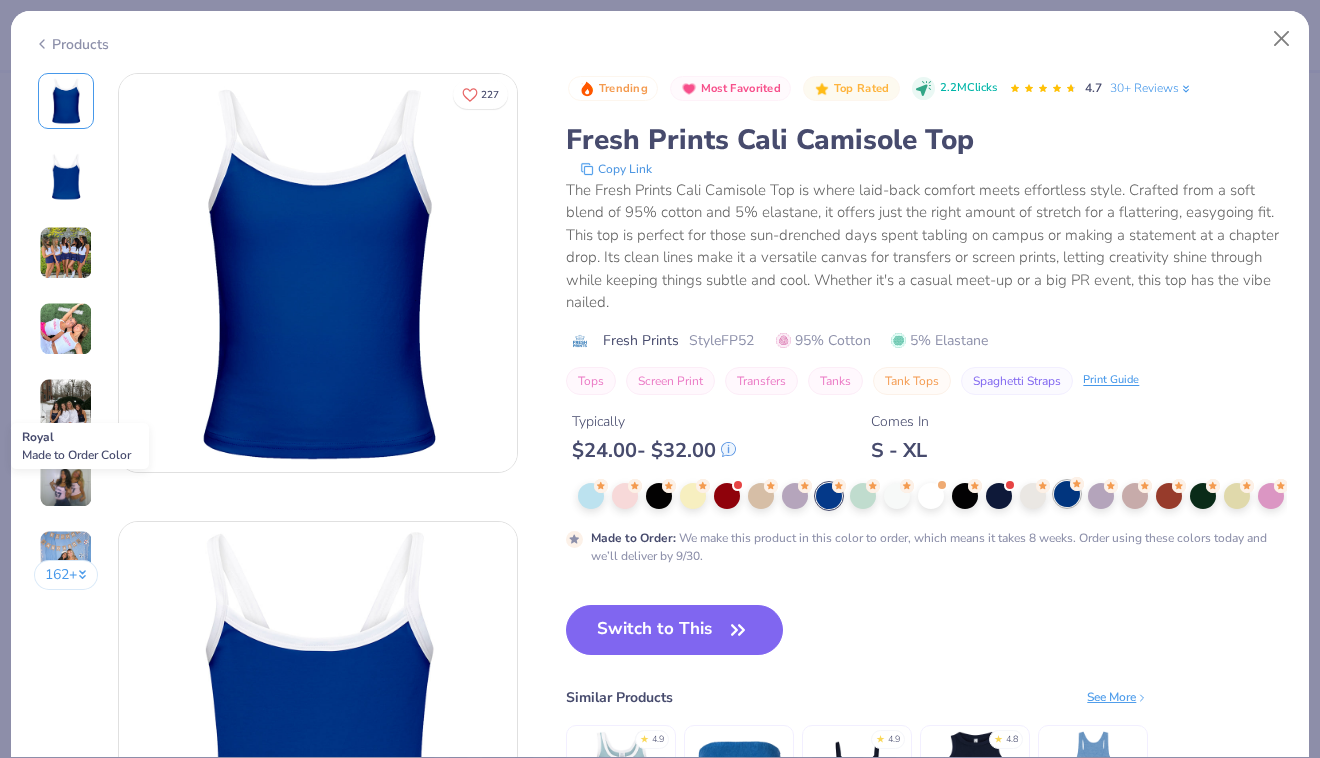 click at bounding box center (1067, 494) 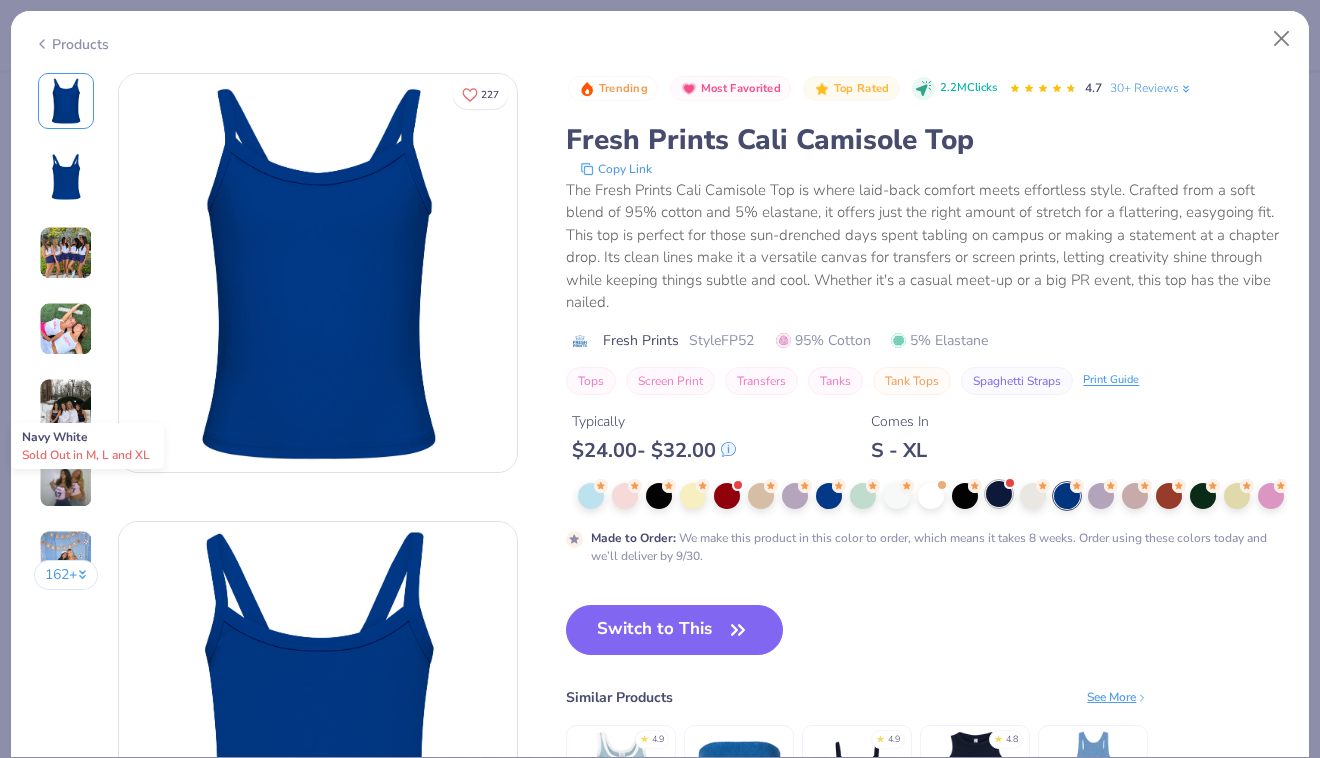 click at bounding box center (999, 494) 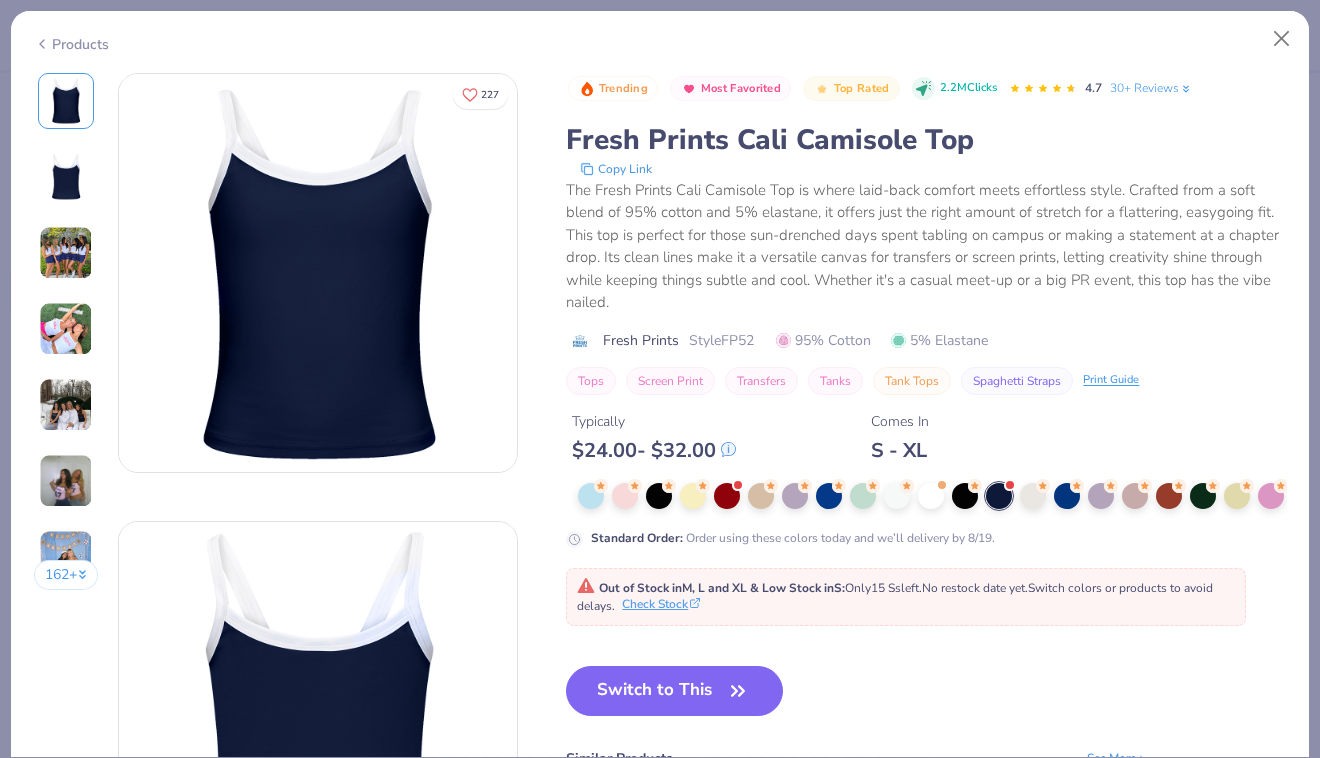 click on "Check Stock" at bounding box center [661, 604] 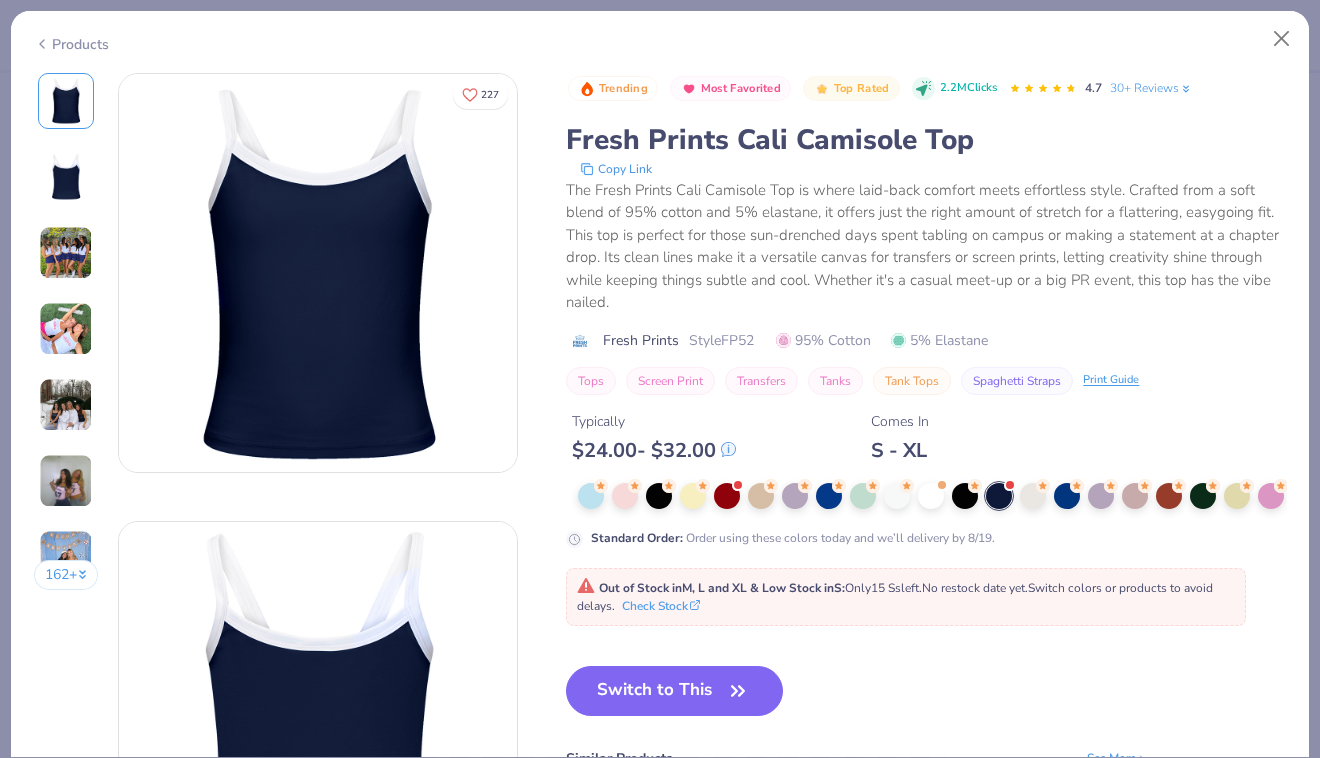 click on "Style  FP52" at bounding box center (721, 340) 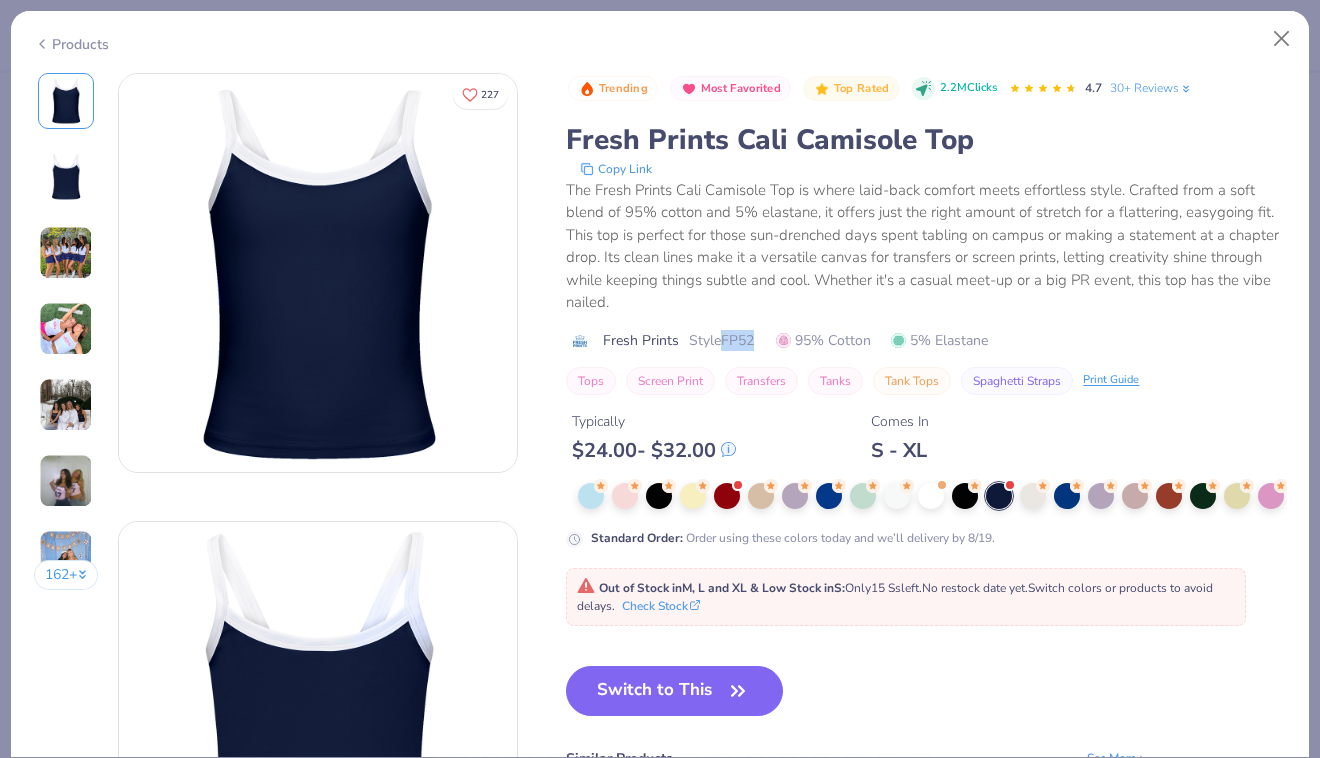 click on "Style  FP52" at bounding box center [721, 340] 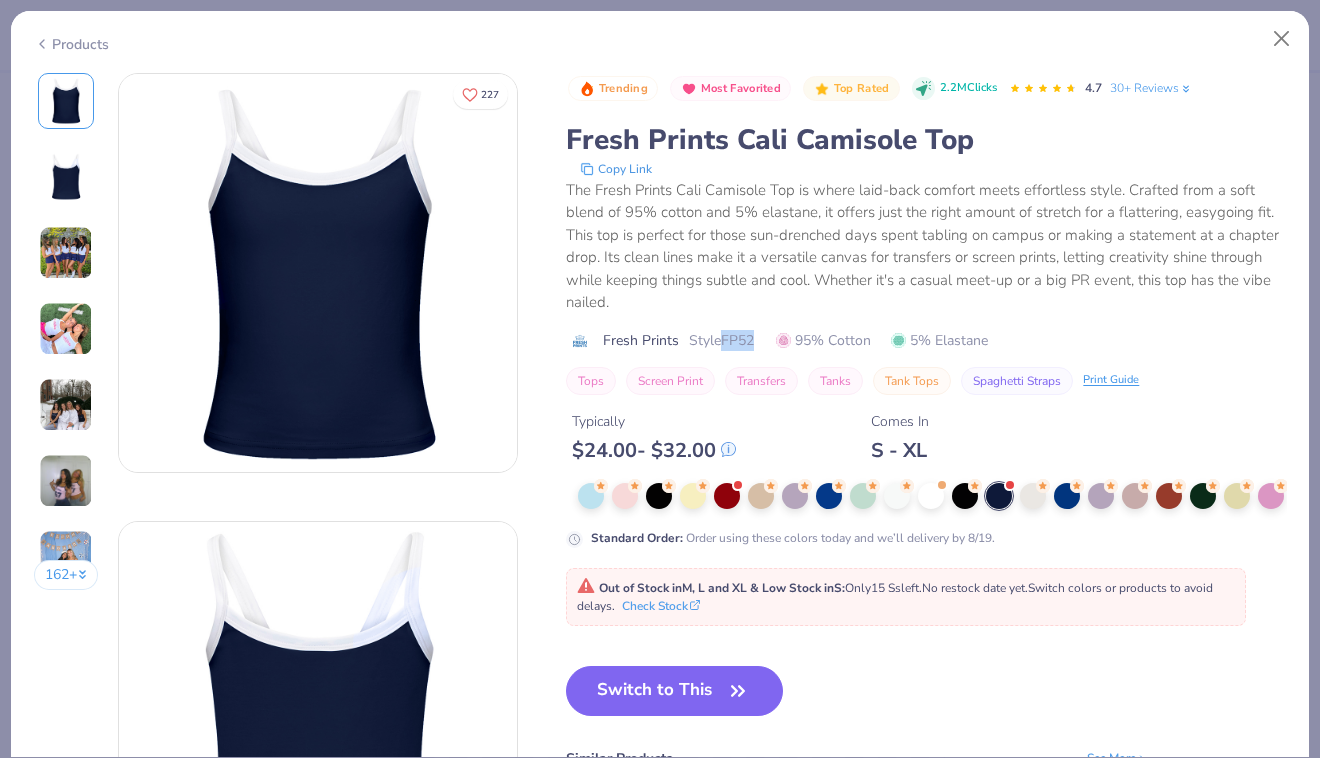 click on "Style  FP52" at bounding box center [721, 340] 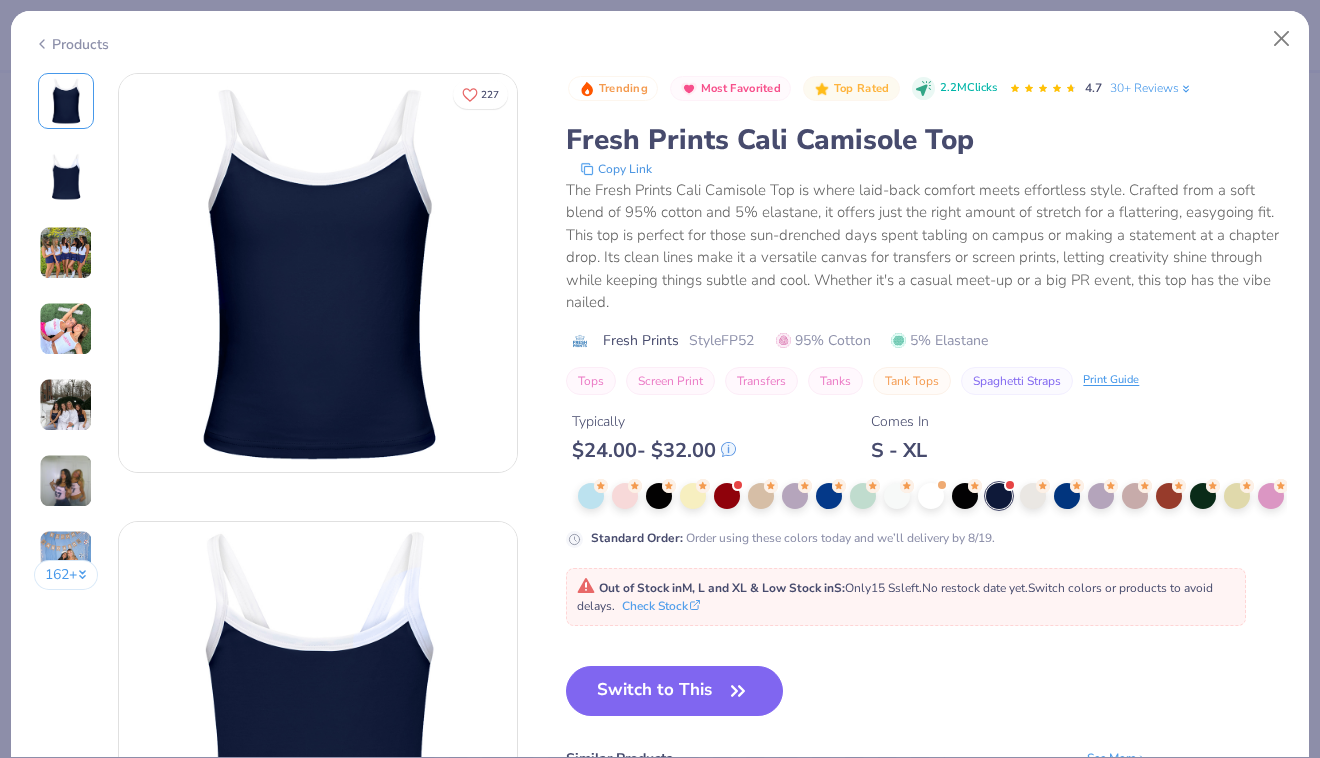 click on "Style  FP52" at bounding box center [721, 340] 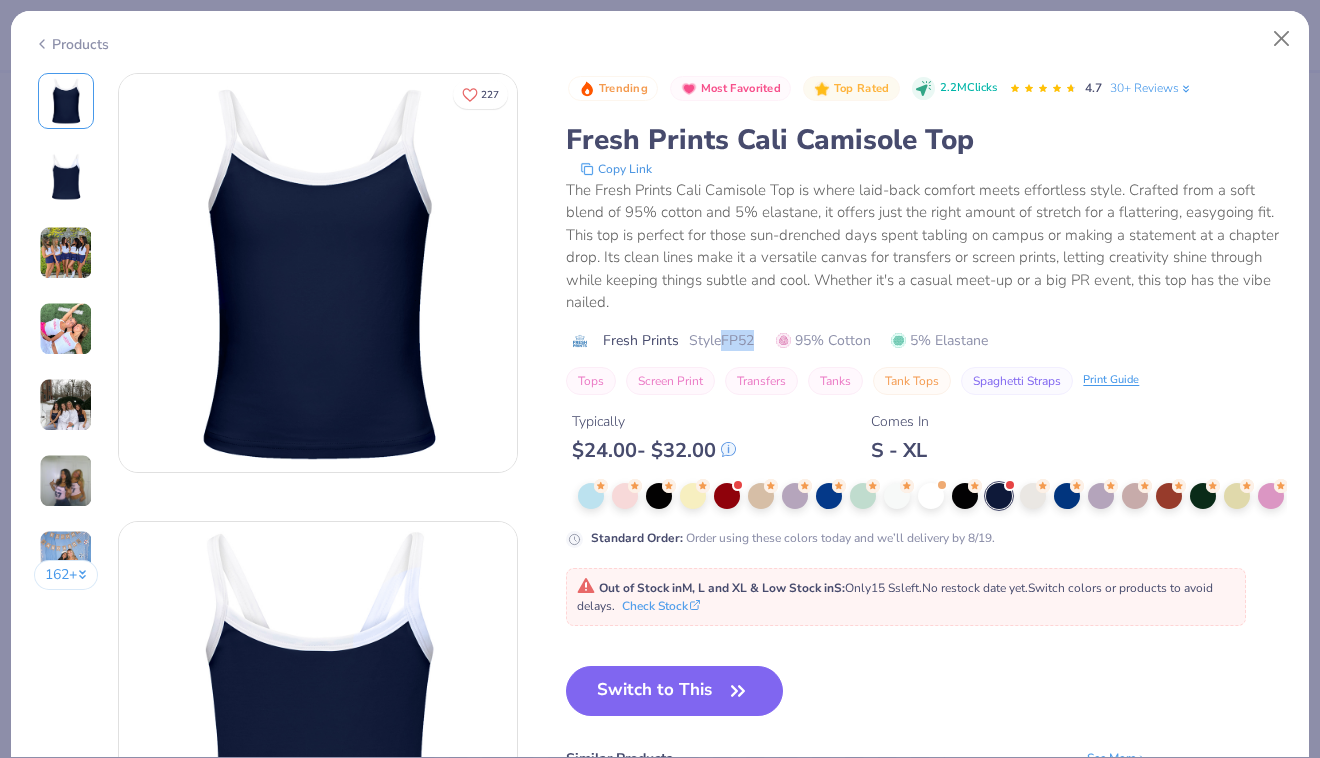 click on "Style  FP52" at bounding box center (721, 340) 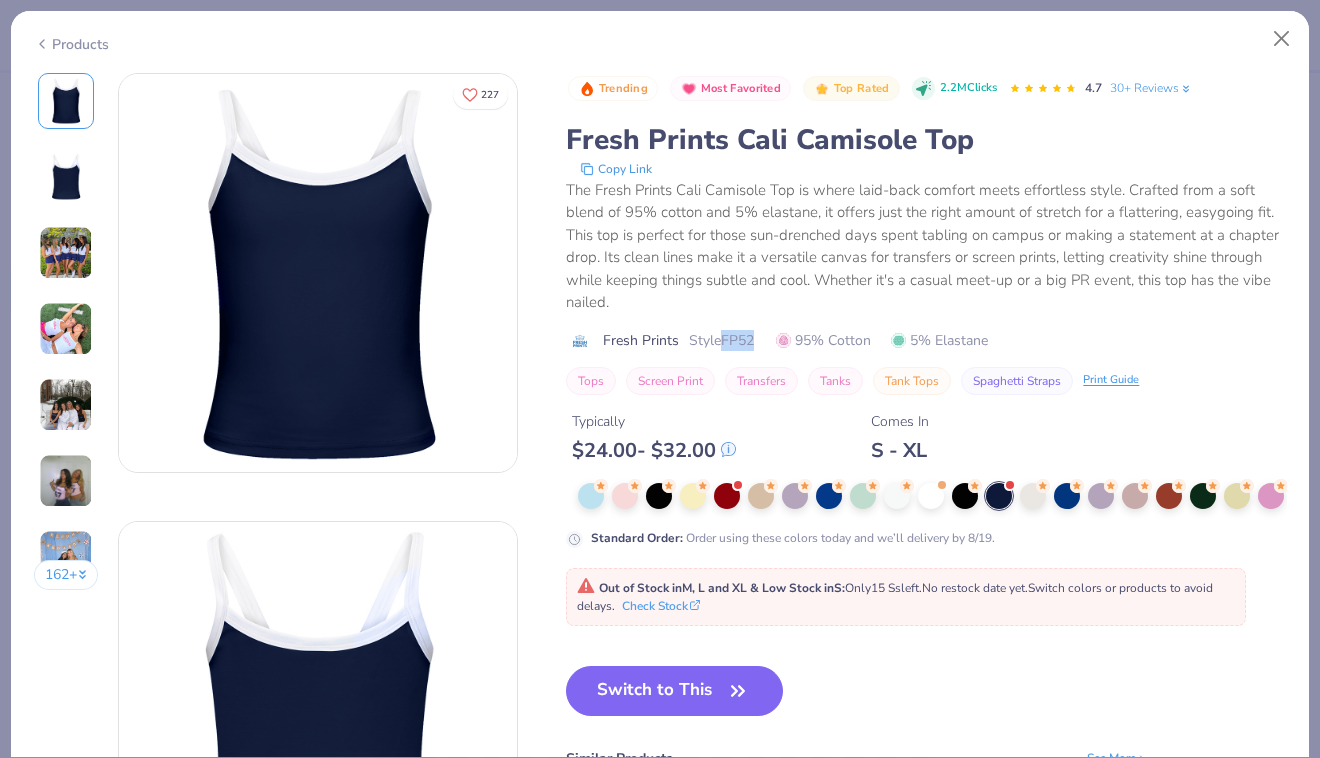copy on "FP52" 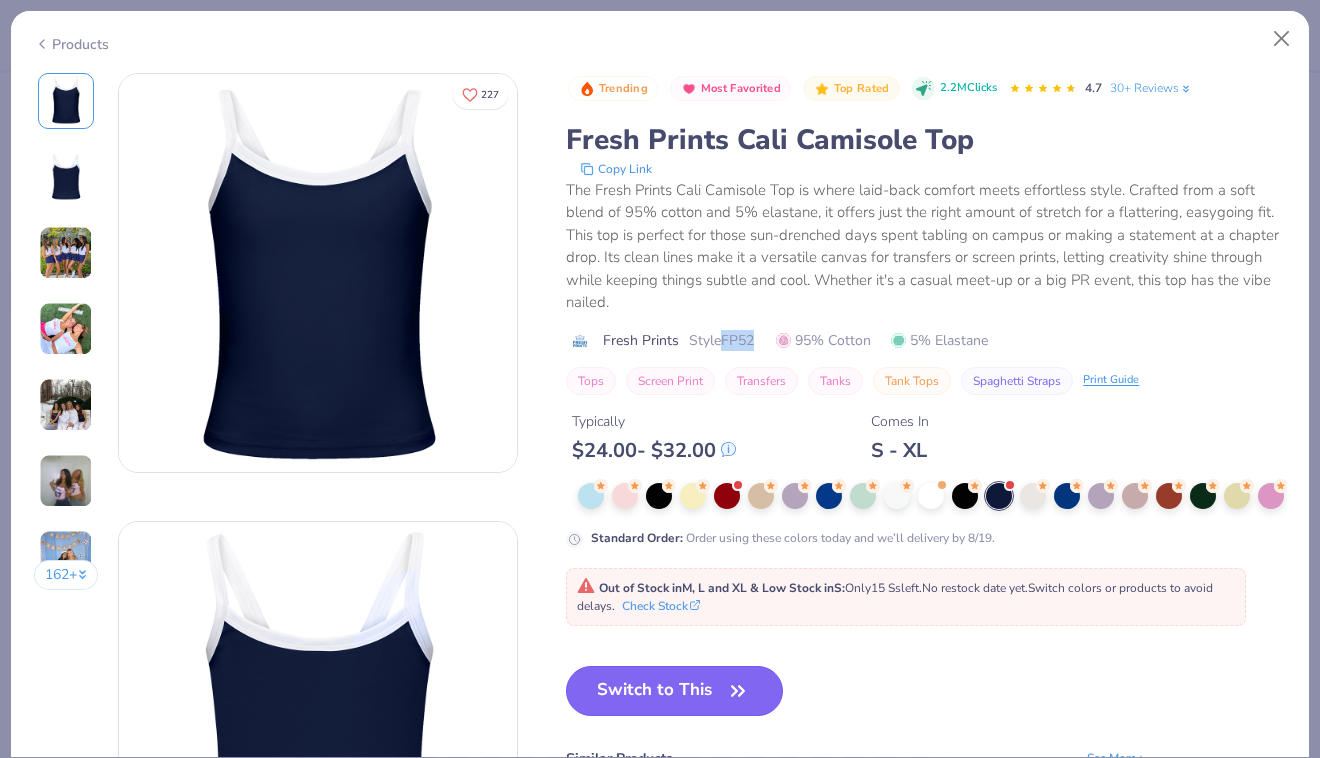 click on "Switch to This" at bounding box center (674, 691) 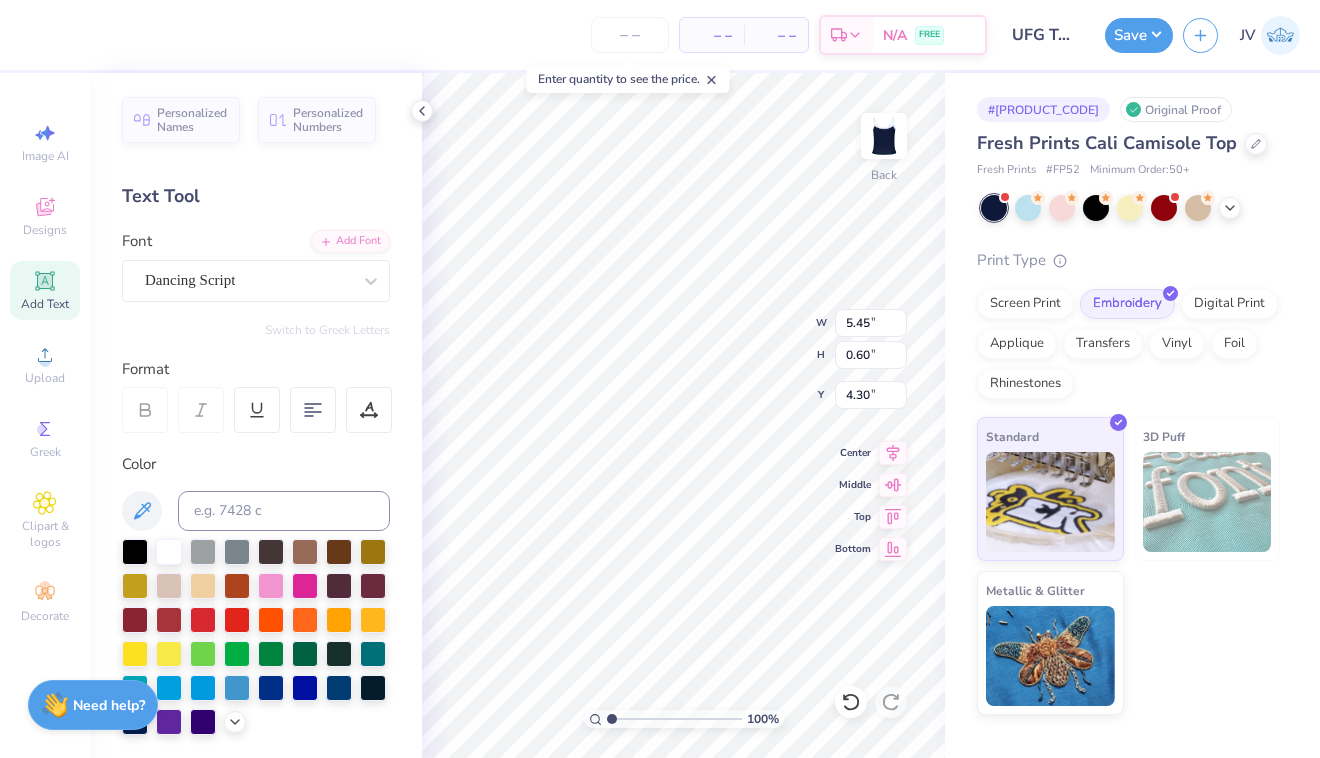 type on "1.77" 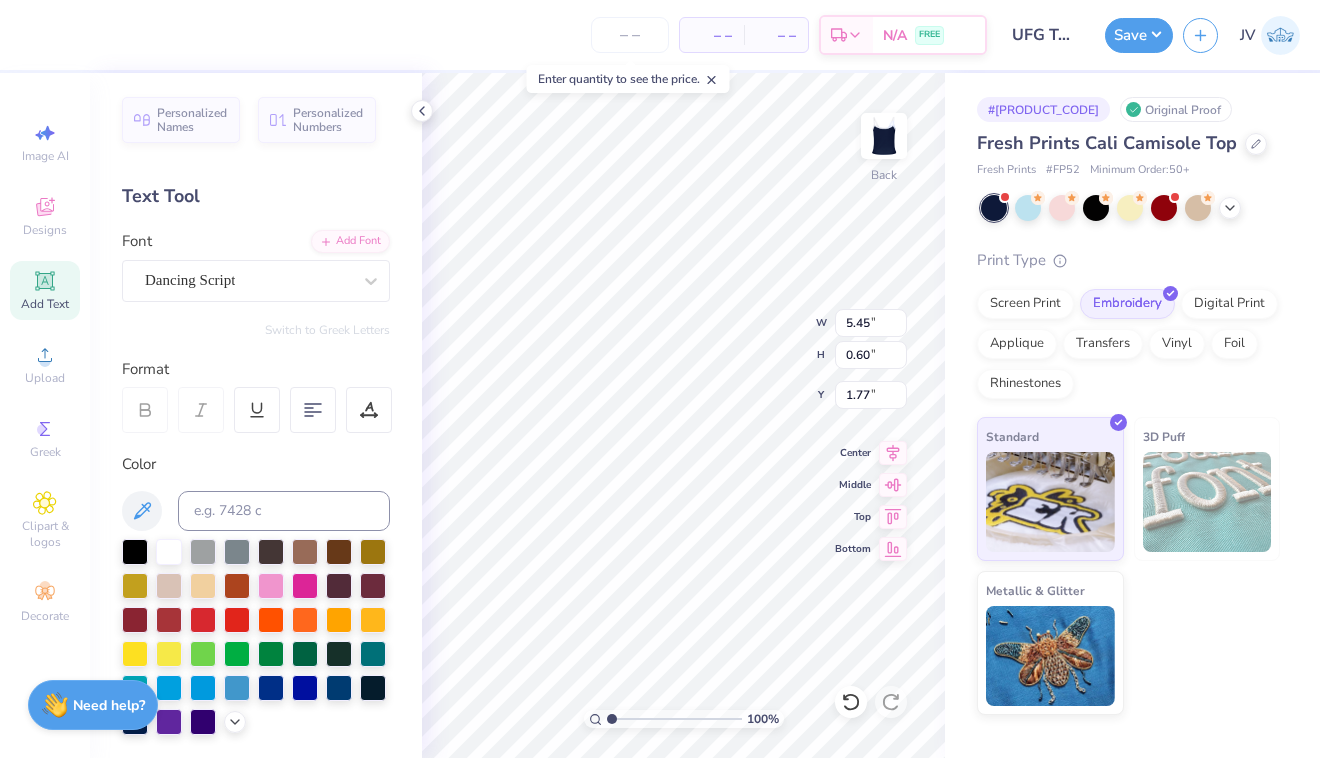 click on "Print Type" at bounding box center [1128, 260] 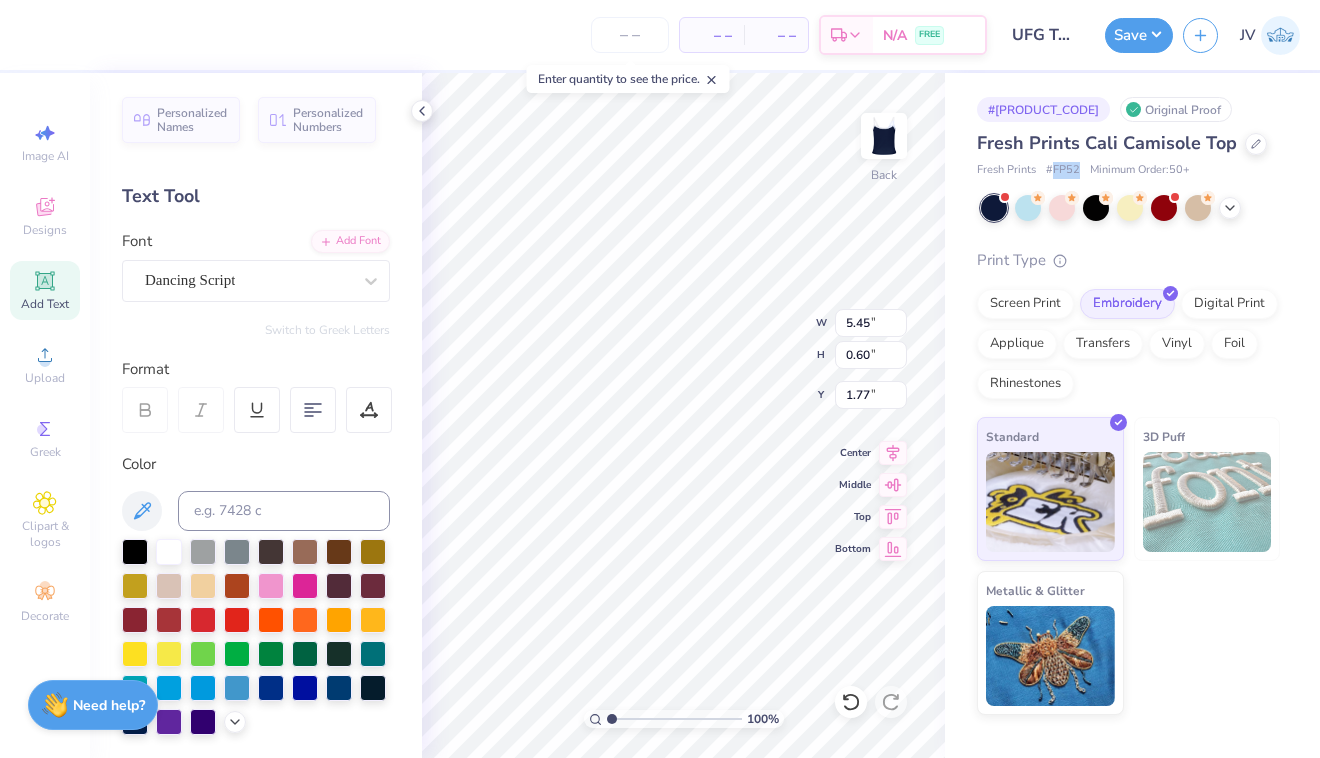 click on "# FP52" at bounding box center (1063, 170) 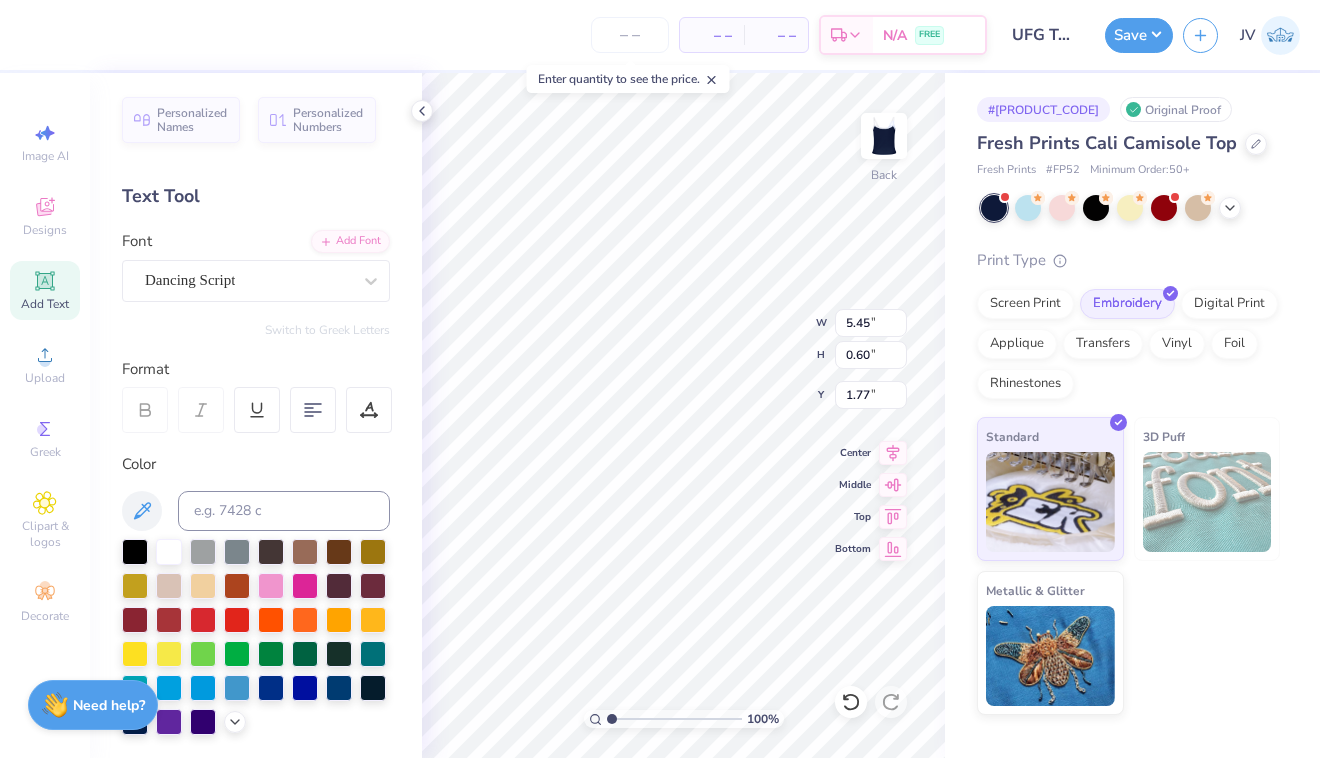 click on "Fresh Prints Cali Camisole Top" at bounding box center [1107, 143] 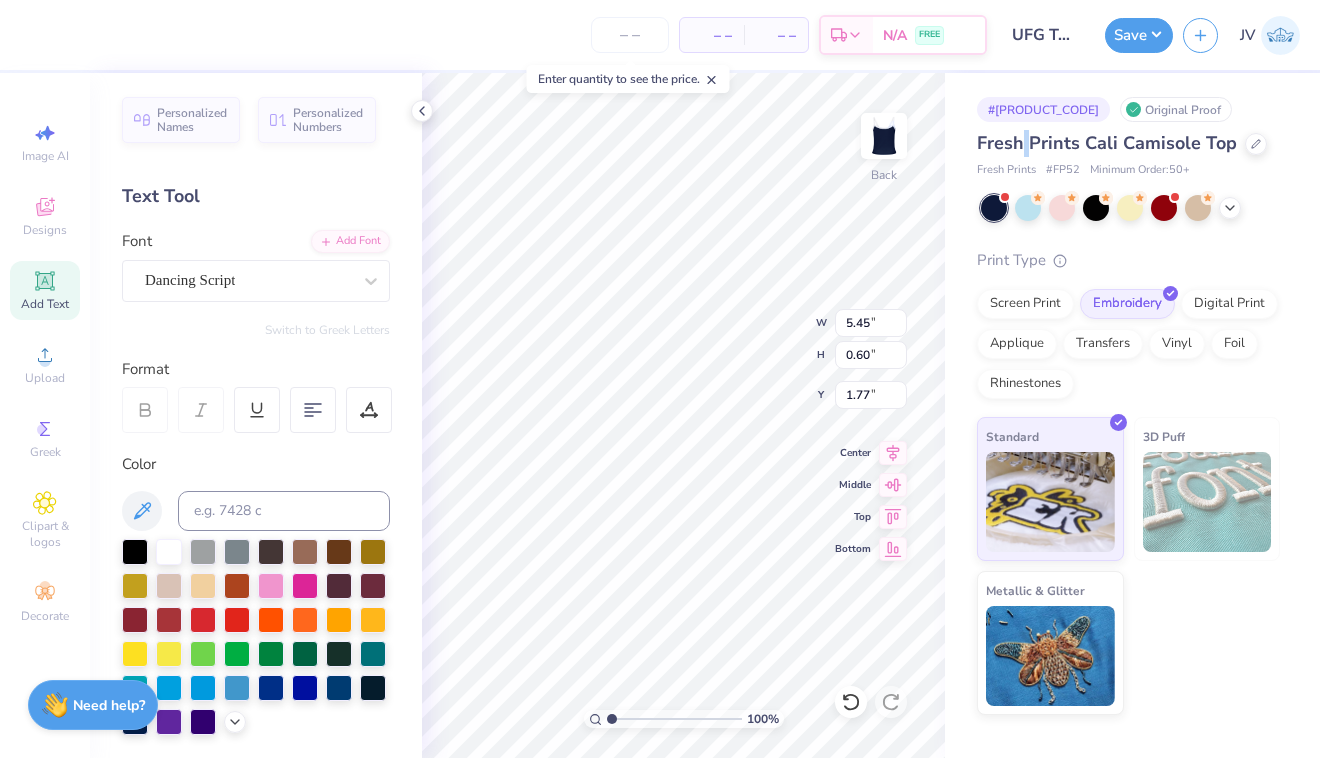 click on "Fresh Prints Cali Camisole Top" at bounding box center [1107, 143] 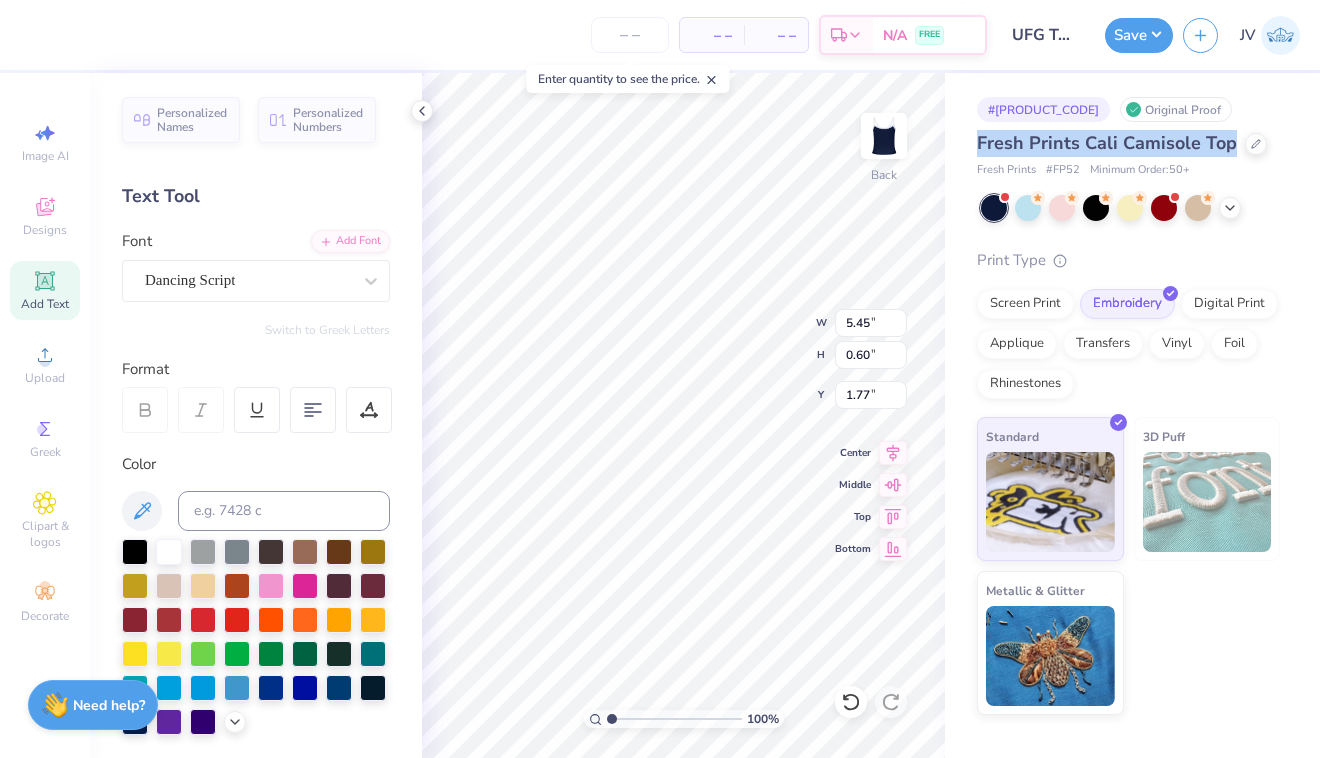click on "Fresh Prints Cali Camisole Top" at bounding box center (1107, 143) 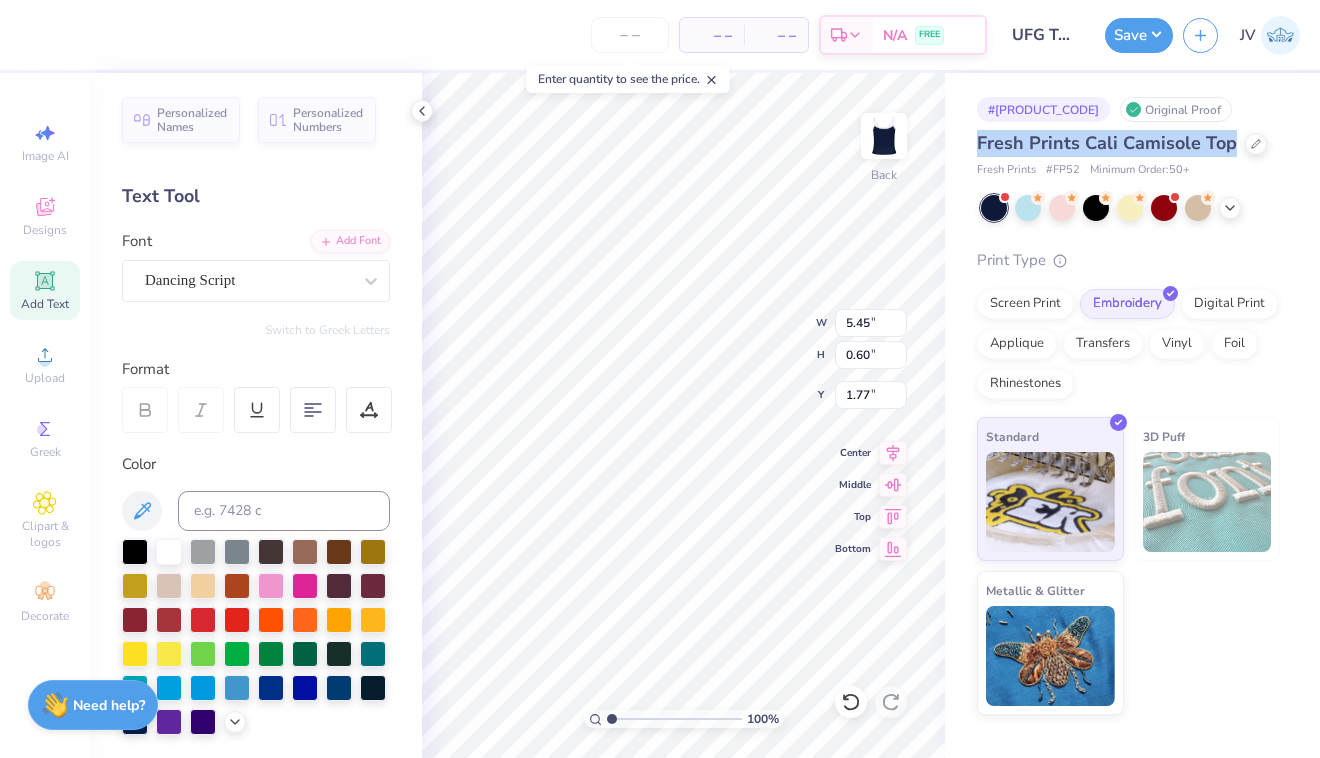 click on "Fresh Prints Cali Camisole Top" at bounding box center [1107, 143] 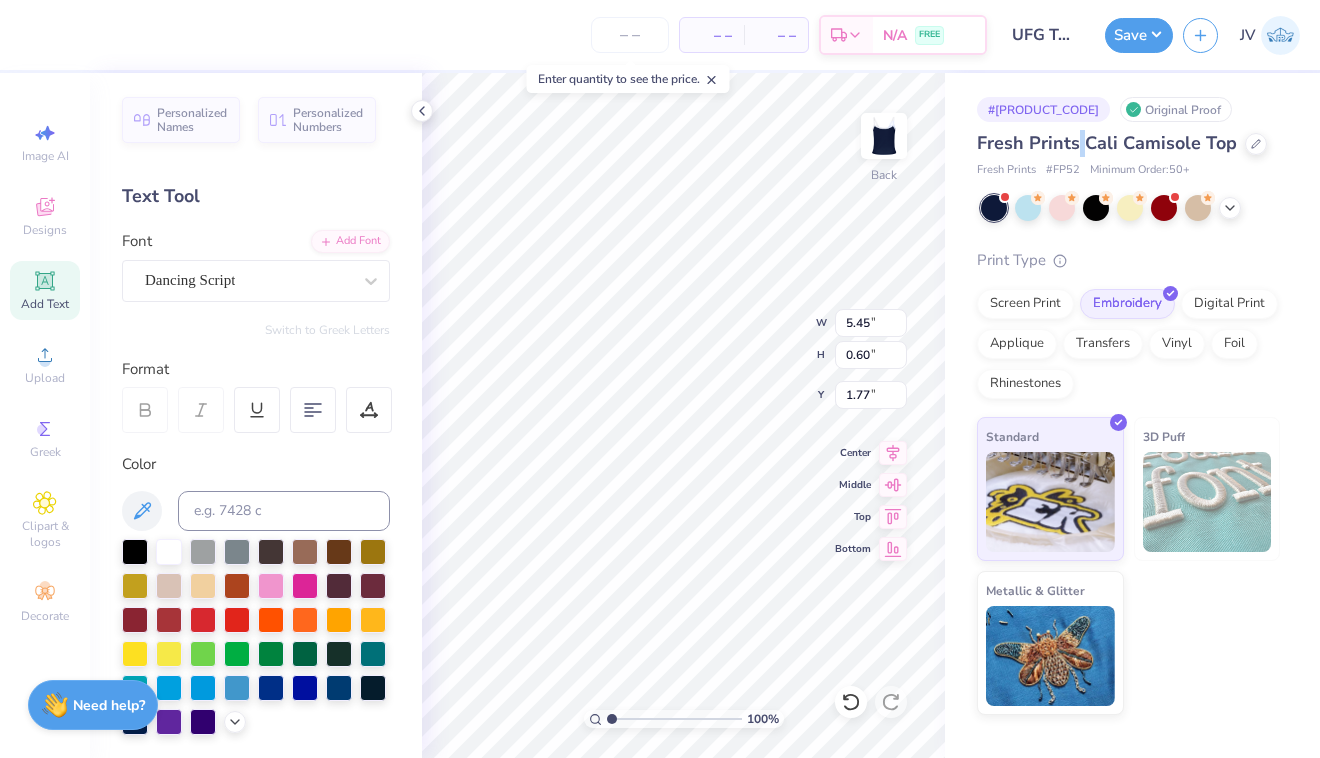 click on "Fresh Prints Cali Camisole Top" at bounding box center (1107, 143) 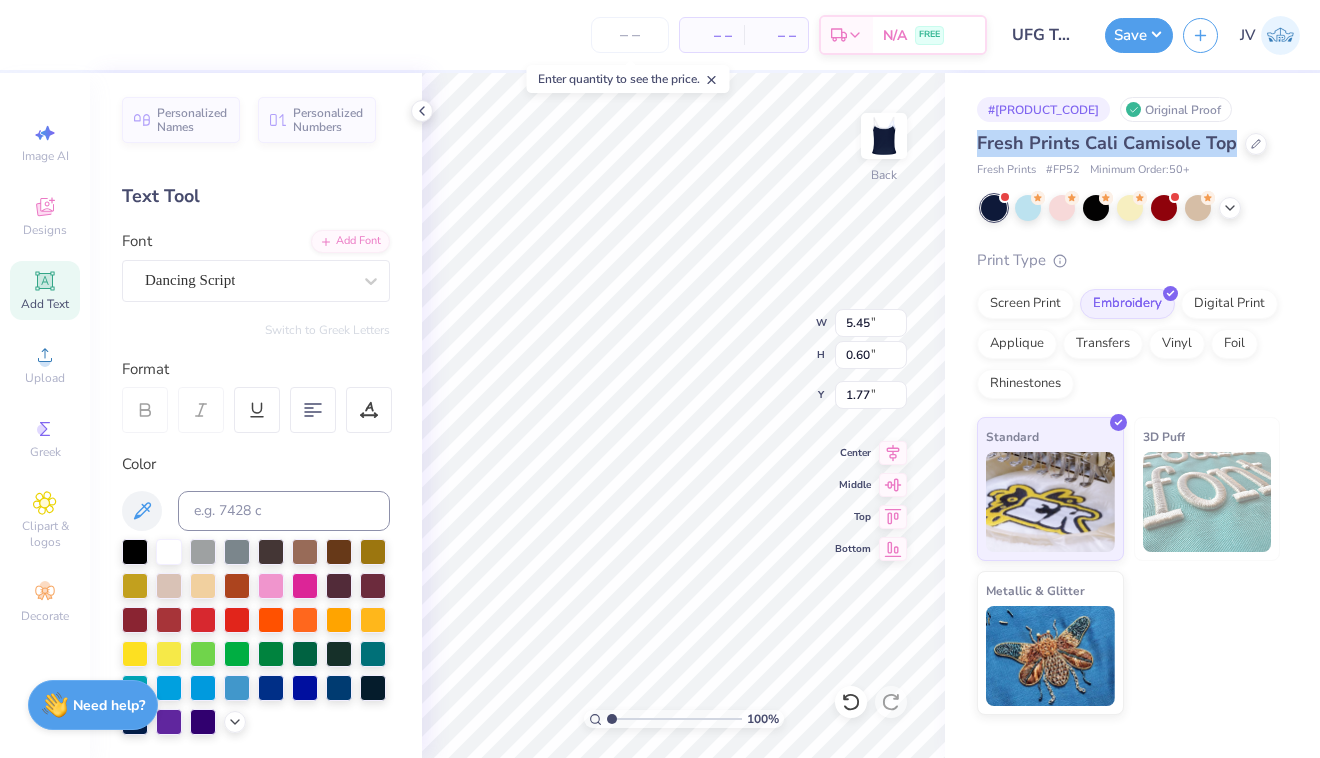 click on "Fresh Prints Cali Camisole Top" at bounding box center [1107, 143] 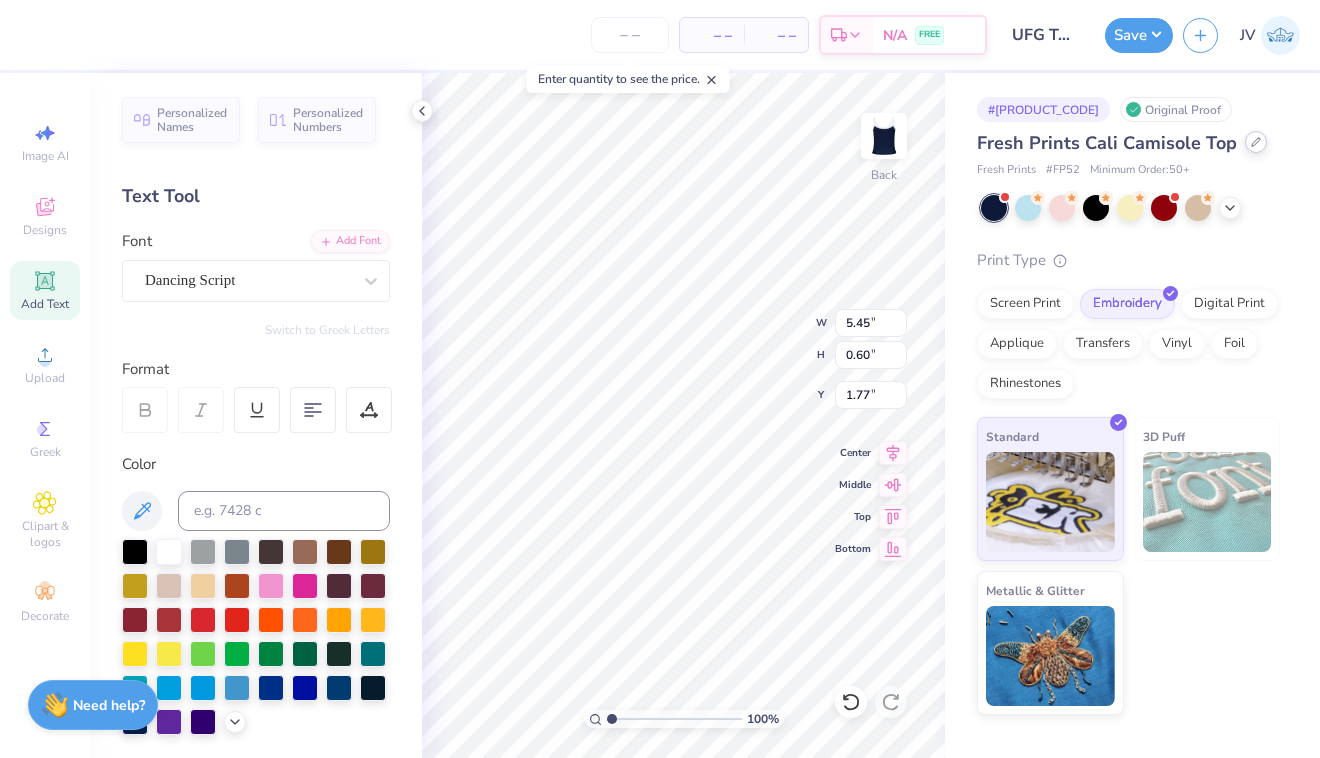 click 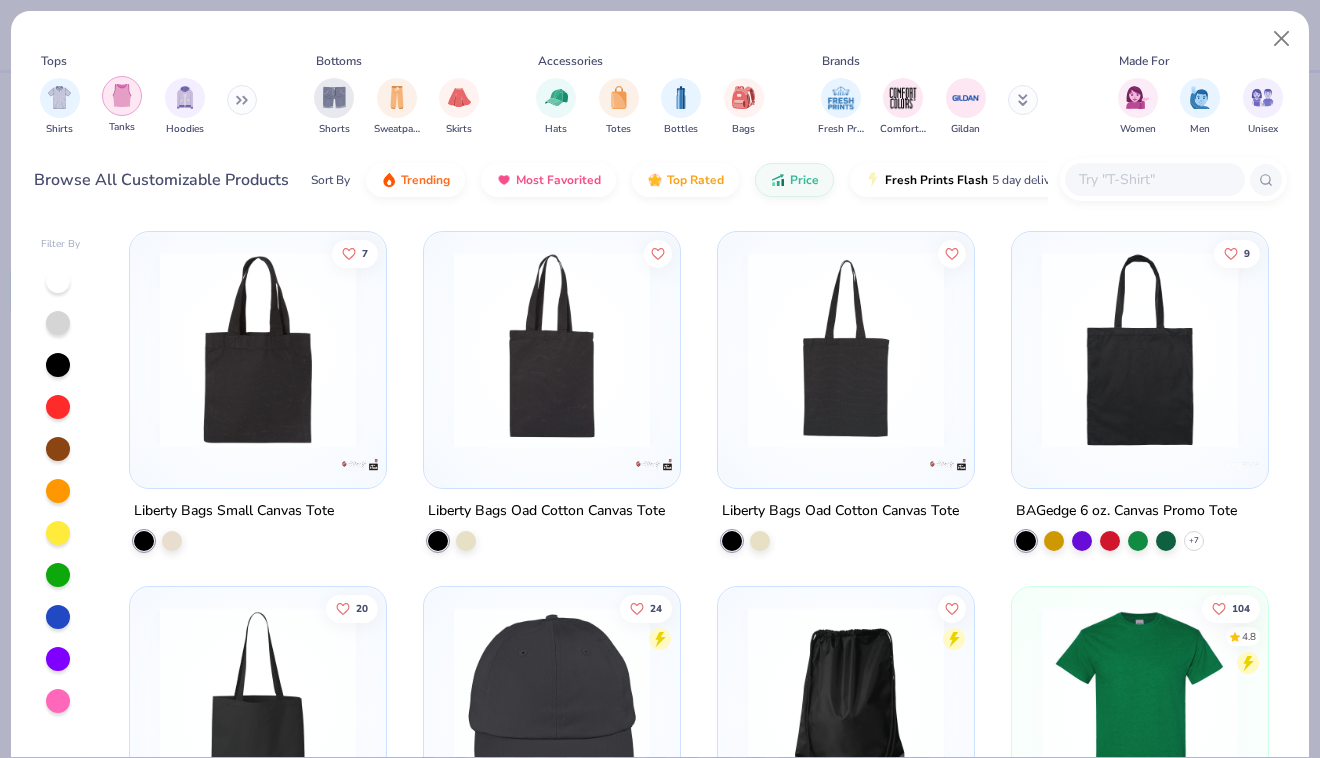 click at bounding box center [122, 95] 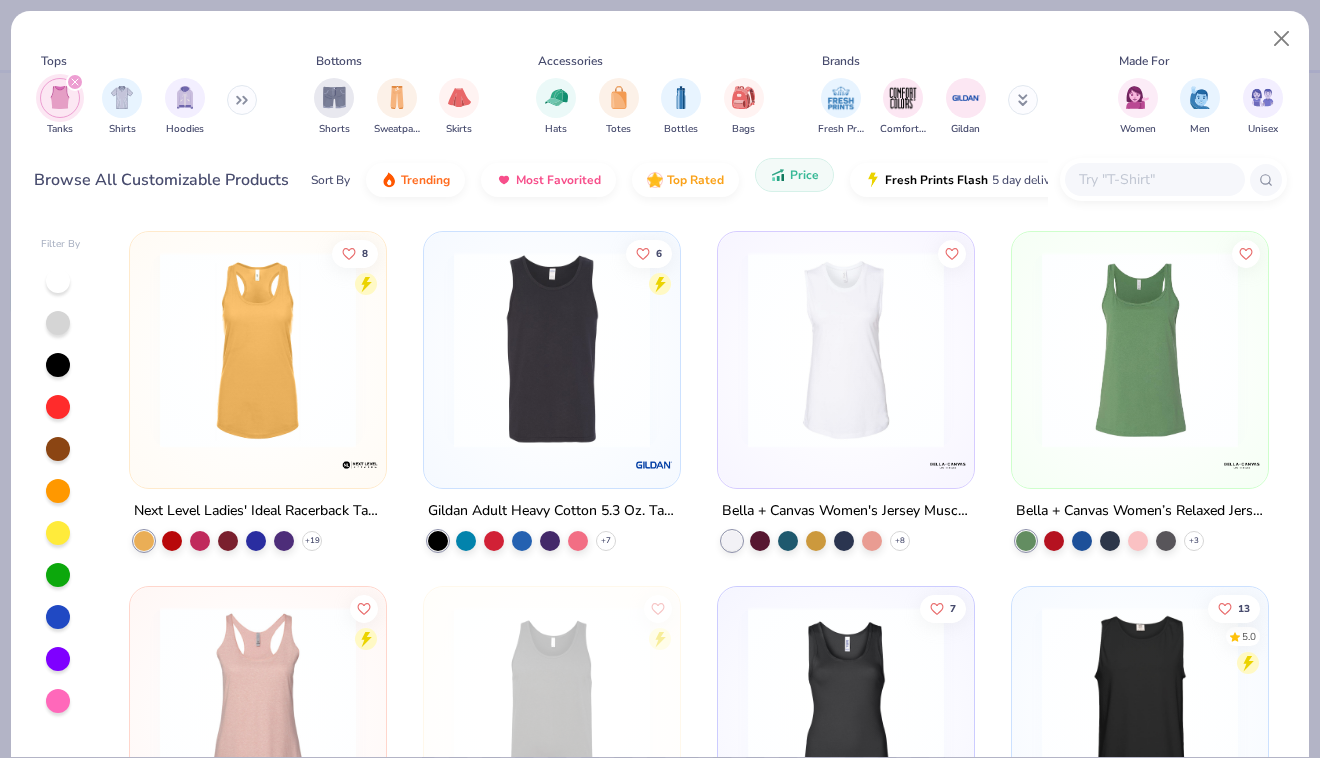 click on "Price" at bounding box center (794, 175) 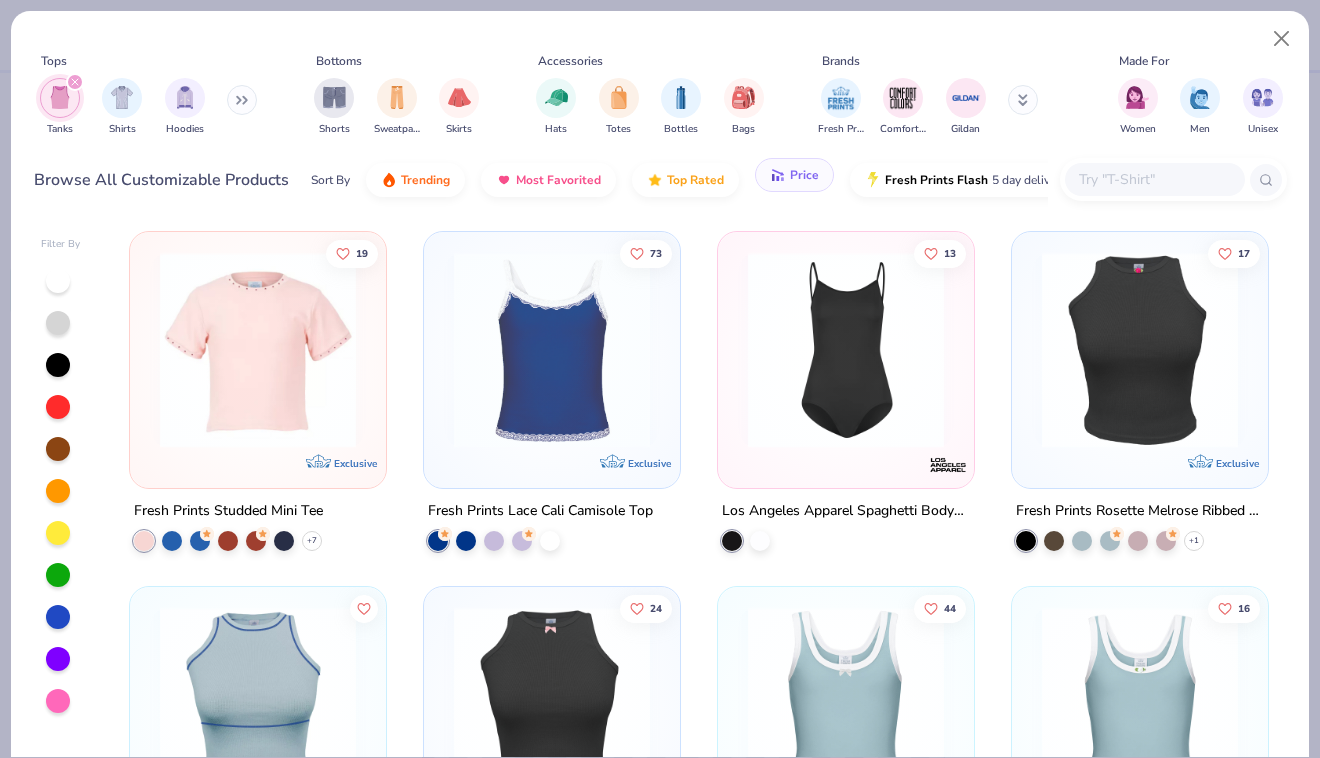 click on "Price" at bounding box center [794, 175] 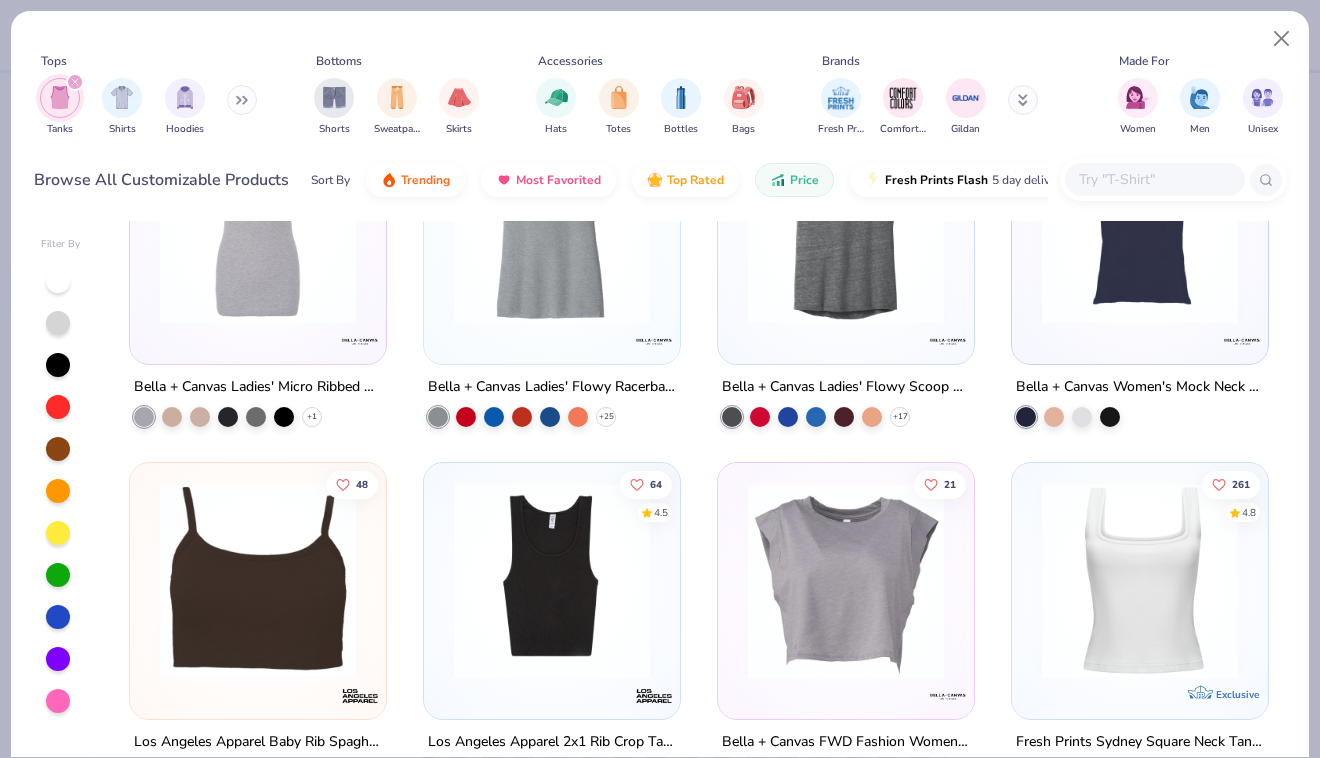 scroll, scrollTop: 1699, scrollLeft: 0, axis: vertical 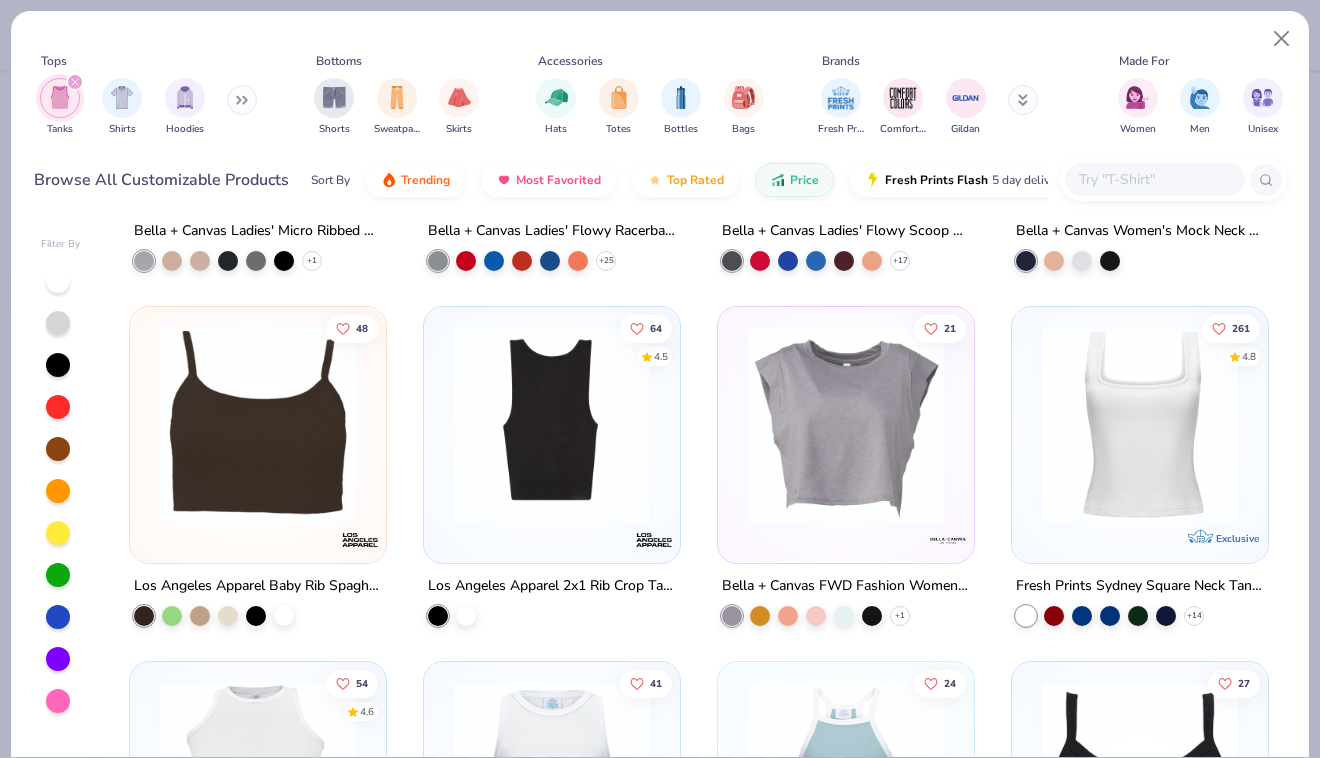 click at bounding box center (551, 425) 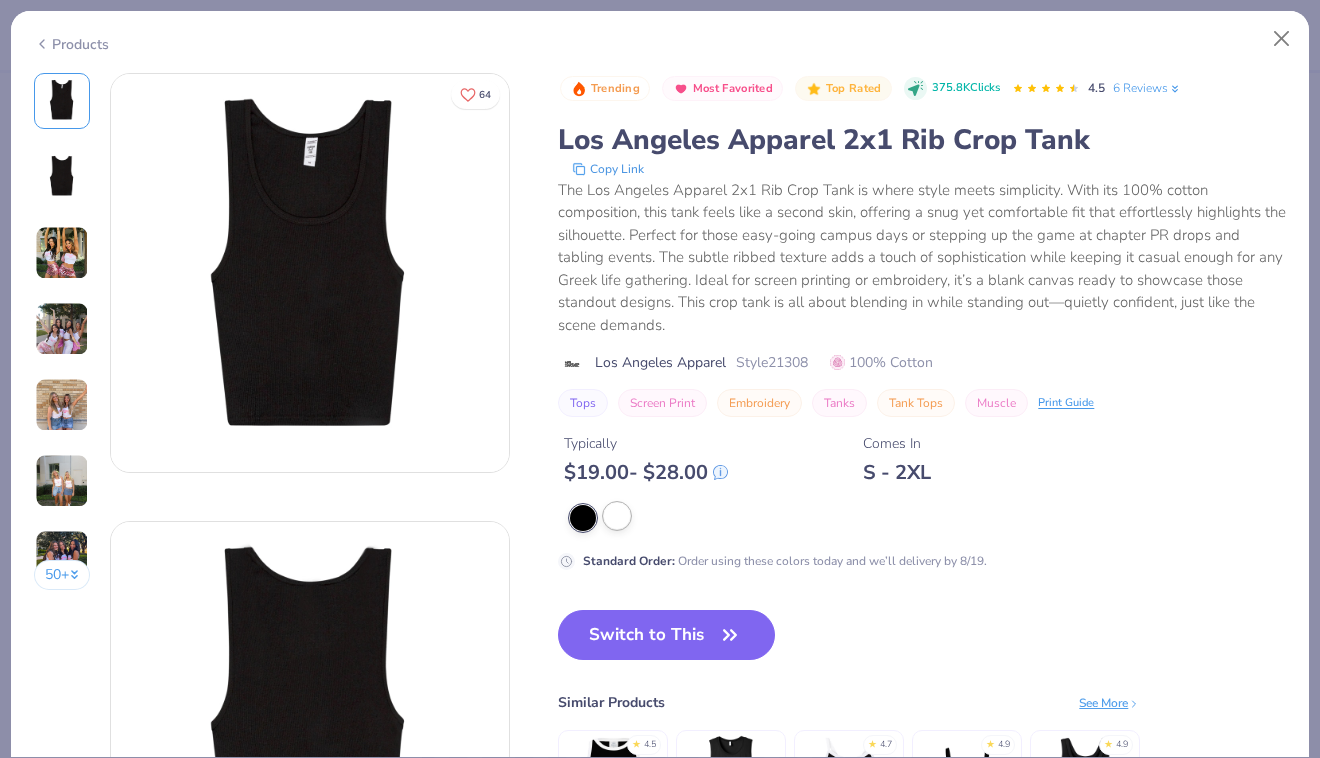 click at bounding box center [617, 516] 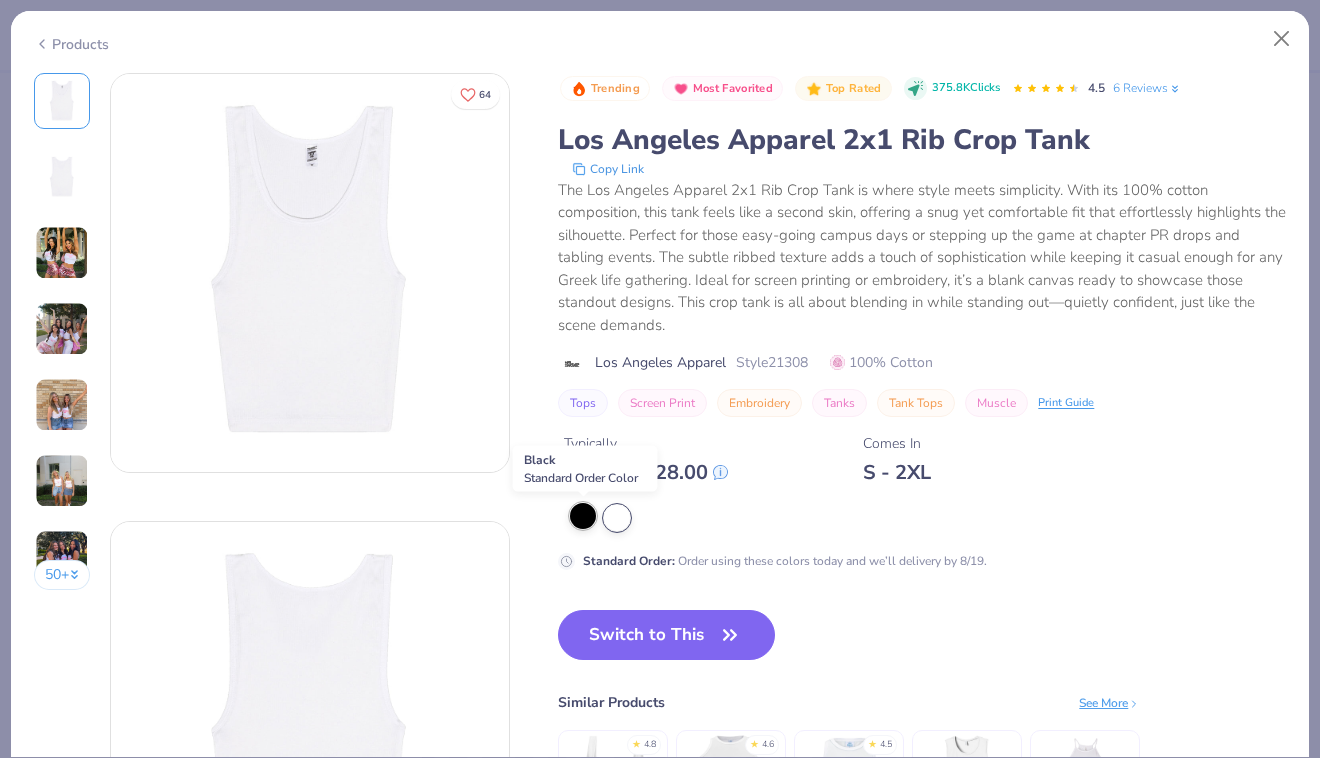 click at bounding box center (583, 516) 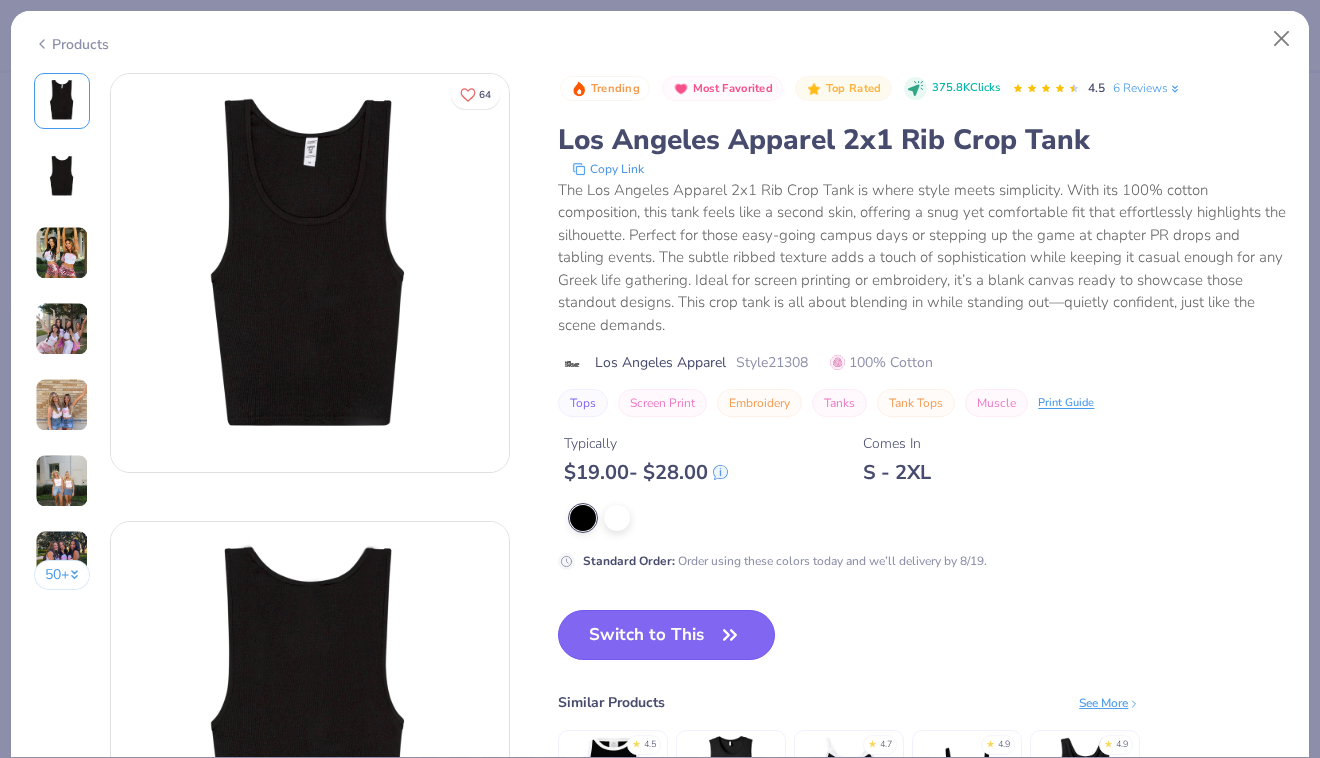 click on "Switch to This" at bounding box center [666, 635] 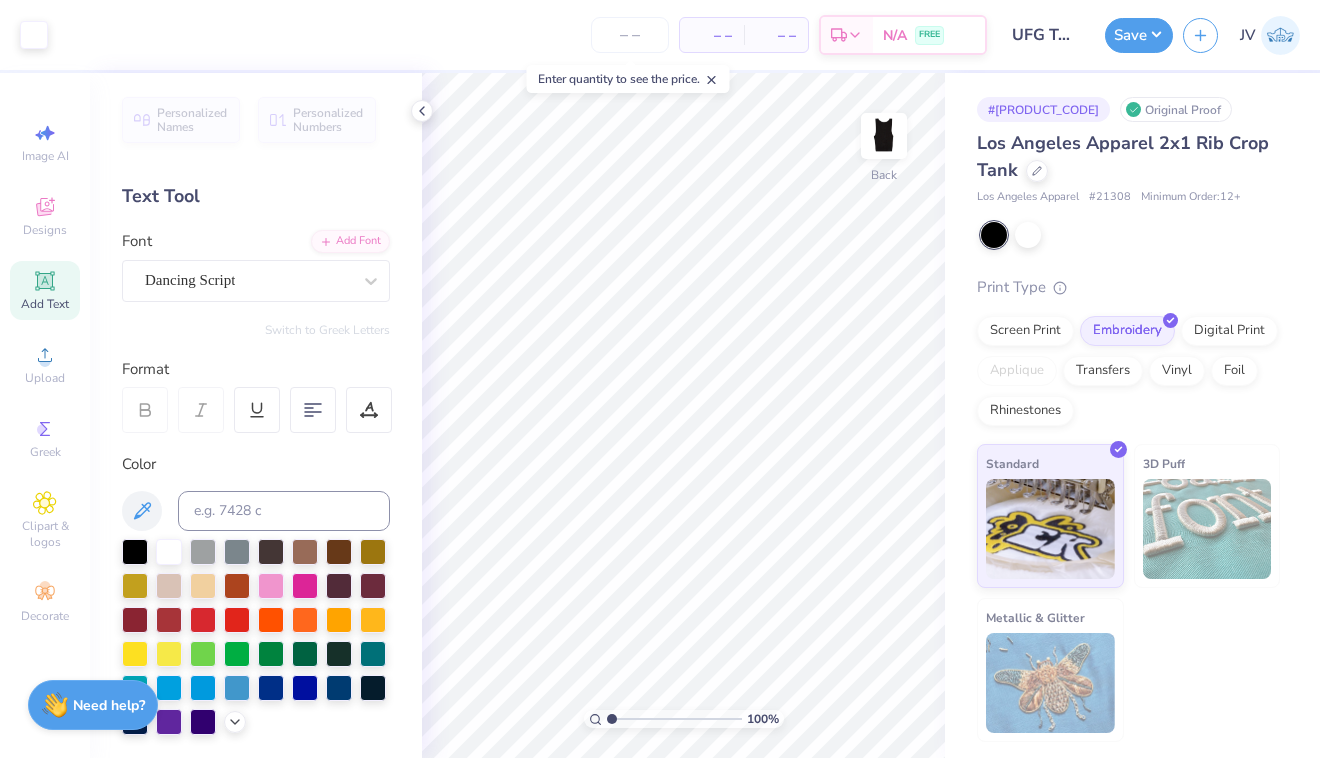 click on "Los Angeles Apparel 2x1 Rib Crop Tank" at bounding box center (1128, 157) 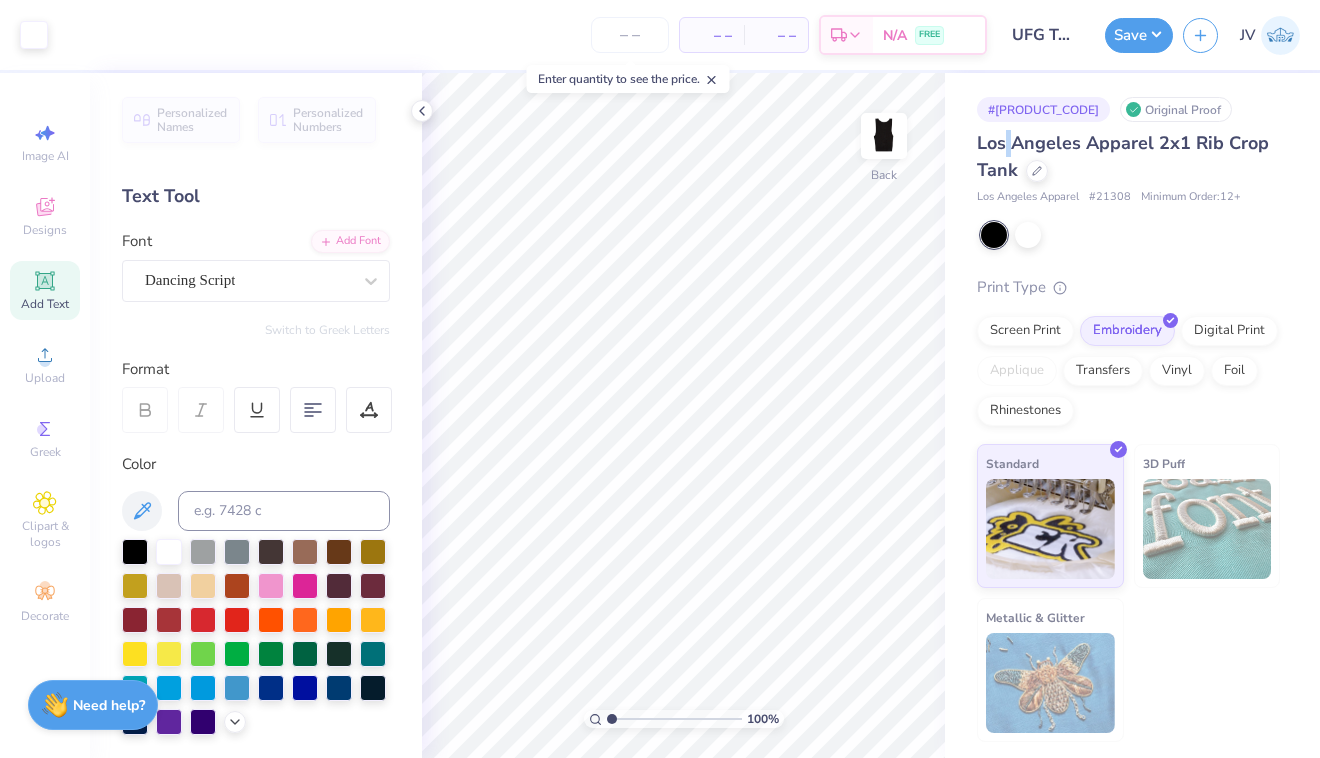 click on "Los Angeles Apparel 2x1 Rib Crop Tank" at bounding box center [1128, 157] 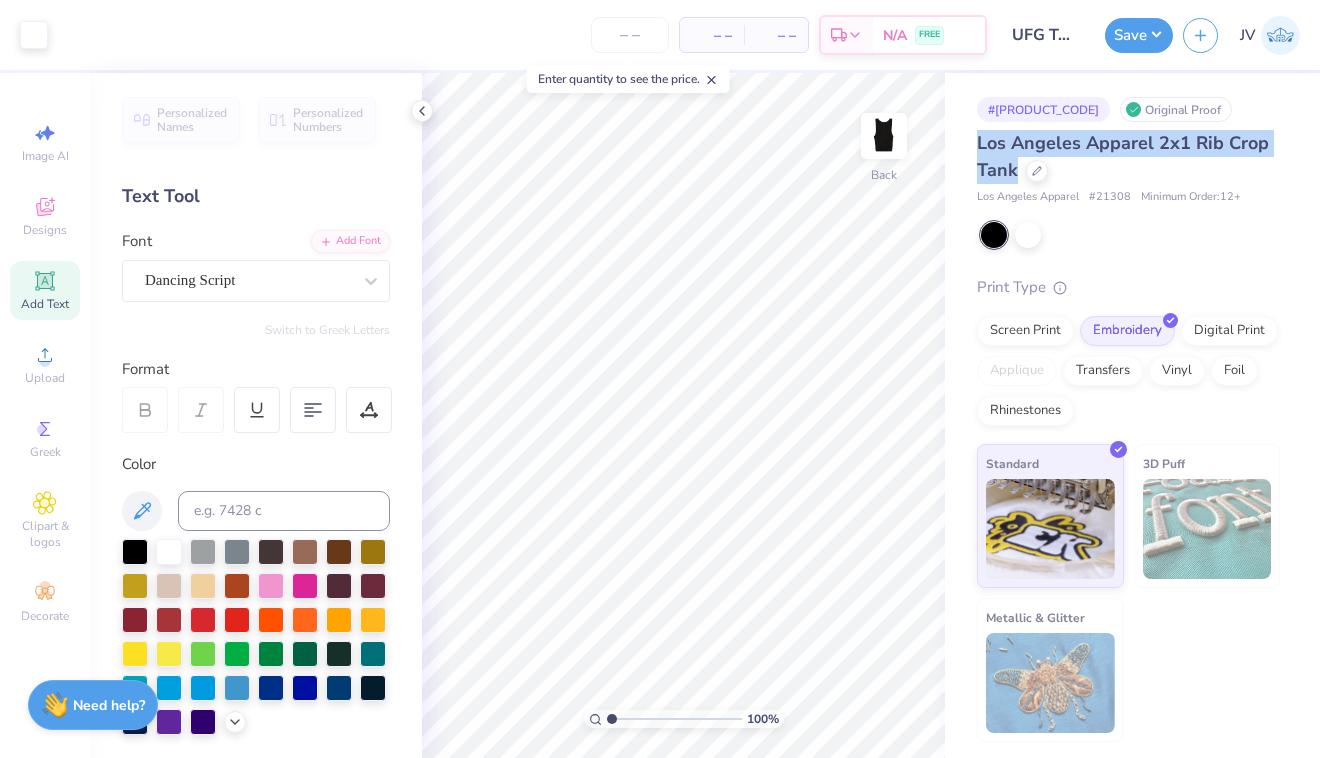 click on "Los Angeles Apparel 2x1 Rib Crop Tank" at bounding box center (1128, 157) 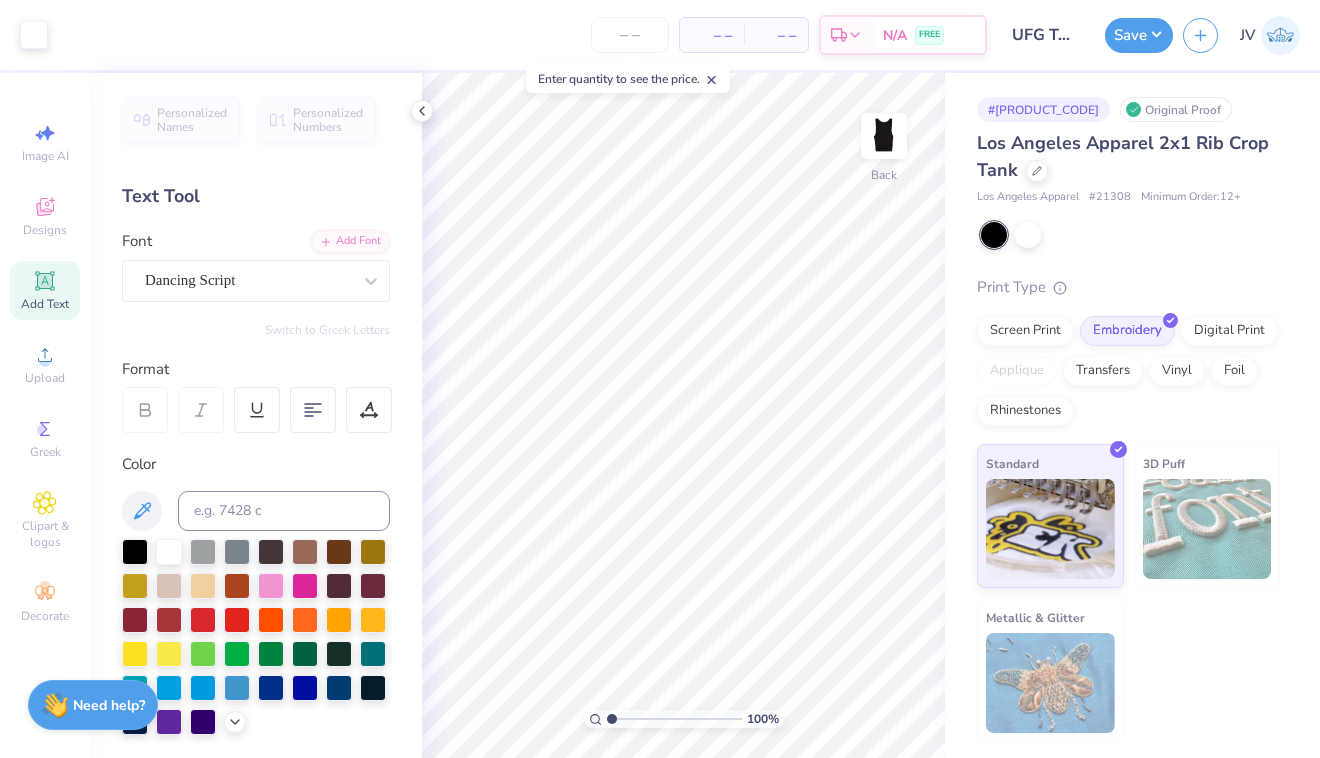 click on "# 21308" at bounding box center [1110, 197] 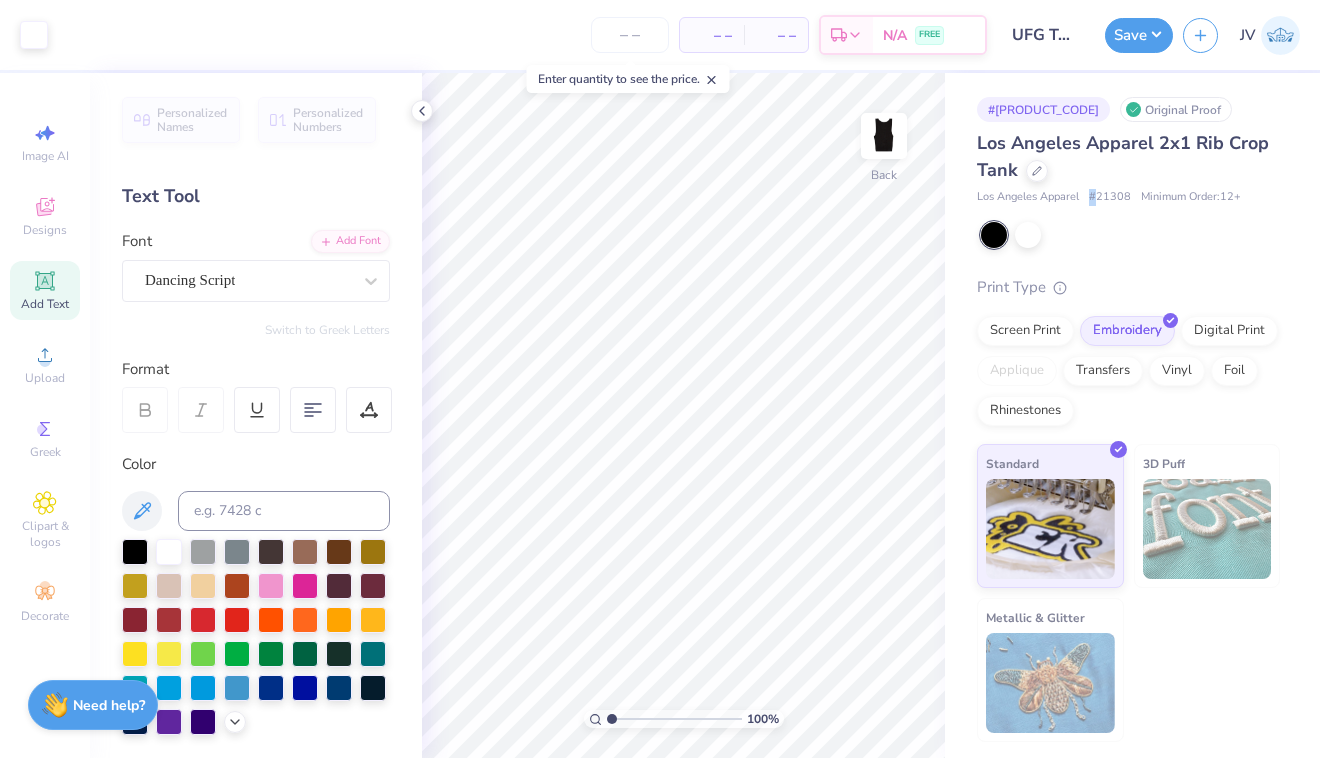click on "# 21308" at bounding box center (1110, 197) 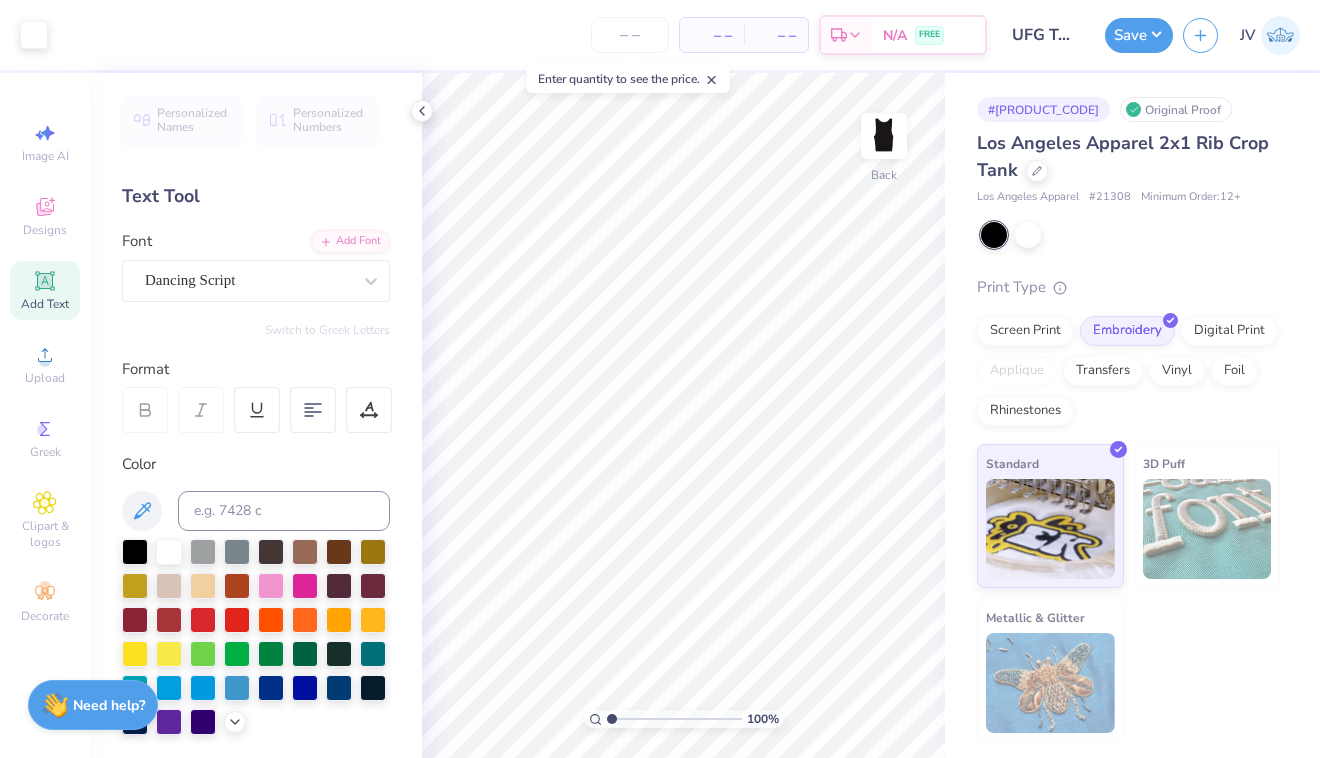 click on "# 21308" at bounding box center [1110, 197] 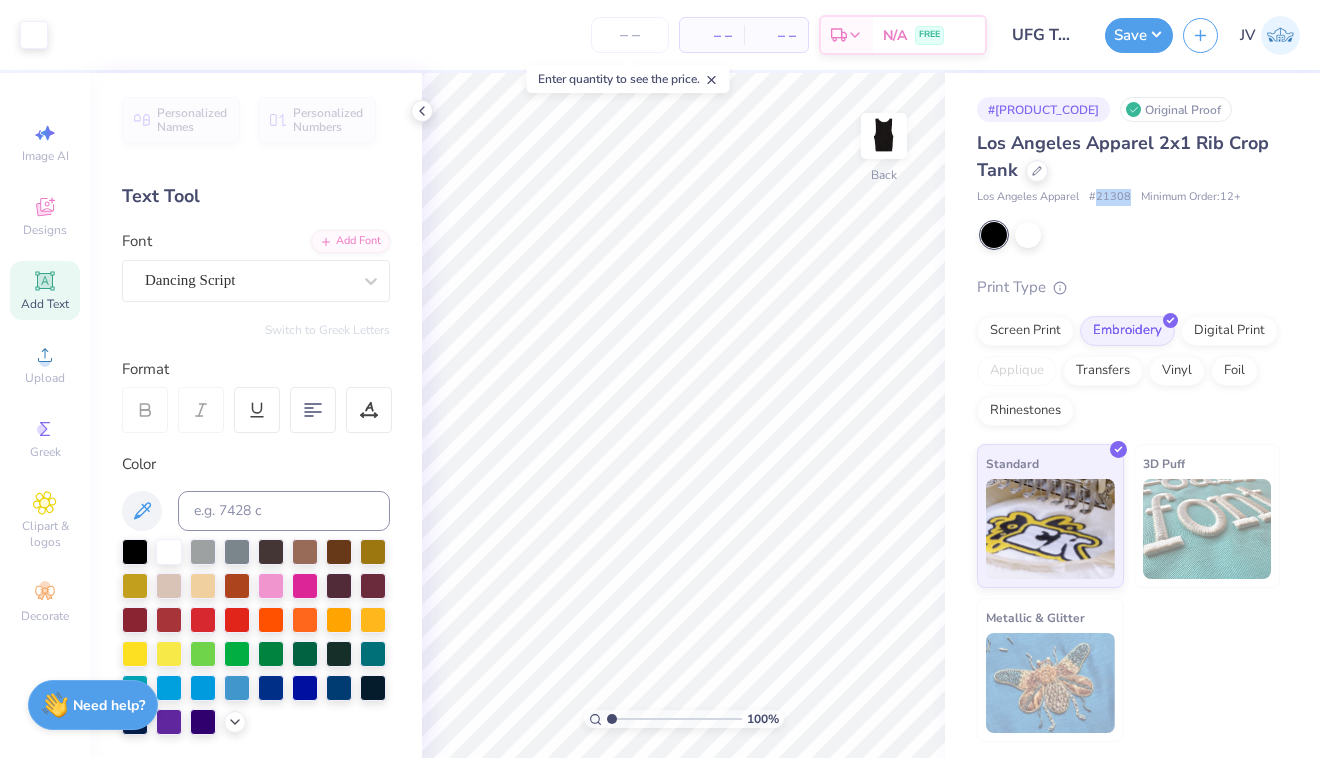 click on "# 21308" at bounding box center [1110, 197] 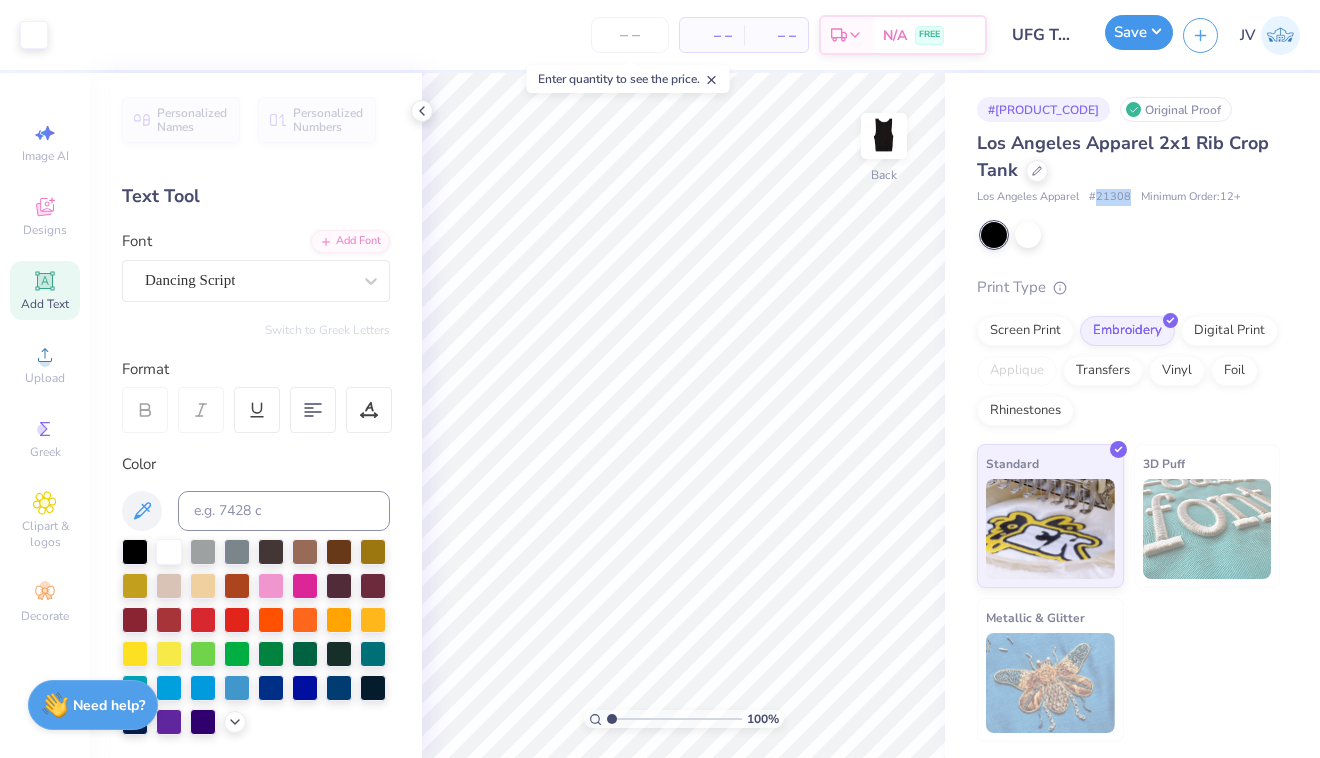 click on "Save" at bounding box center (1139, 32) 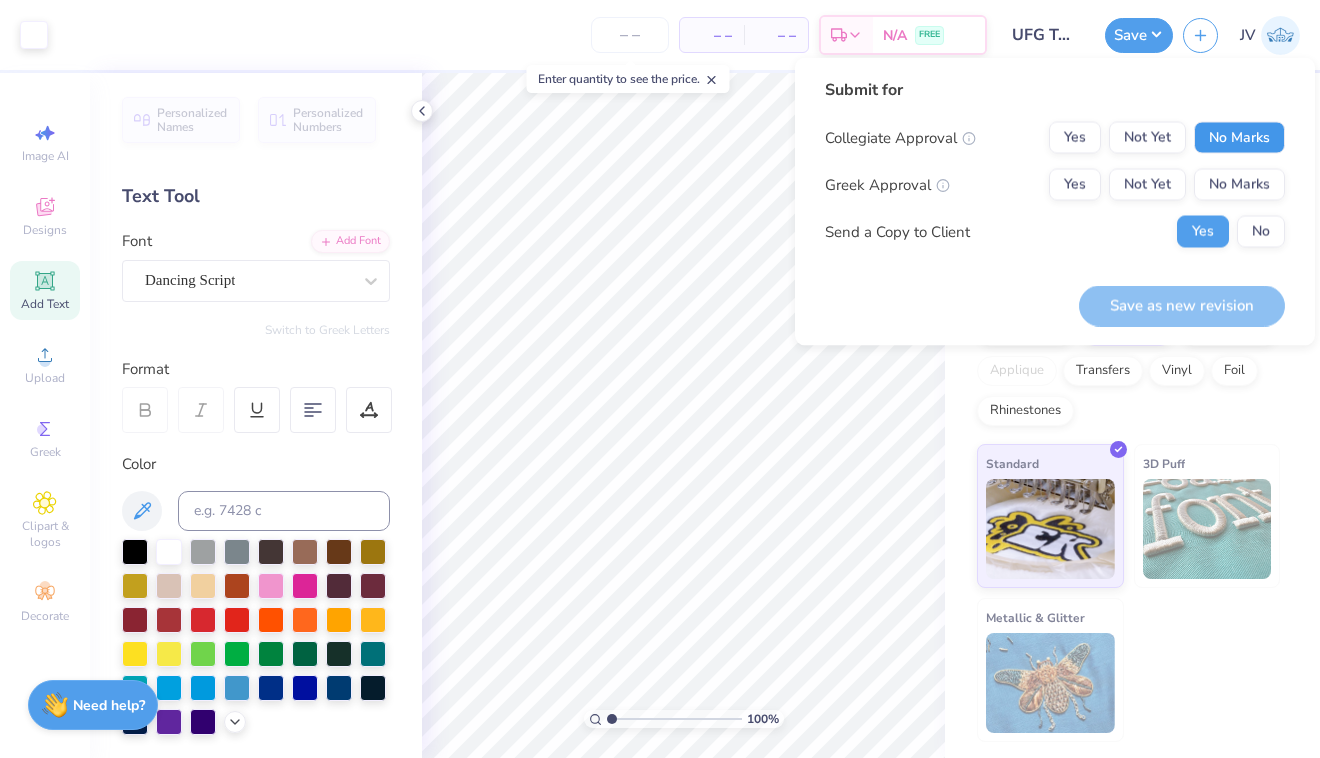 click on "No Marks" at bounding box center (1239, 138) 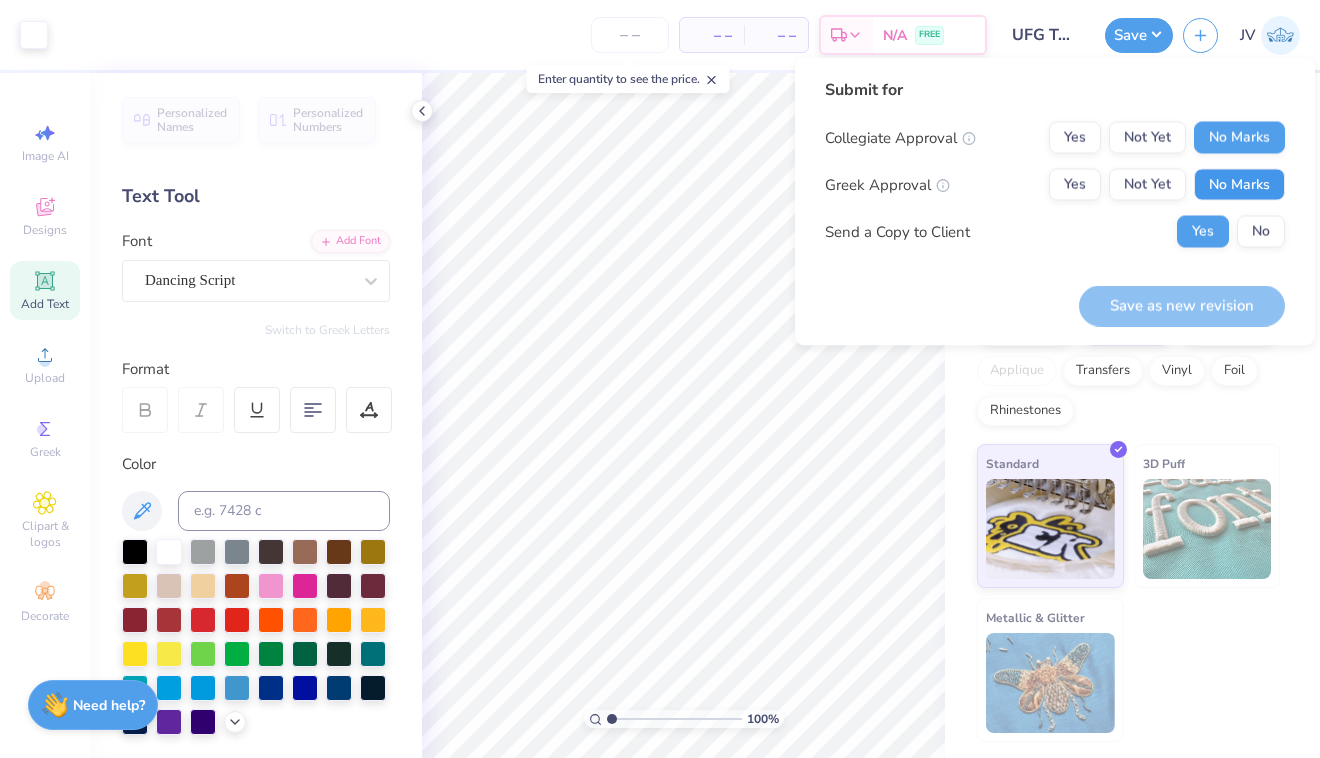 click on "No Marks" at bounding box center [1239, 185] 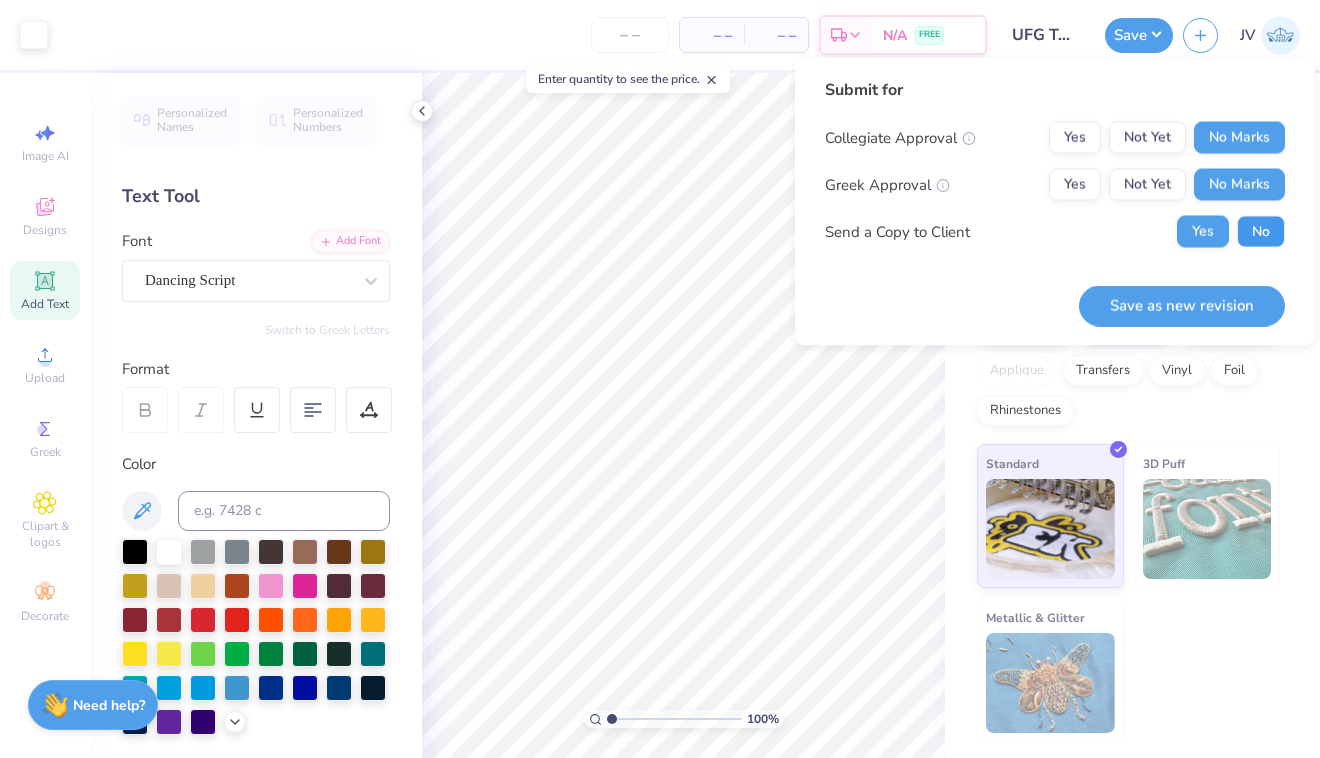 click on "No" at bounding box center [1261, 232] 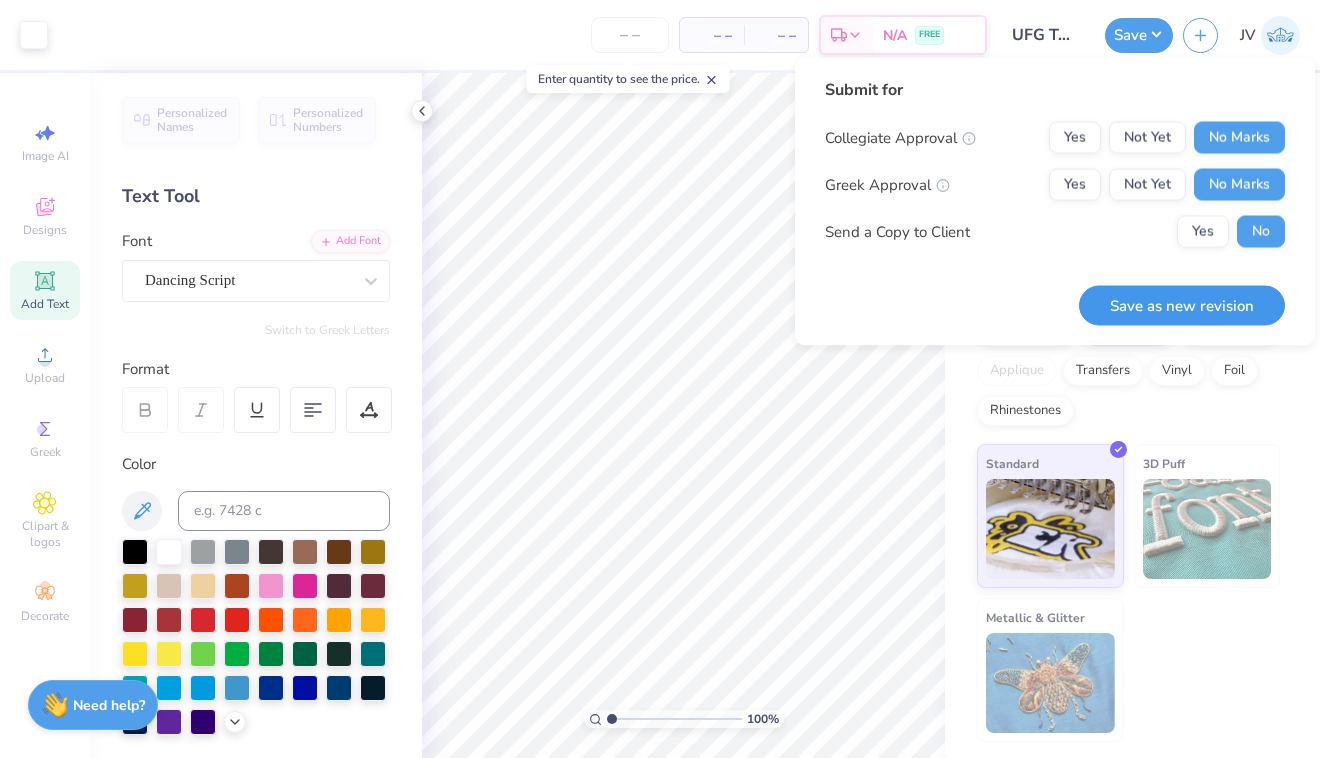 click on "Save as new revision" at bounding box center (1182, 305) 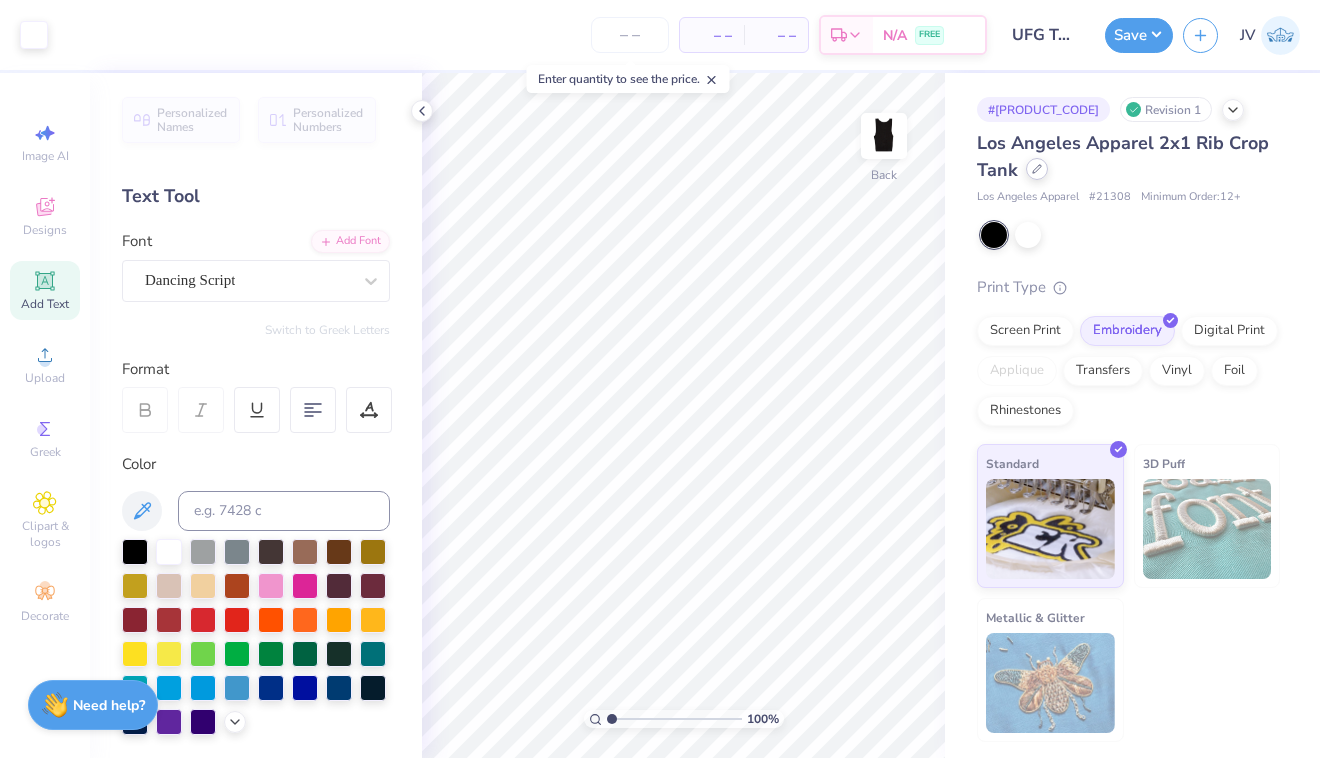 click 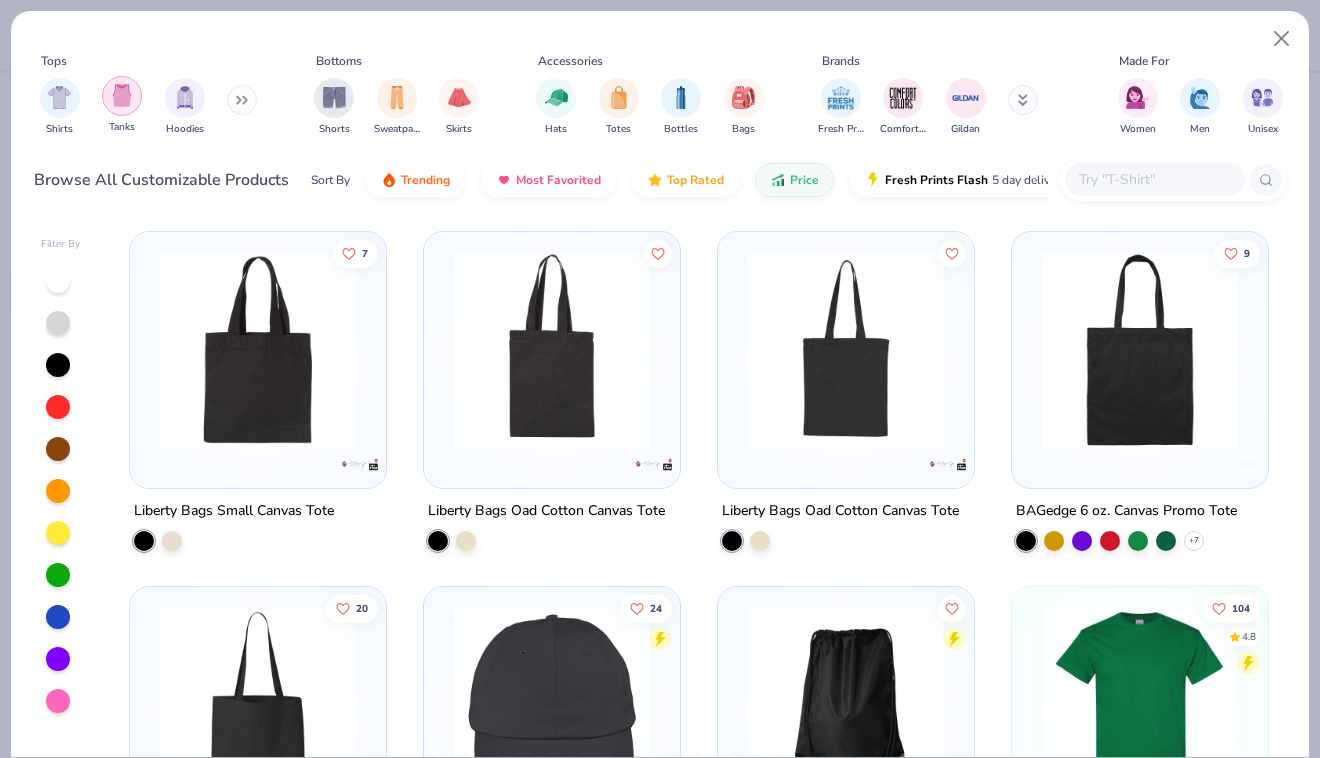 click at bounding box center [122, 95] 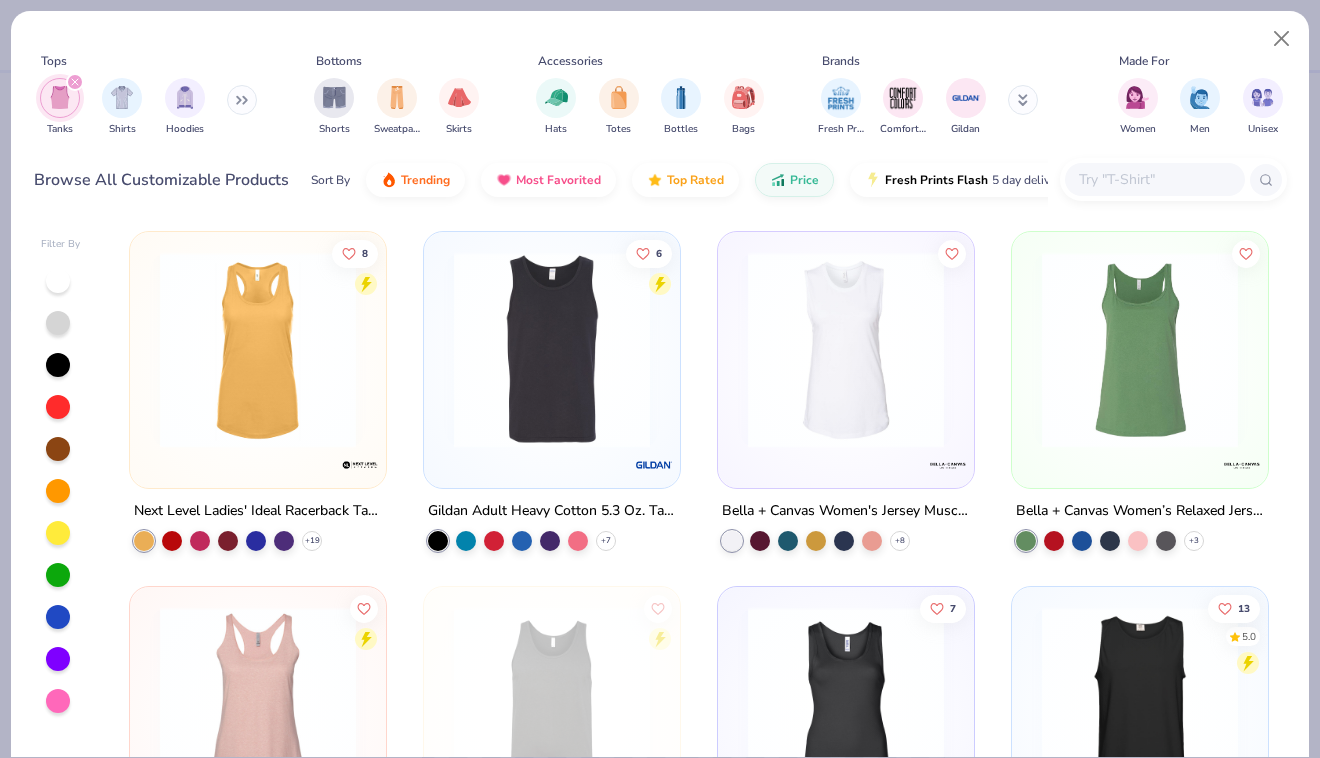 click at bounding box center [58, 617] 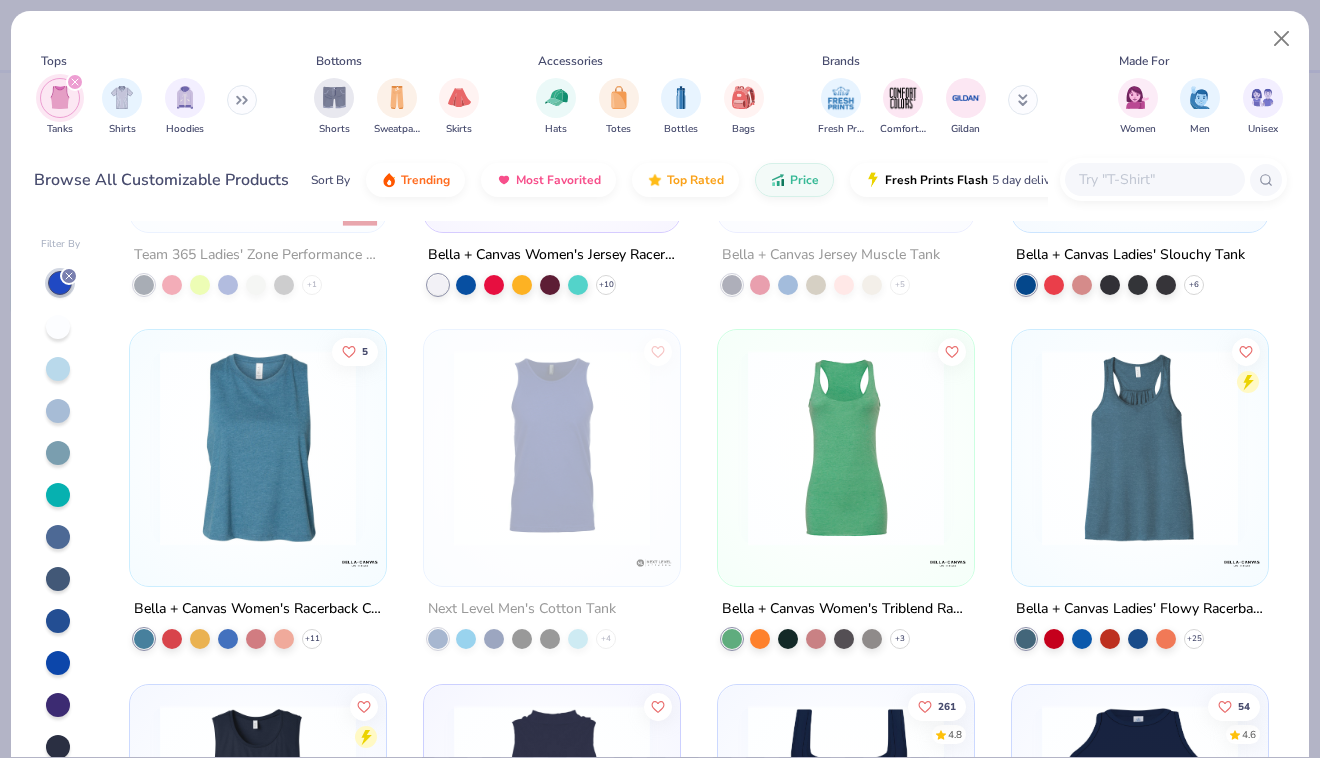 scroll, scrollTop: 1394, scrollLeft: 0, axis: vertical 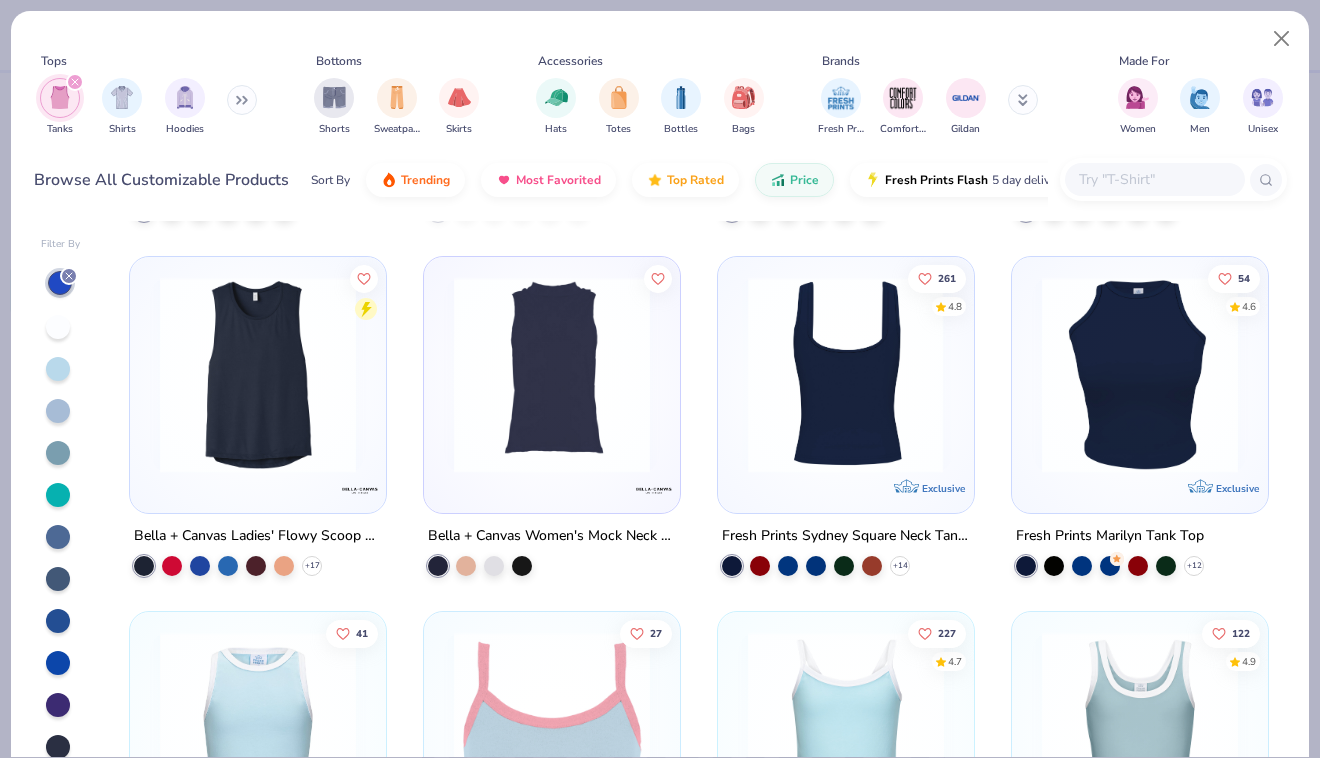 click at bounding box center (630, 375) 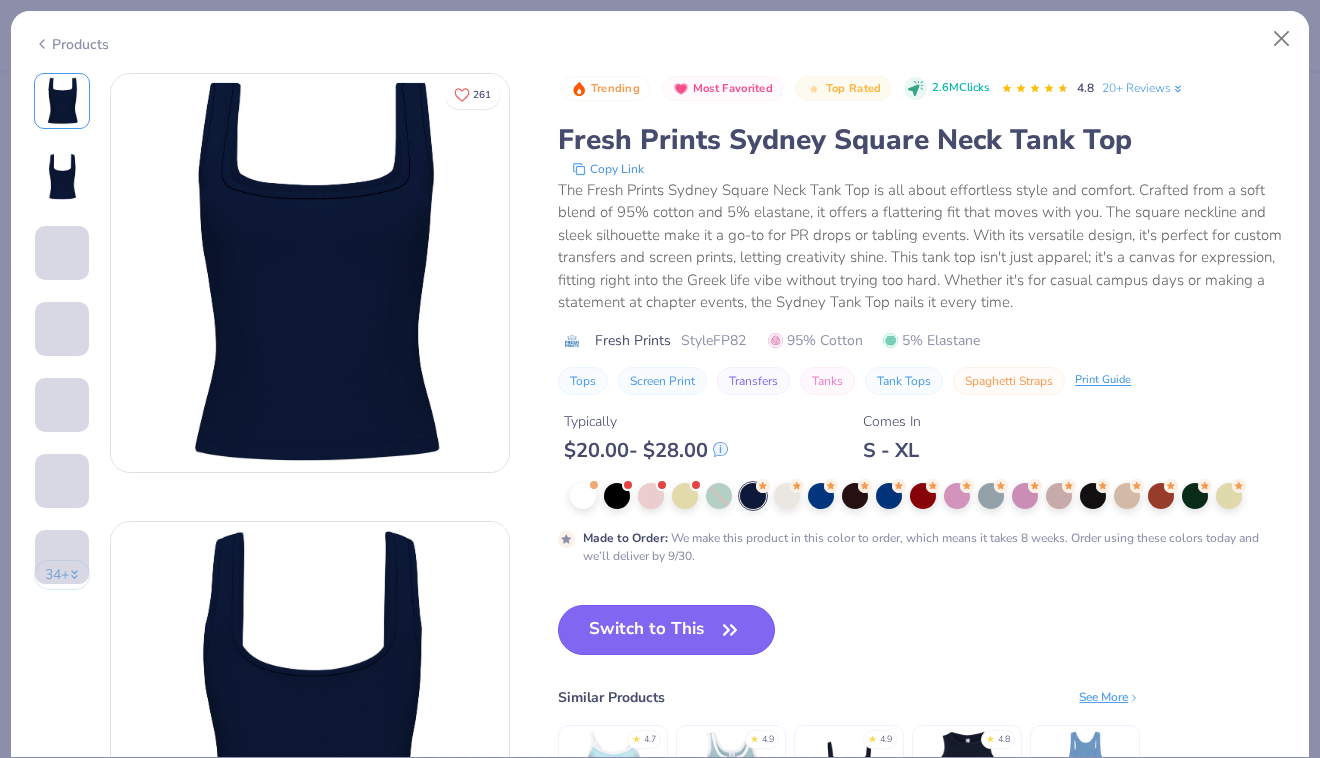 click on "Switch to This" at bounding box center [666, 630] 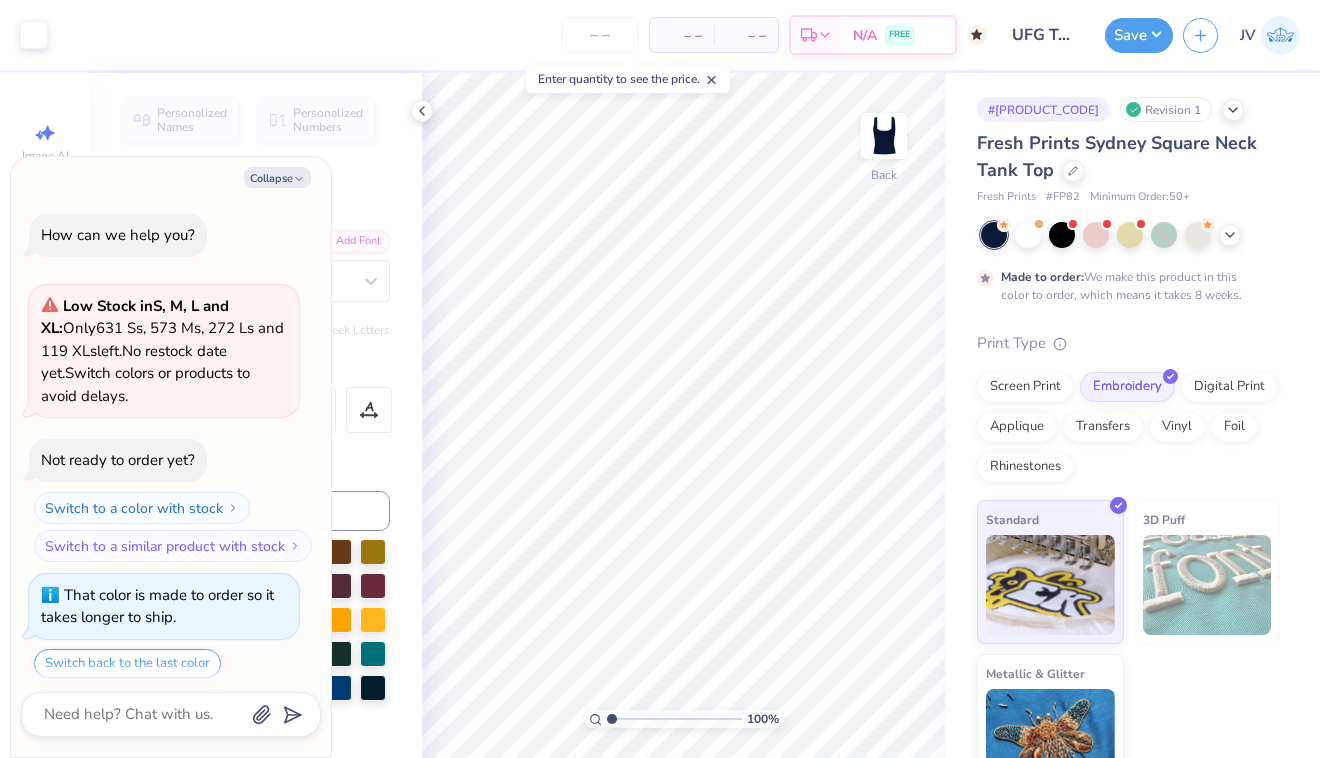 scroll, scrollTop: 61, scrollLeft: 0, axis: vertical 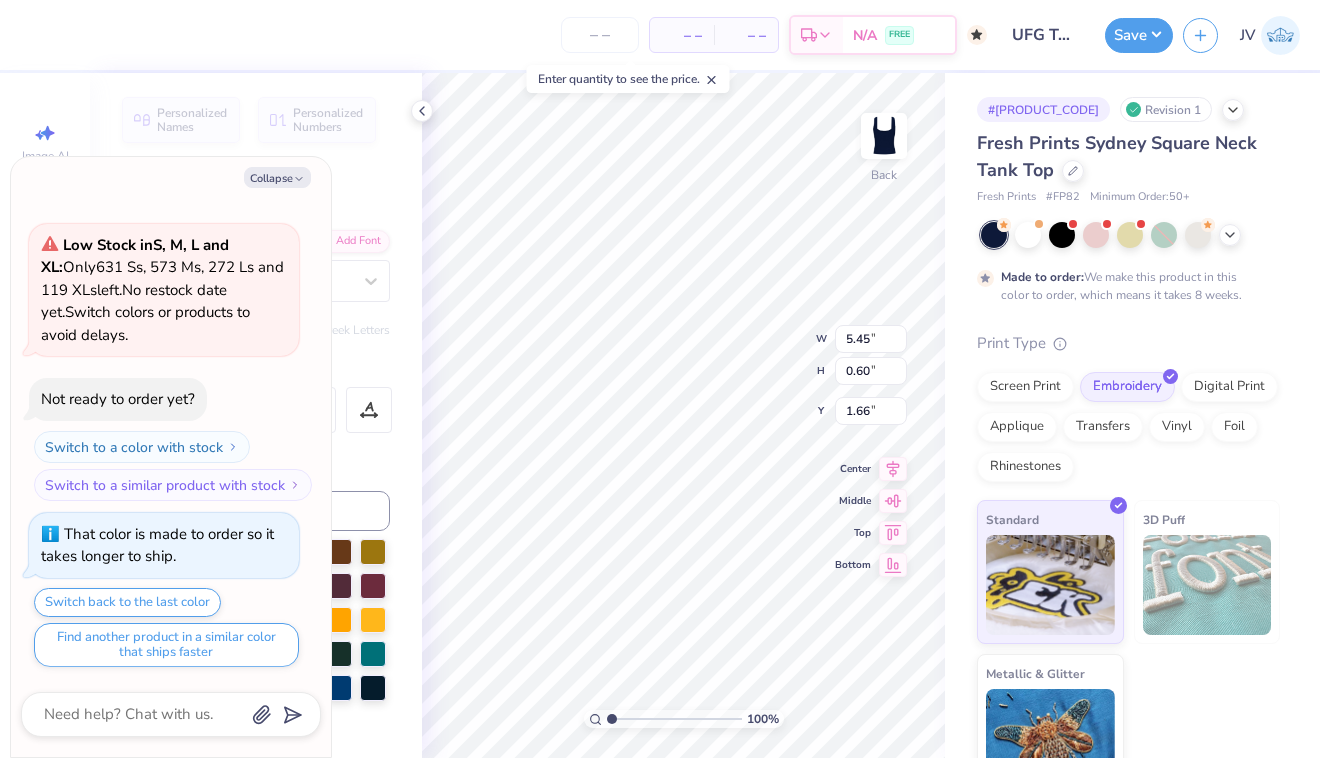 type on "x" 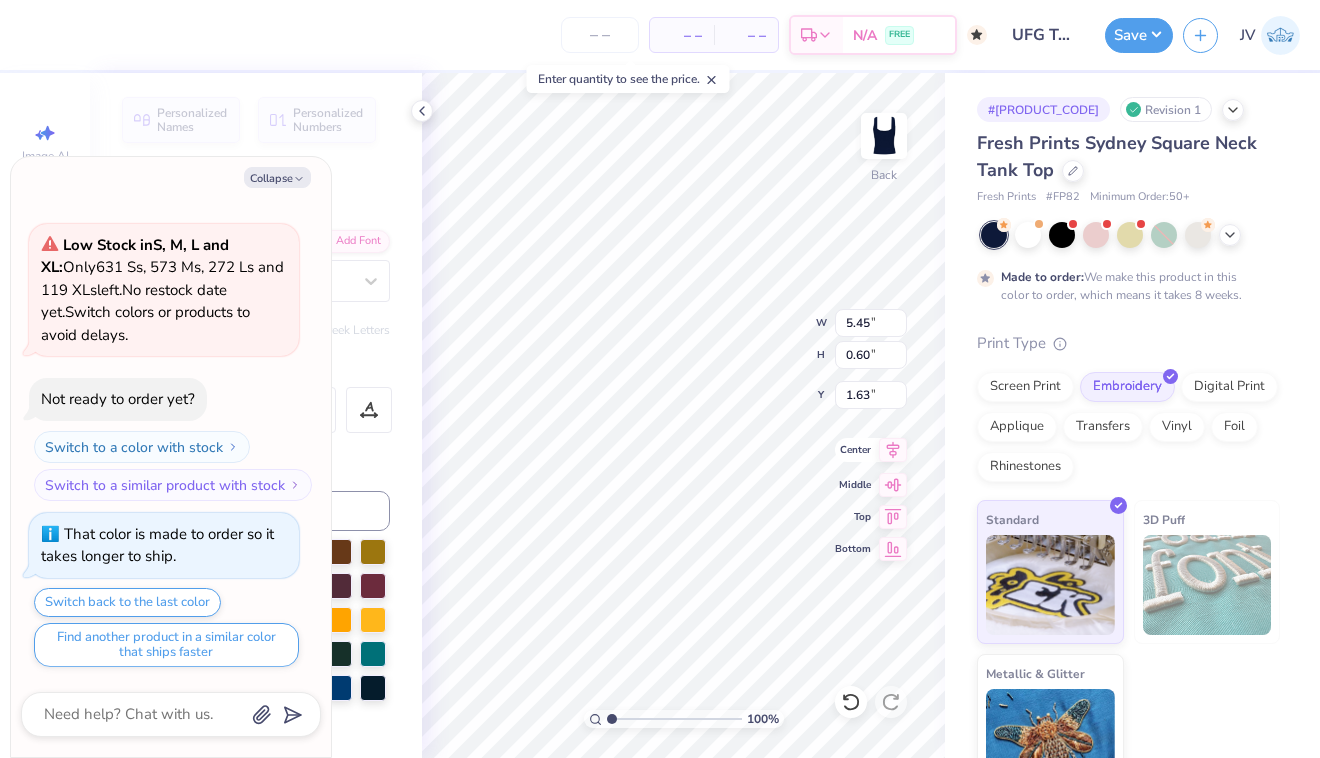 click 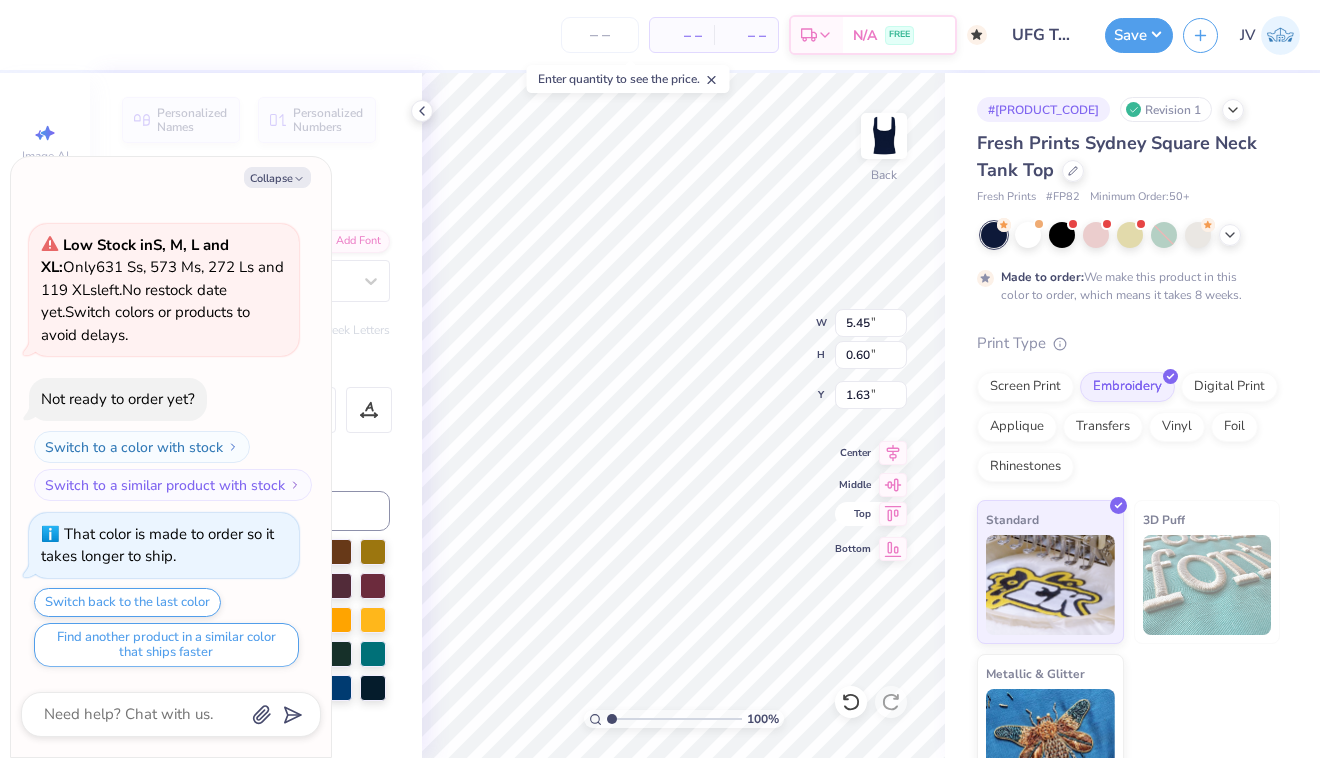 click 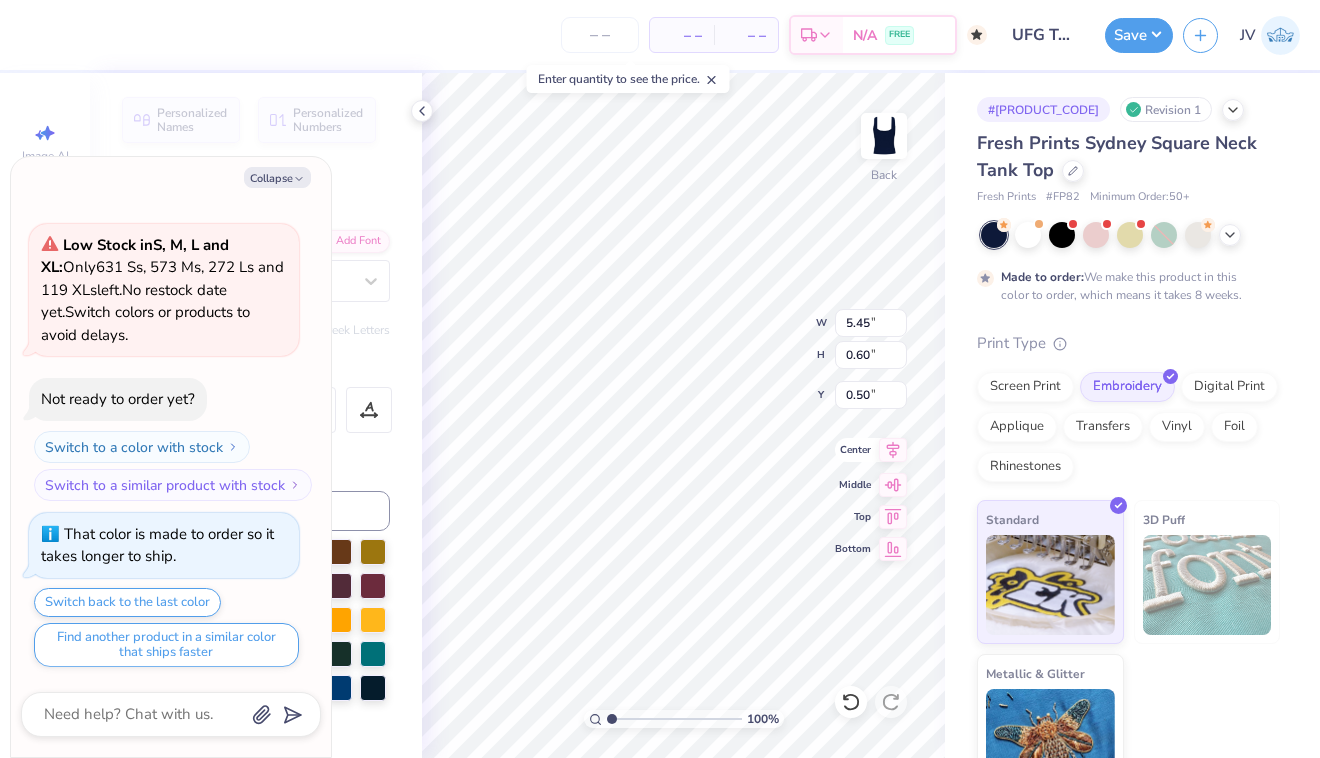 type on "x" 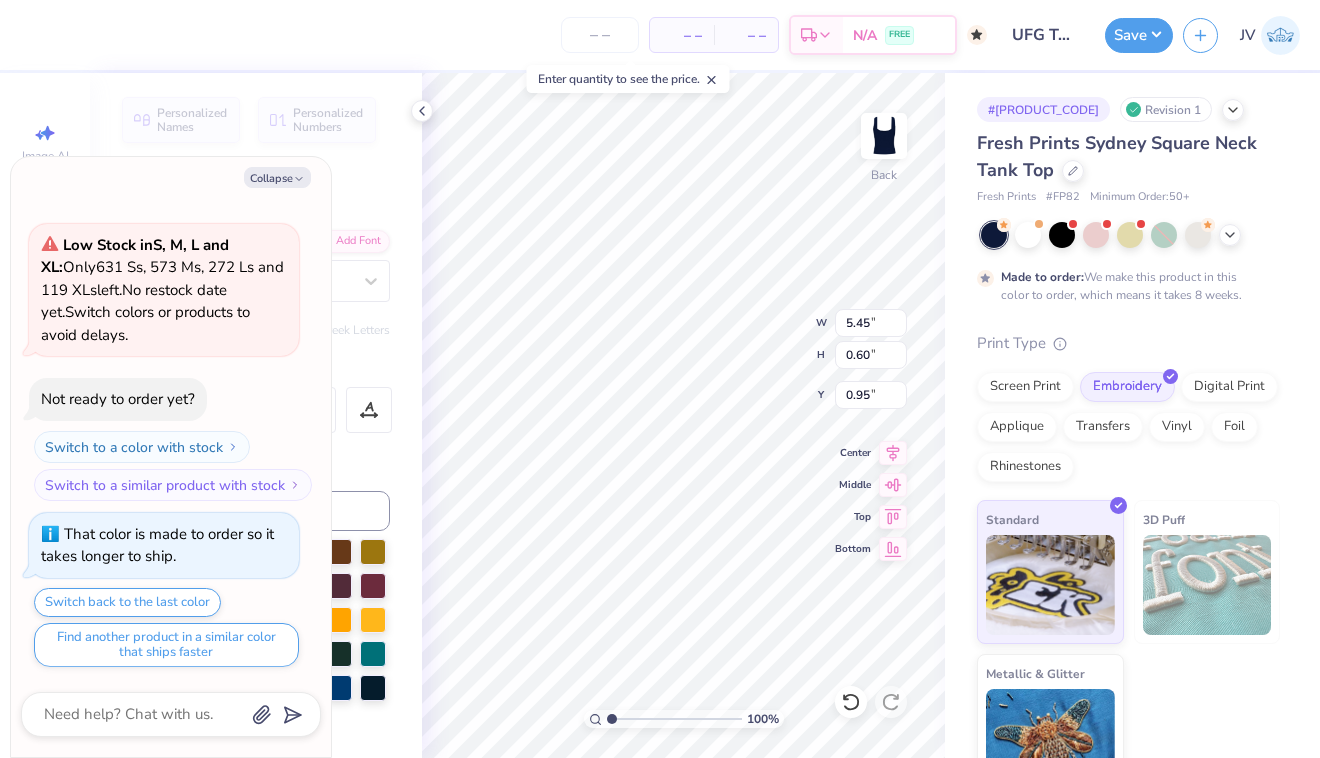click on "Fresh Prints Sydney Square Neck Tank Top" at bounding box center [1117, 156] 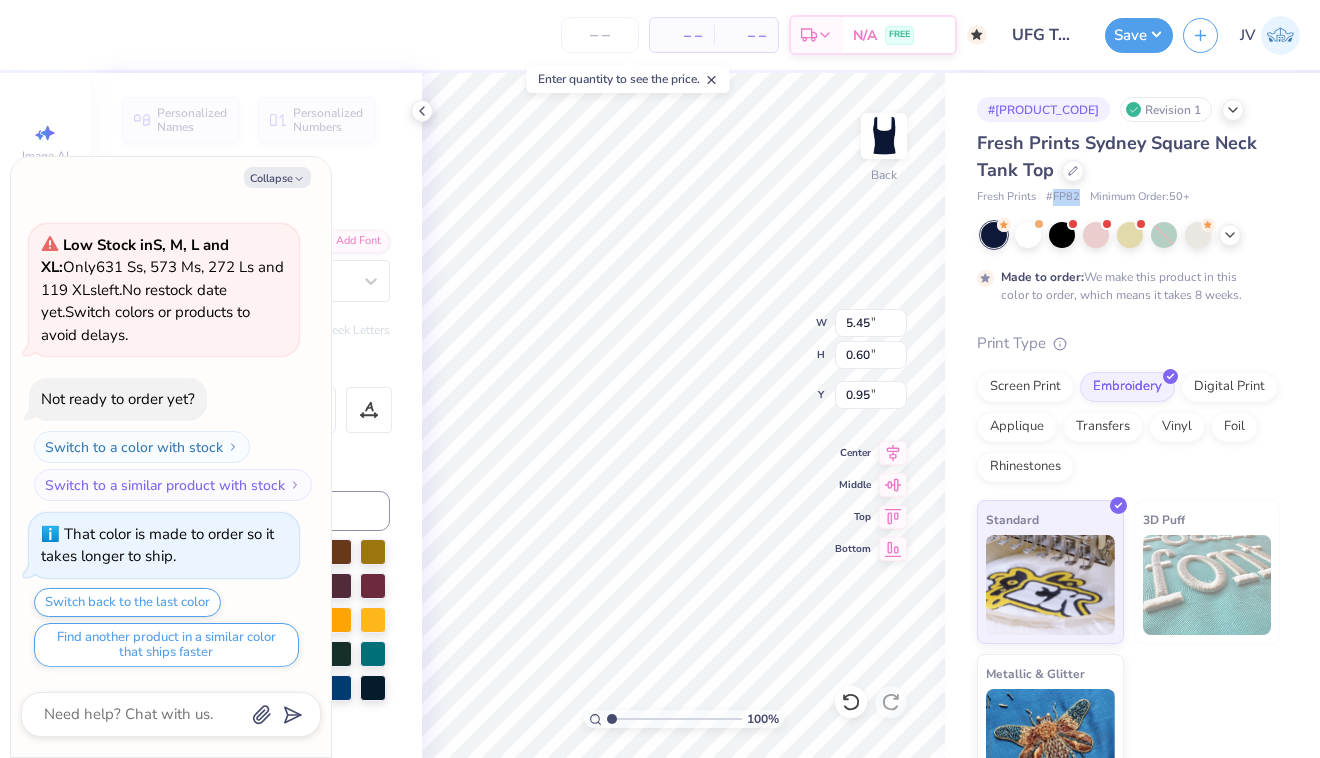 click on "# FP82" at bounding box center (1063, 197) 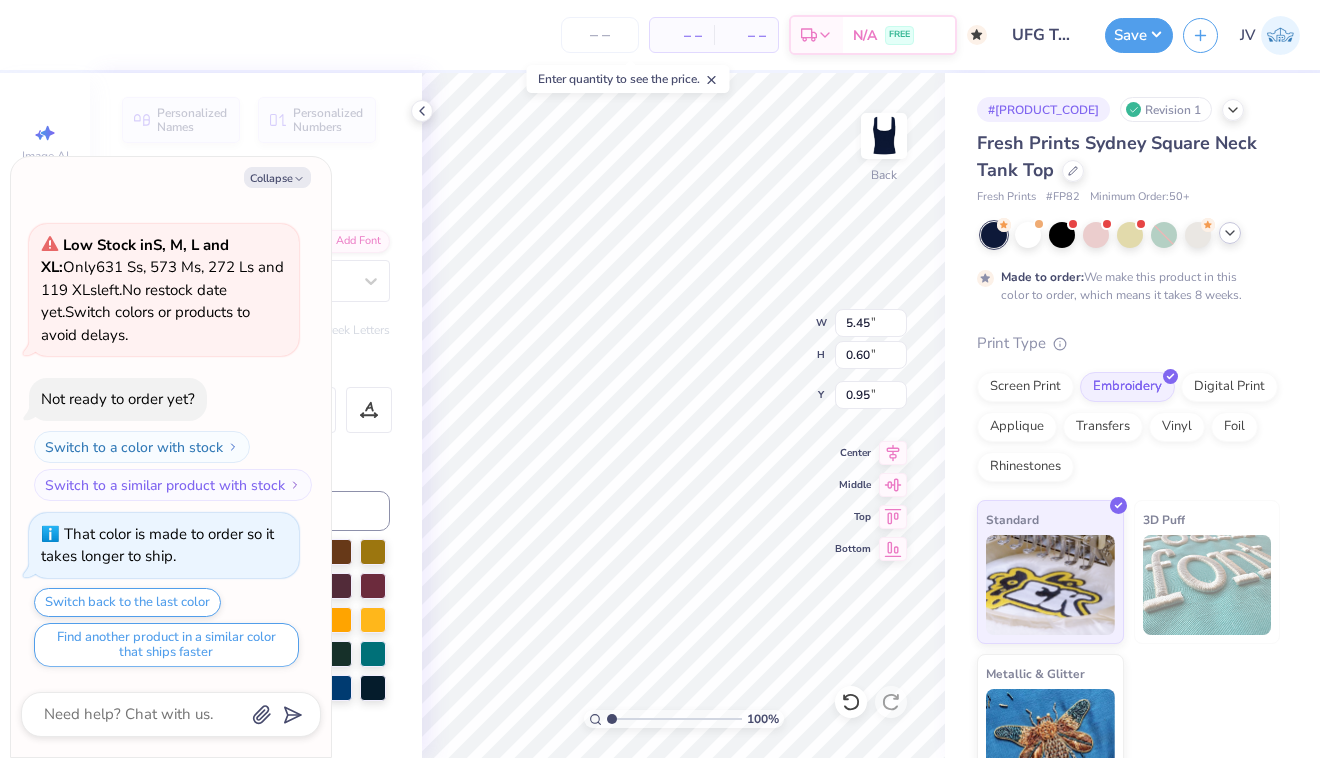 click 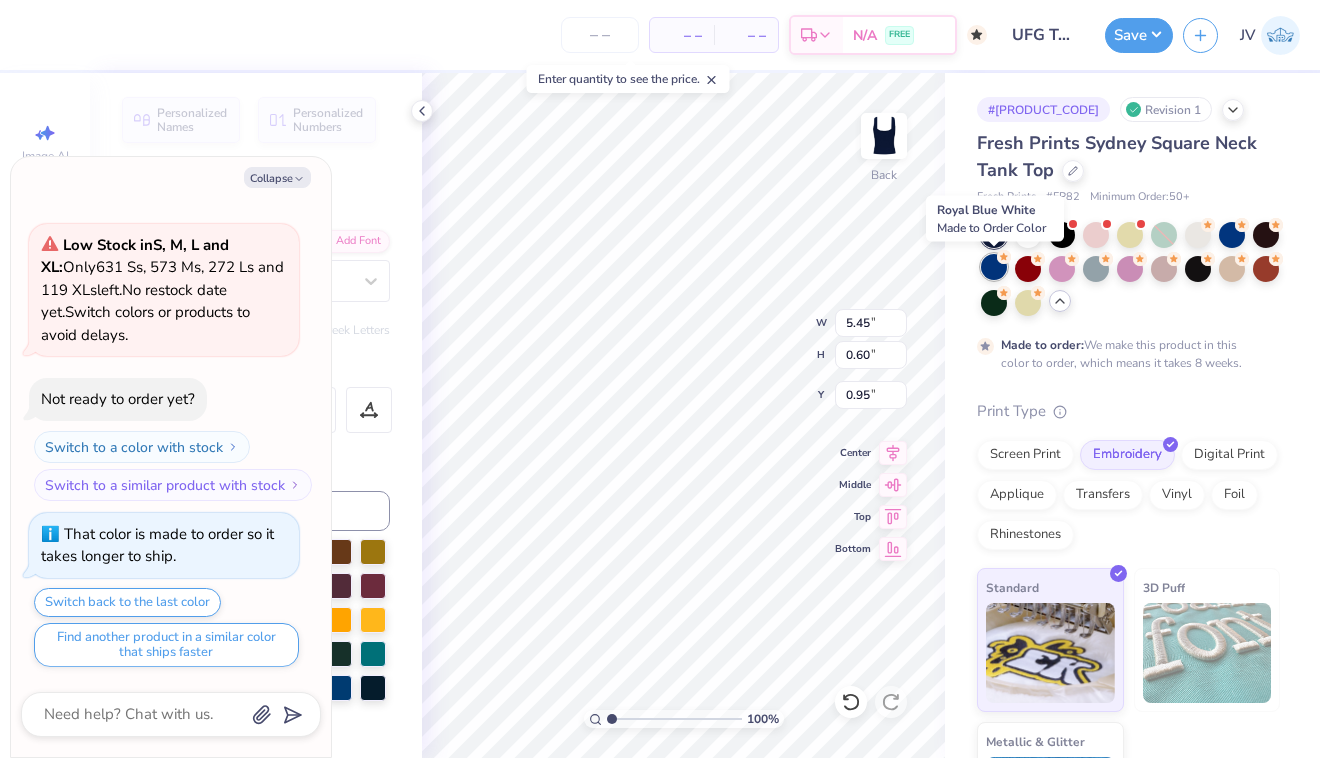 click at bounding box center [994, 267] 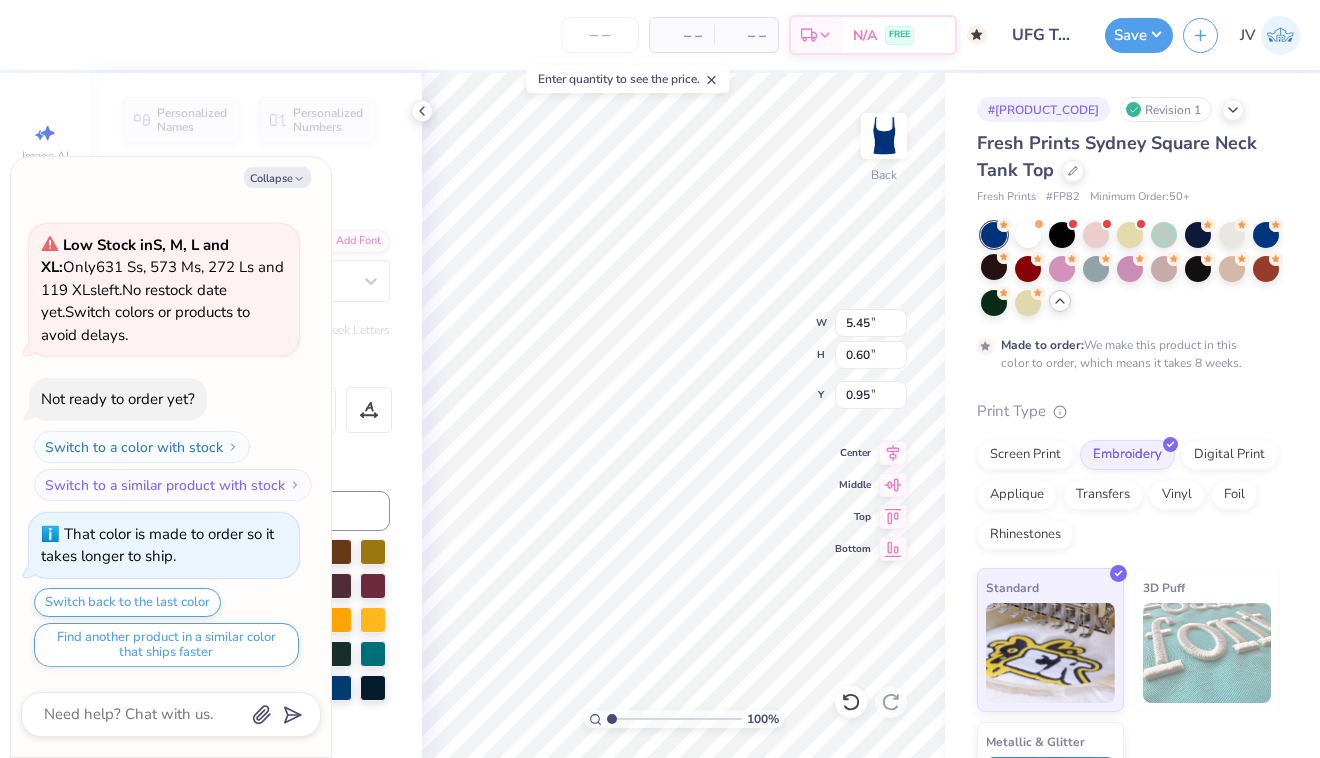 click at bounding box center (994, 235) 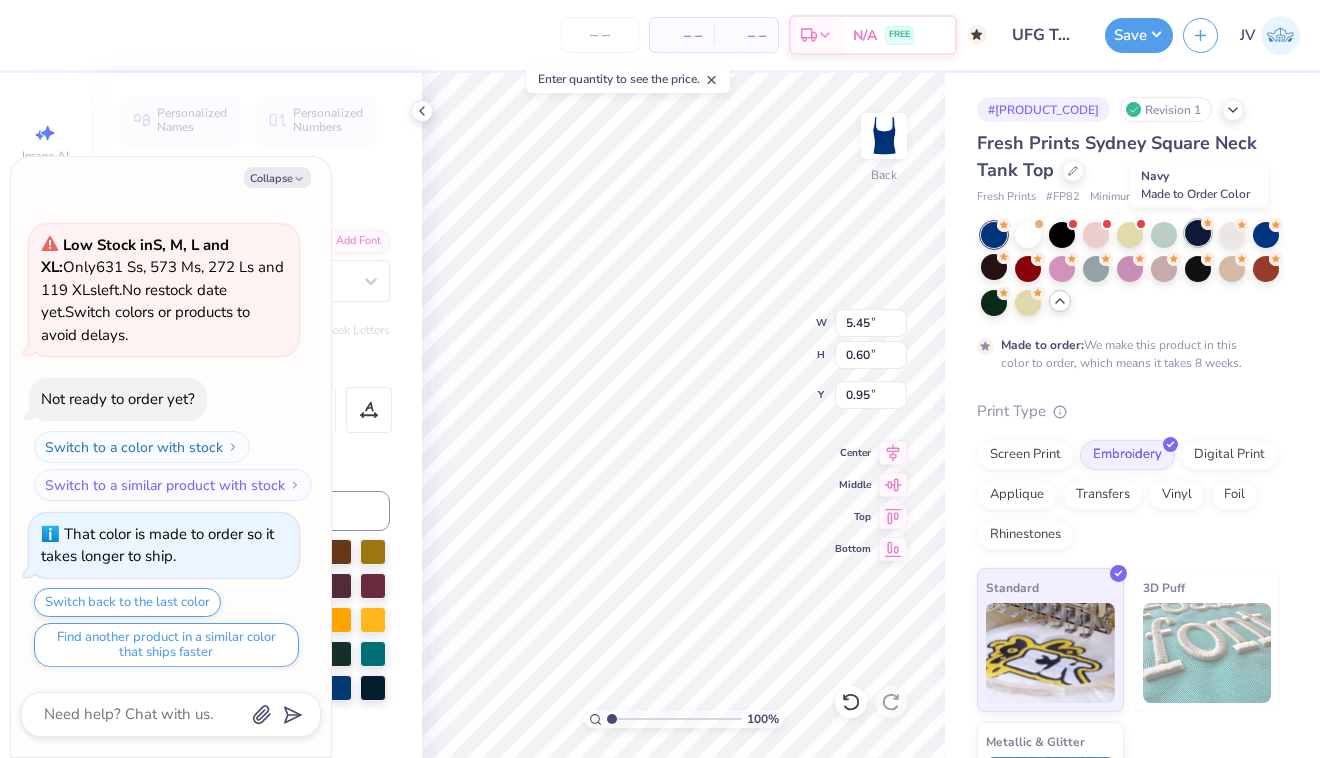 click at bounding box center (1198, 233) 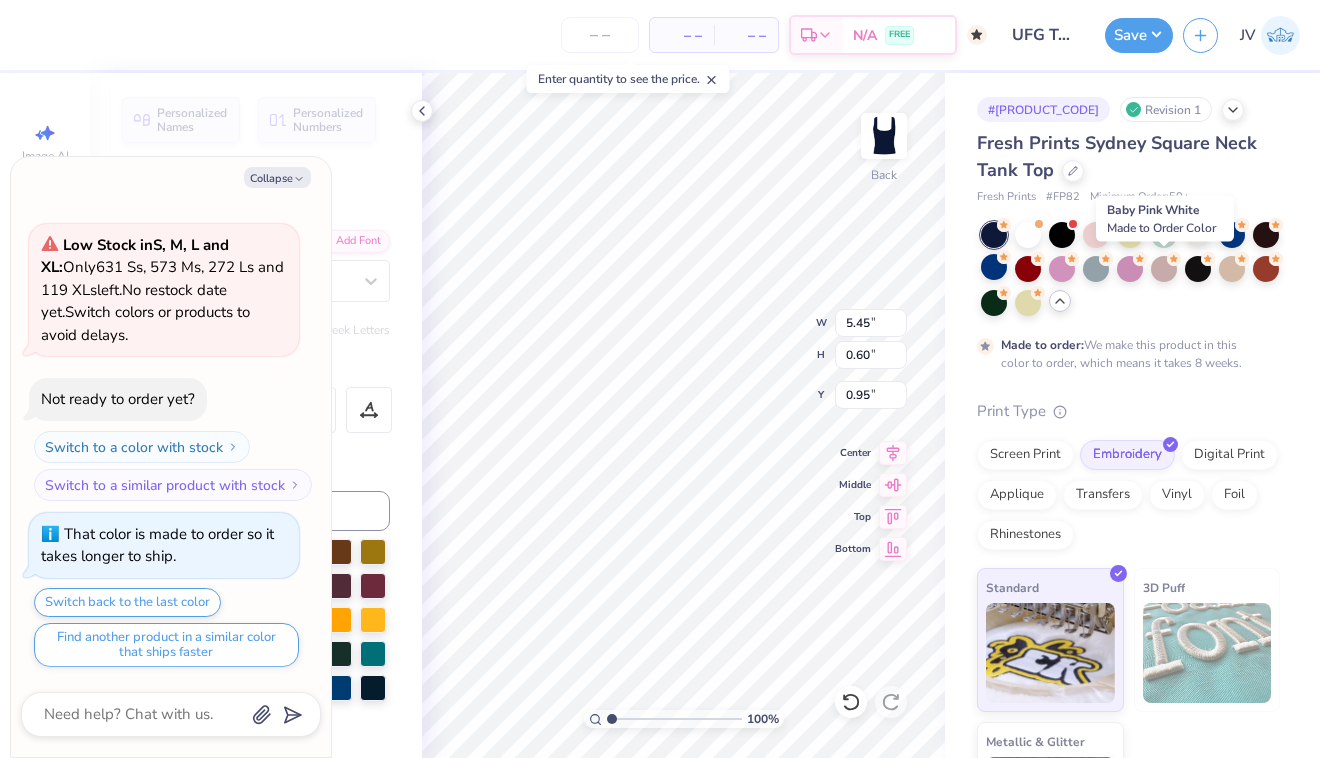 click at bounding box center [1130, 269] 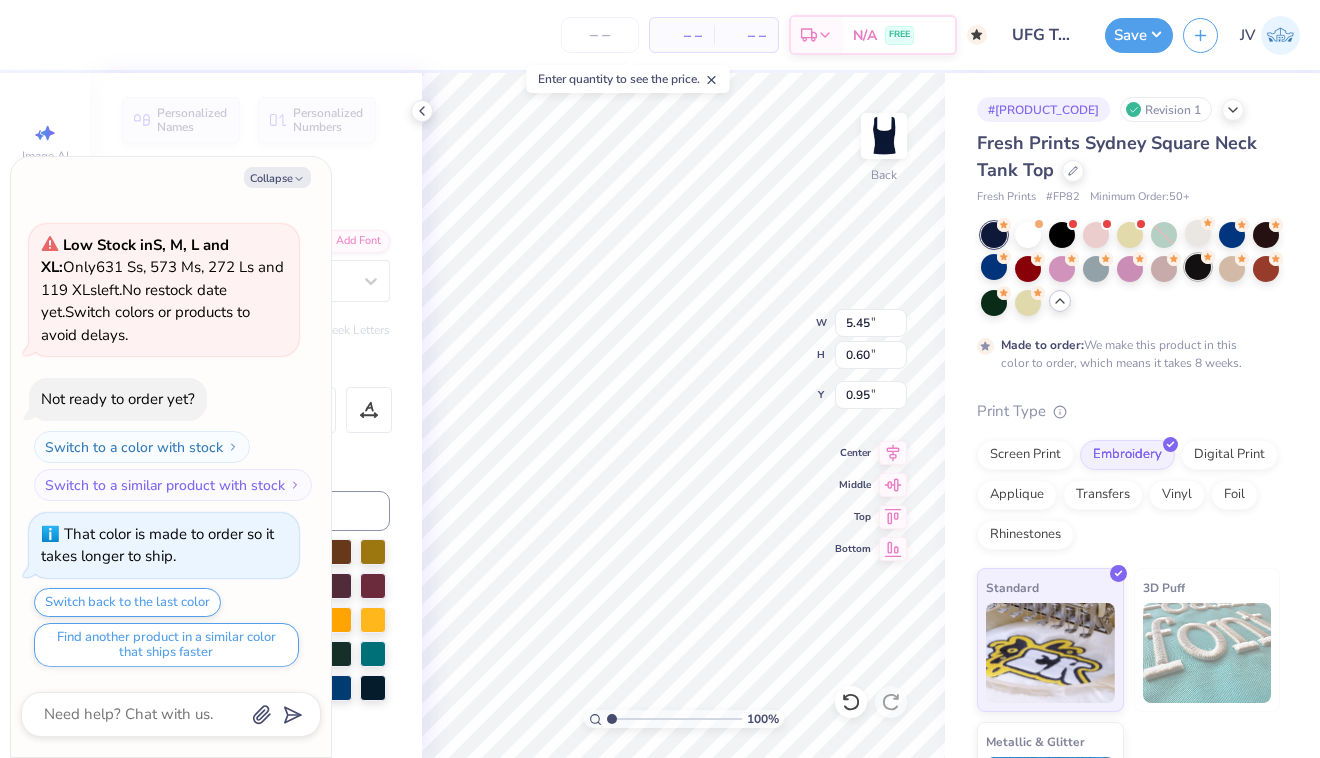 click at bounding box center [1198, 267] 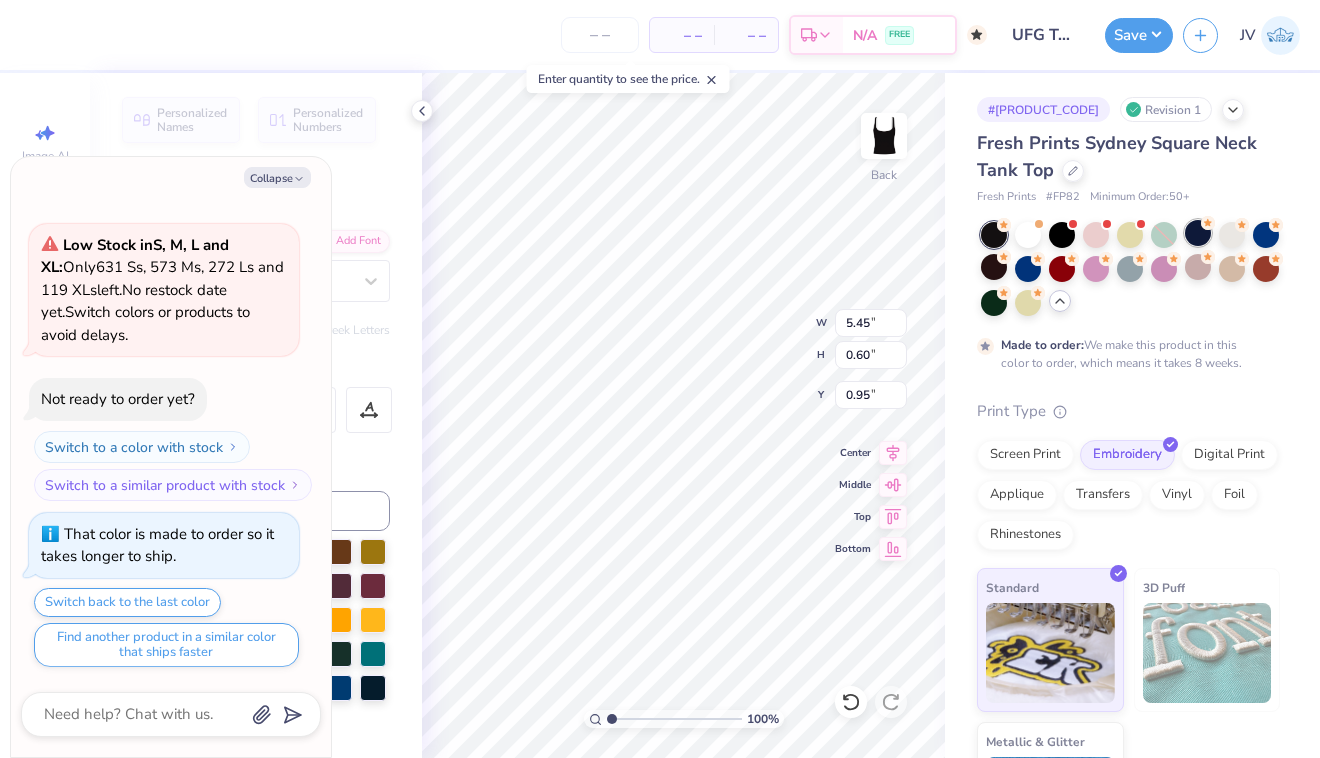 click at bounding box center (1198, 233) 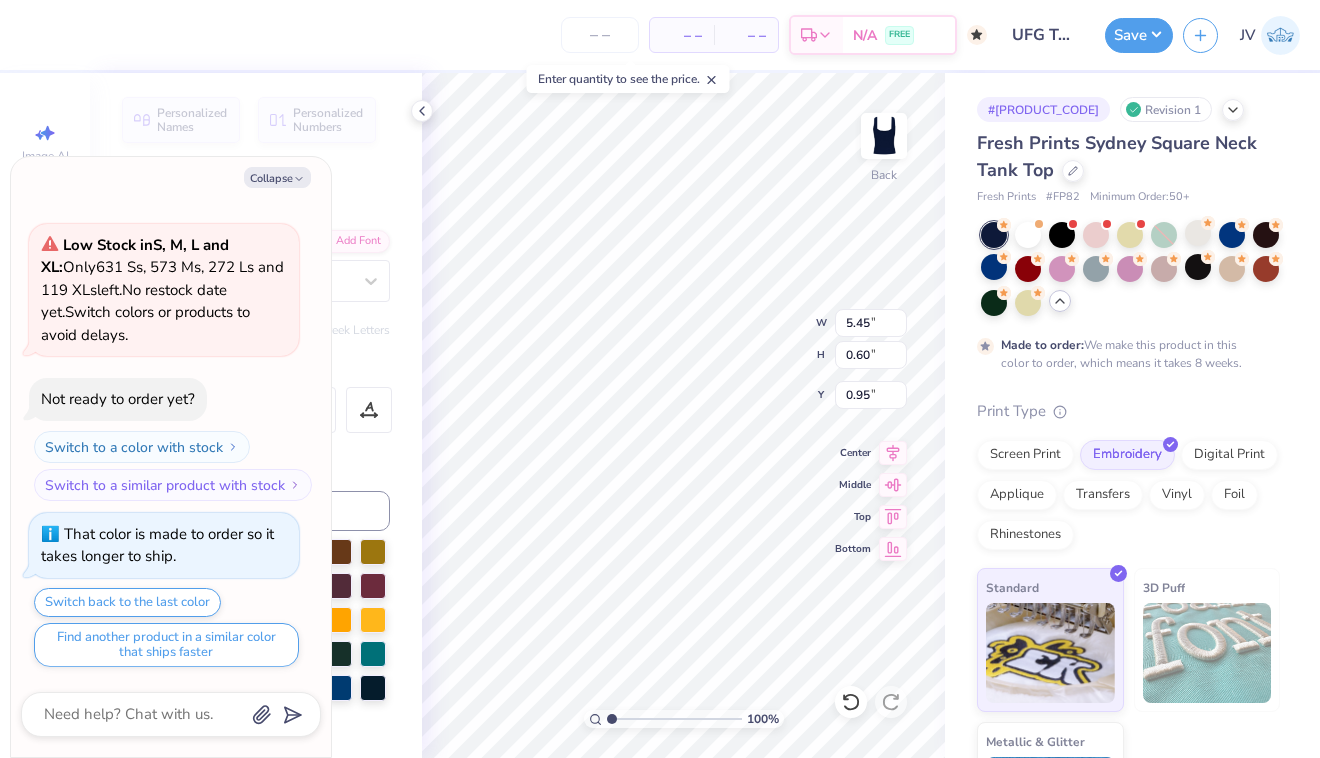 click on "Fresh Prints Sydney Square Neck Tank Top" at bounding box center (1128, 157) 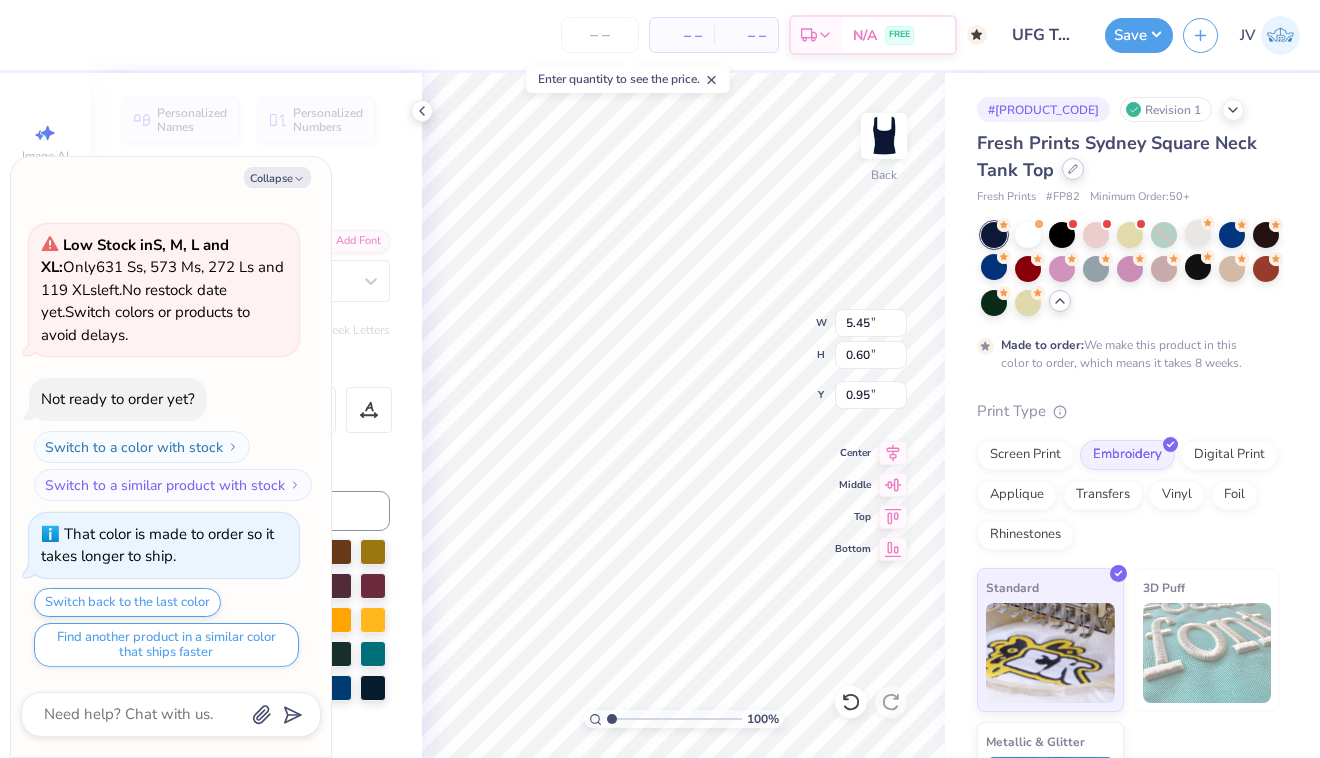 click at bounding box center (1073, 169) 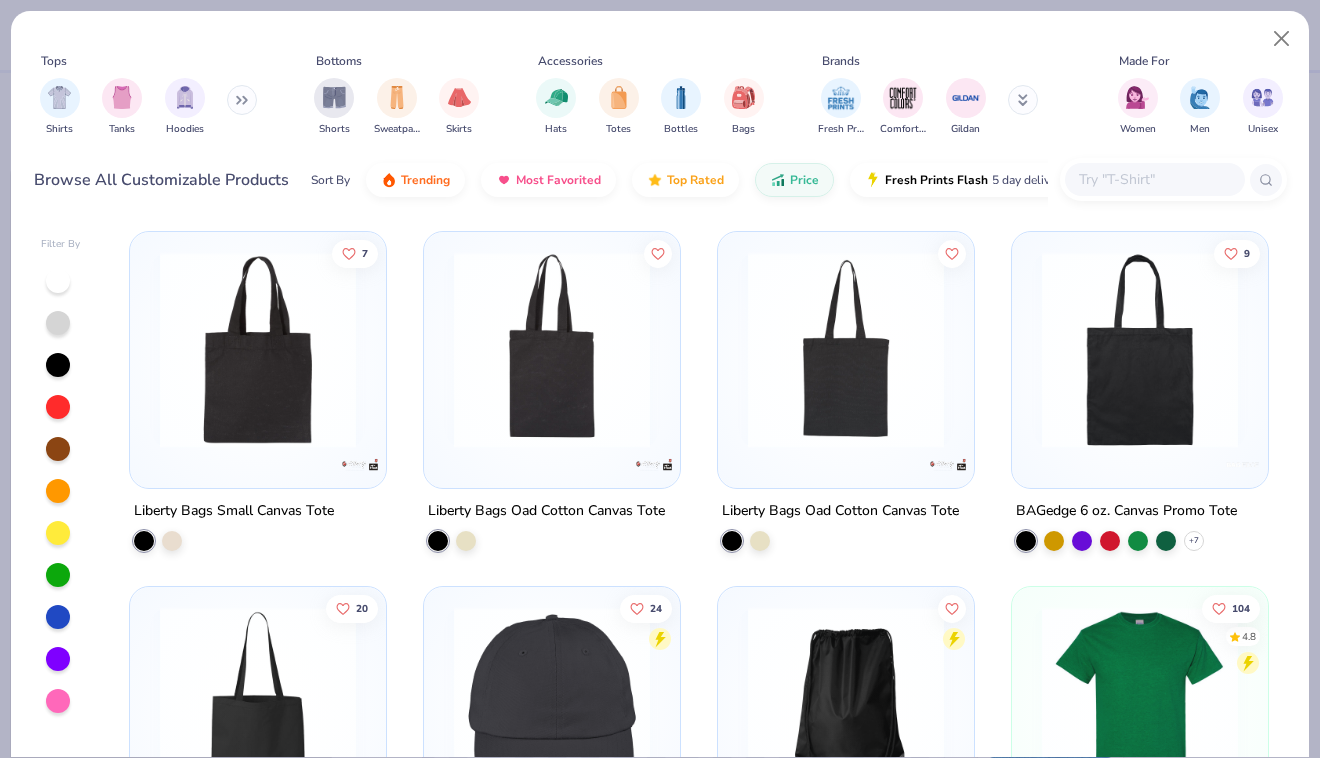 click on "Shirts Tanks Hoodies" at bounding box center (149, 107) 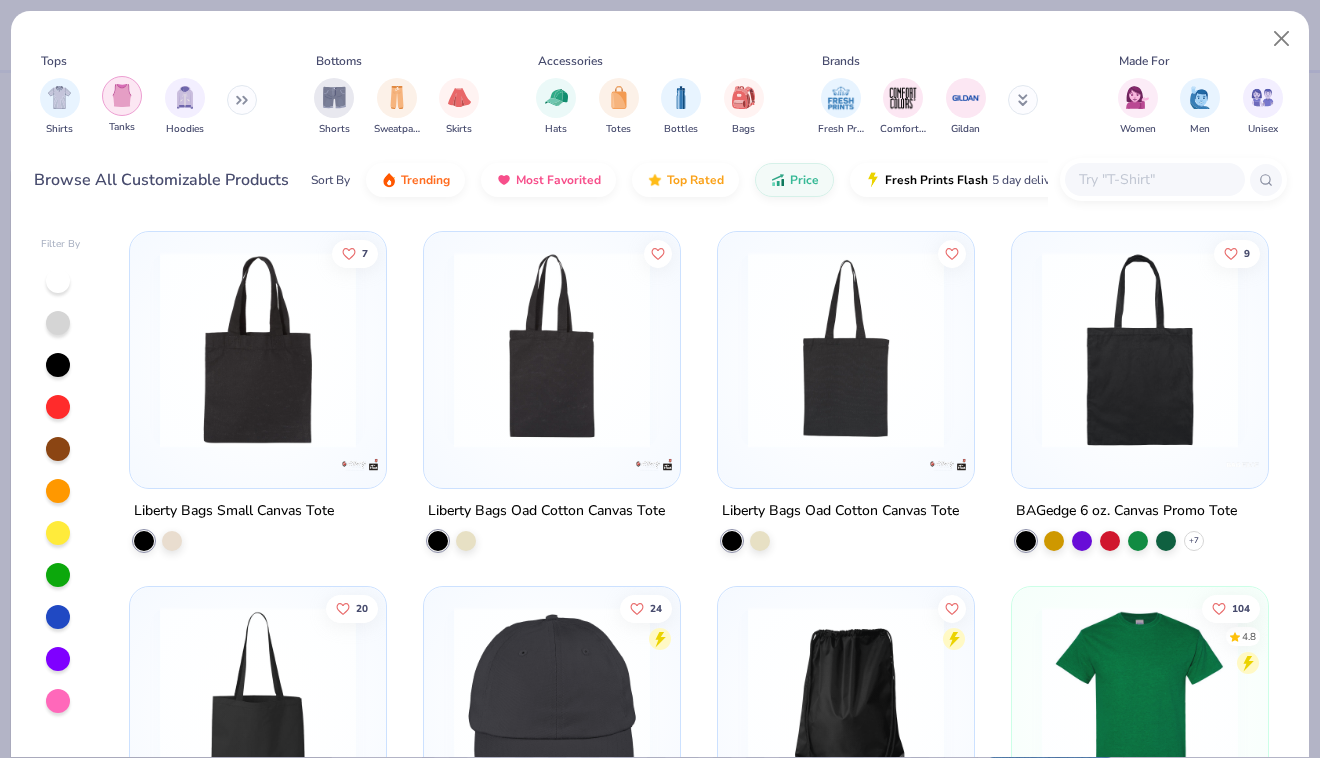 click at bounding box center [122, 95] 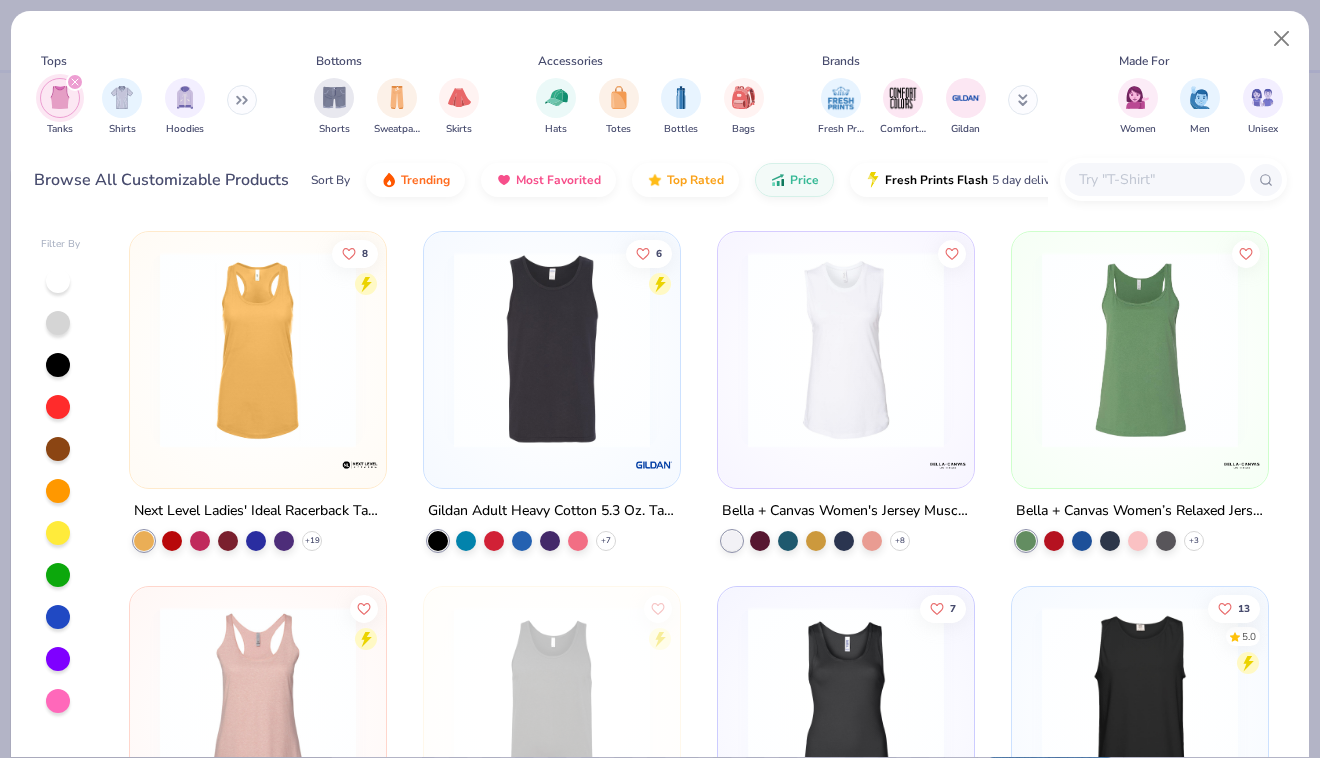 click at bounding box center (58, 617) 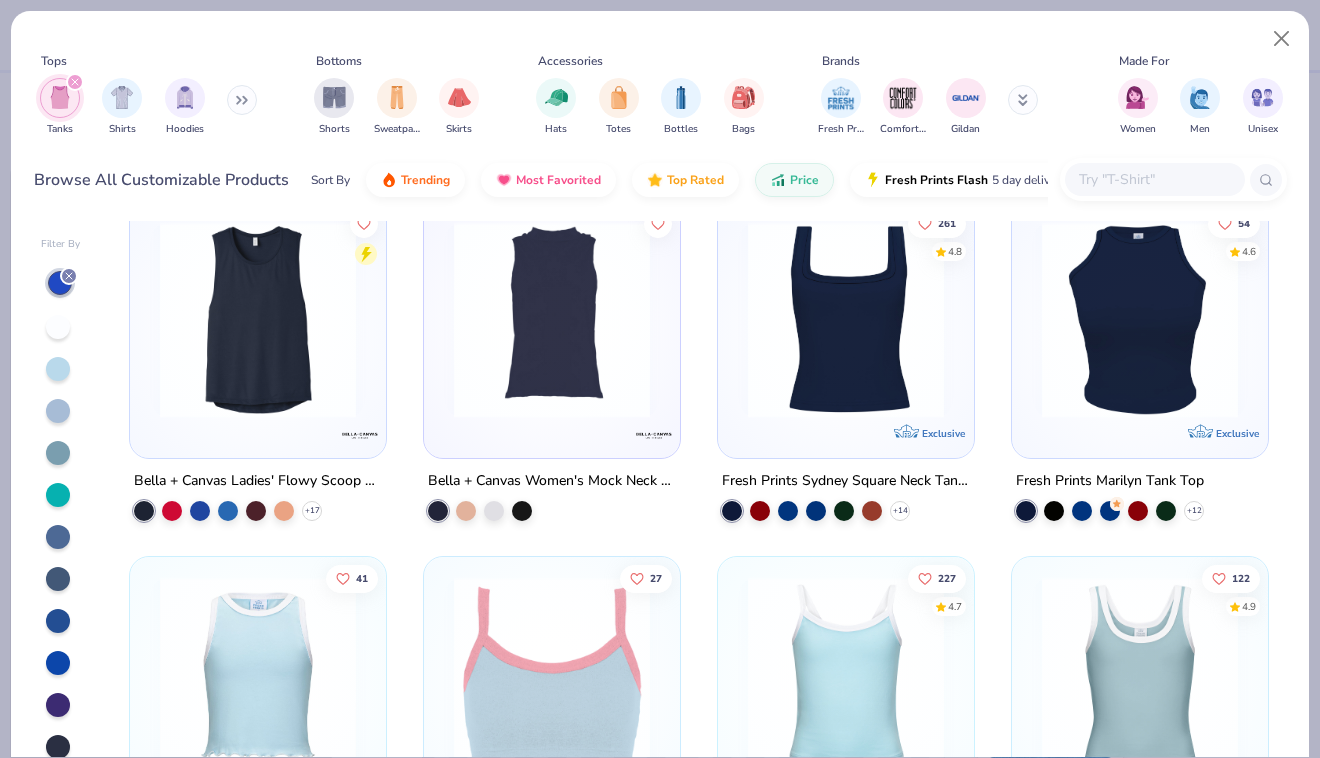 scroll, scrollTop: 1443, scrollLeft: 0, axis: vertical 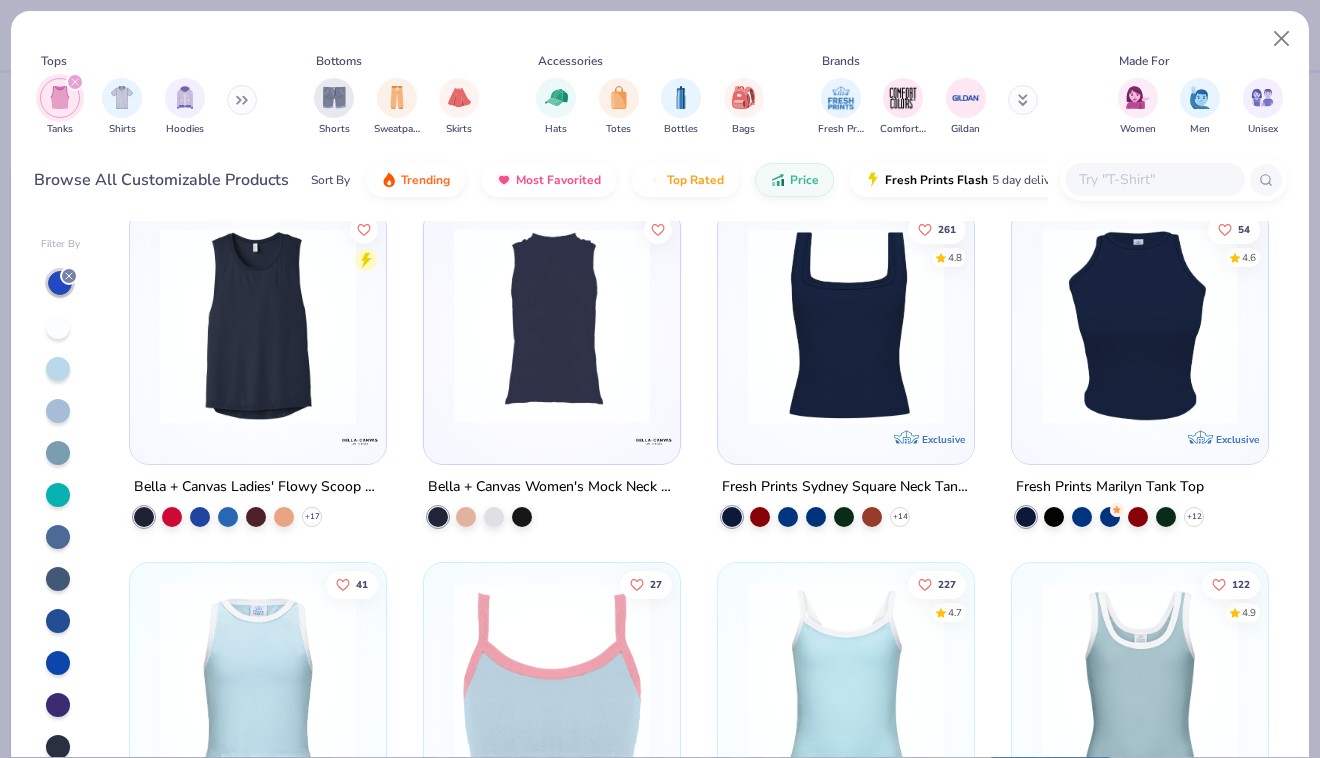 click at bounding box center (846, 331) 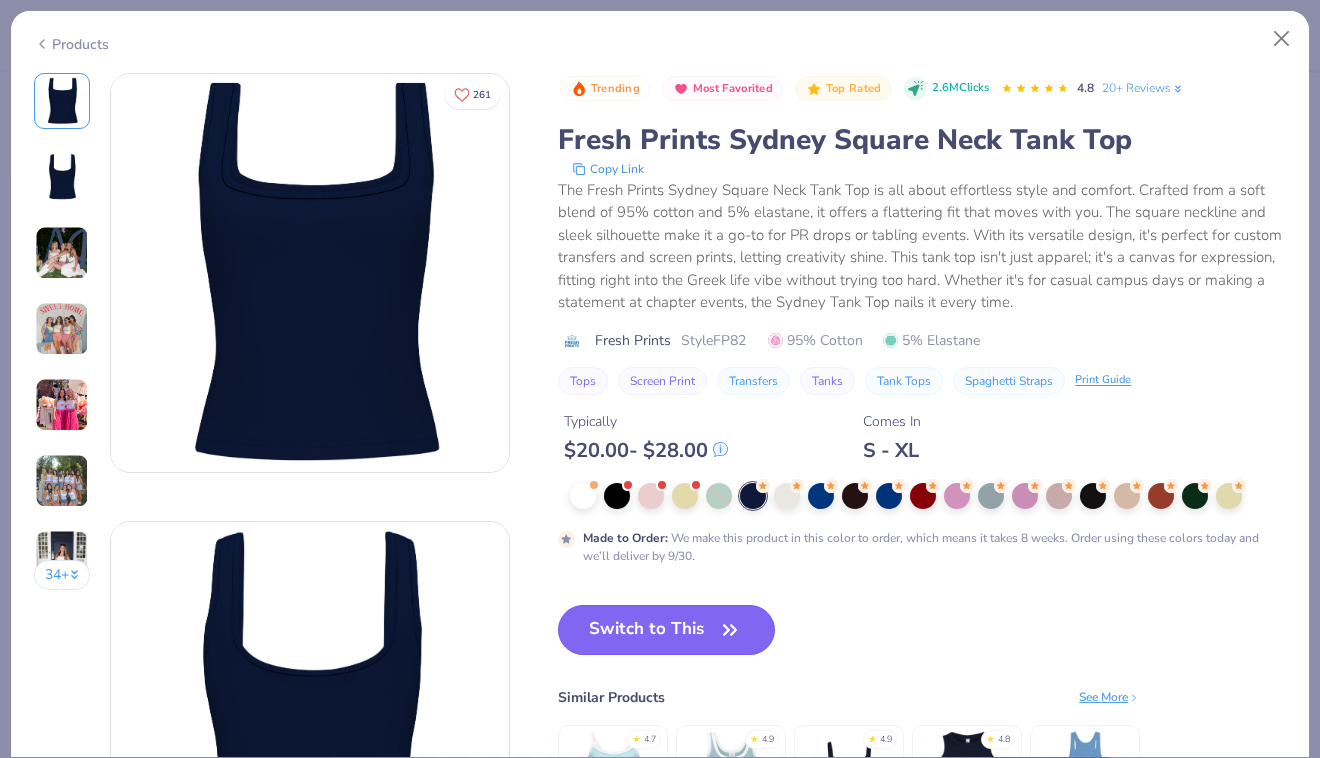 click on "Switch to This" at bounding box center [666, 630] 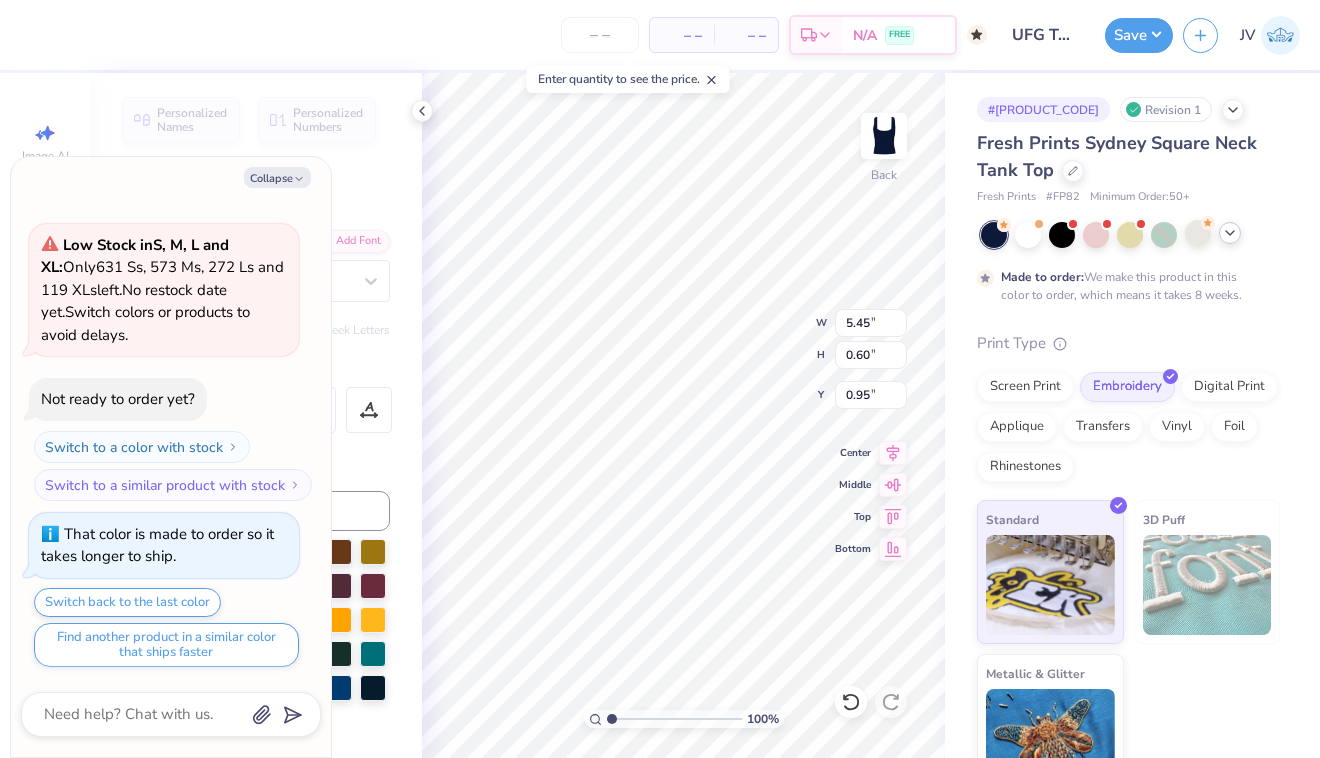 click on "Fresh Prints Sydney Square Neck Tank Top" at bounding box center [1117, 156] 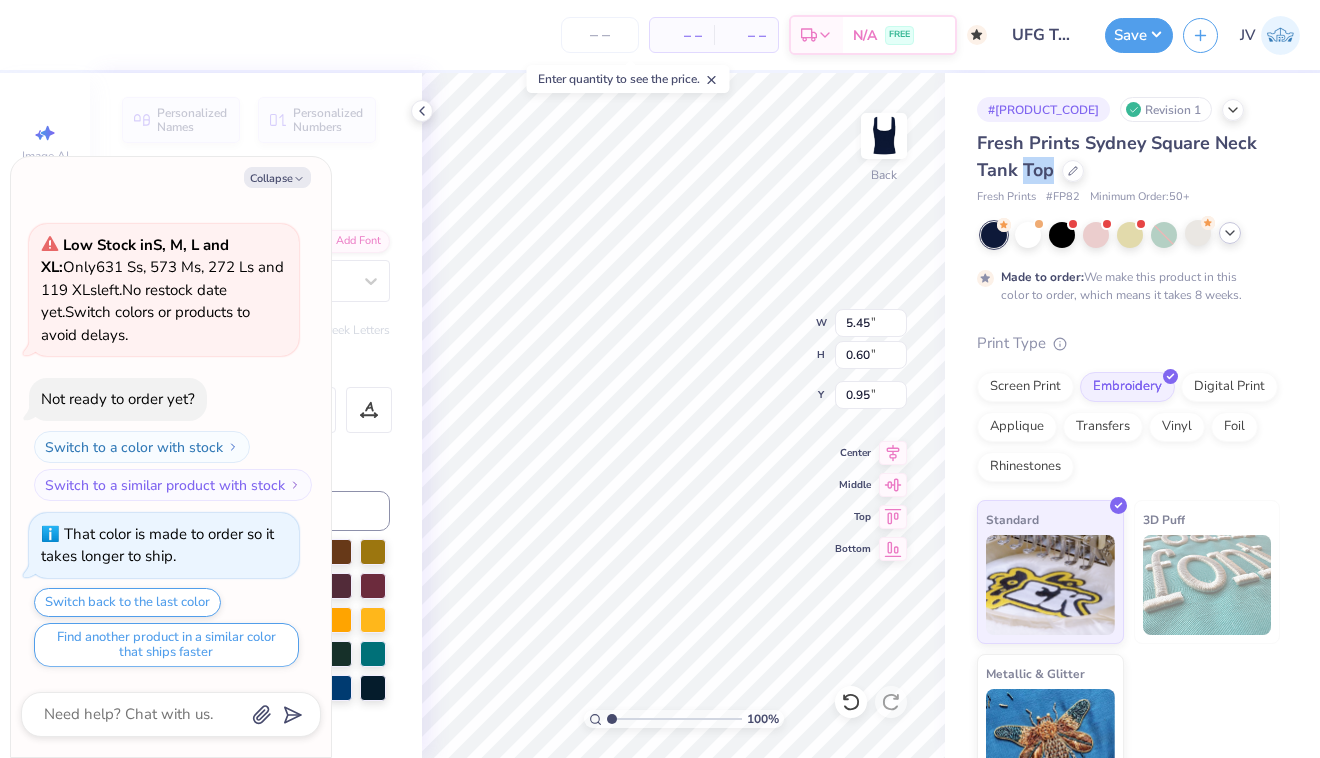 click on "Fresh Prints Sydney Square Neck Tank Top" at bounding box center (1117, 156) 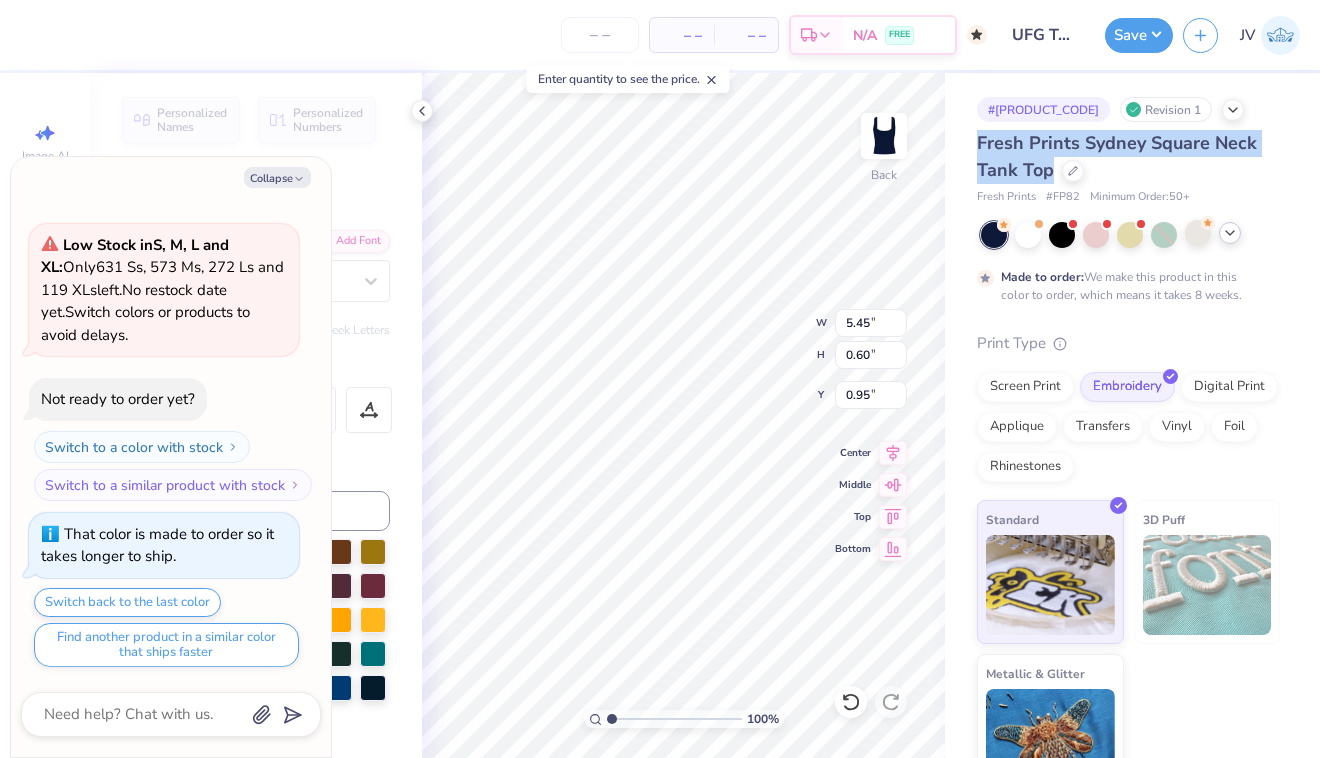 click on "Fresh Prints Sydney Square Neck Tank Top" at bounding box center [1117, 156] 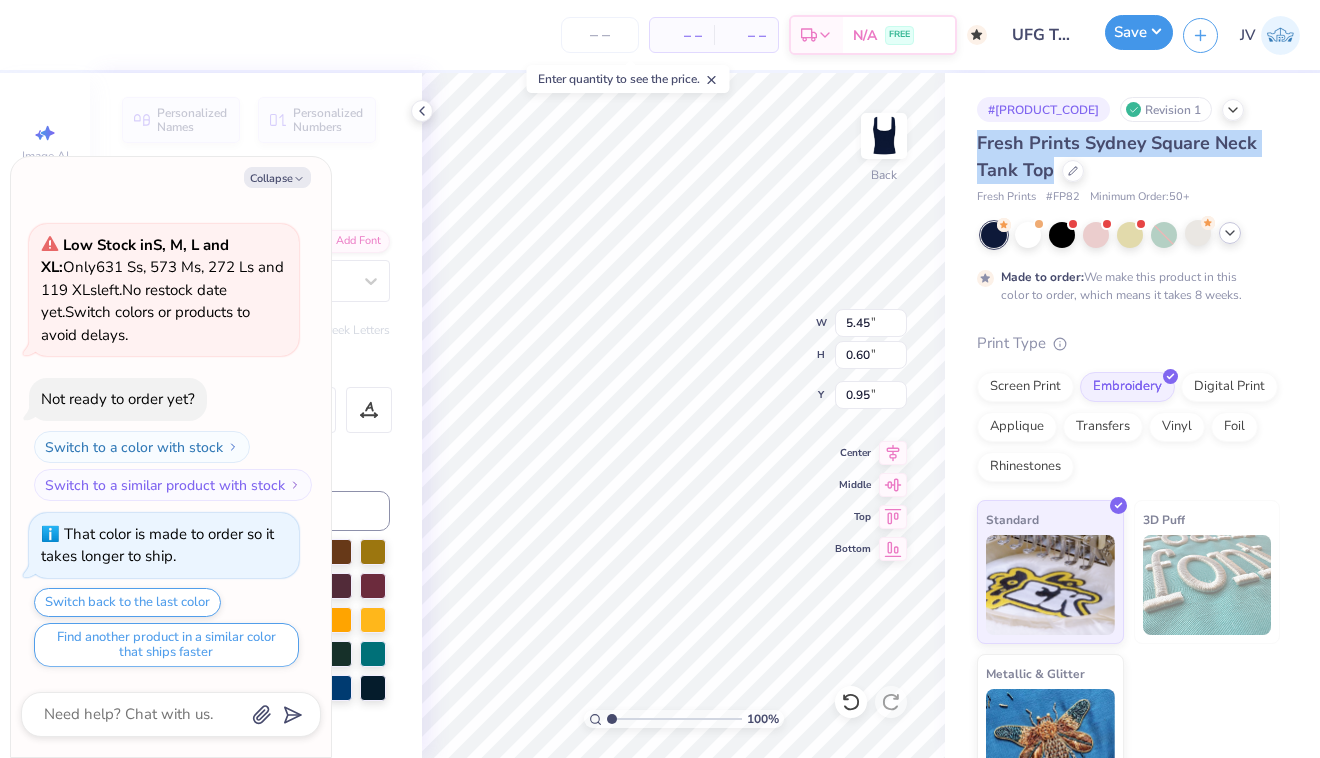 click on "Save" at bounding box center [1139, 32] 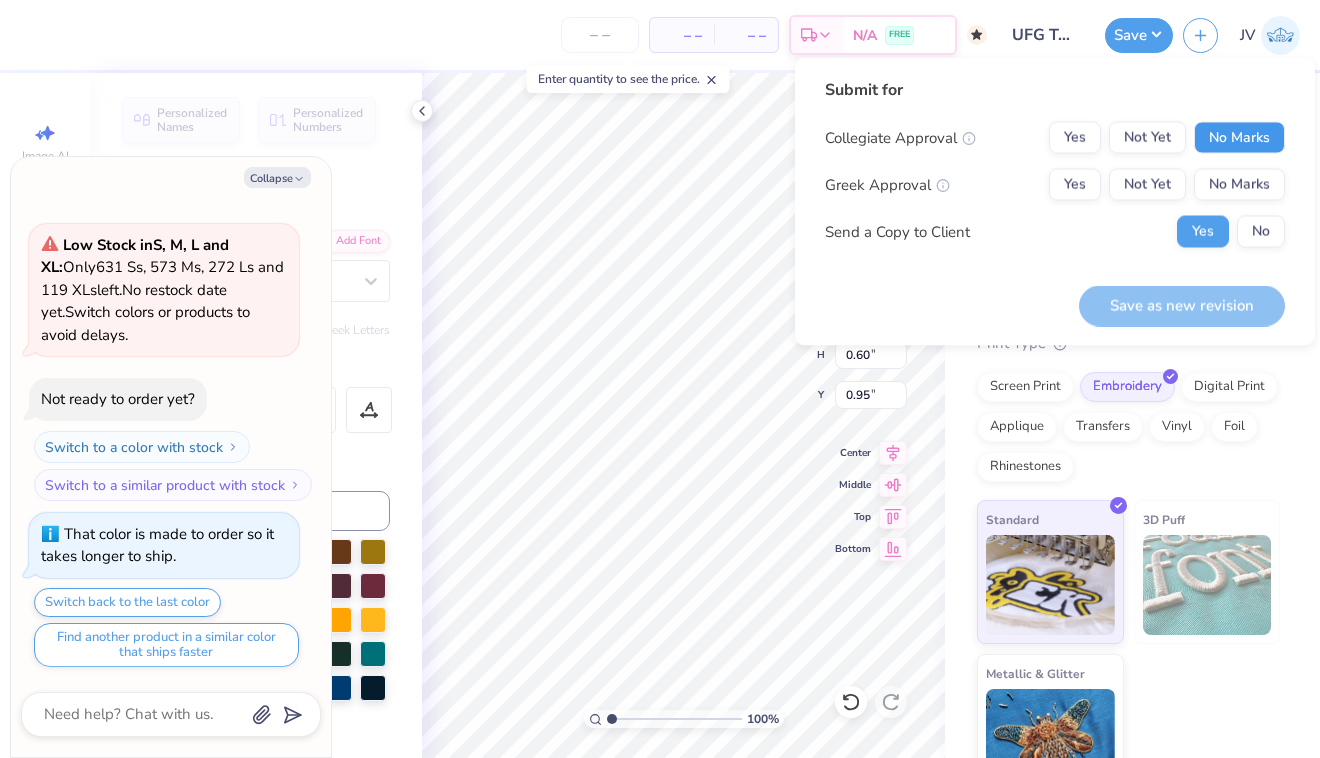 click on "No Marks" at bounding box center (1239, 138) 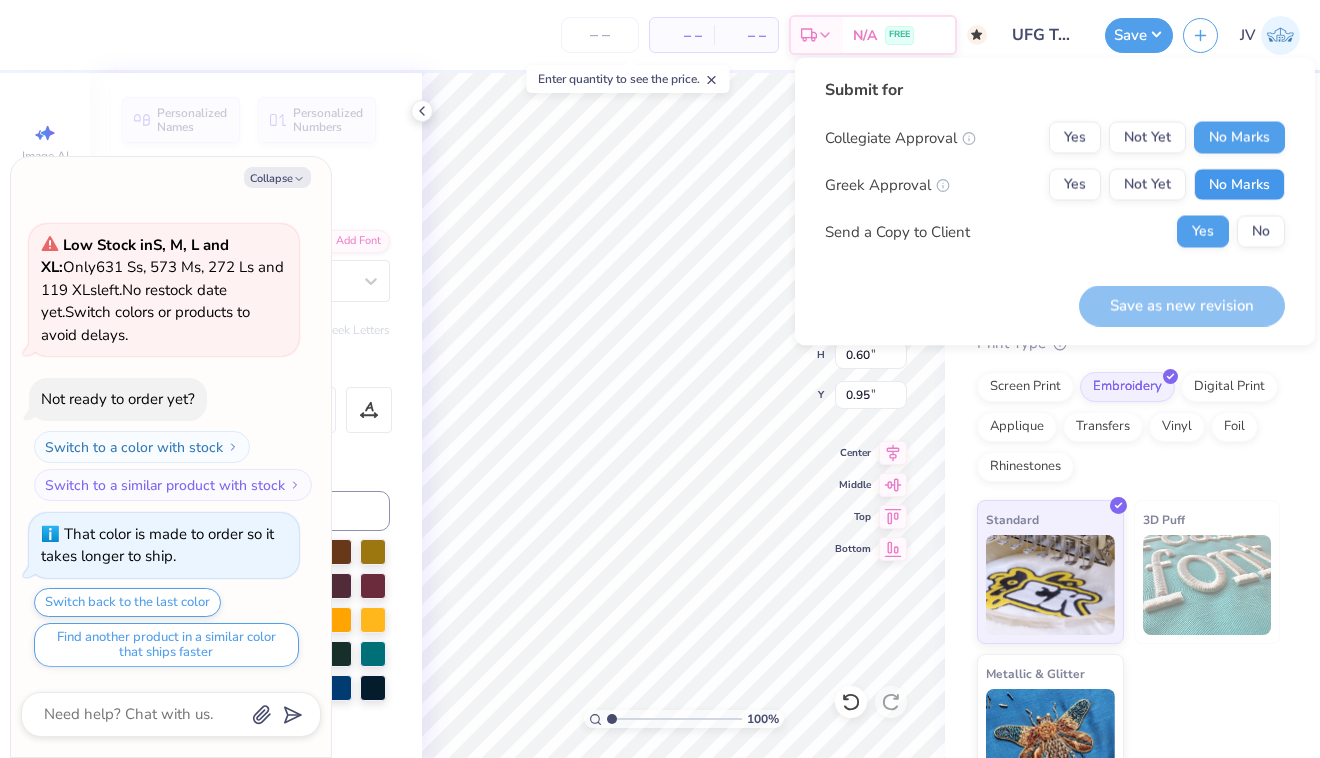 click on "No Marks" at bounding box center [1239, 185] 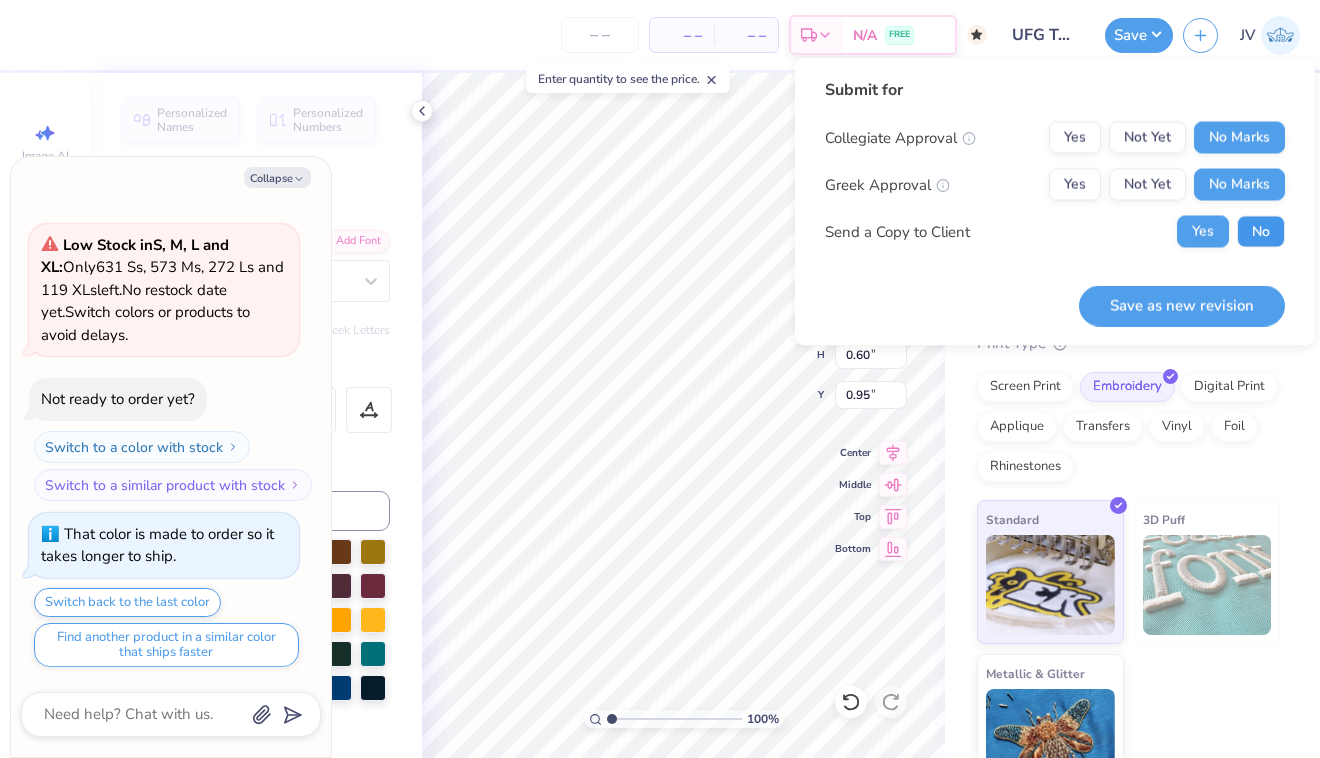 click on "No" at bounding box center [1261, 232] 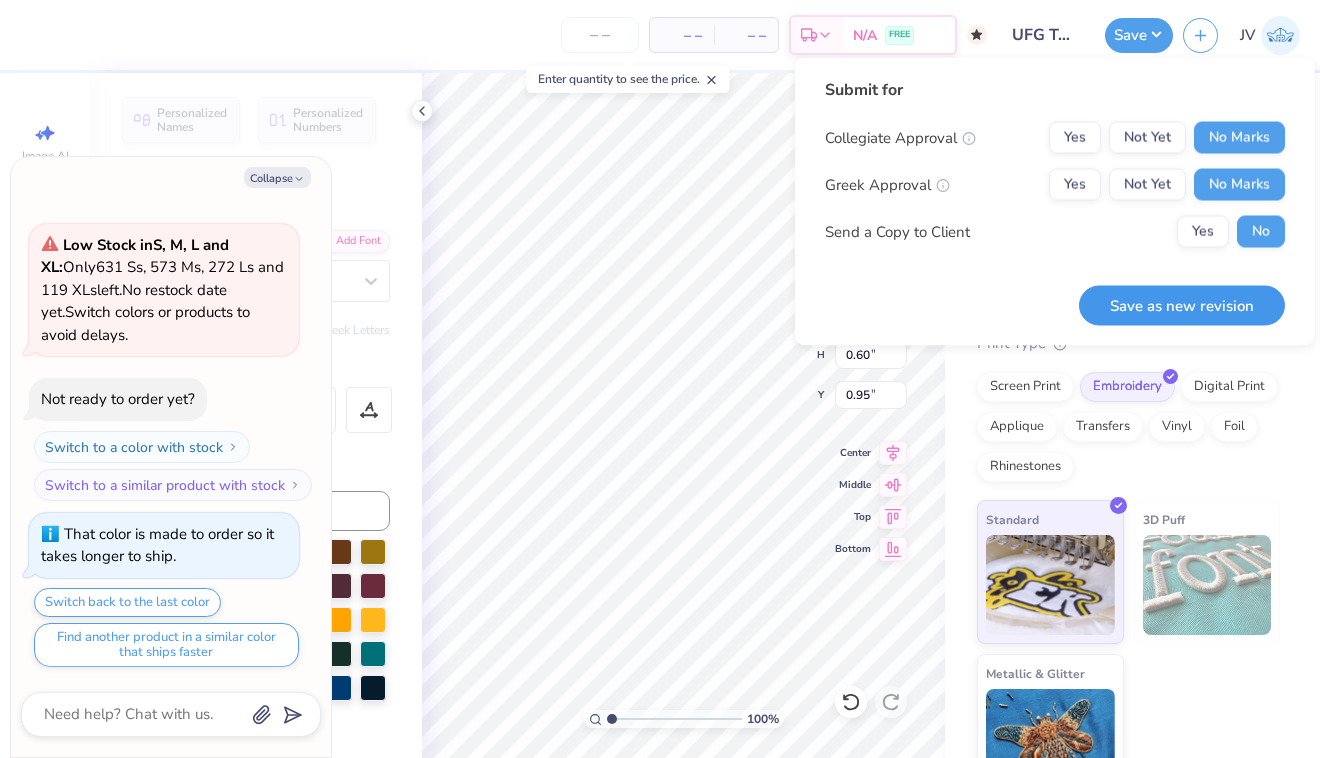 click on "Save as new revision" at bounding box center (1182, 305) 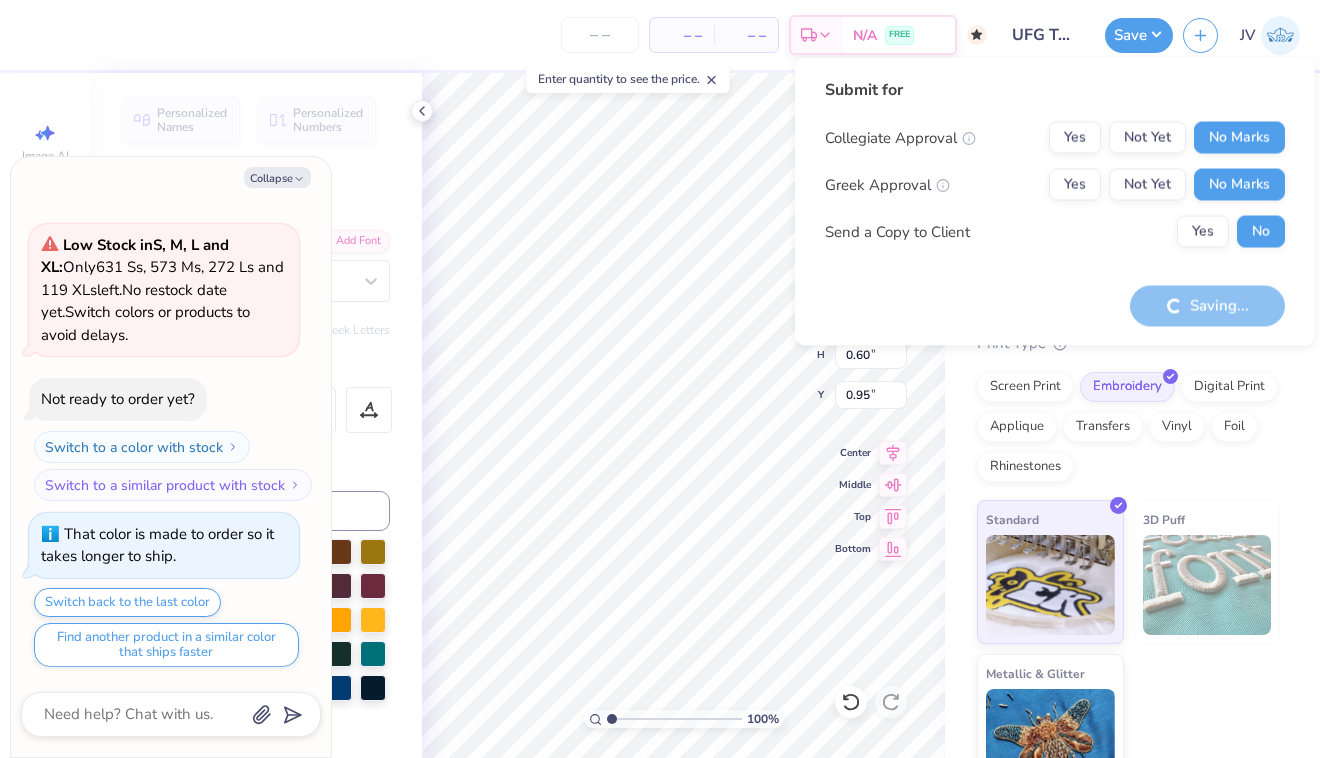 type on "x" 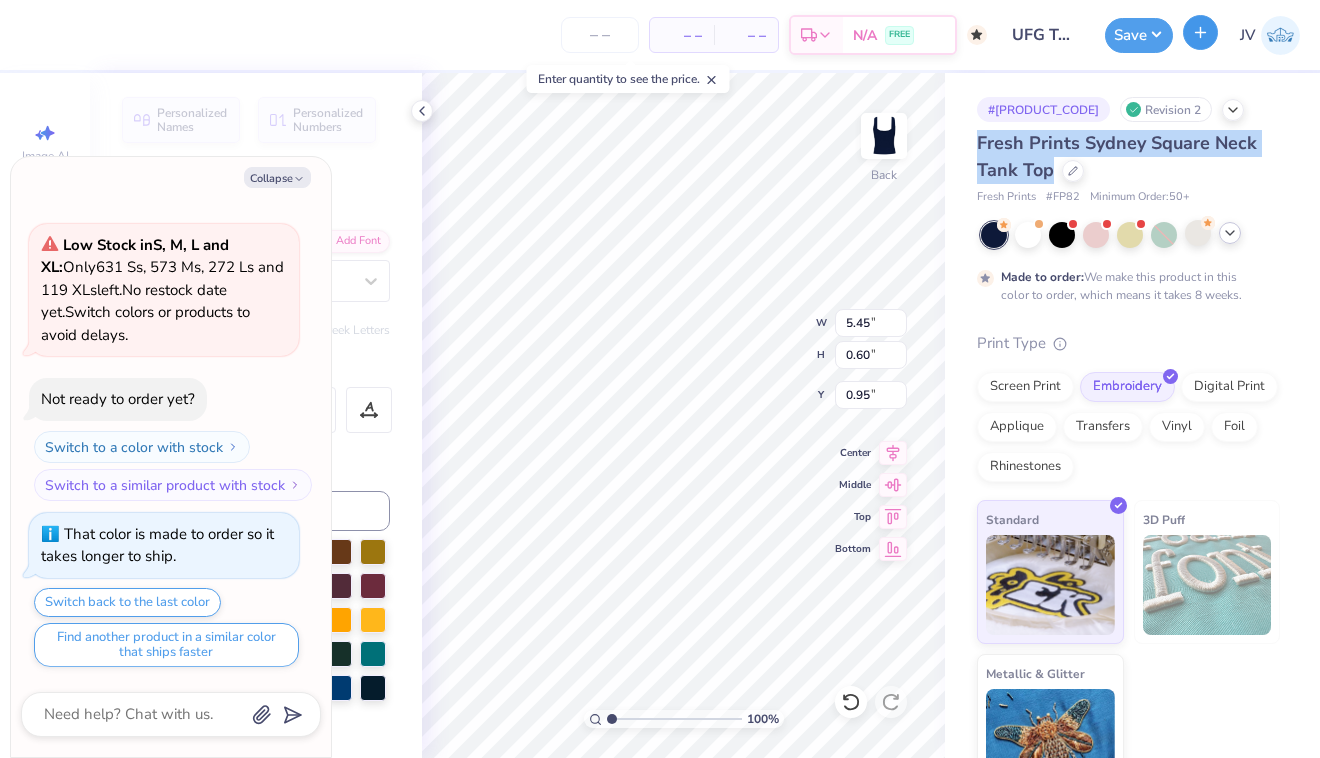 click at bounding box center [1200, 32] 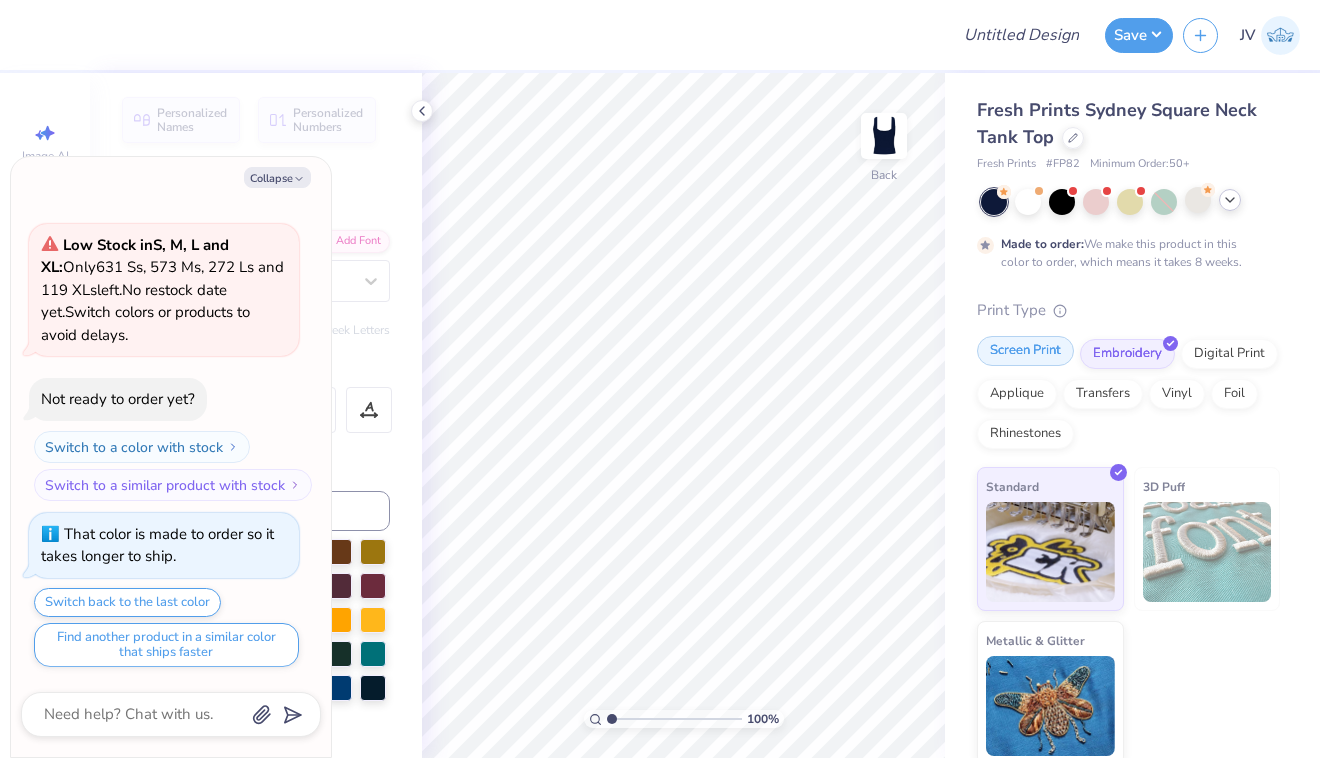 click on "Screen Print" at bounding box center (1025, 351) 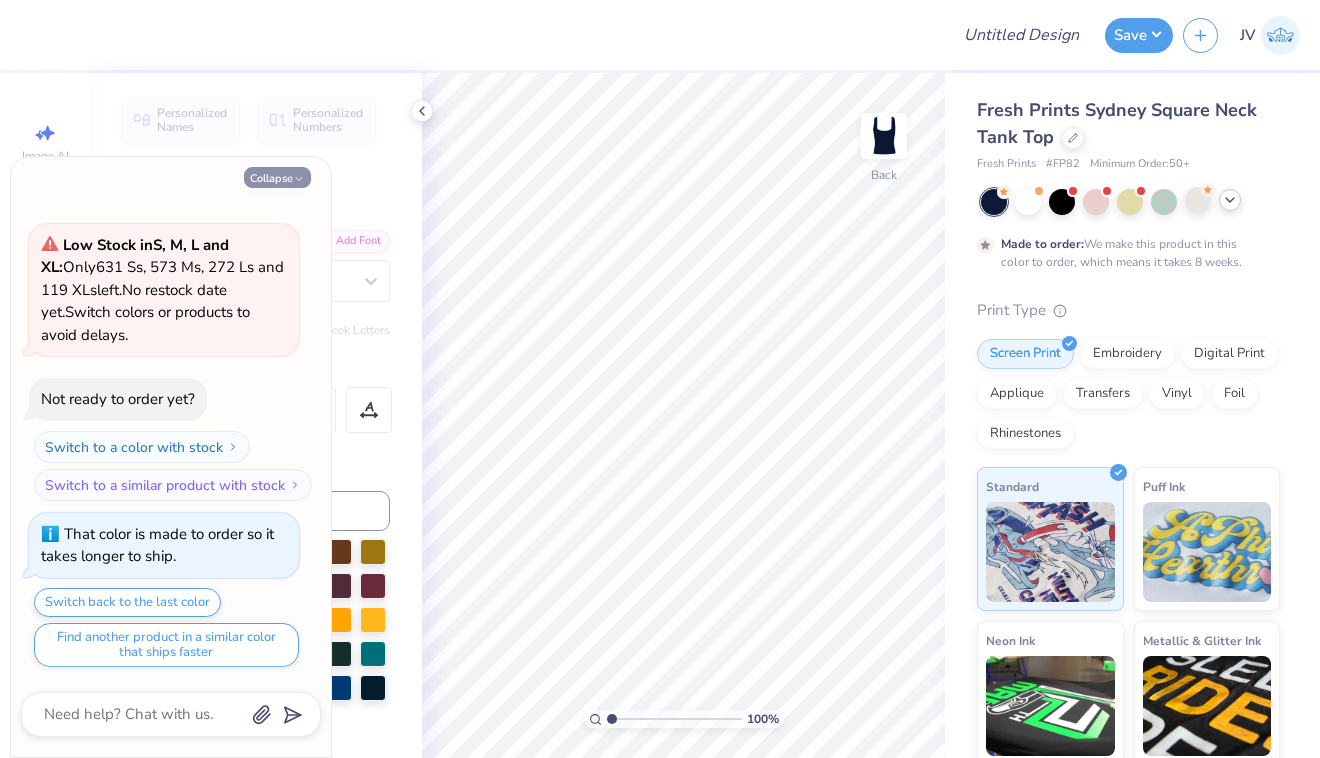 click on "Collapse" at bounding box center [277, 177] 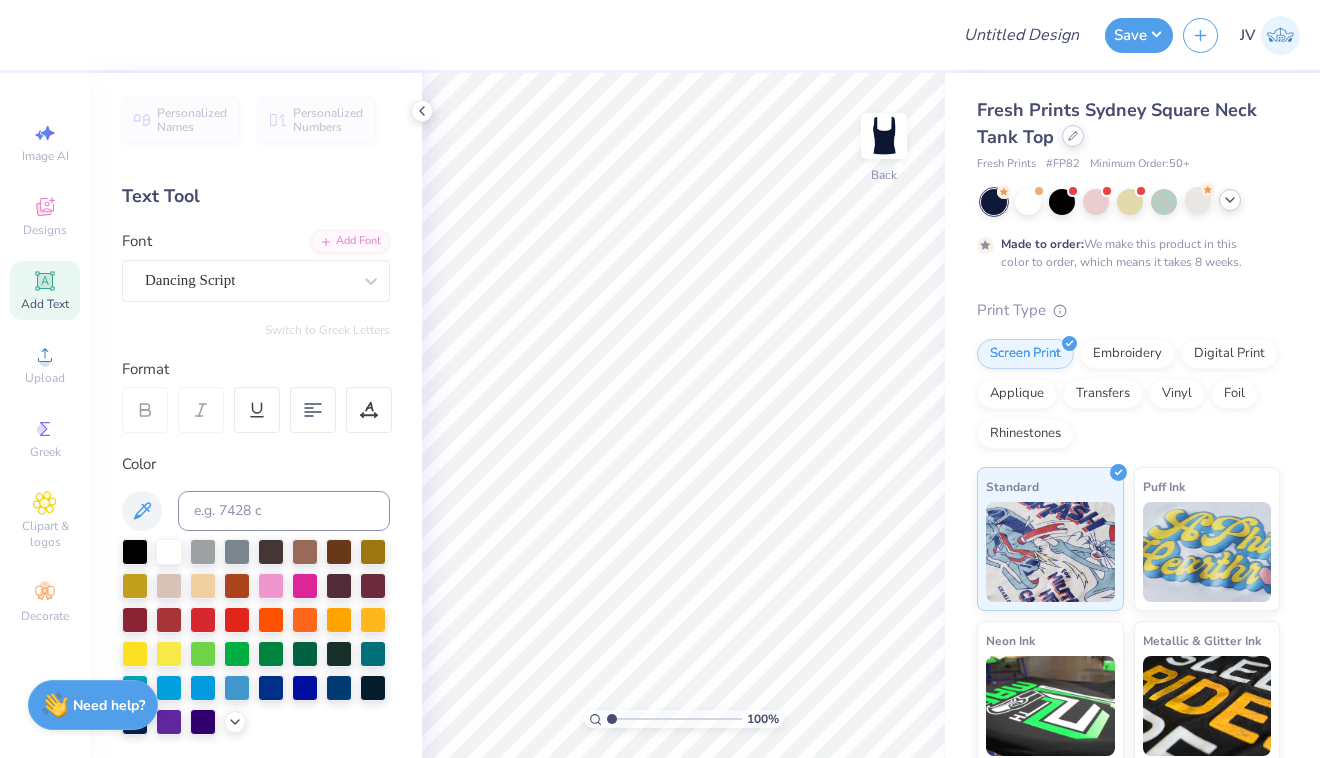 click at bounding box center (1073, 136) 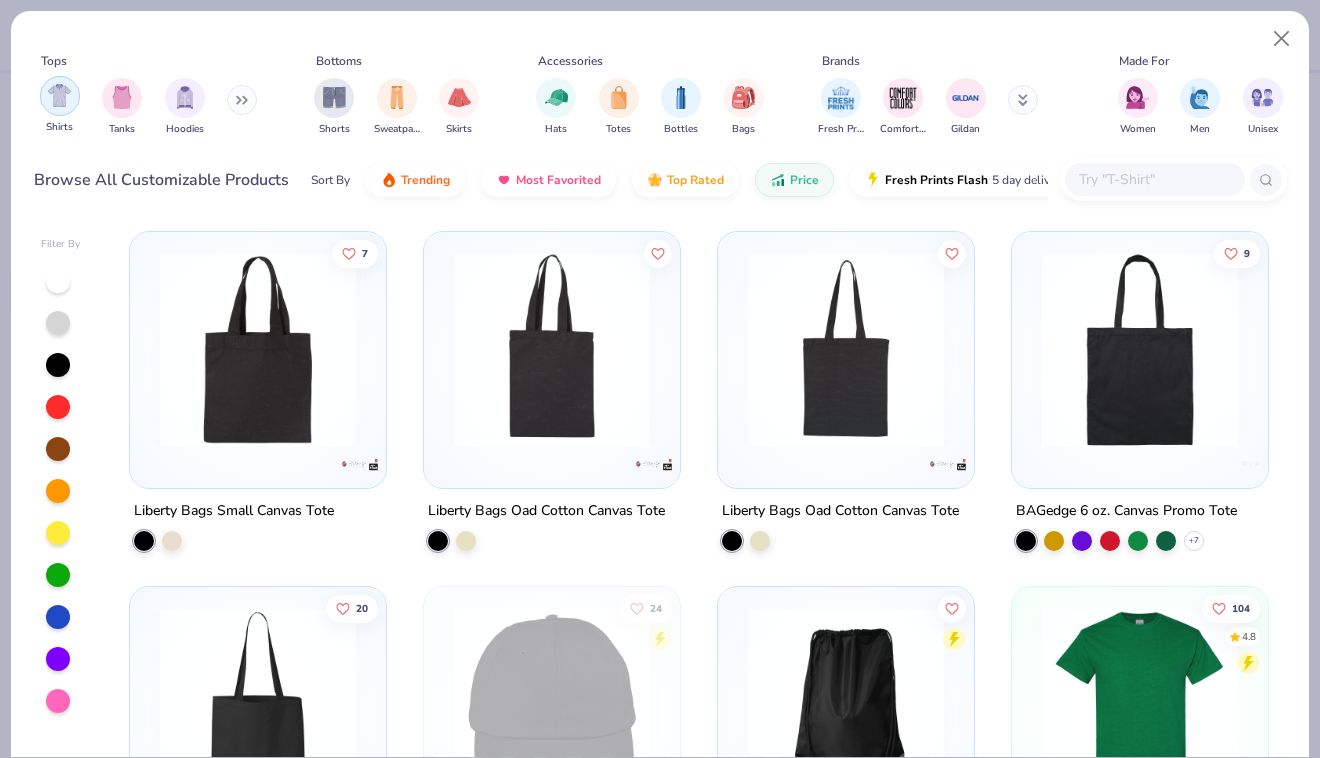 click at bounding box center [60, 96] 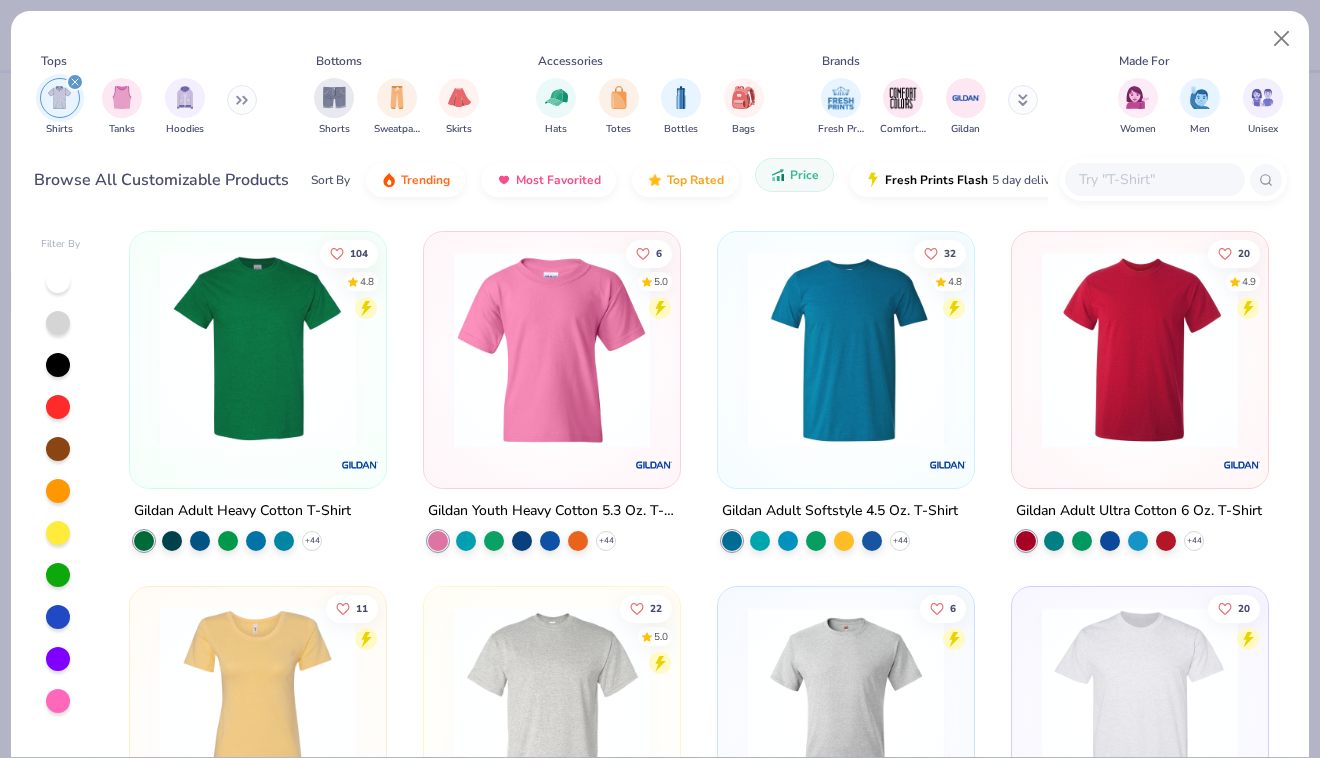 click 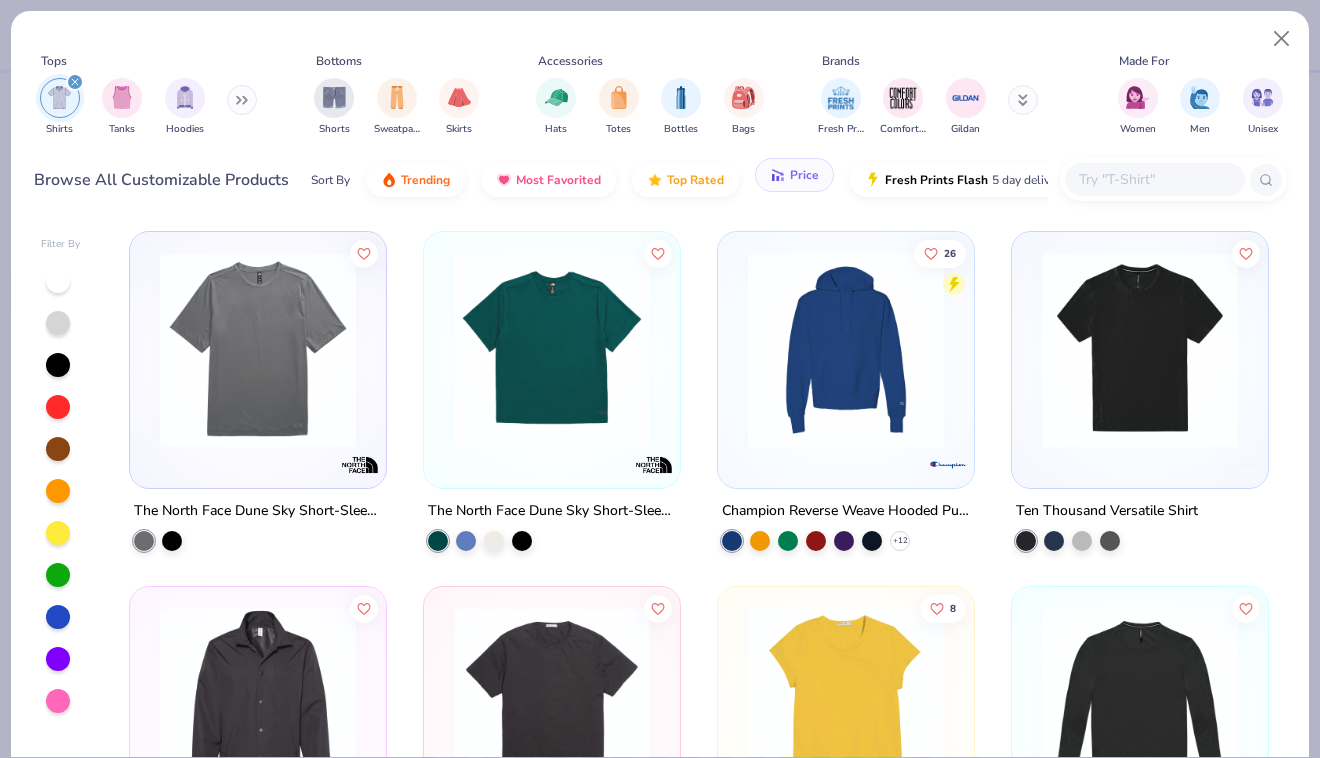 click 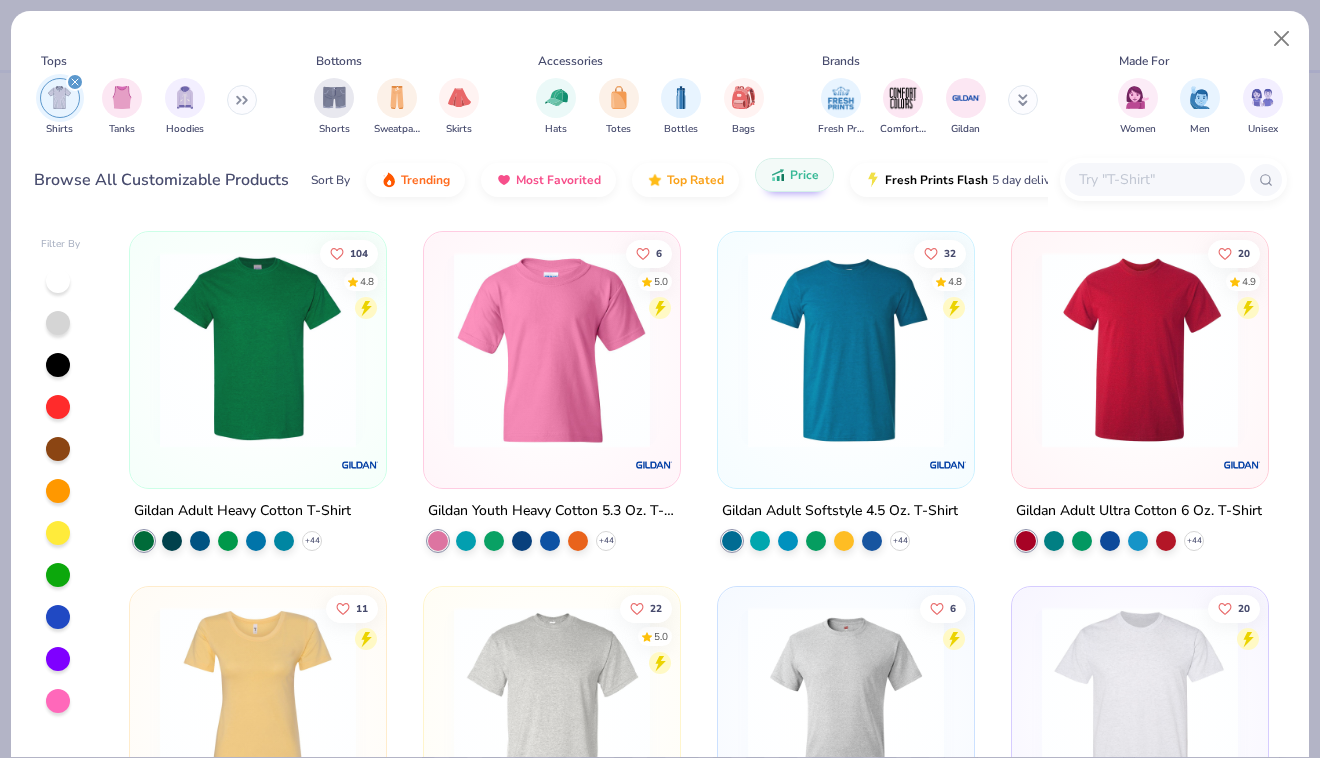 click on "104 4.8" at bounding box center [350, 279] 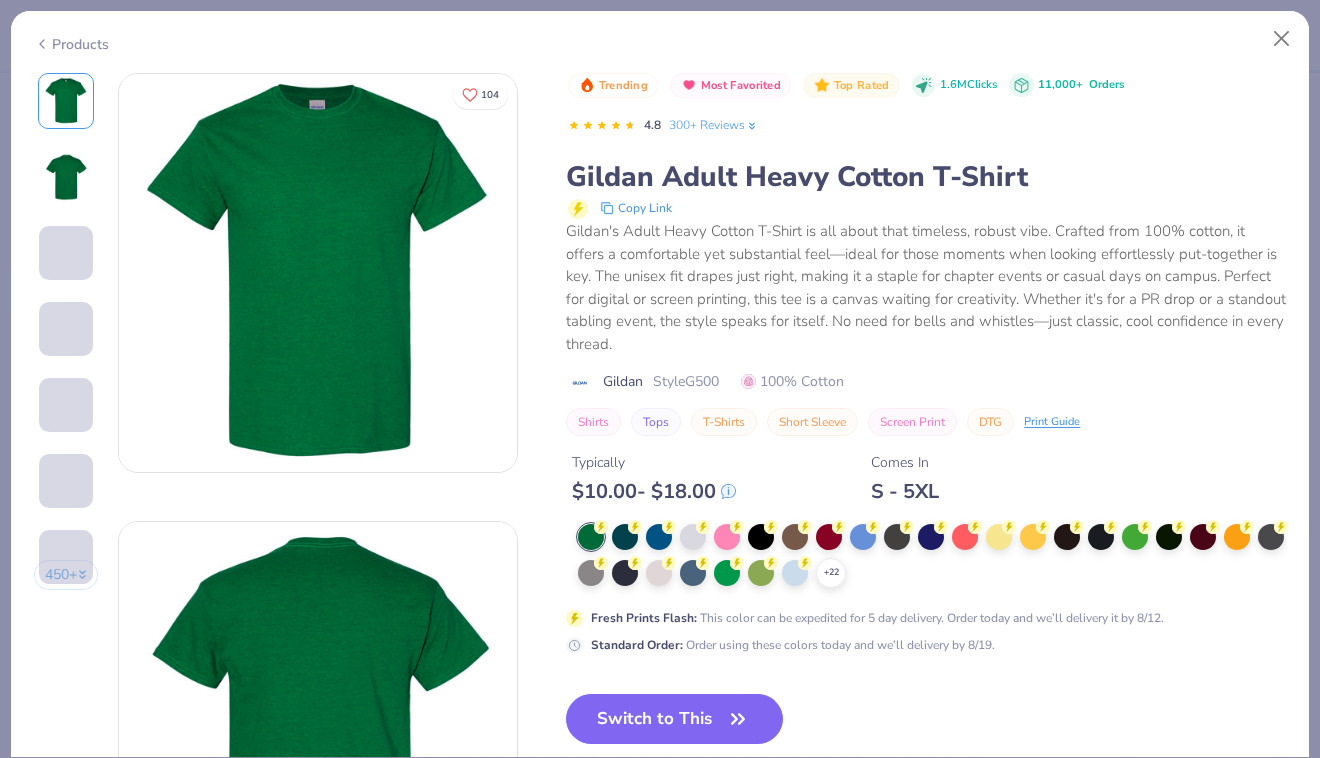 click on "+ 22" at bounding box center [932, 556] 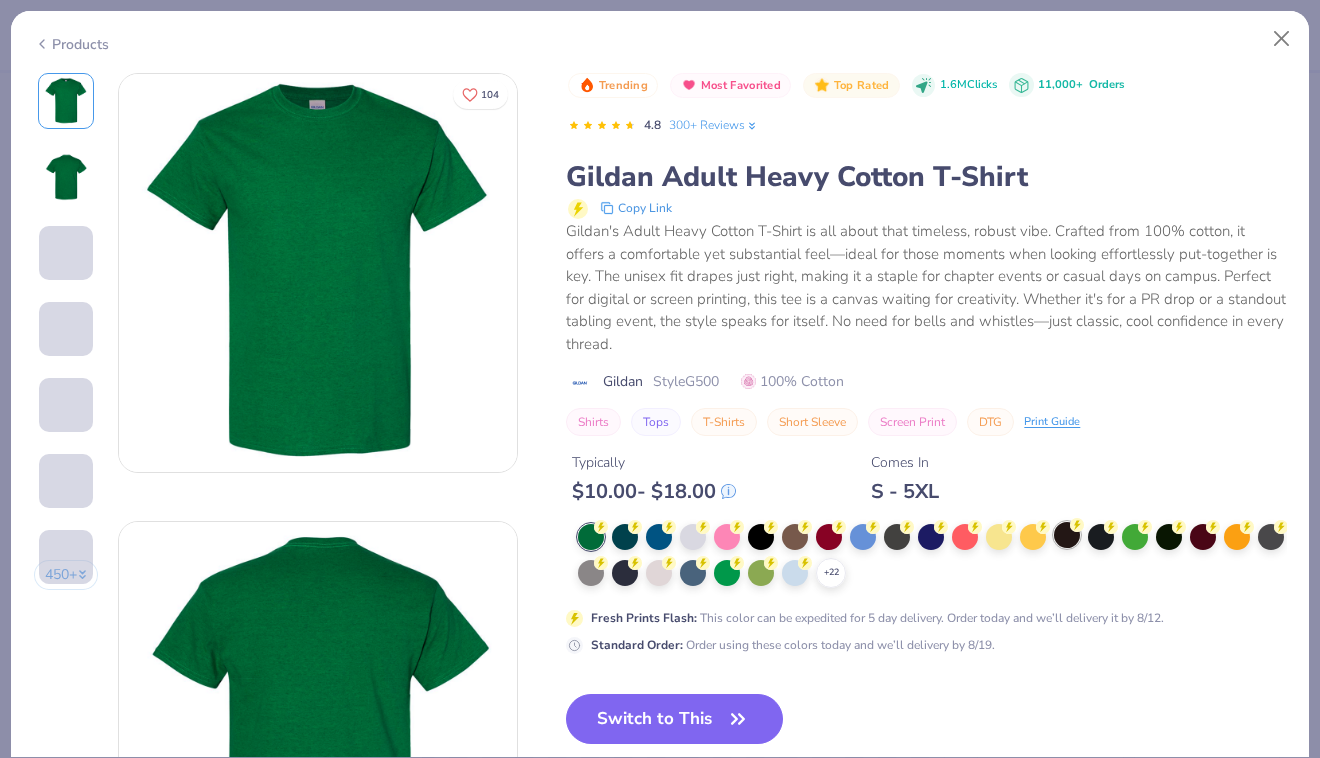 click at bounding box center [1067, 535] 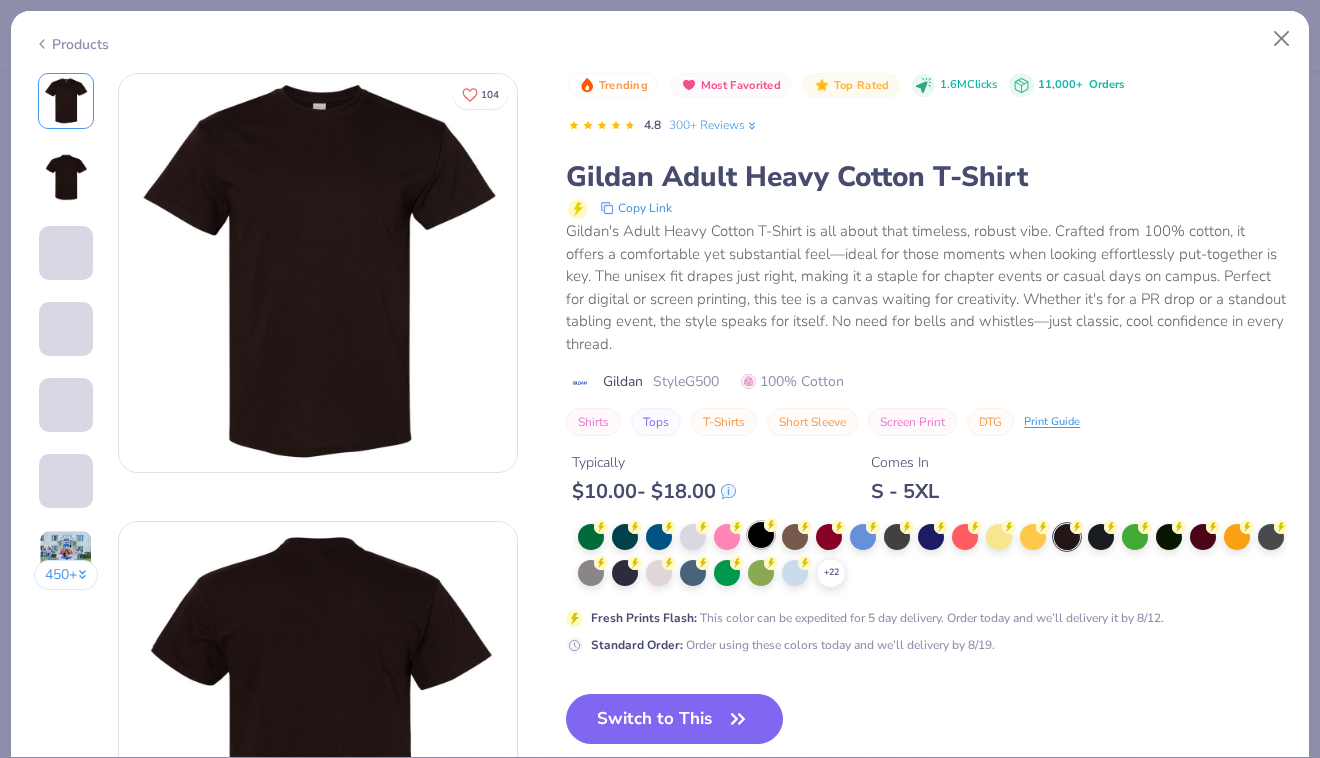 scroll, scrollTop: 0, scrollLeft: 0, axis: both 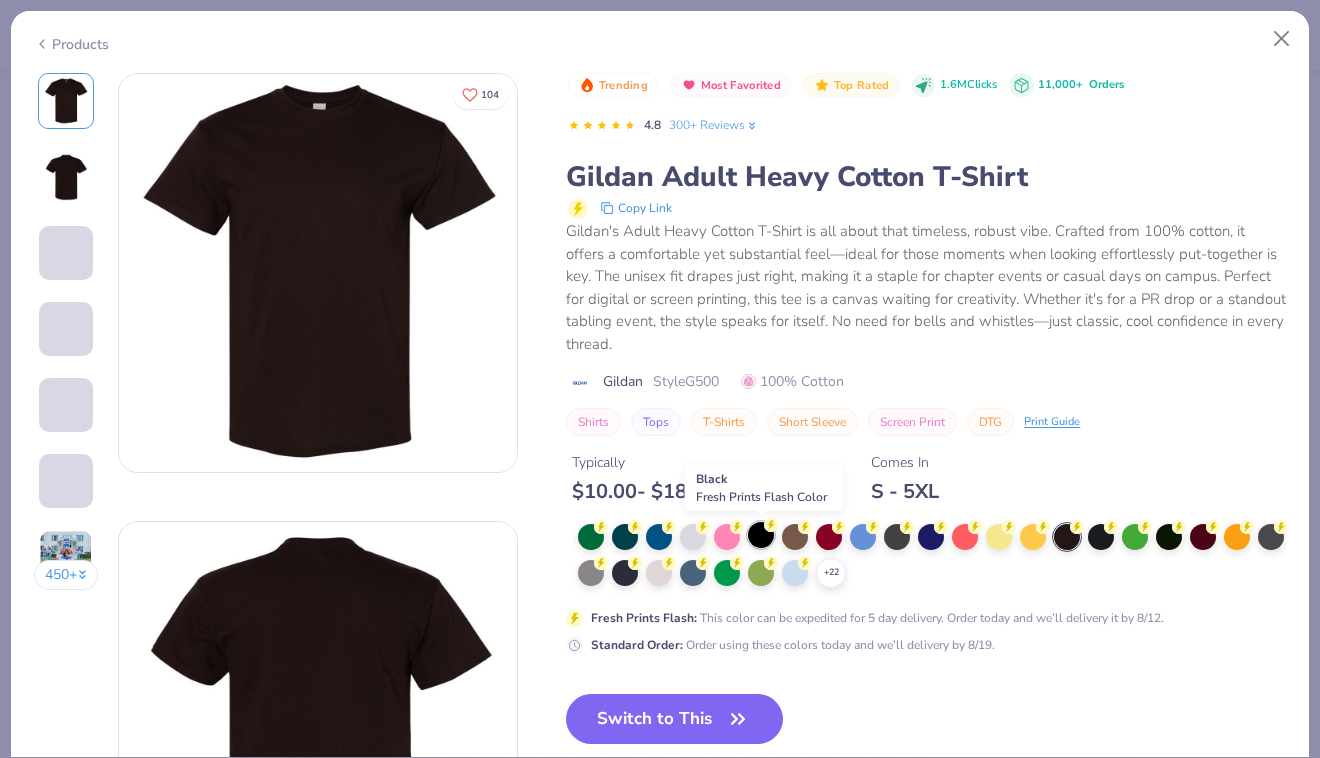 click at bounding box center (761, 535) 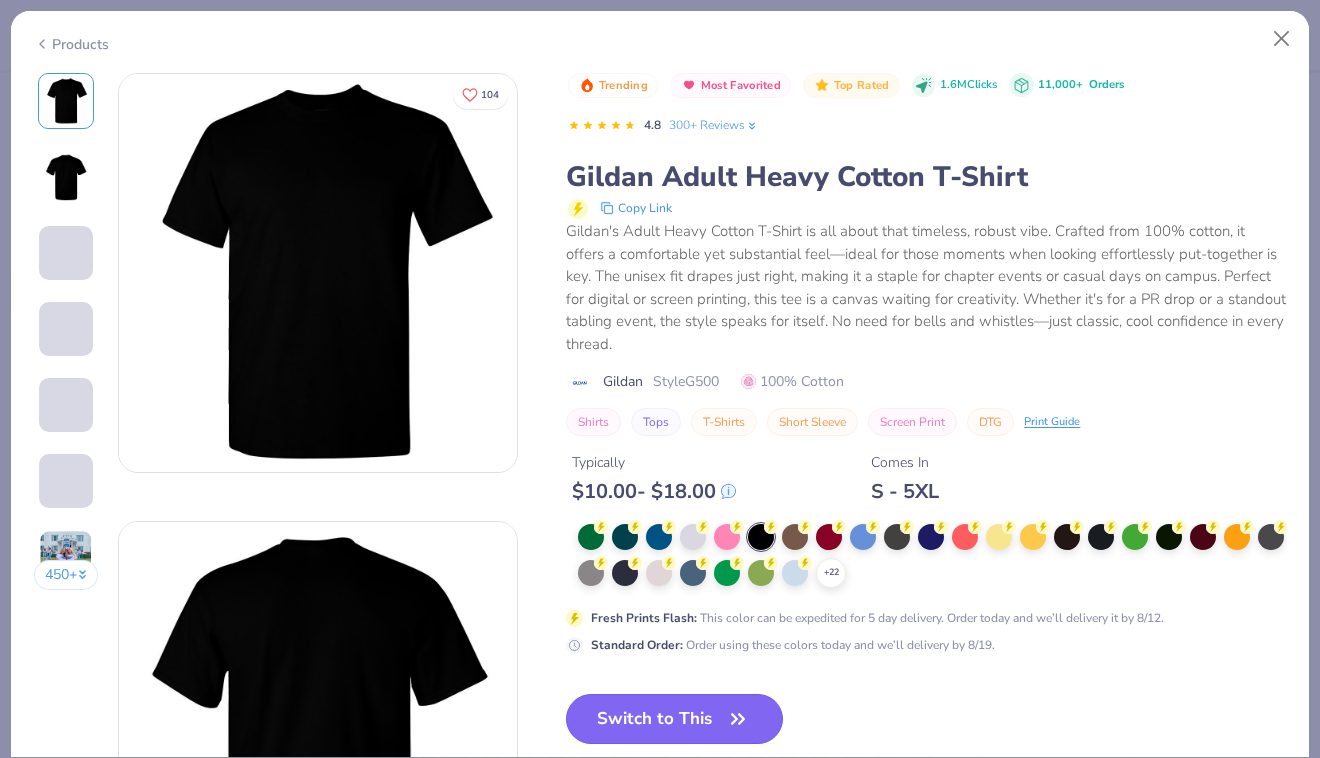 click on "Switch to This" at bounding box center [674, 719] 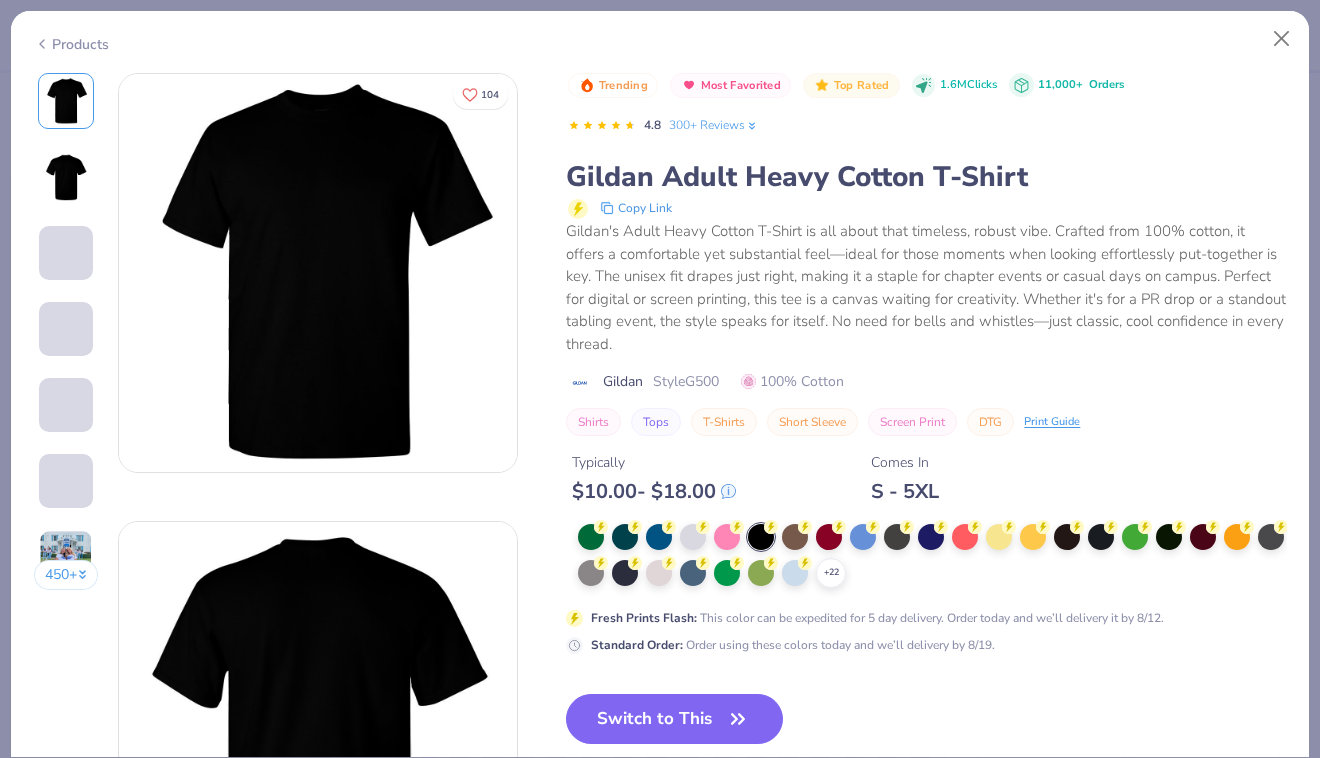 scroll, scrollTop: 161, scrollLeft: 0, axis: vertical 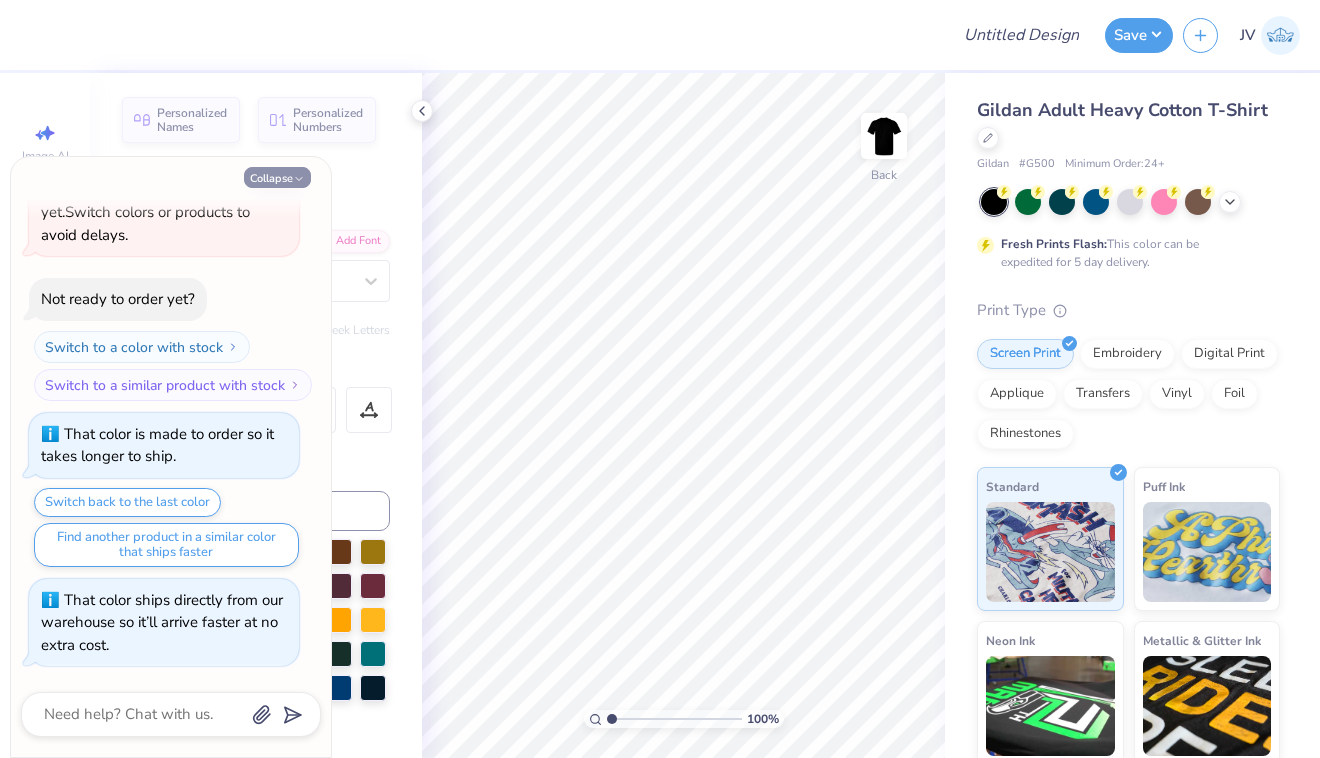 click on "Collapse" at bounding box center [277, 177] 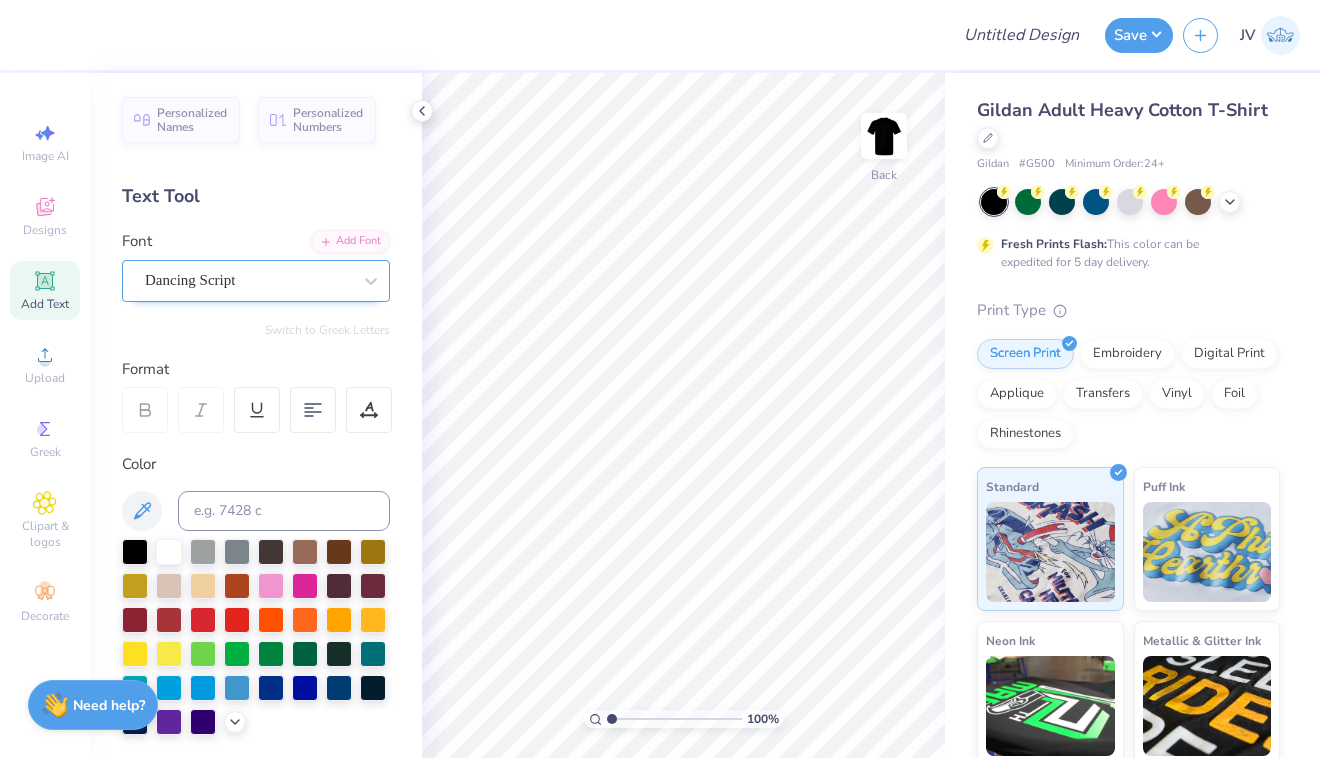 click on "Dancing Script" at bounding box center [248, 280] 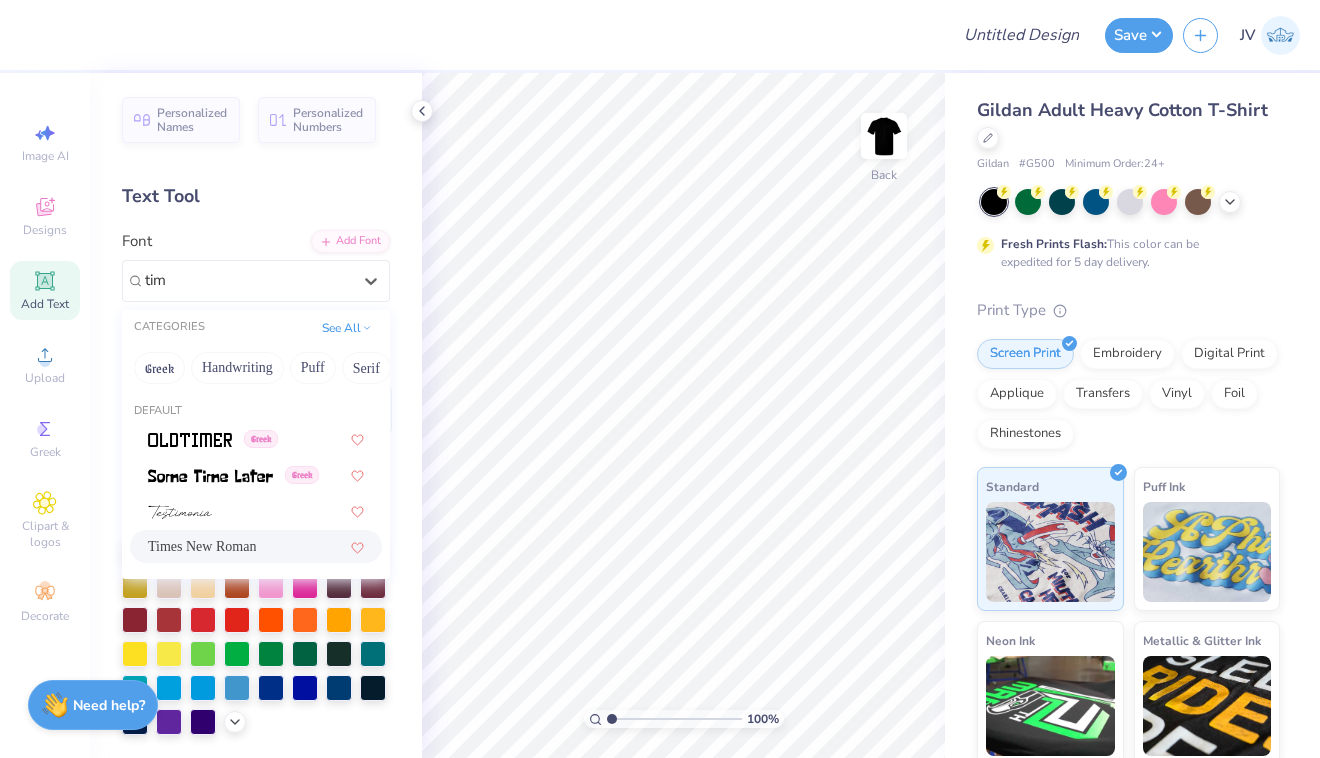 click on "Times New Roman" at bounding box center [256, 546] 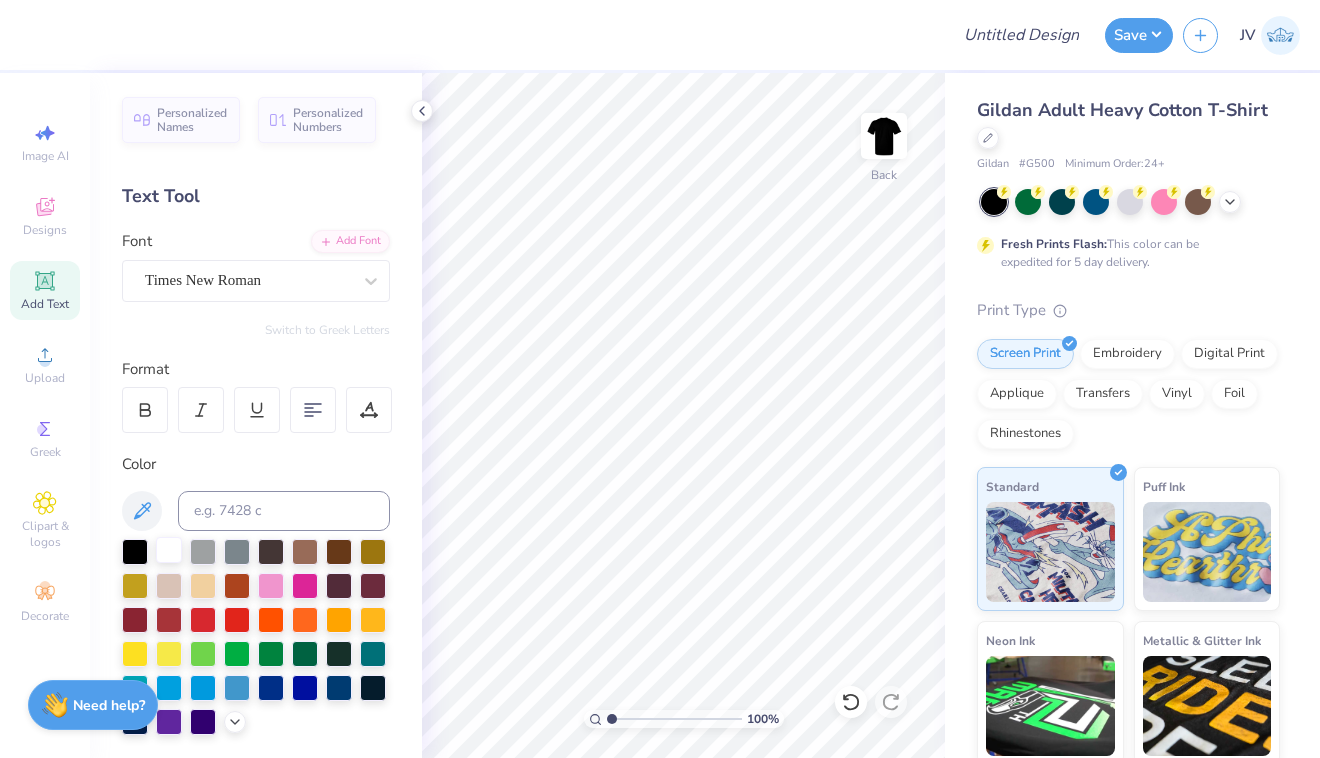 click at bounding box center (169, 550) 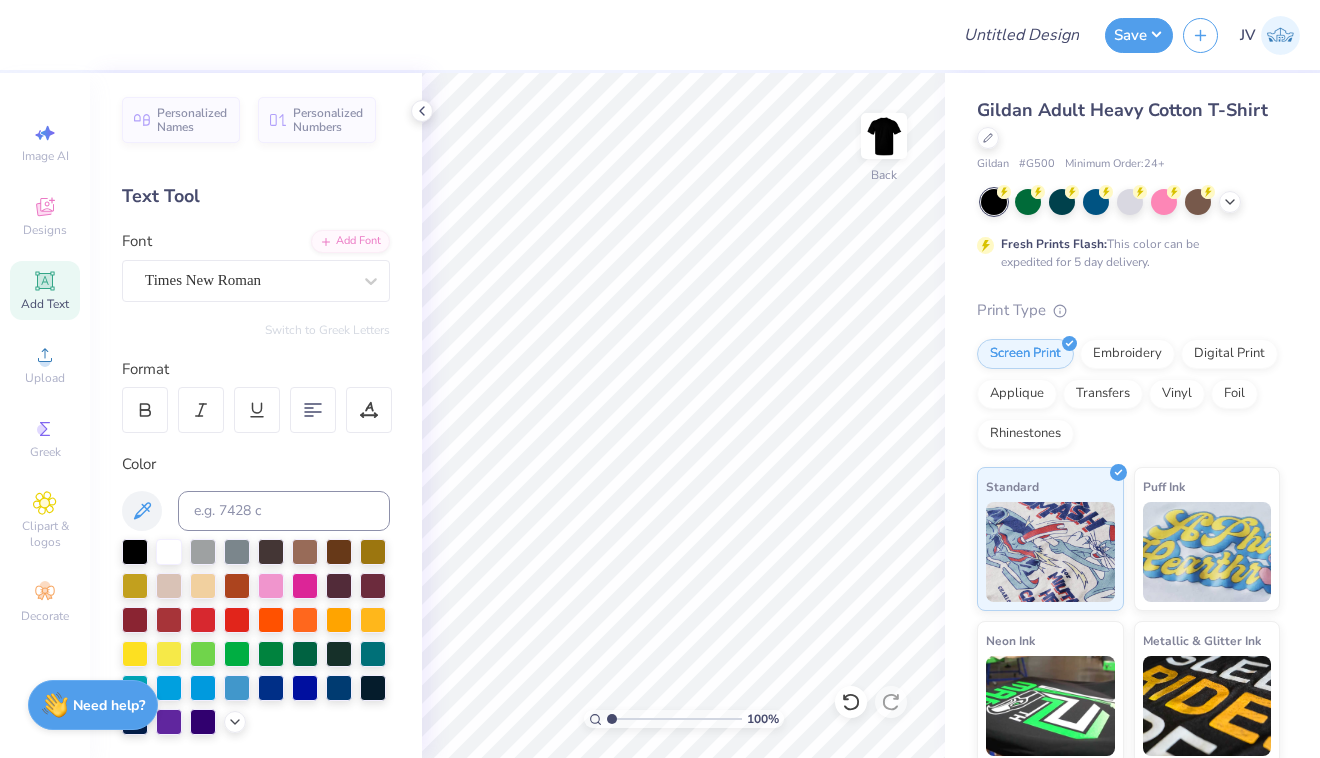click on "Add Text" at bounding box center [45, 290] 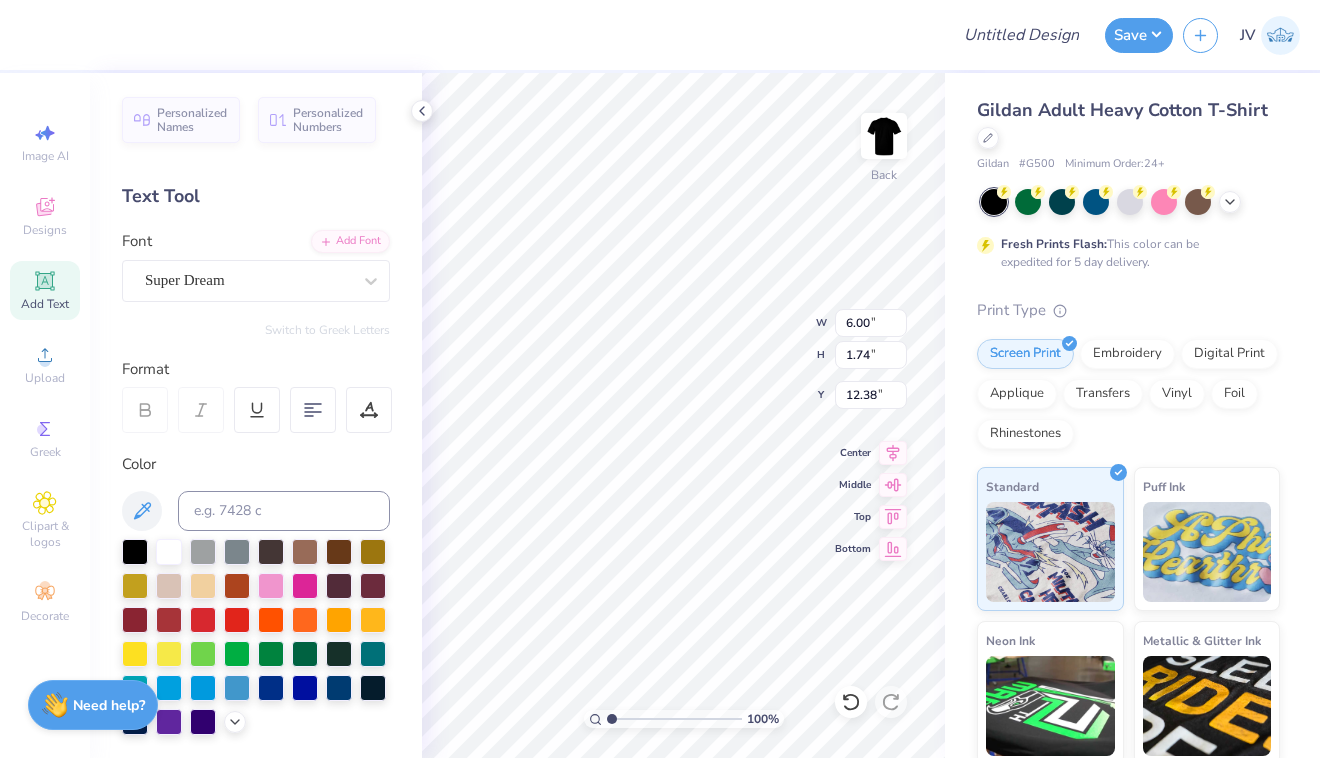 paste on "University Fashion Group" 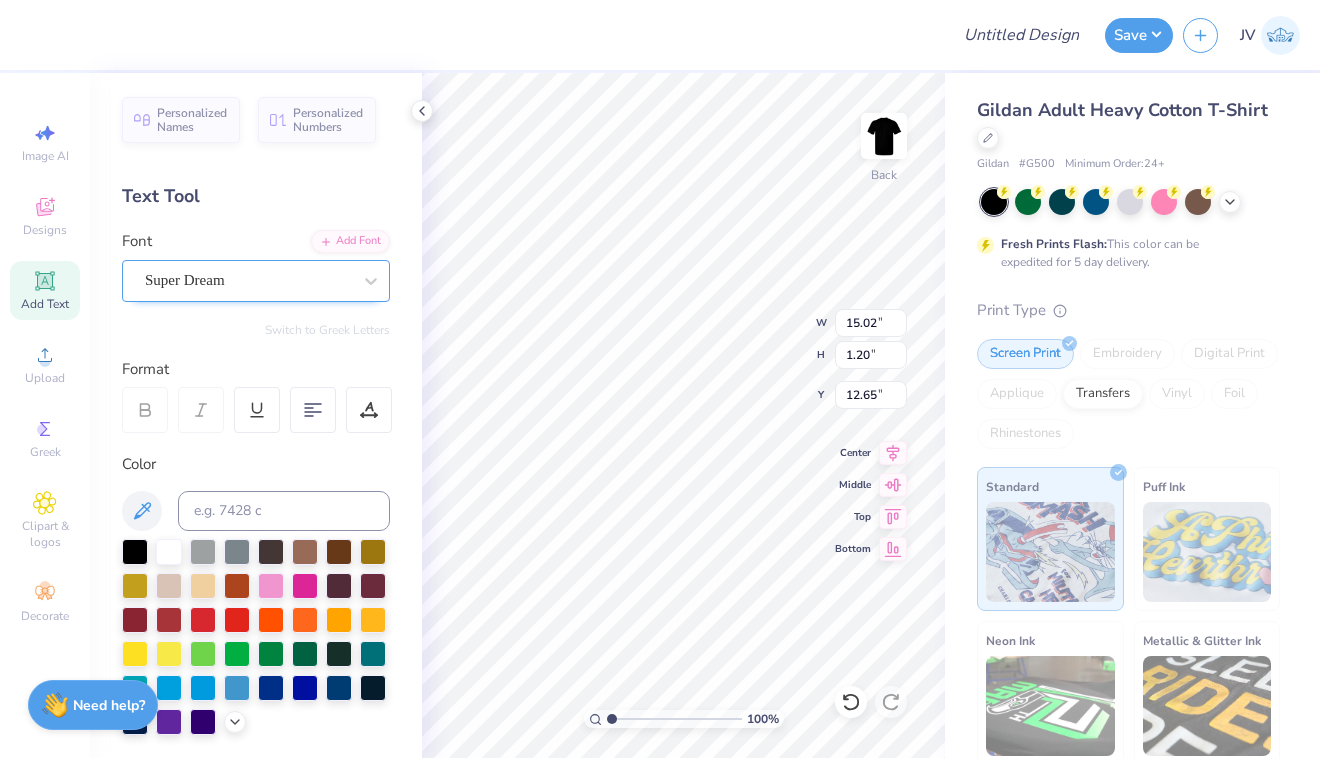 click on "Super Dream" at bounding box center [248, 280] 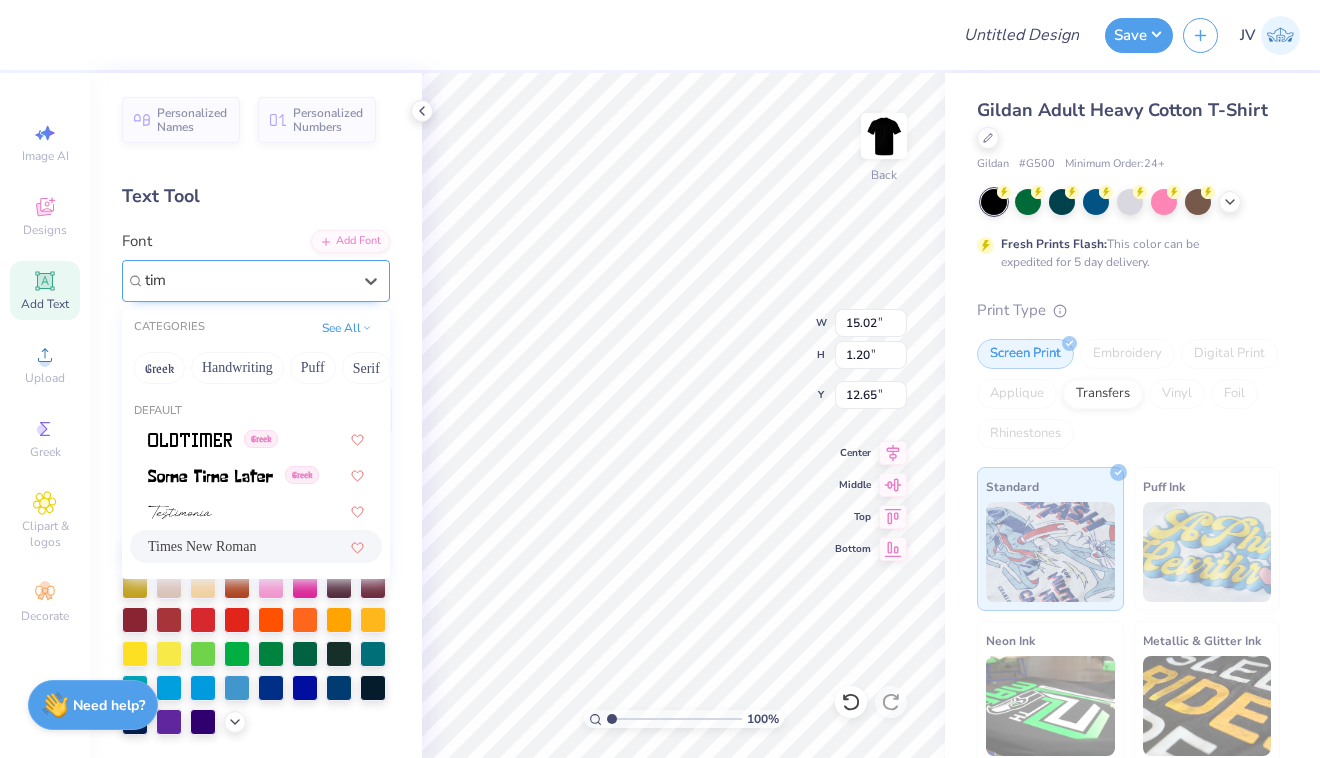 click on "Times New Roman" at bounding box center [202, 546] 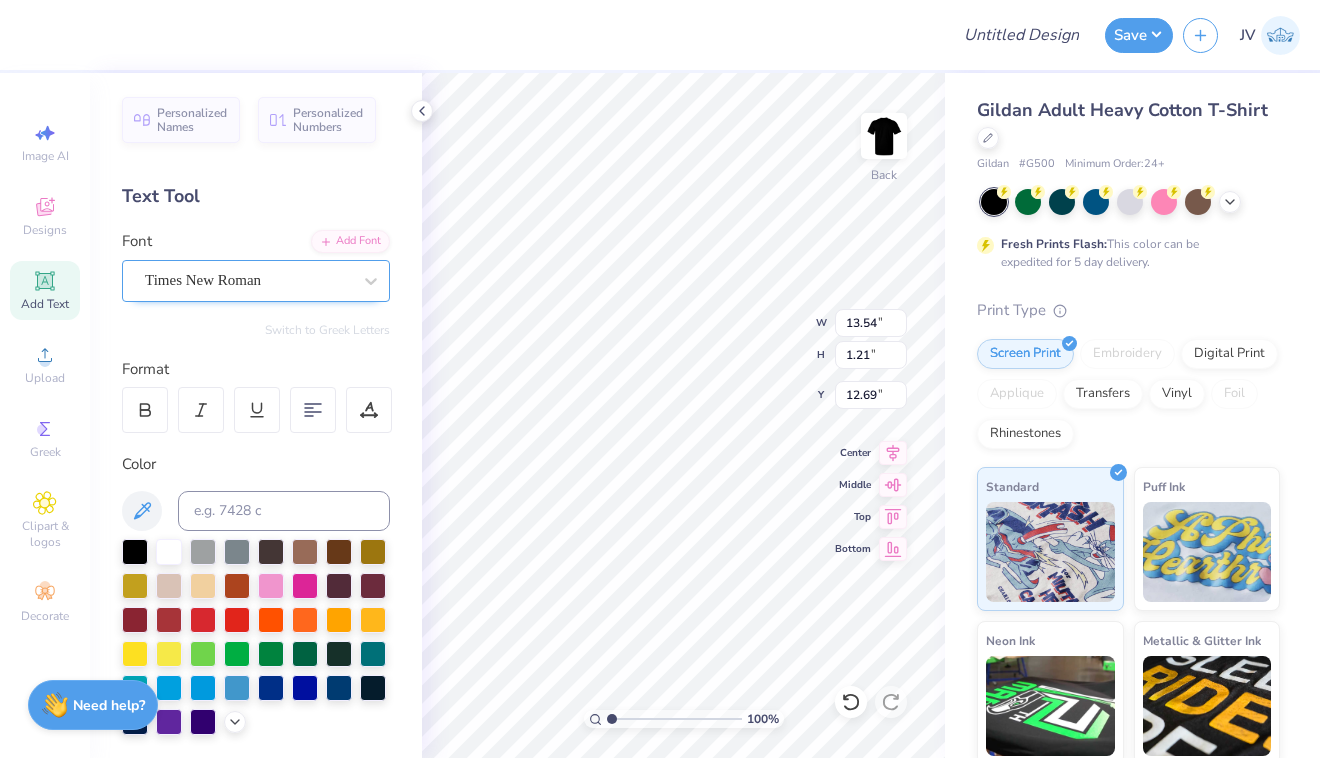 type on "12.31" 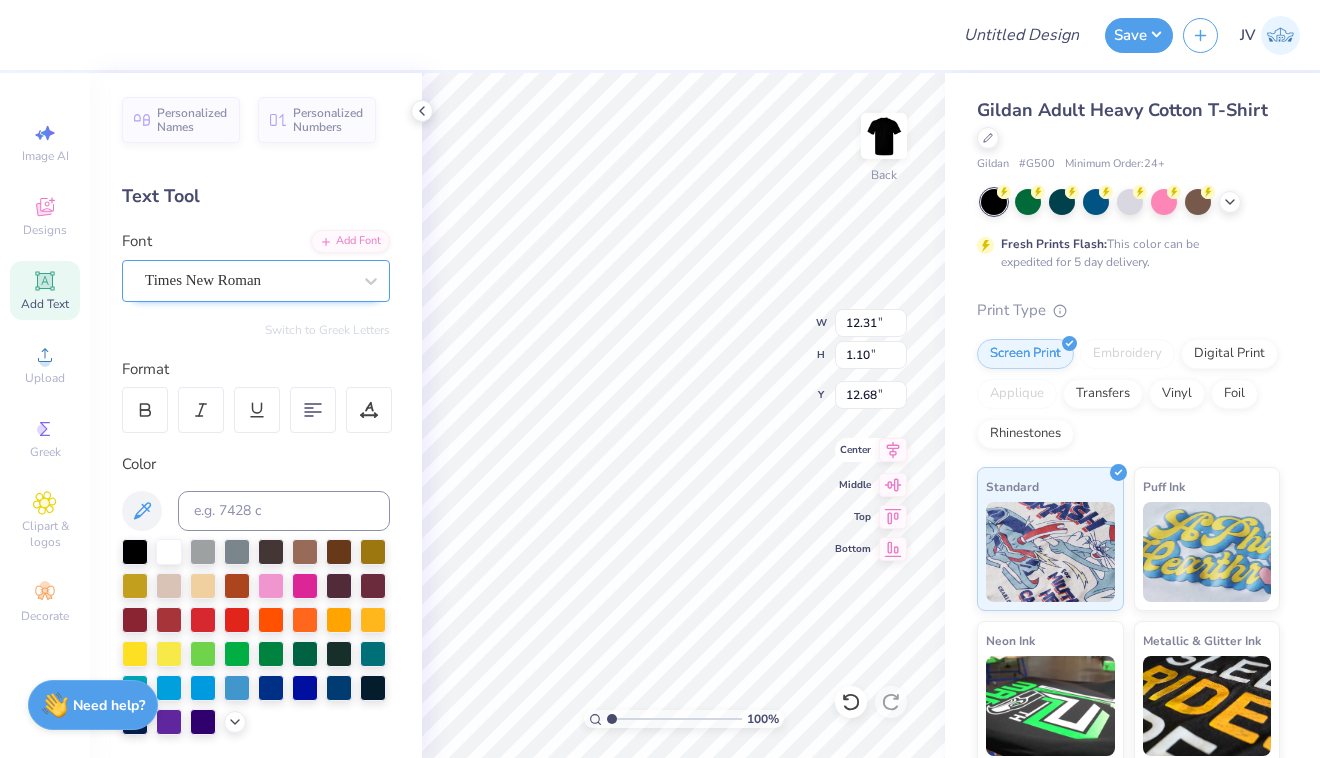 click 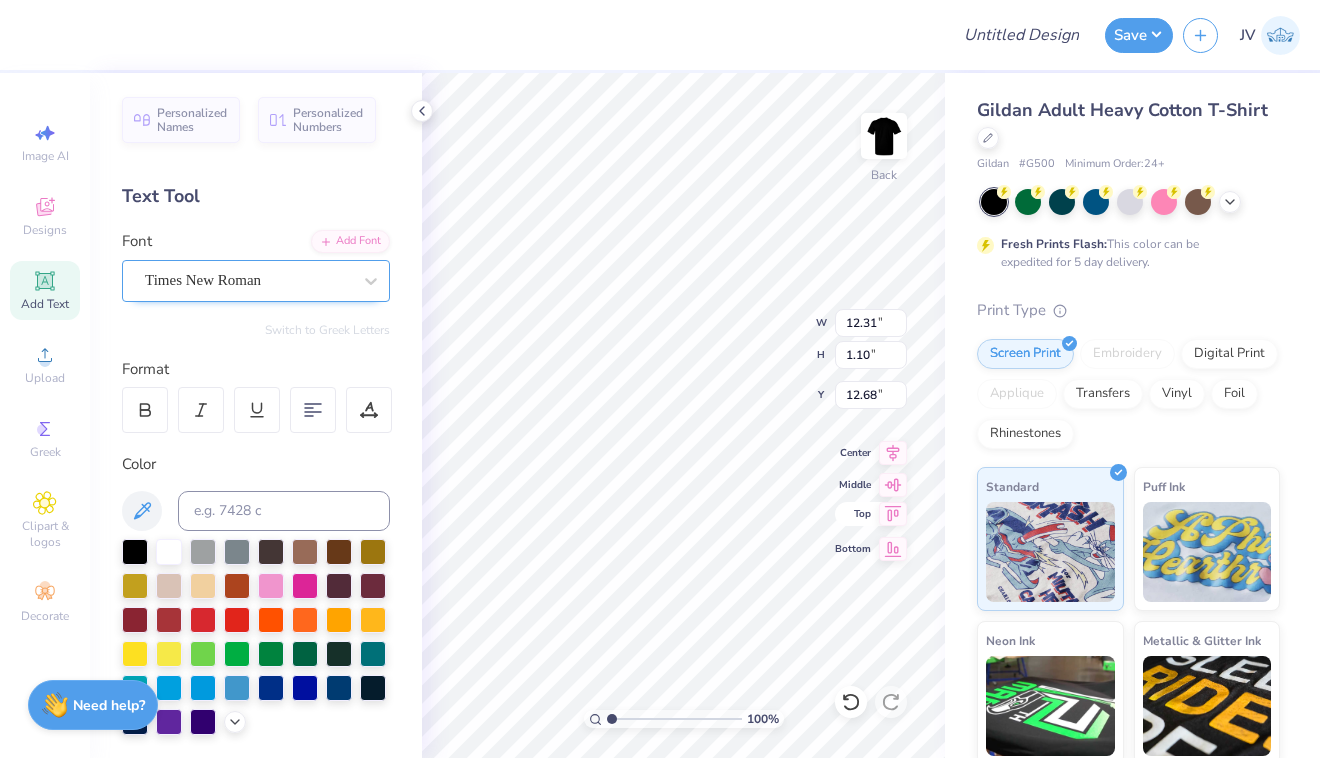 click 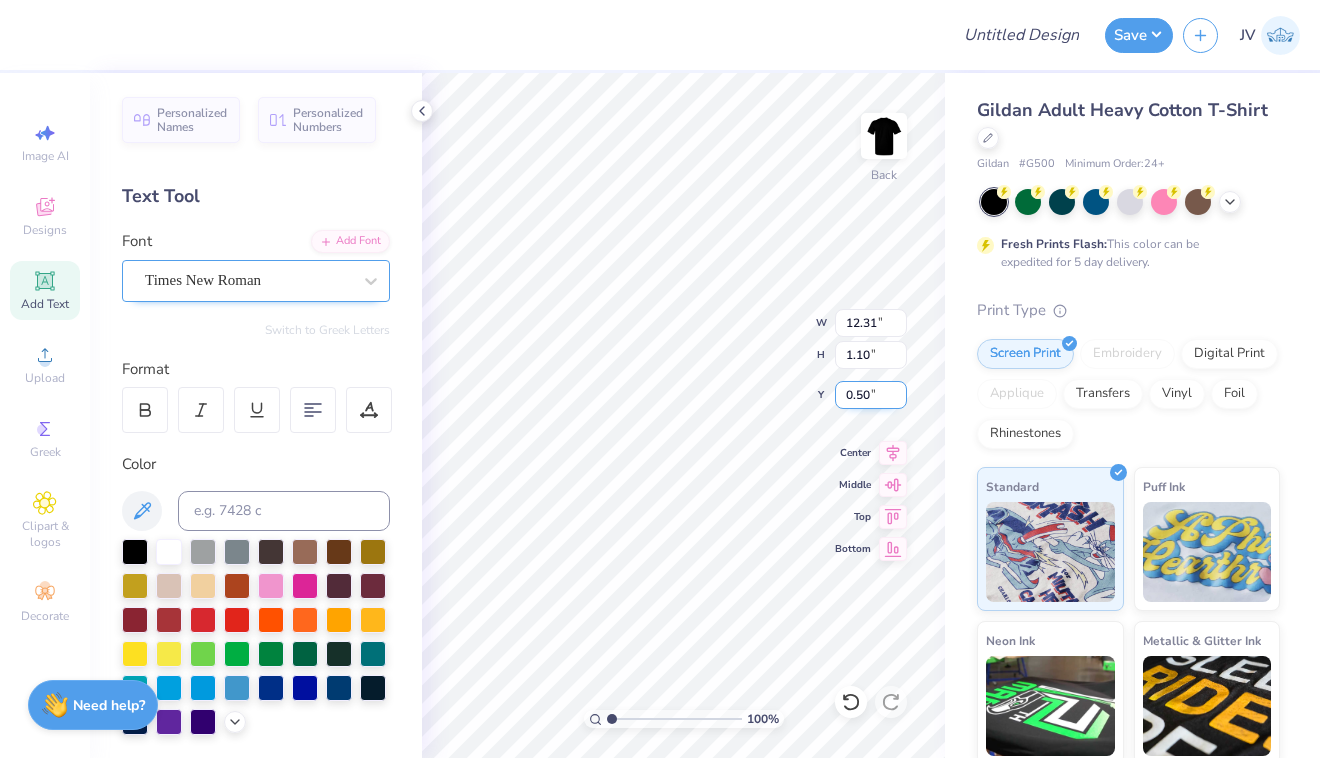 type on "3.00" 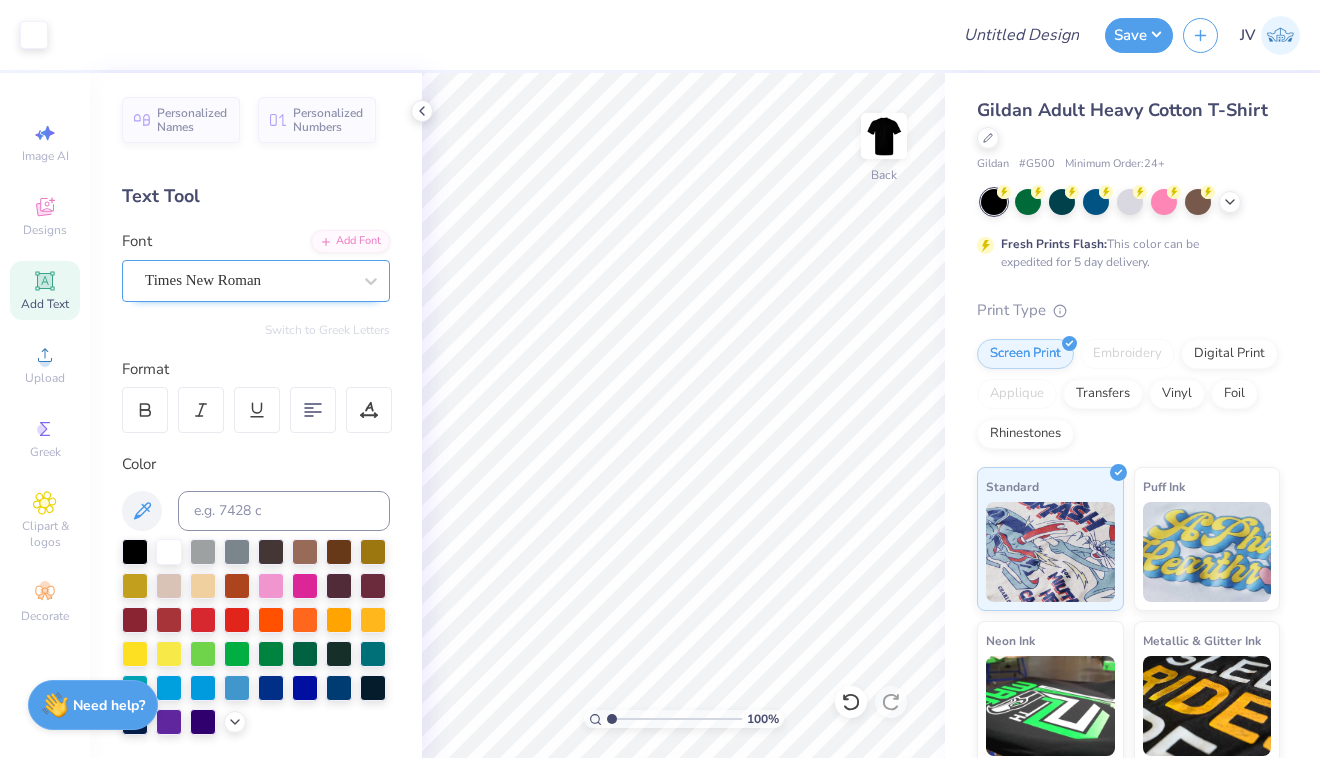 click on "Add Text" at bounding box center (45, 290) 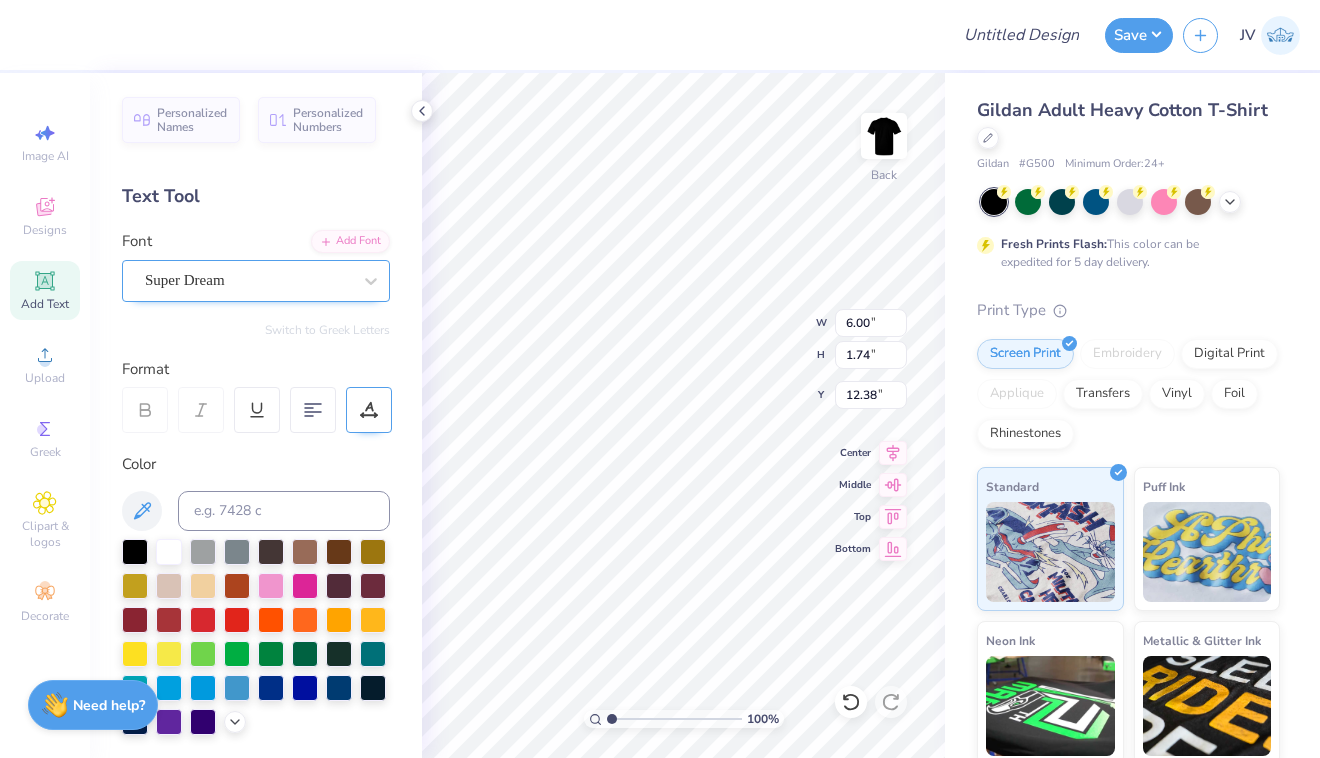scroll, scrollTop: 0, scrollLeft: 2, axis: horizontal 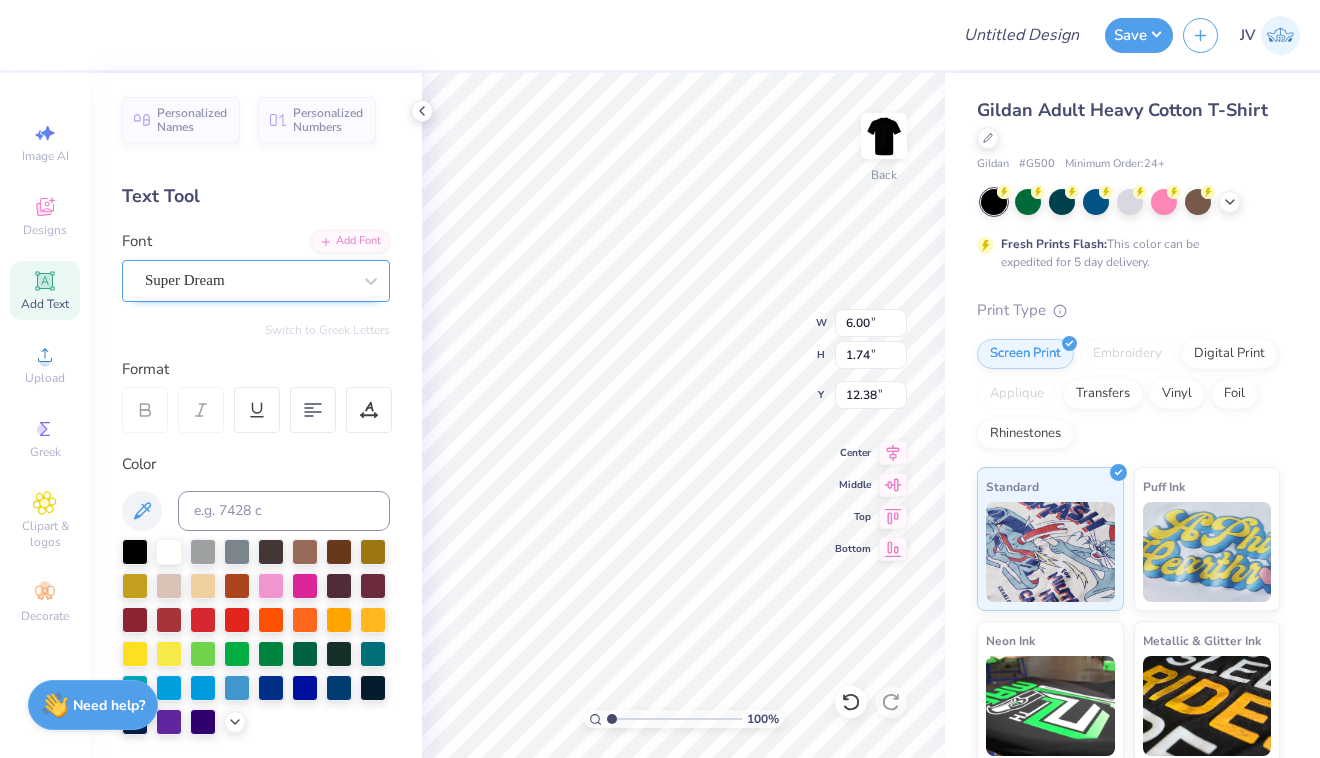 type on "est. 1978" 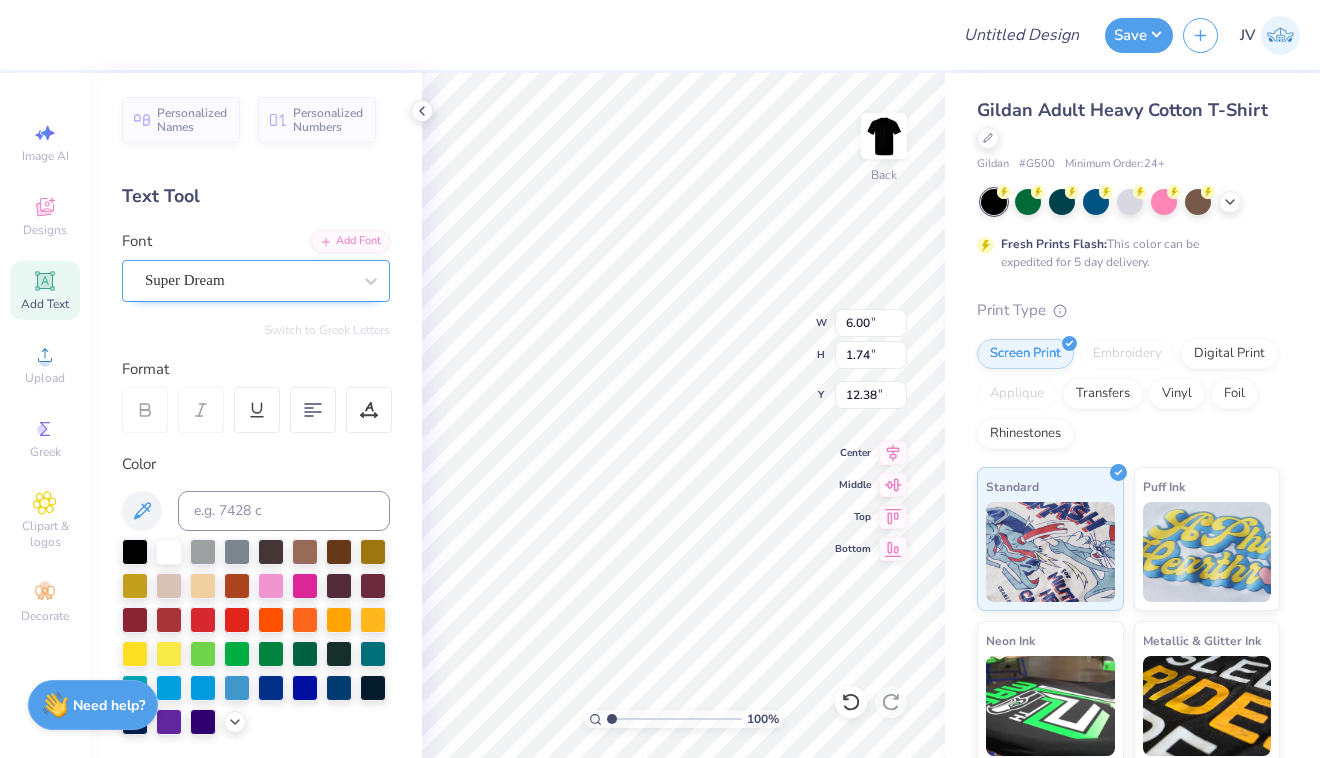 click at bounding box center [248, 280] 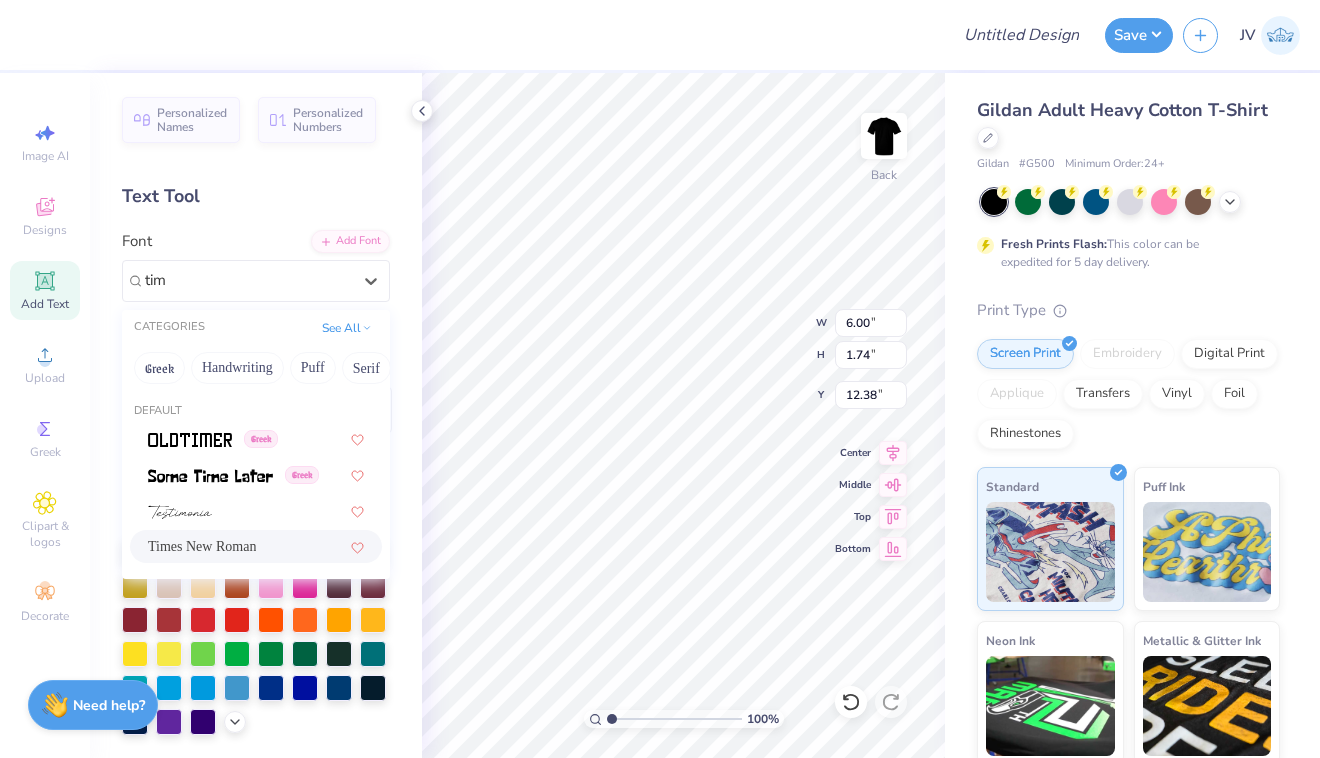 click on "Times New Roman" at bounding box center [256, 546] 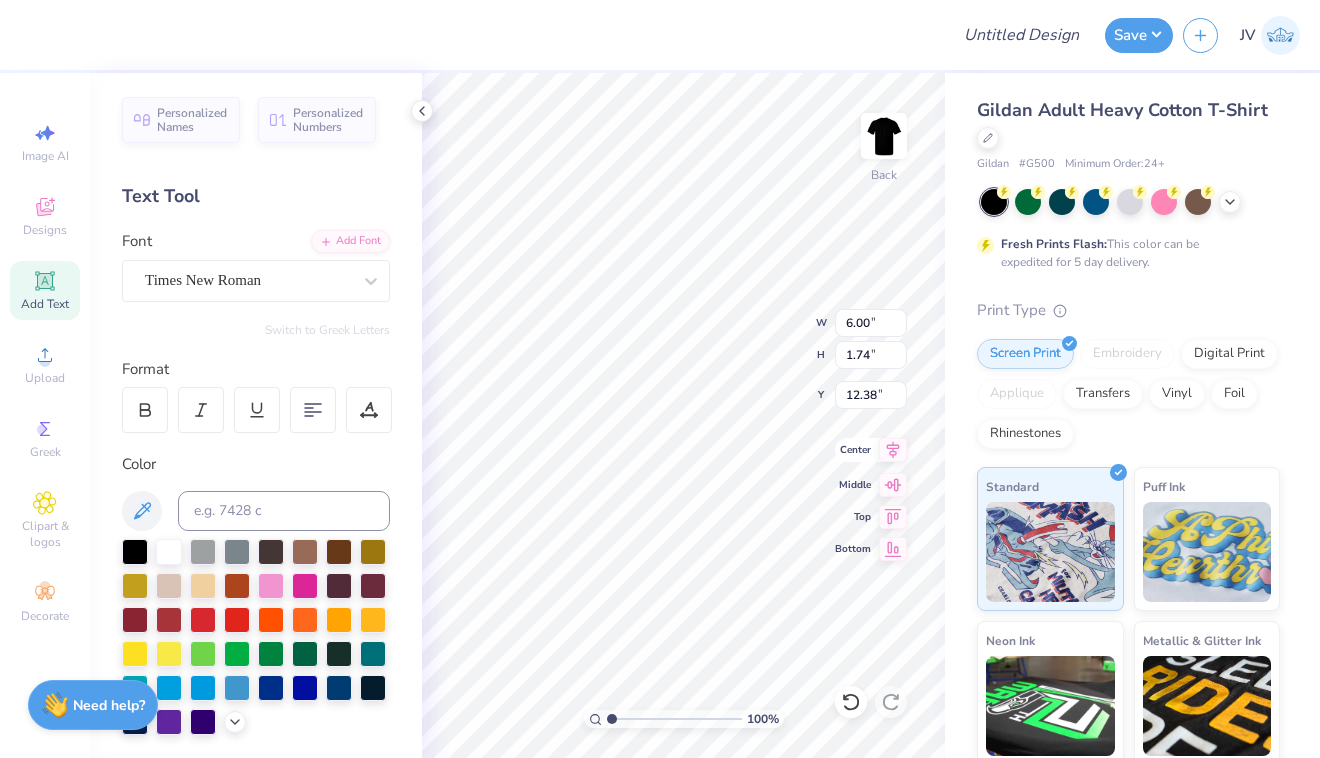 click 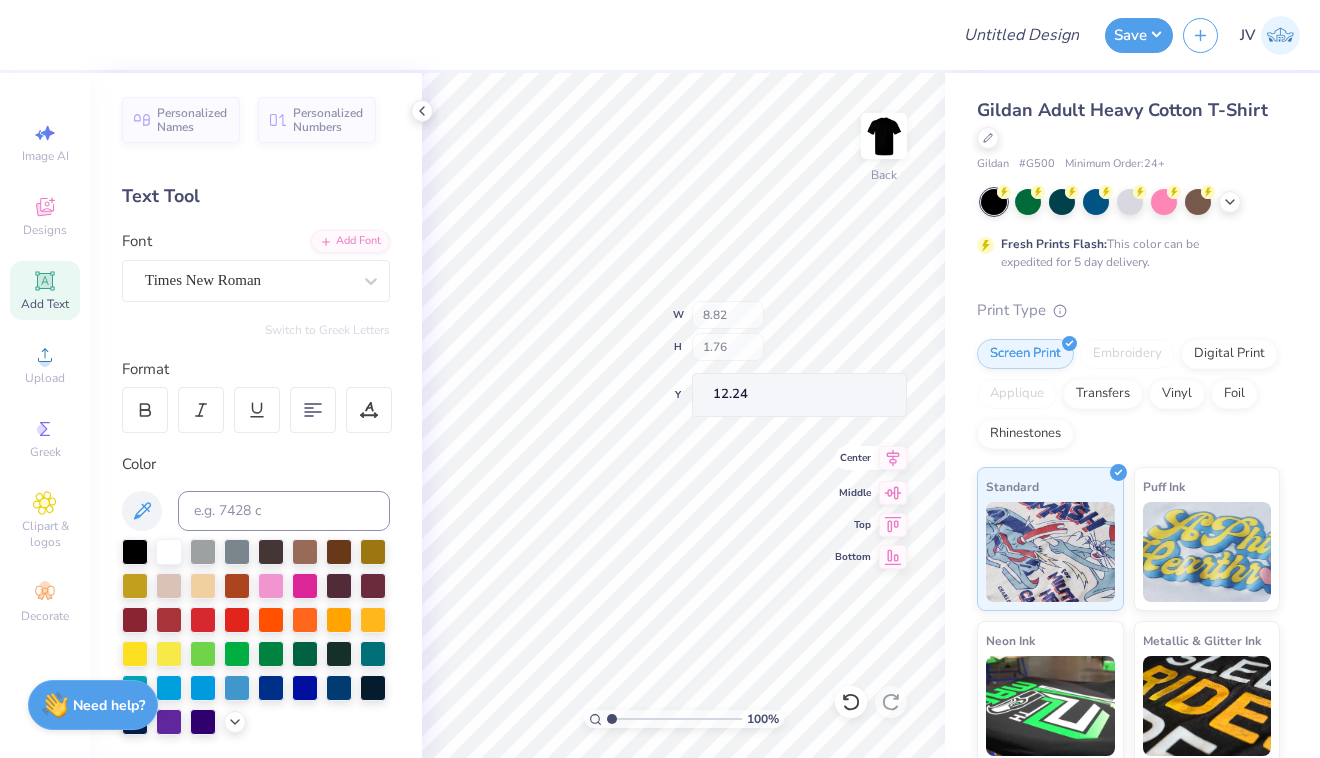type on "8.82" 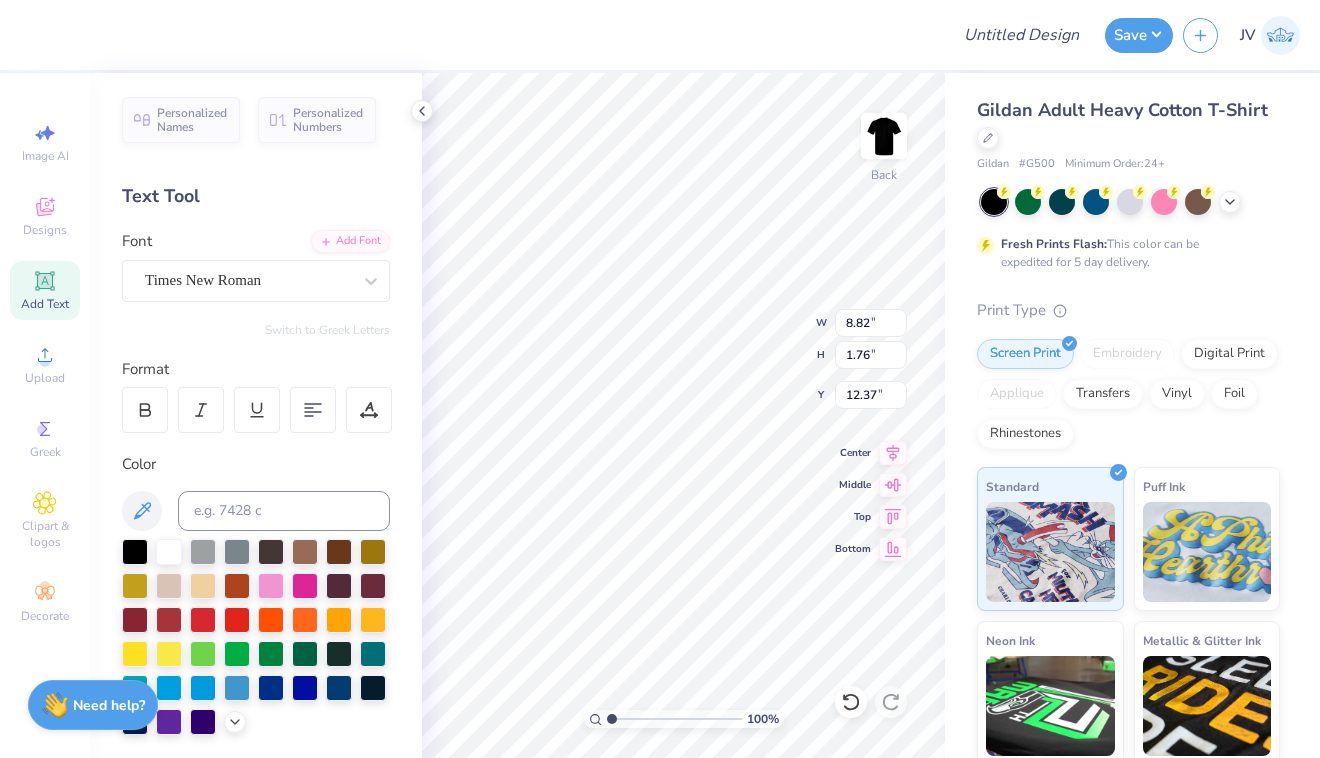 type on "2.69" 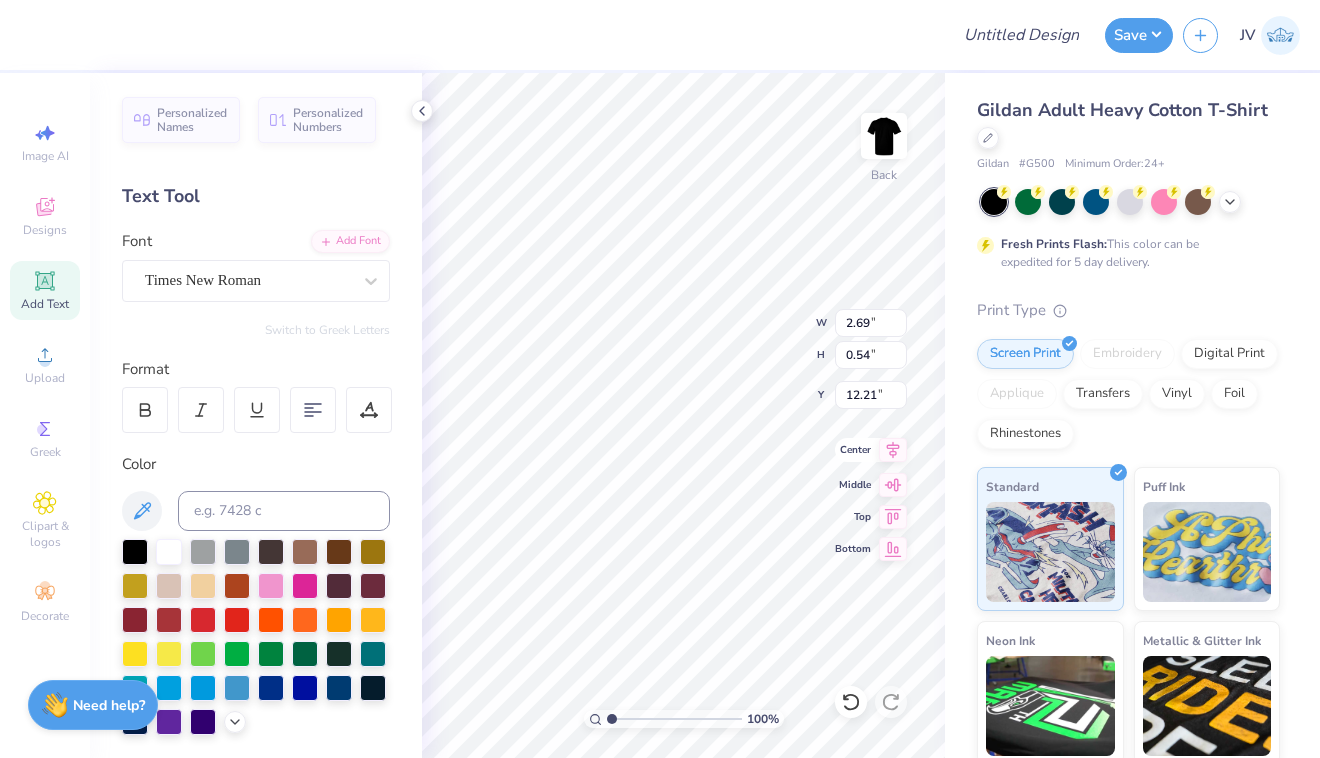 click 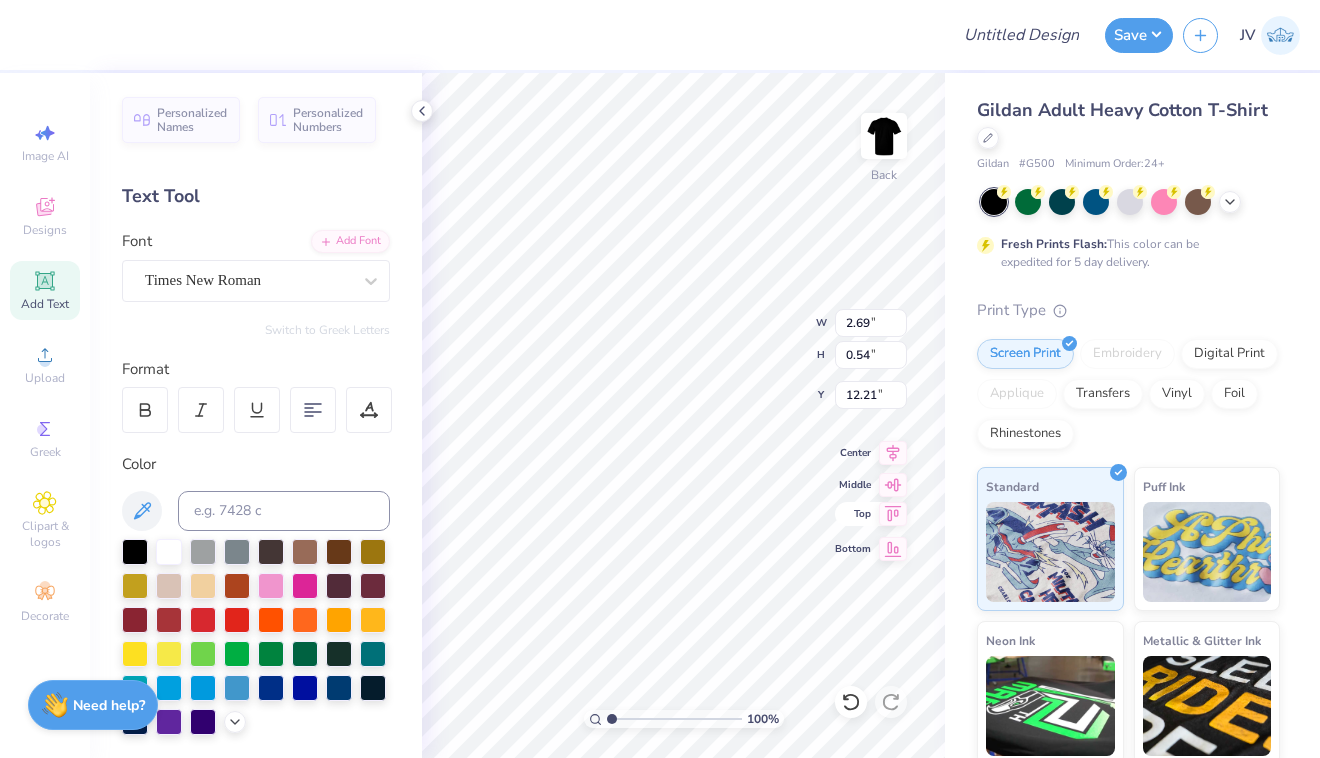 click 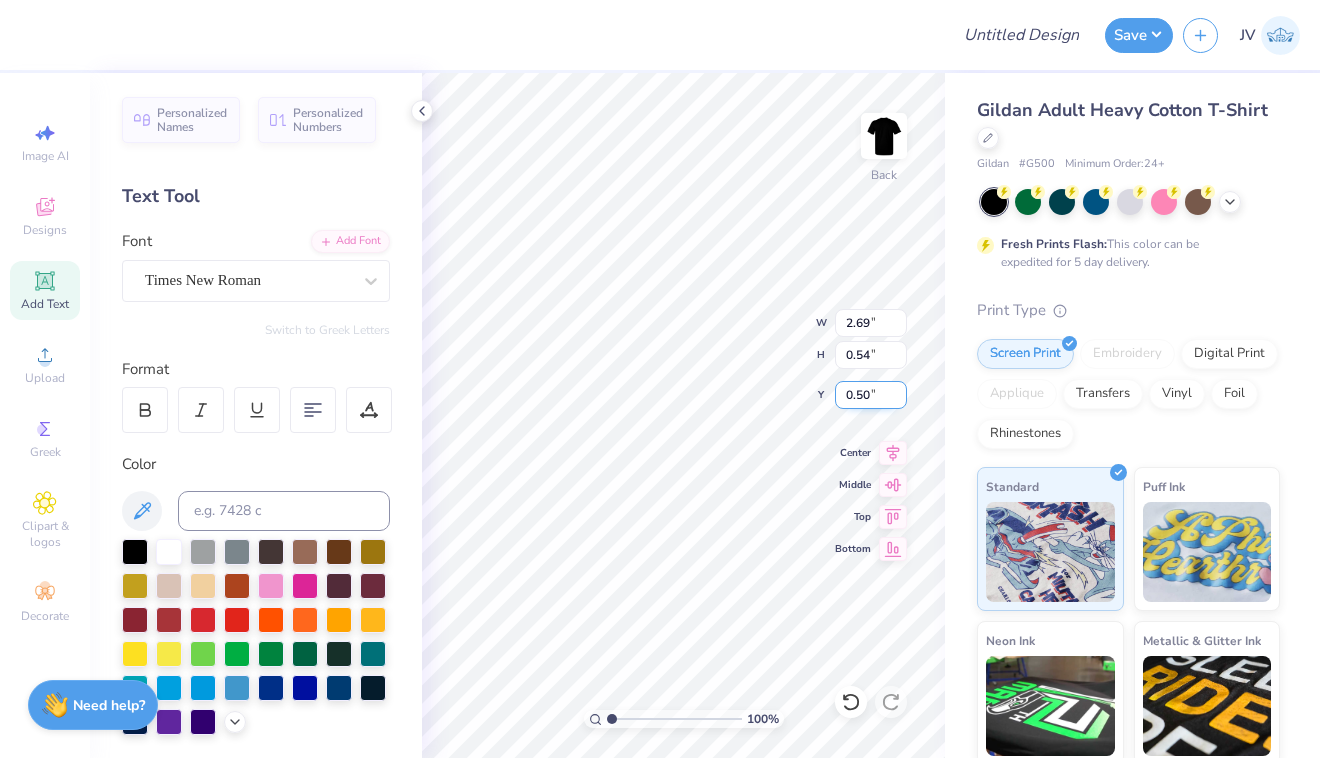 type on "4.10" 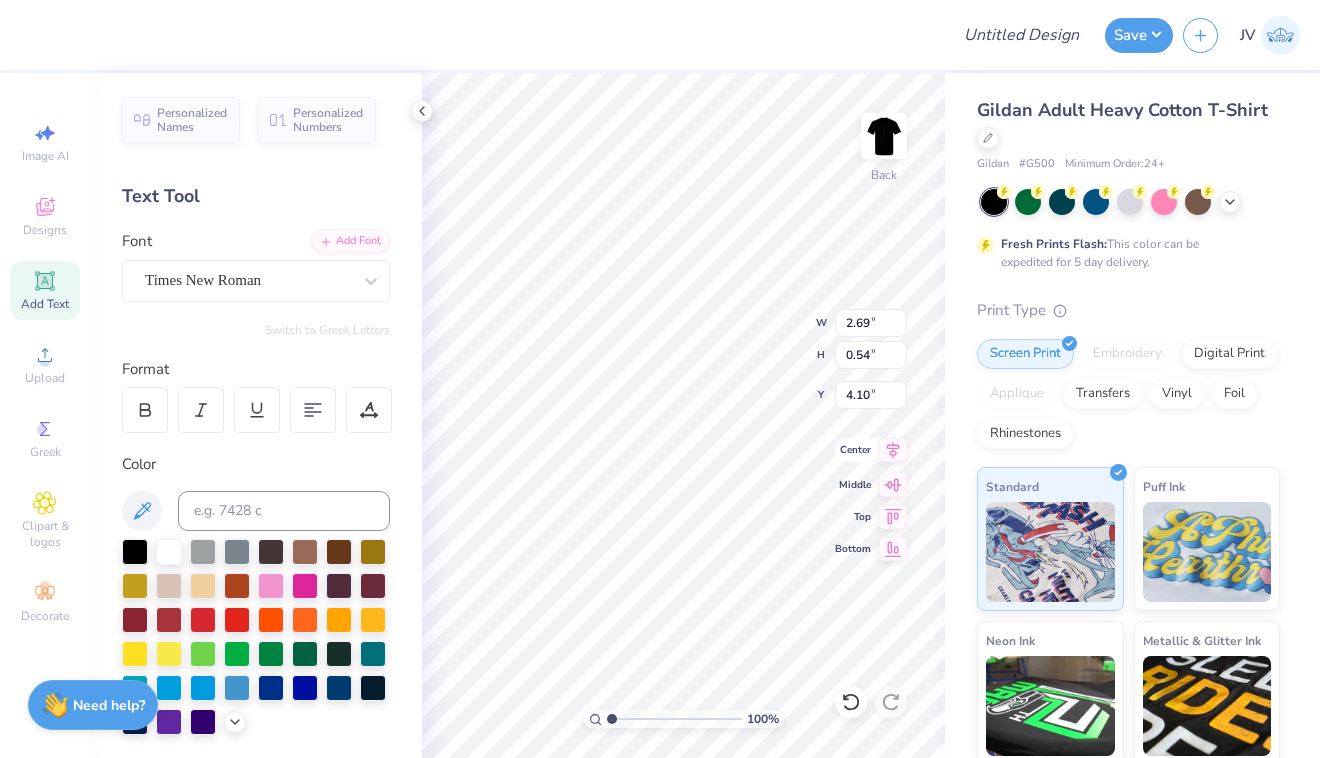 click 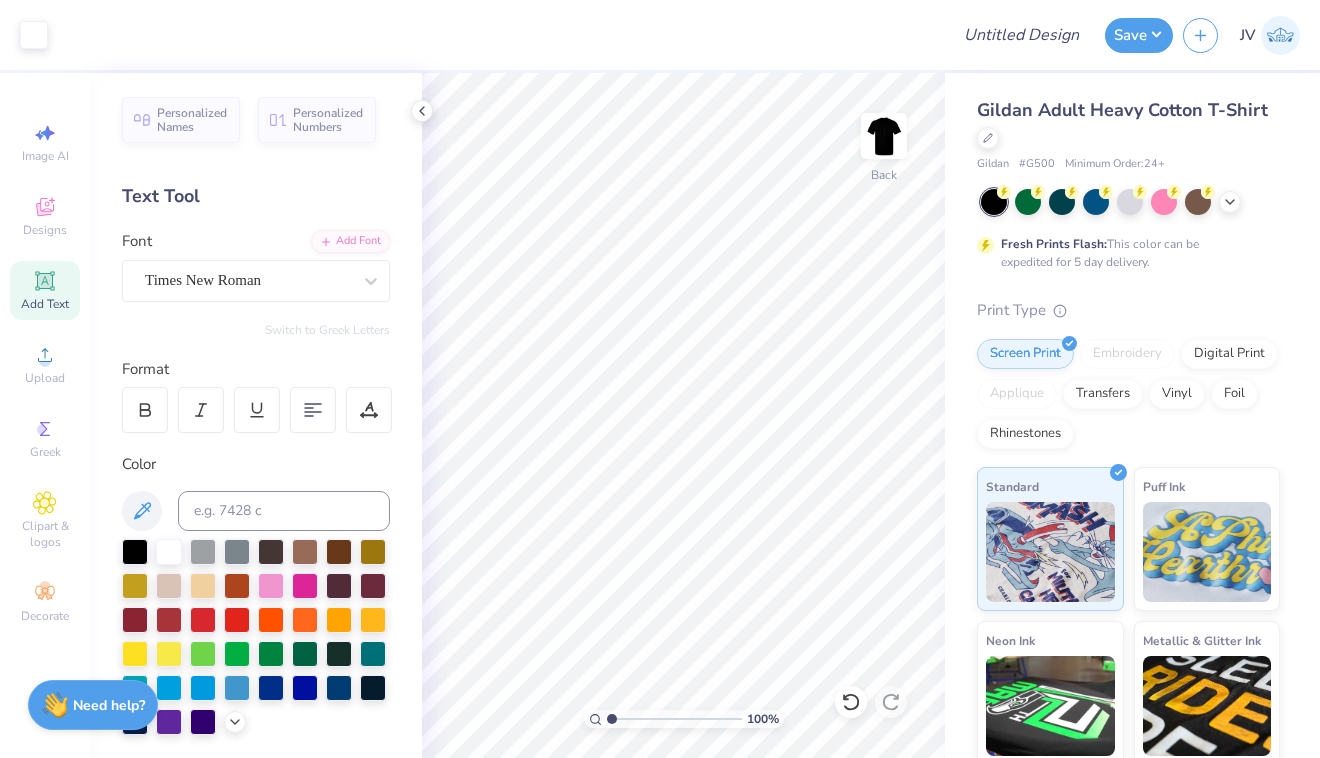 click on "# G500" at bounding box center (1037, 164) 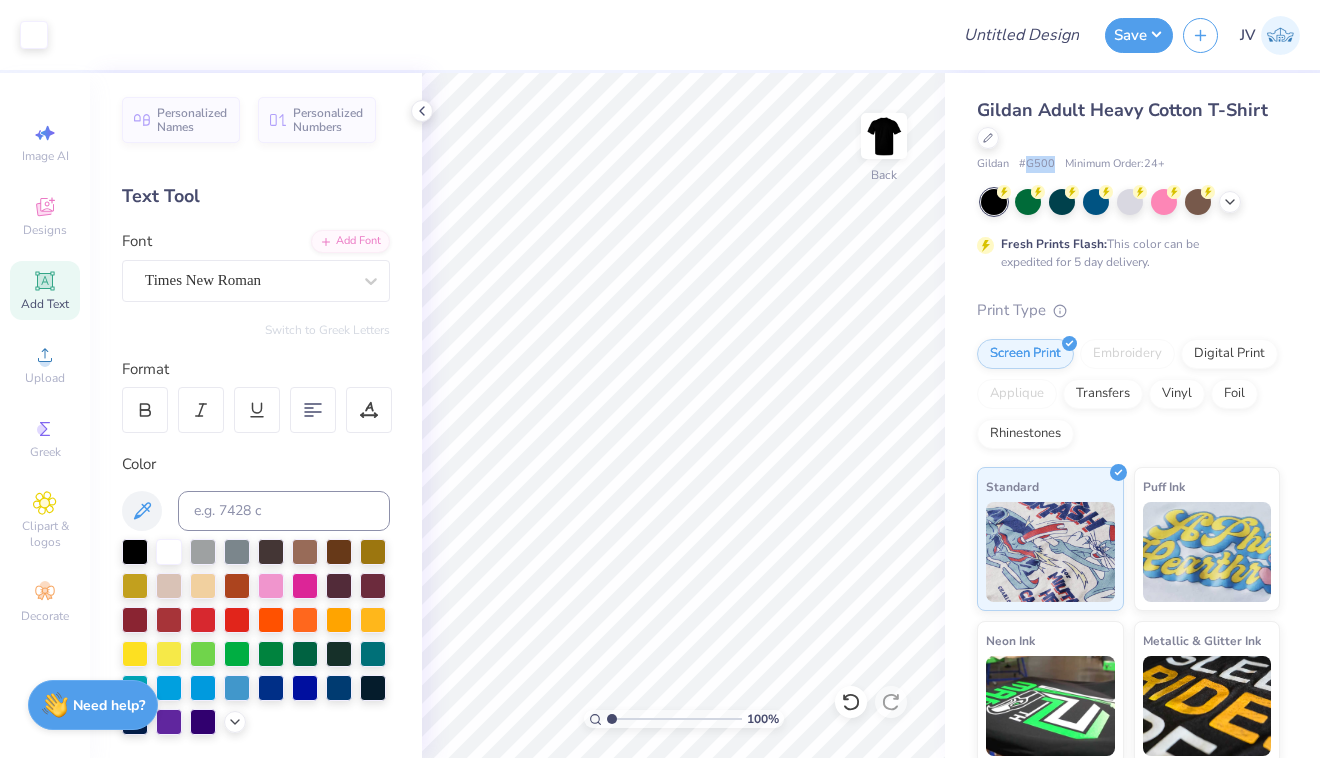click on "# G500" at bounding box center [1037, 164] 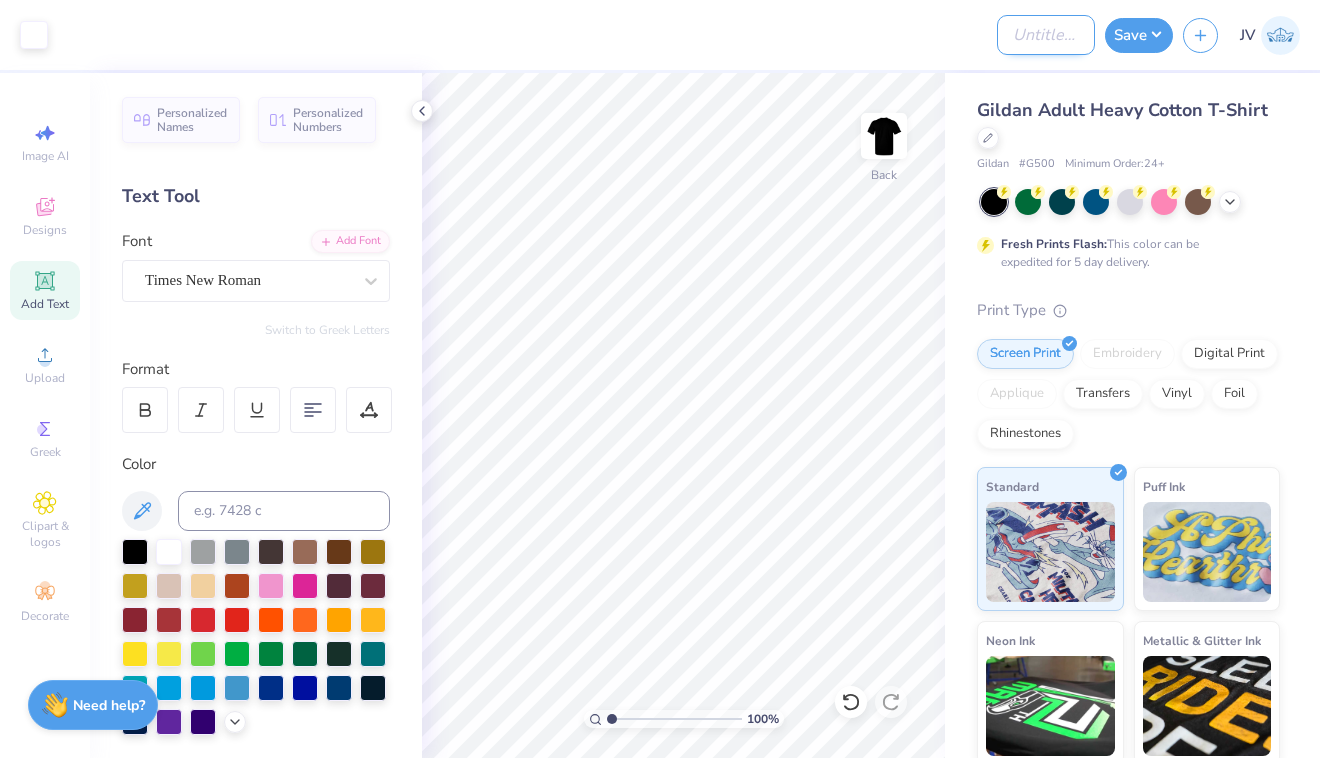 click on "Design Title" at bounding box center (1046, 35) 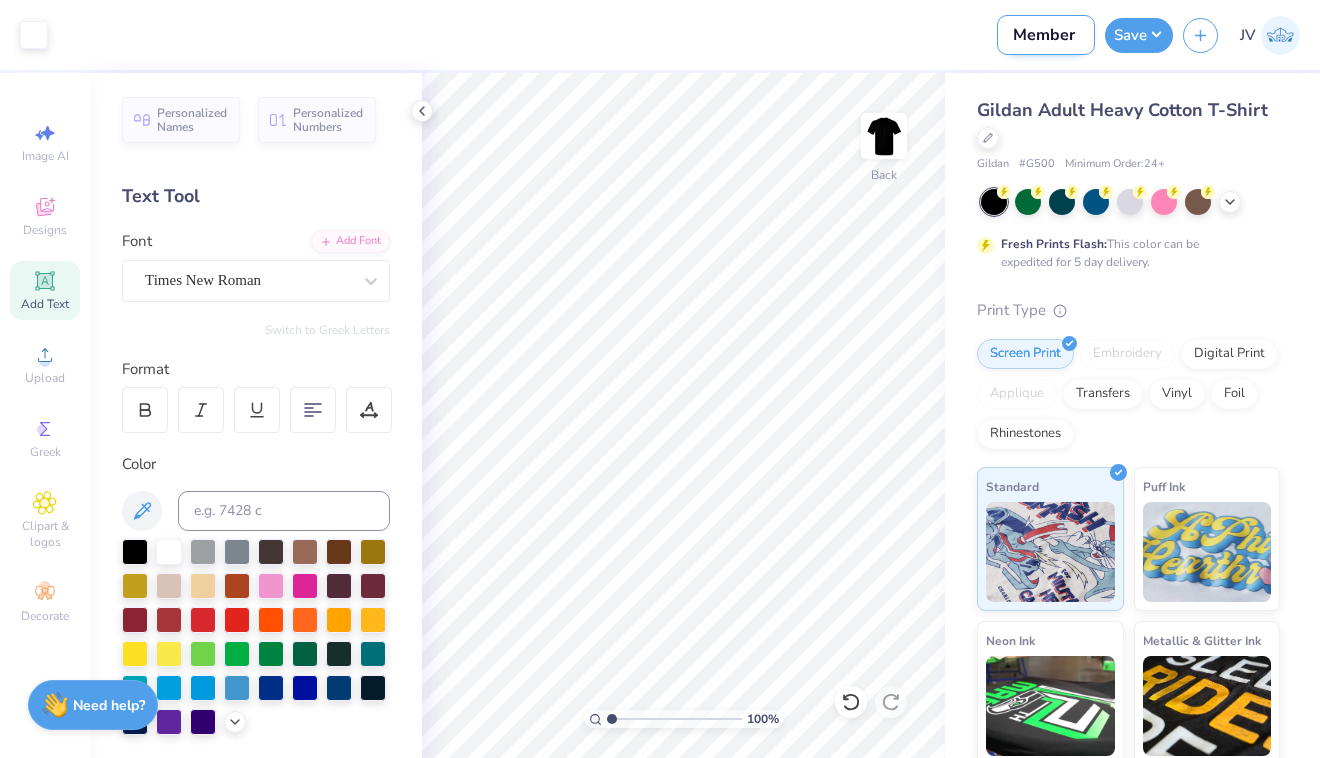 click on "Member" at bounding box center (1046, 35) 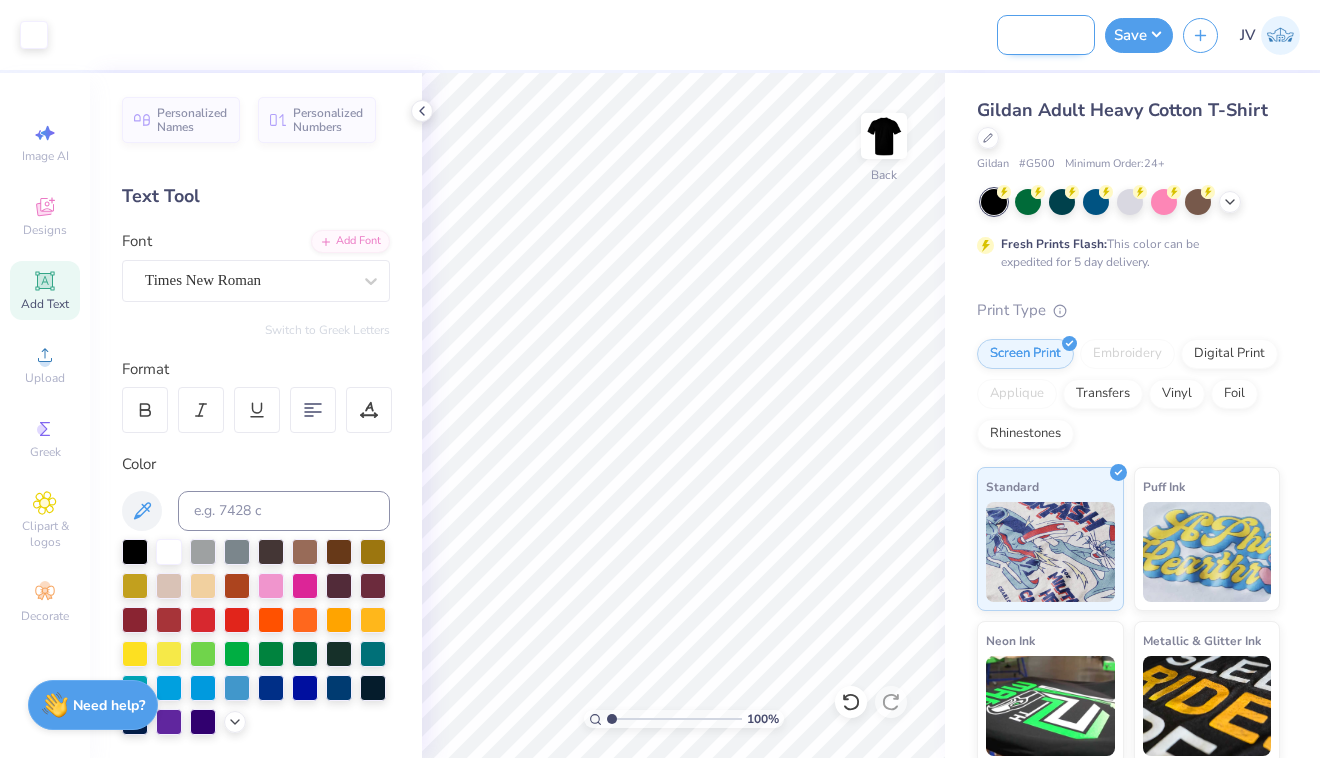 scroll, scrollTop: 0, scrollLeft: 98, axis: horizontal 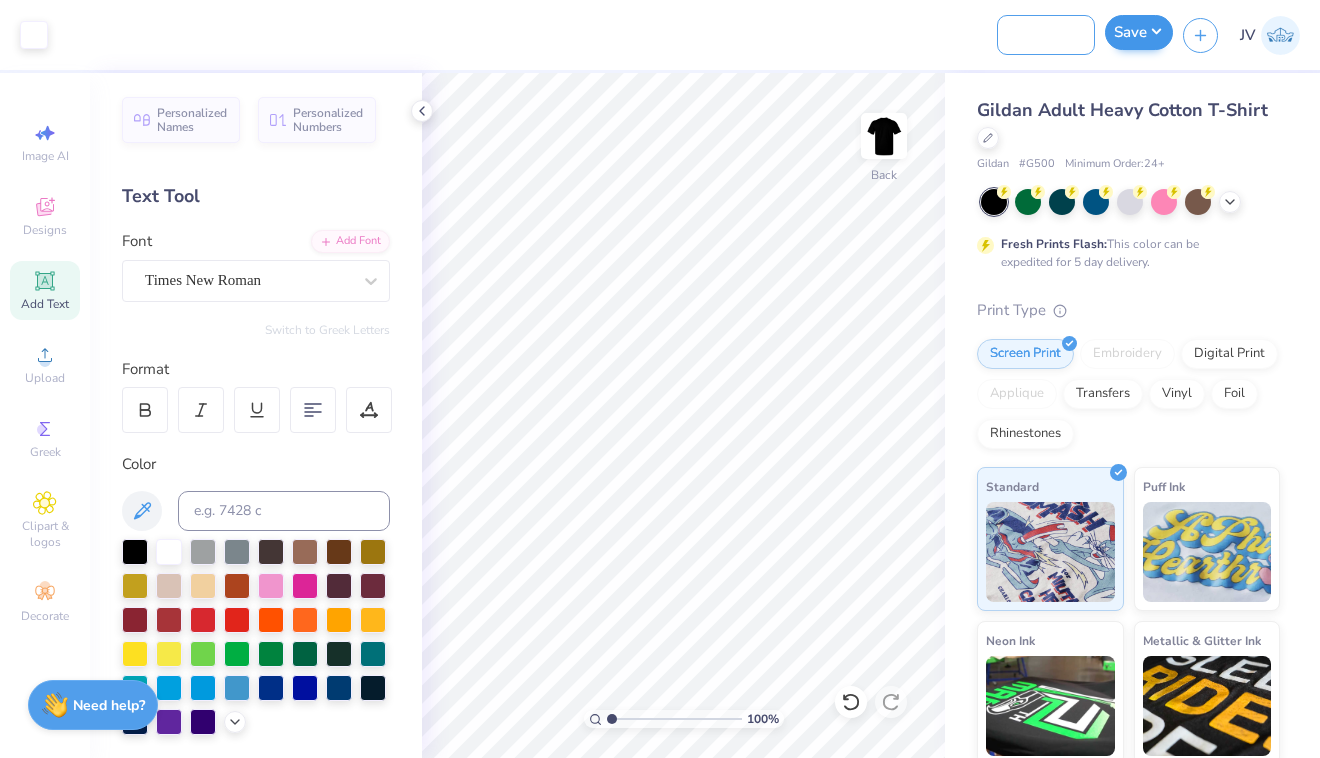type on "General Member Shirt" 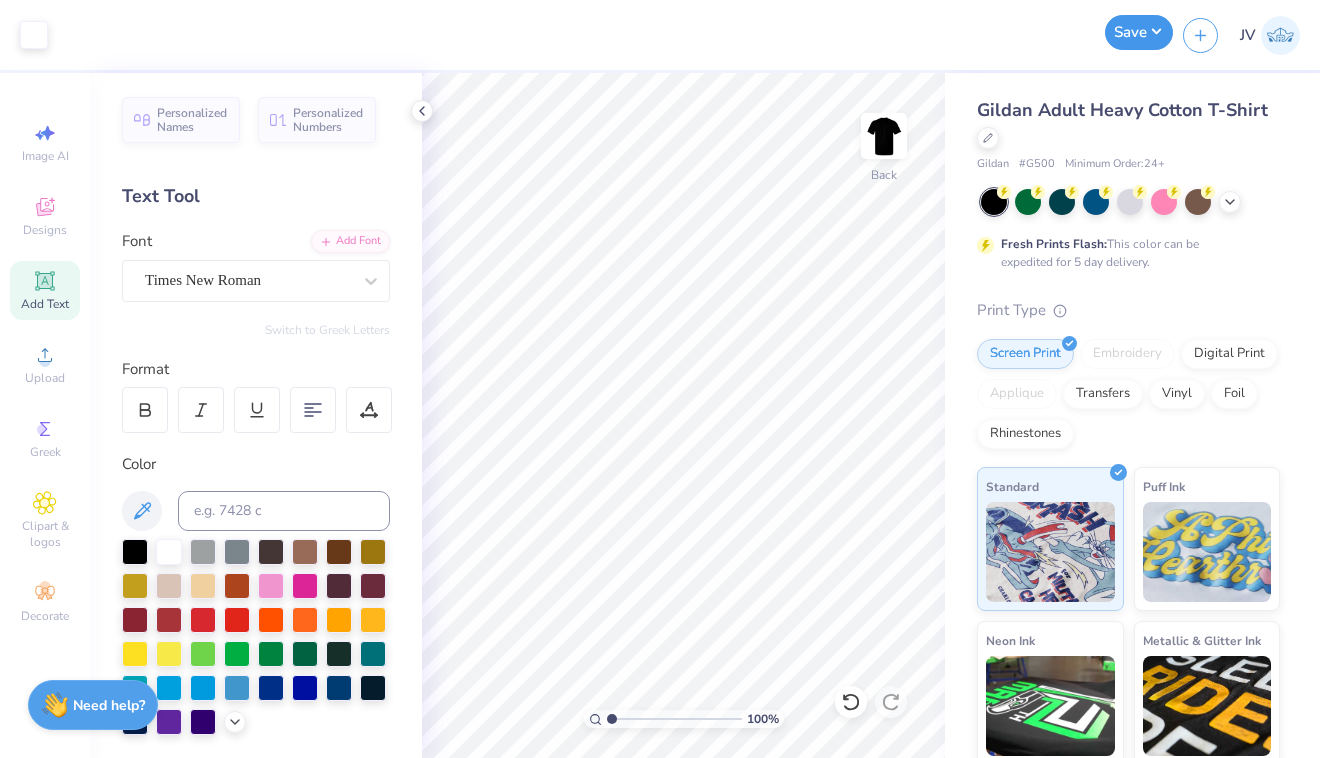 click on "Save" at bounding box center [1139, 32] 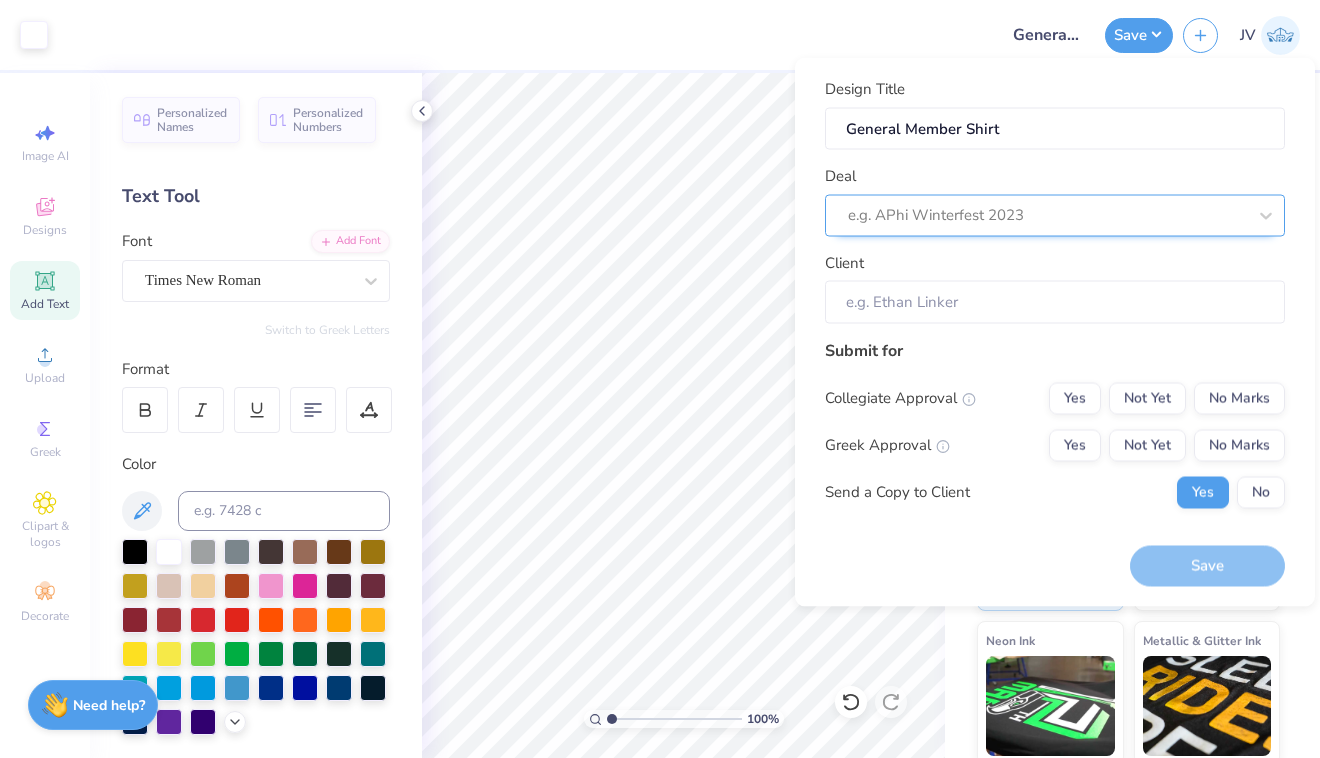 click on "e.g. APhi Winterfest 2023" at bounding box center (1055, 215) 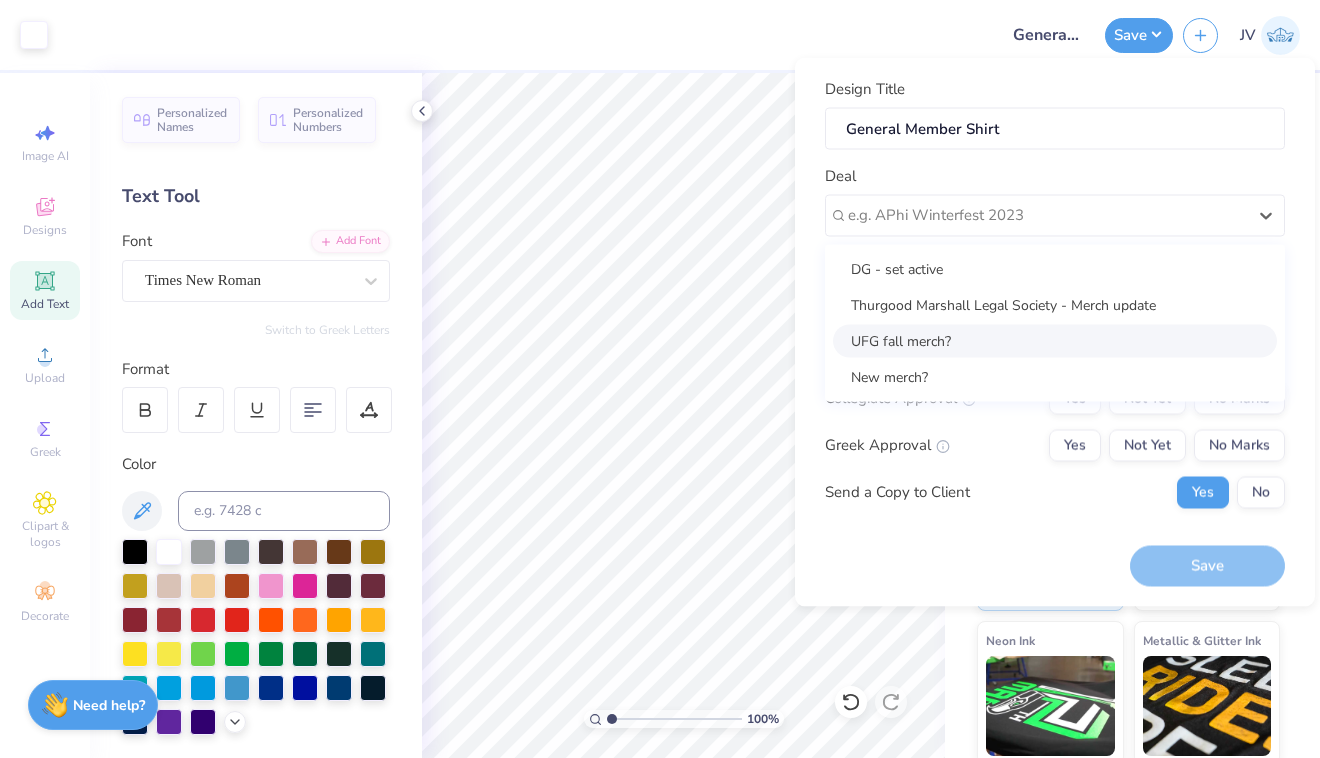 click on "UFG fall merch?" at bounding box center [1055, 340] 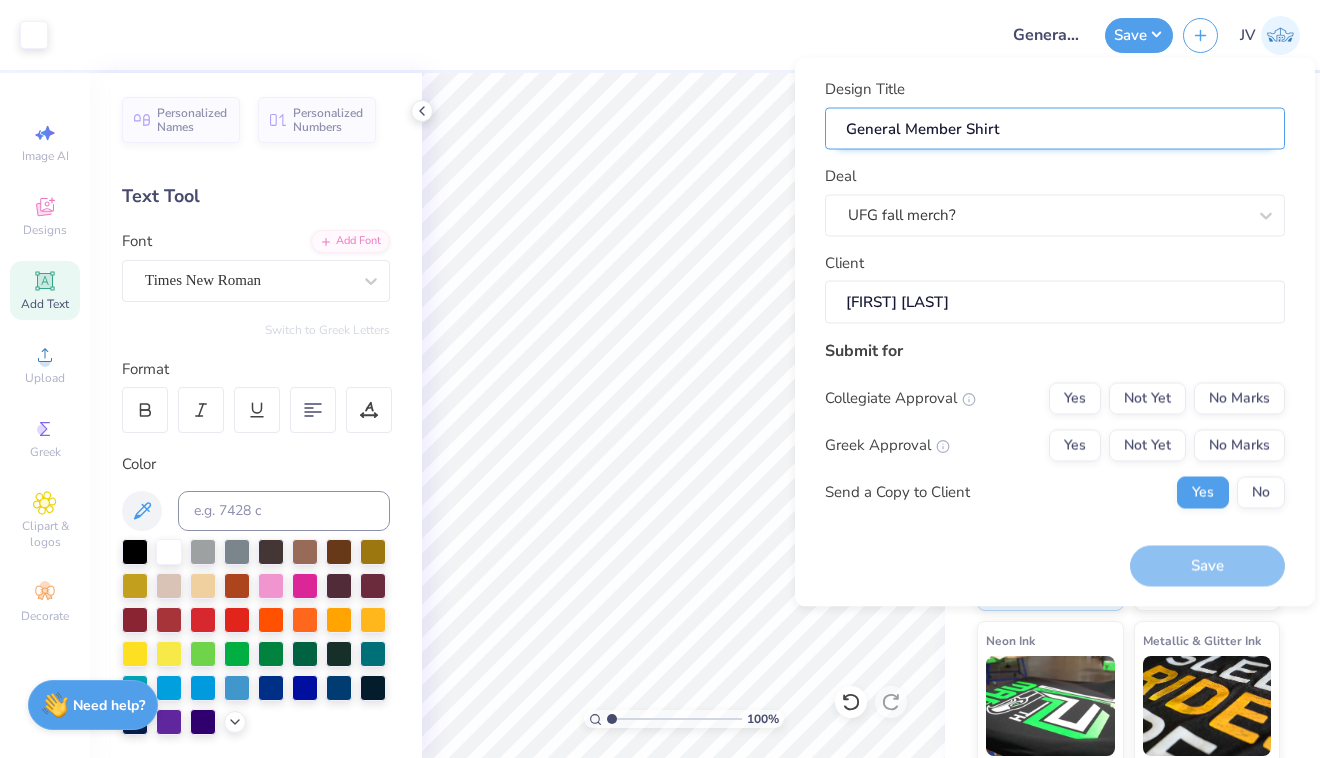 click on "General Member Shirt" at bounding box center (1055, 128) 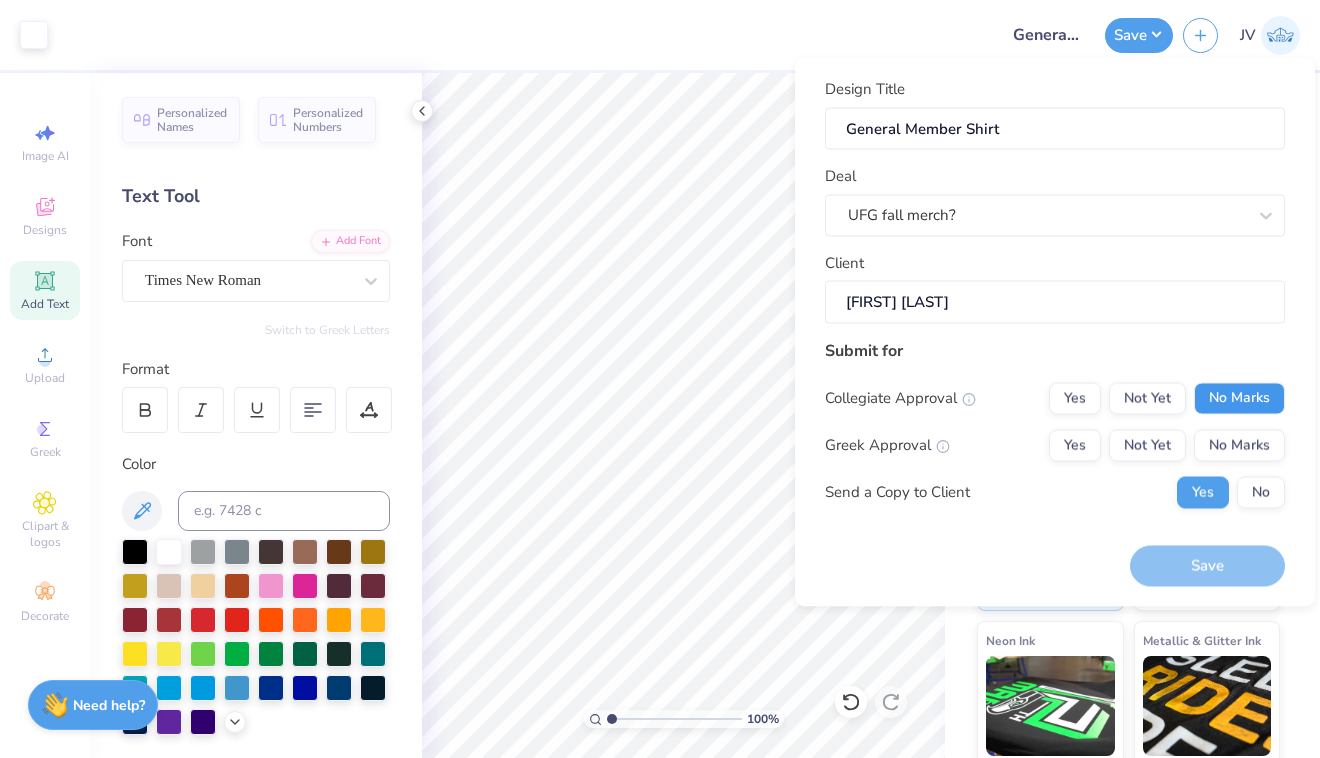 click on "No Marks" at bounding box center [1239, 398] 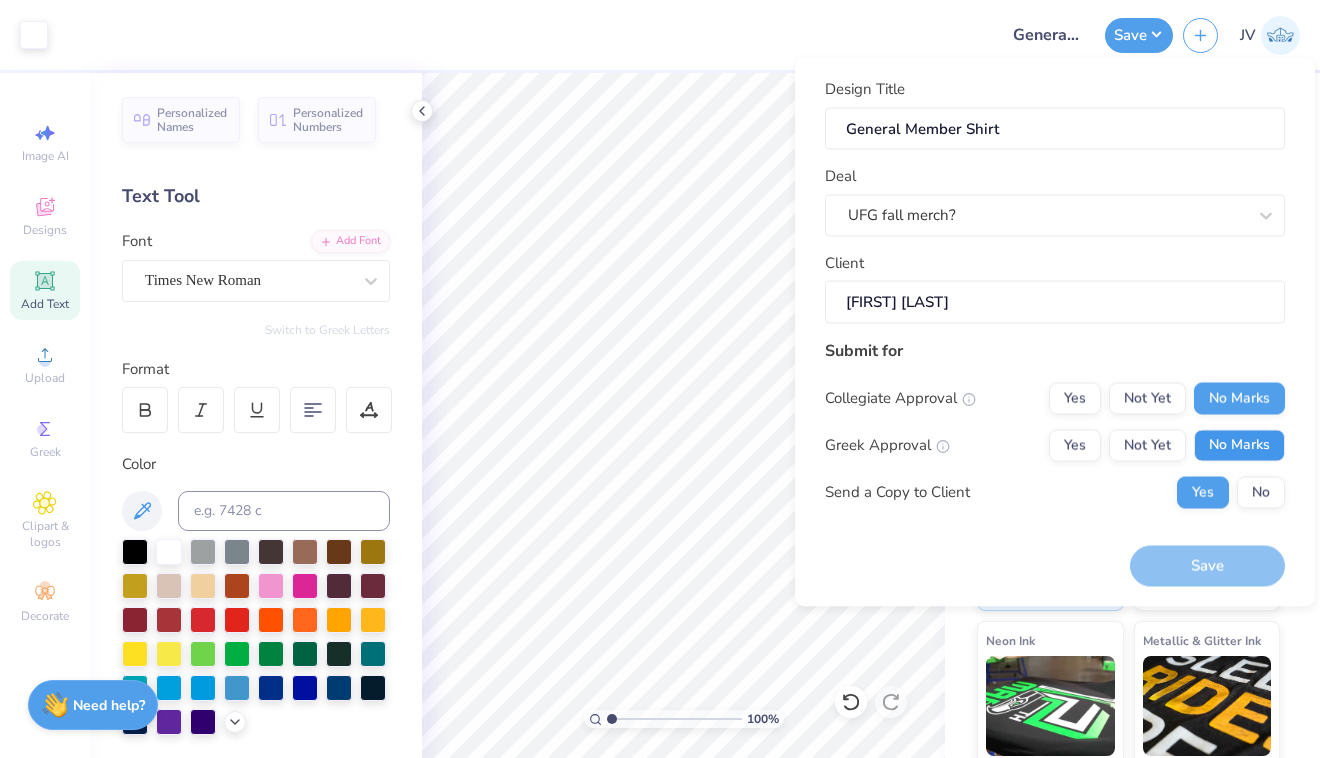 click on "No Marks" at bounding box center (1239, 445) 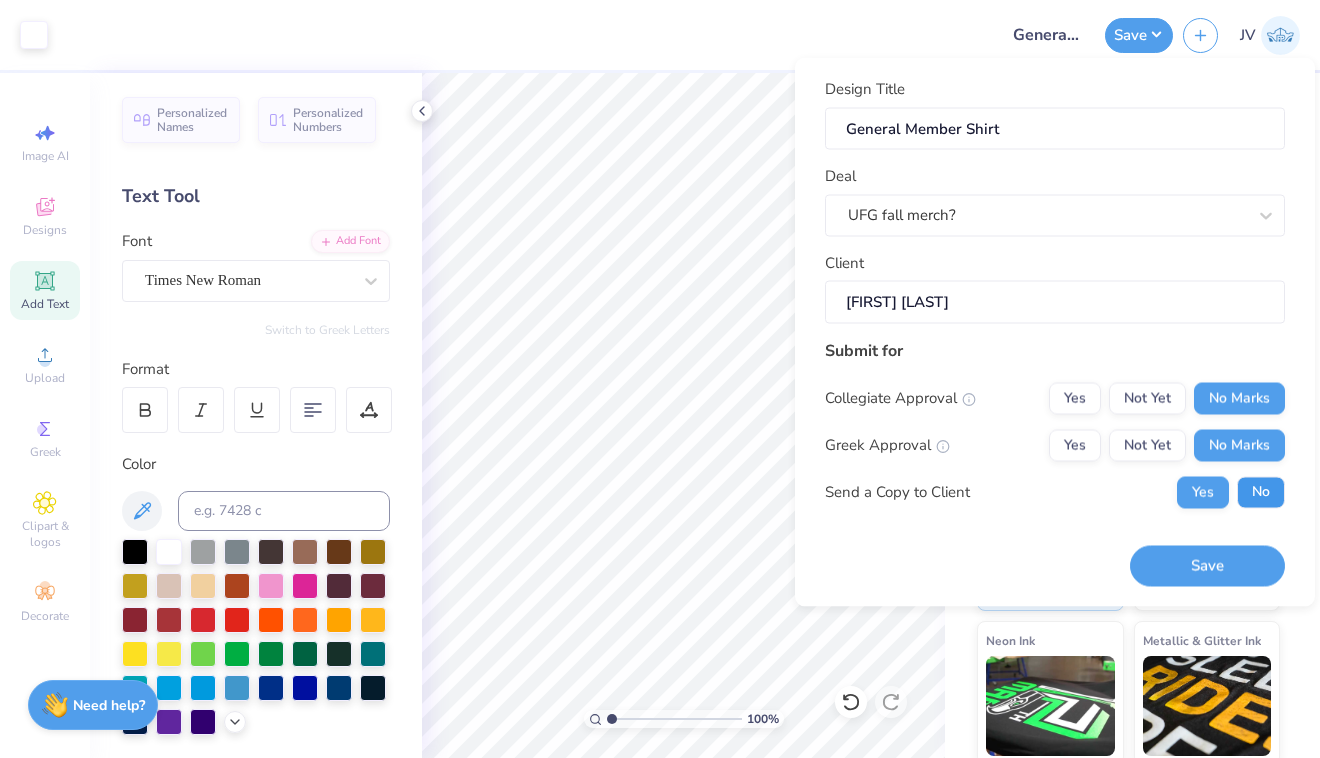 click on "No" at bounding box center (1261, 492) 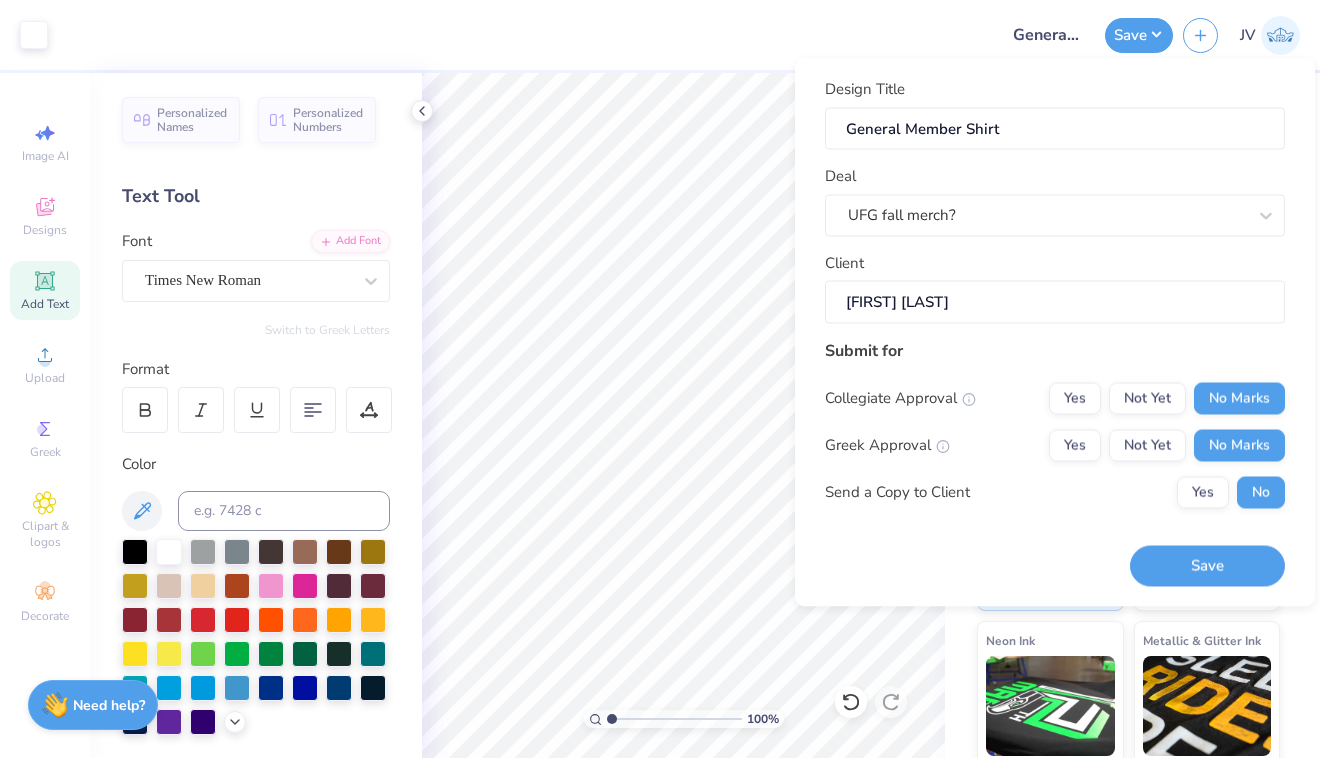click on "Save" at bounding box center [1207, 566] 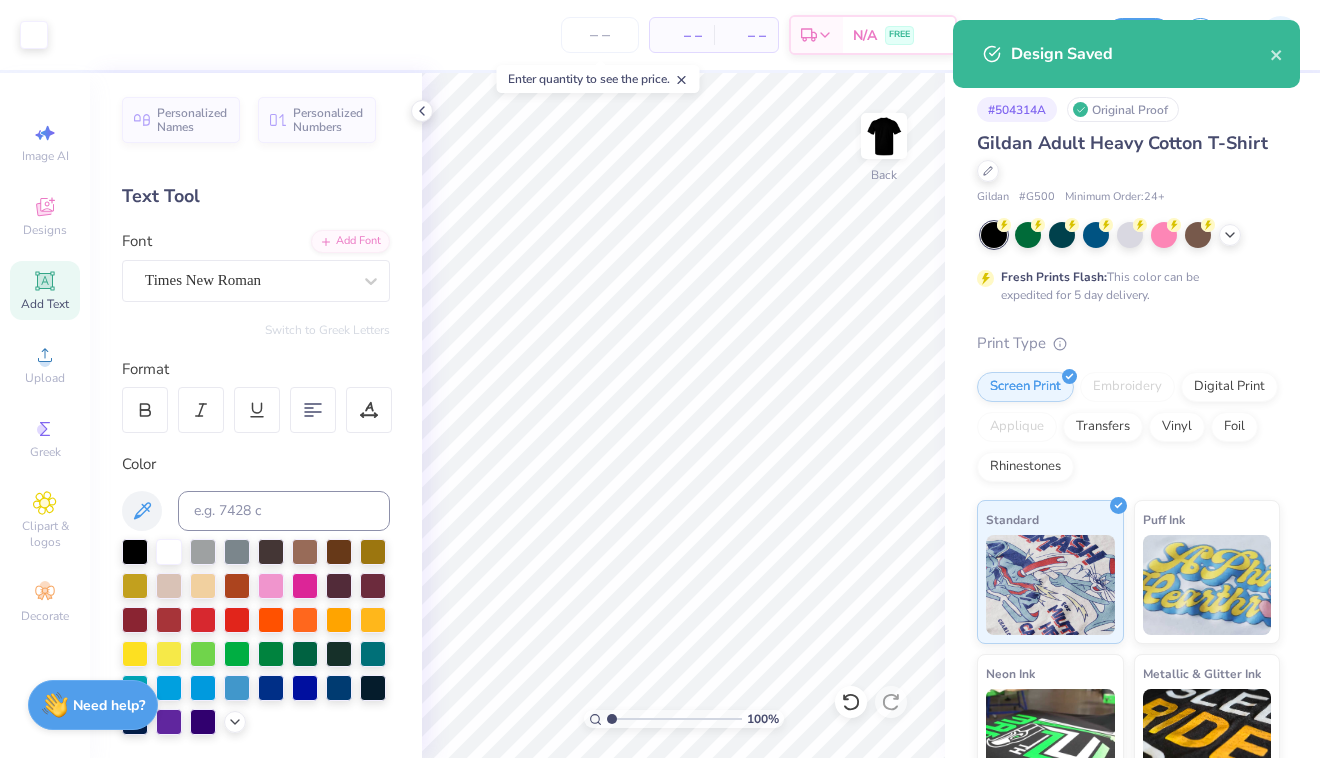 click on "Gildan Adult Heavy Cotton T-Shirt" at bounding box center [1122, 143] 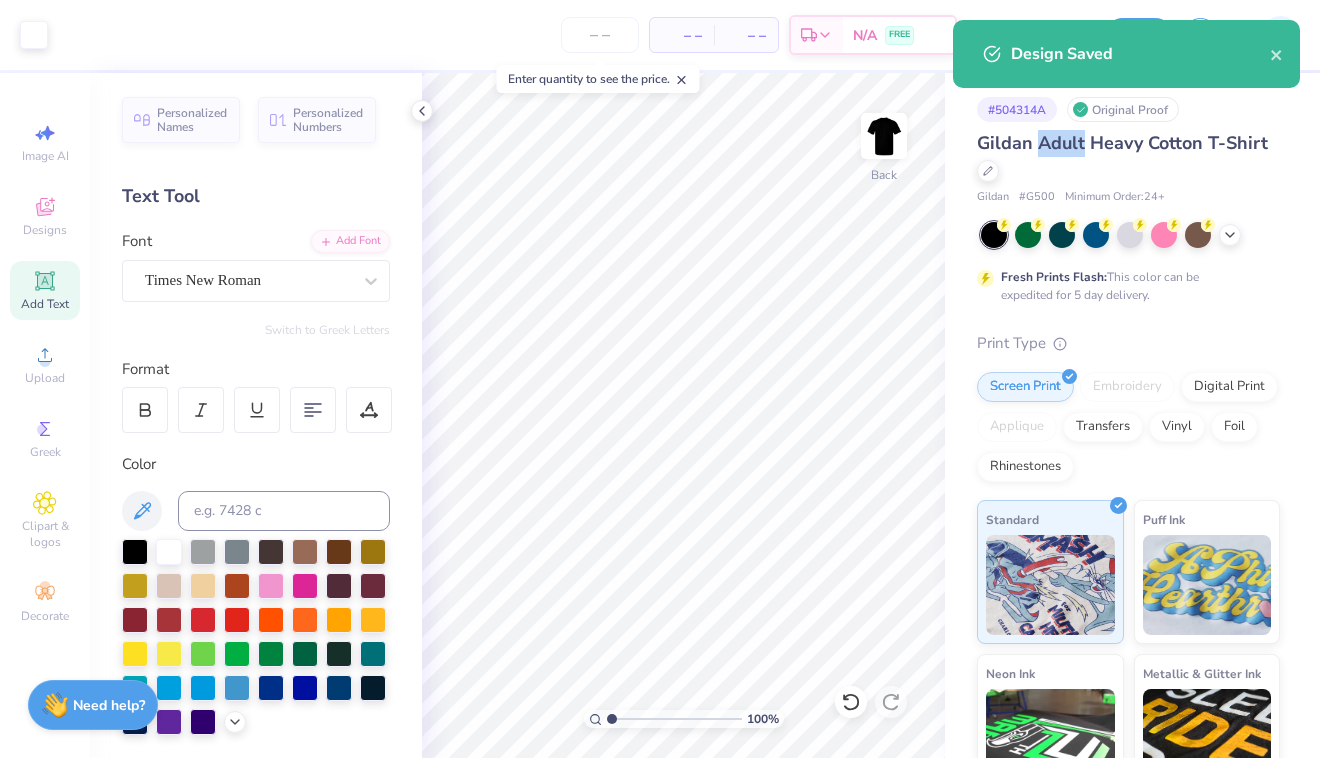 click on "Gildan Adult Heavy Cotton T-Shirt" at bounding box center (1122, 143) 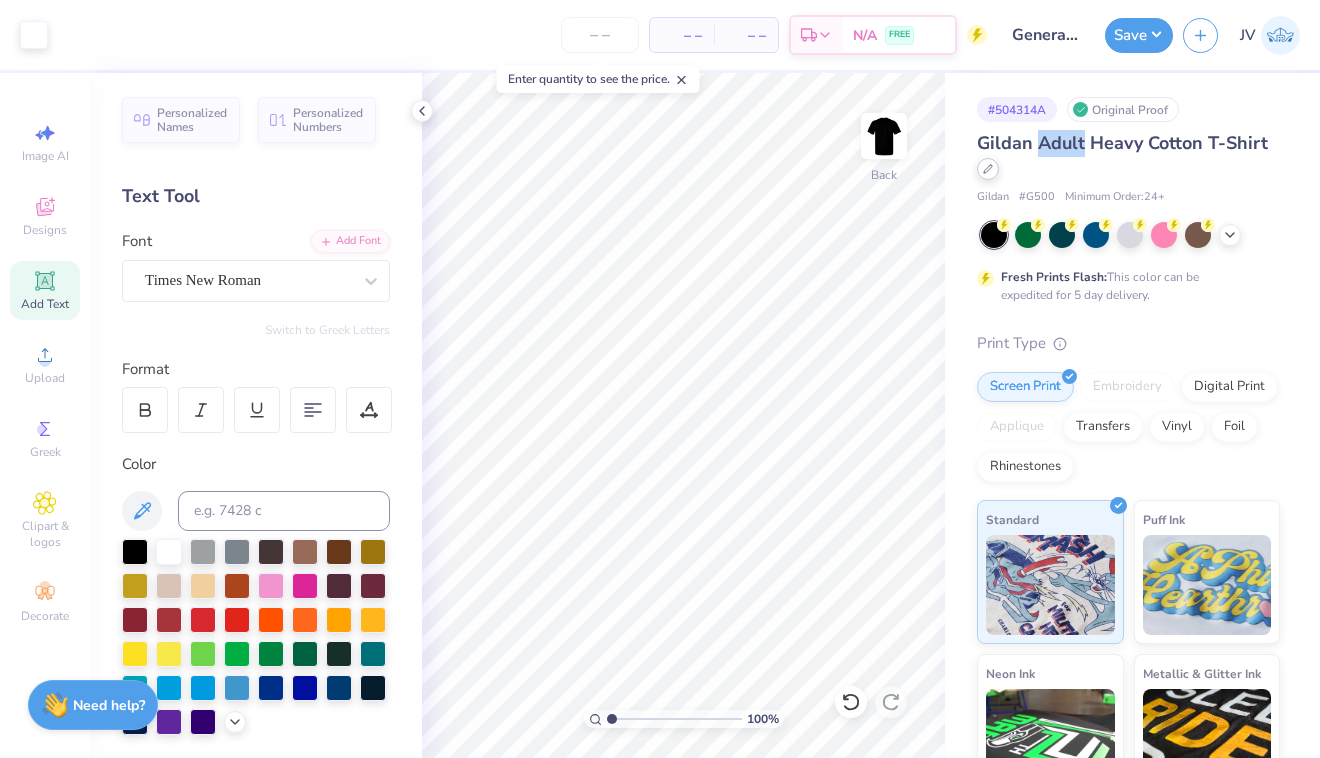 click 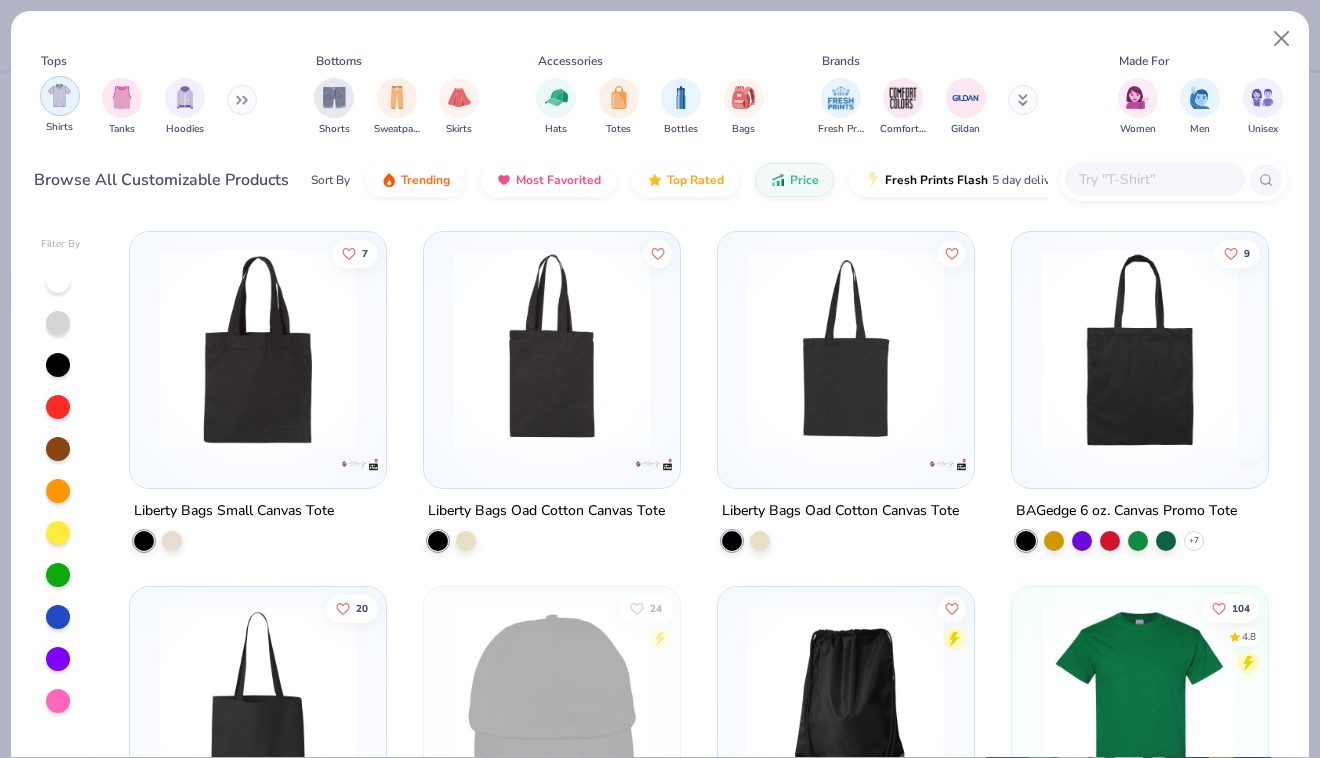 click at bounding box center [60, 96] 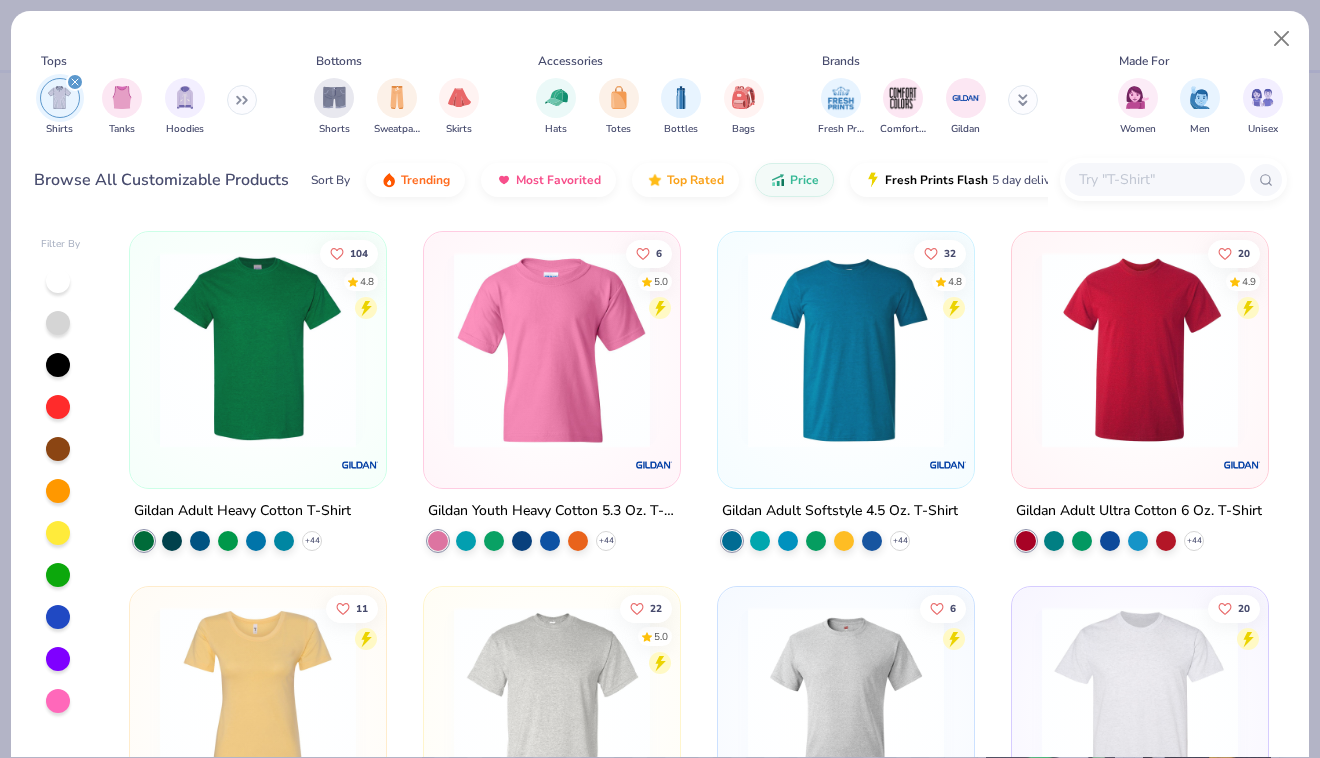 click at bounding box center (58, 365) 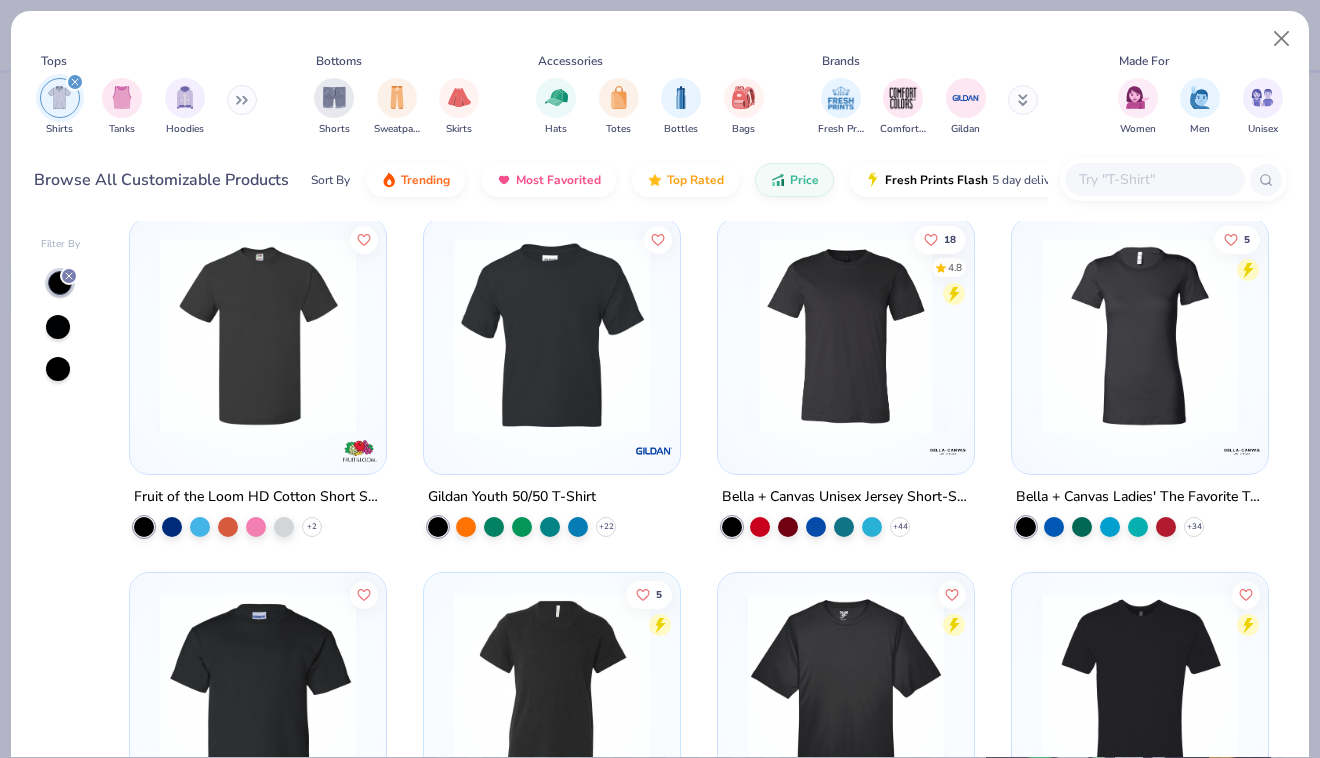 scroll, scrollTop: 0, scrollLeft: 0, axis: both 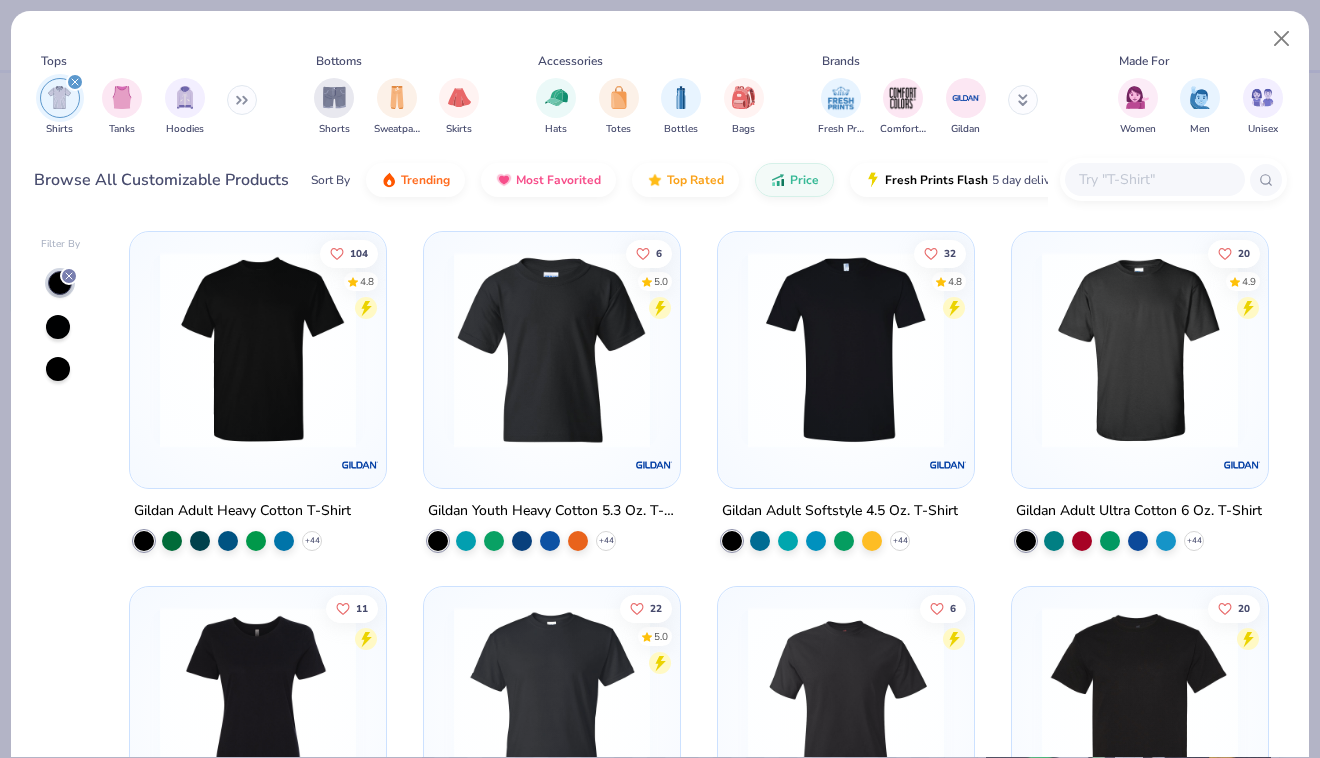 click at bounding box center (846, 350) 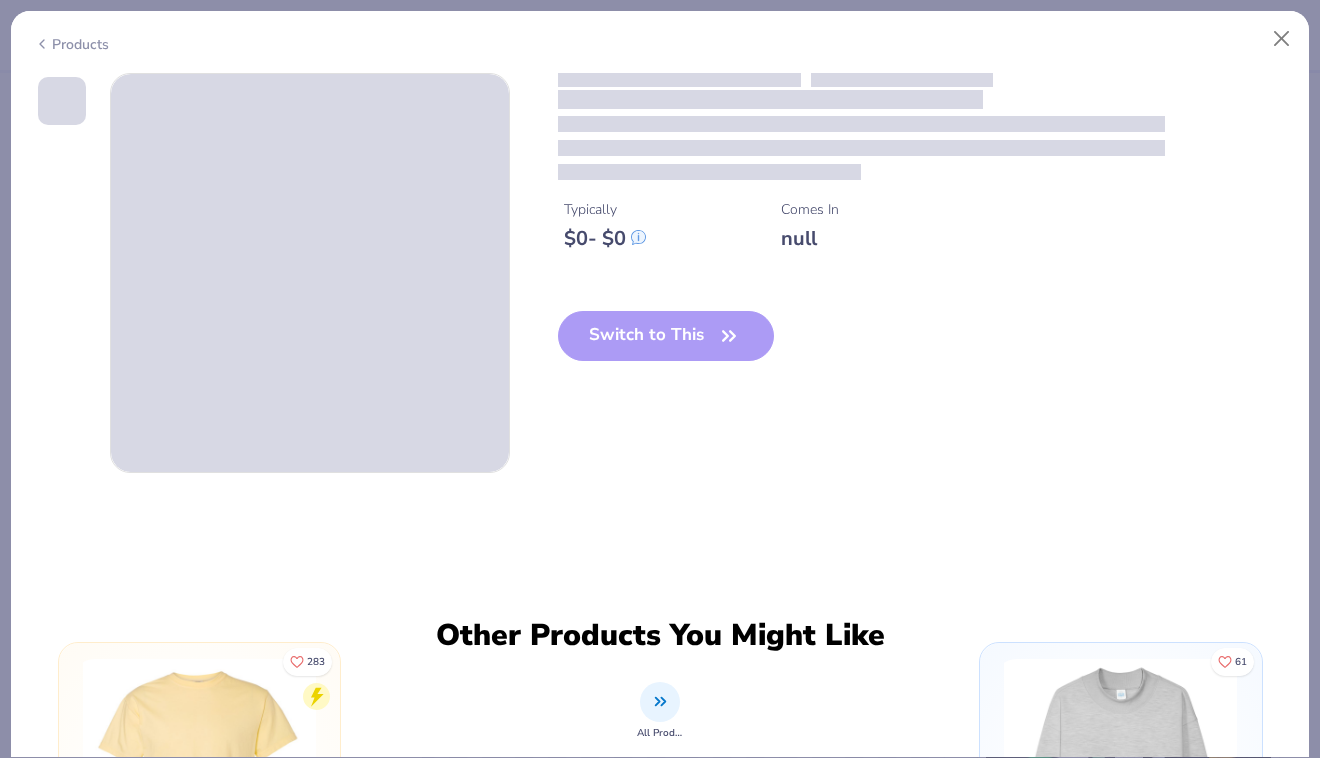 click on "Switch to This" at bounding box center [666, 352] 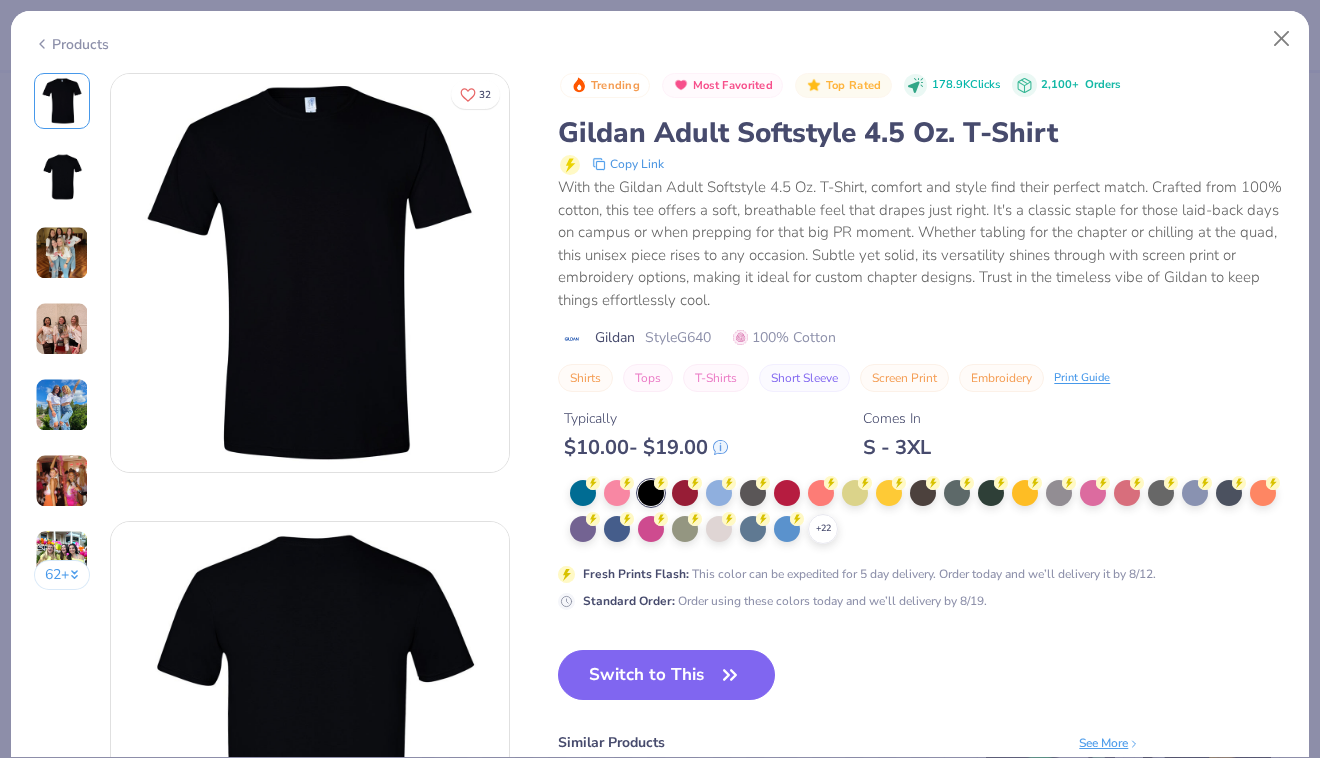 click on "Style  G640" at bounding box center [678, 337] 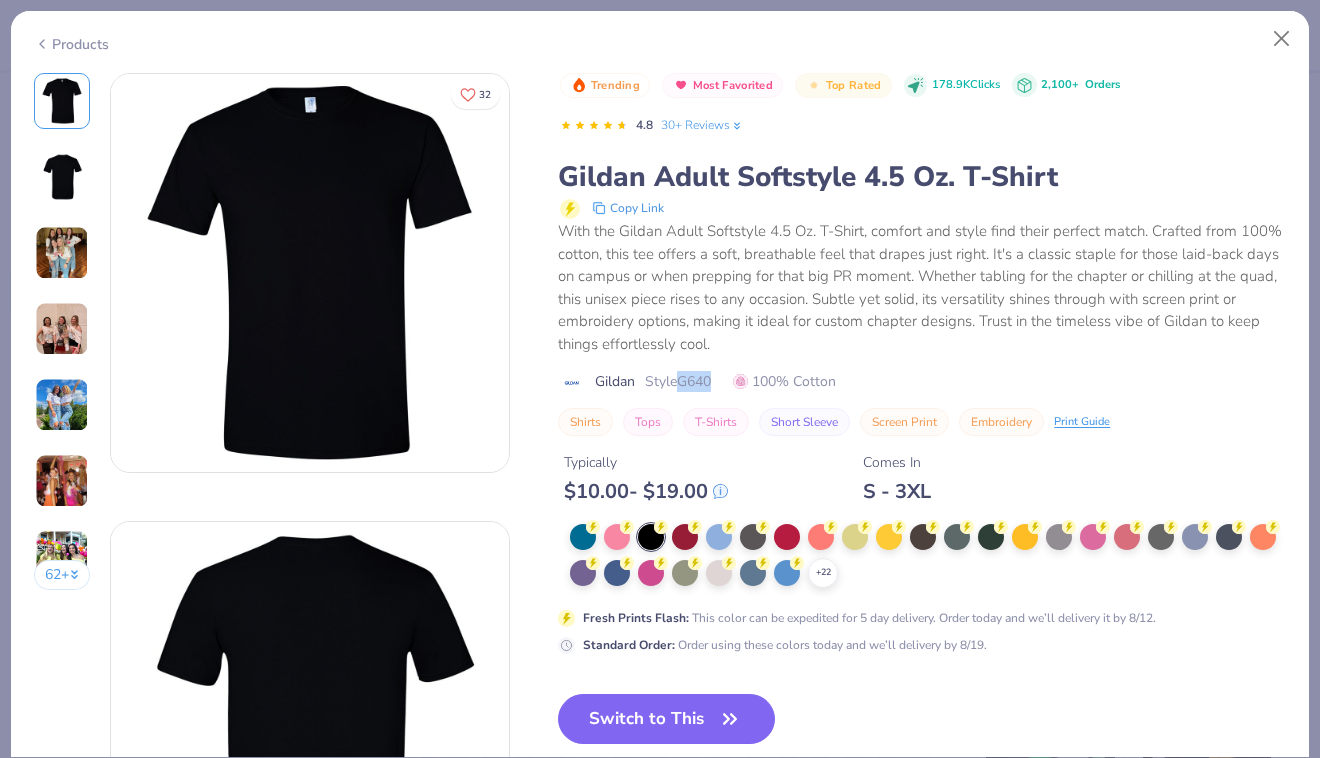 click on "Trending Most Favorited Top Rated 178.9K  Clicks 2,100+    Orders 4.8 30+ Reviews Gildan Adult Softstyle 4.5 Oz. T-Shirt Copy Link With the Gildan Adult Softstyle 4.5 Oz. T-Shirt, comfort and style find their perfect match. Crafted from 100% cotton, this tee offers a soft, breathable feel that drapes just right. It's a classic staple for those laid-back days on campus or when prepping for that big PR moment. Whether tabling for the chapter or chilling at the quad, this unisex piece rises to any occasion. Subtle yet solid, its versatility shines through with screen print or embroidery options, making it ideal for custom chapter designs. Trust in the timeless vibe of Gildan to keep things effortlessly cool. Gildan Style  G640   100% Cotton Shirts Tops T-Shirts Short Sleeve Screen Print Embroidery Print Guide" at bounding box center [922, 255] 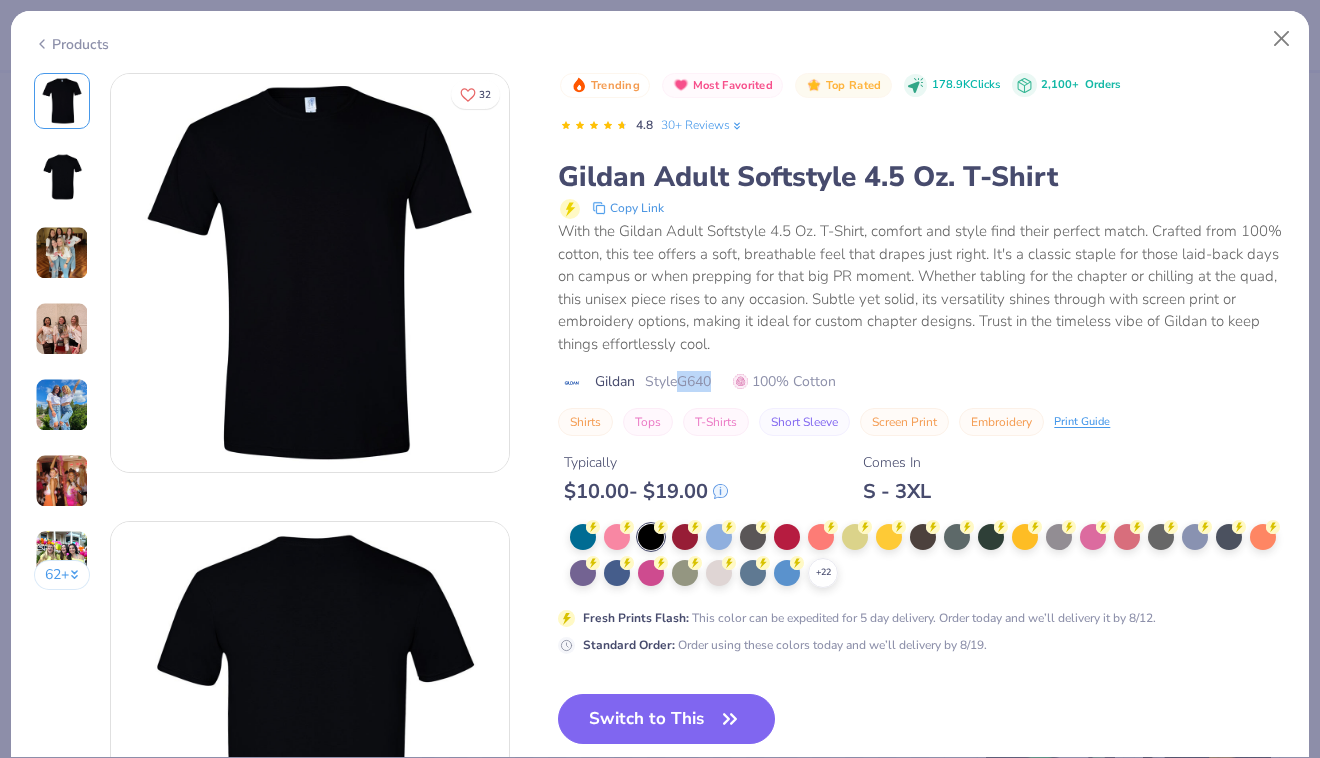 copy on "G640" 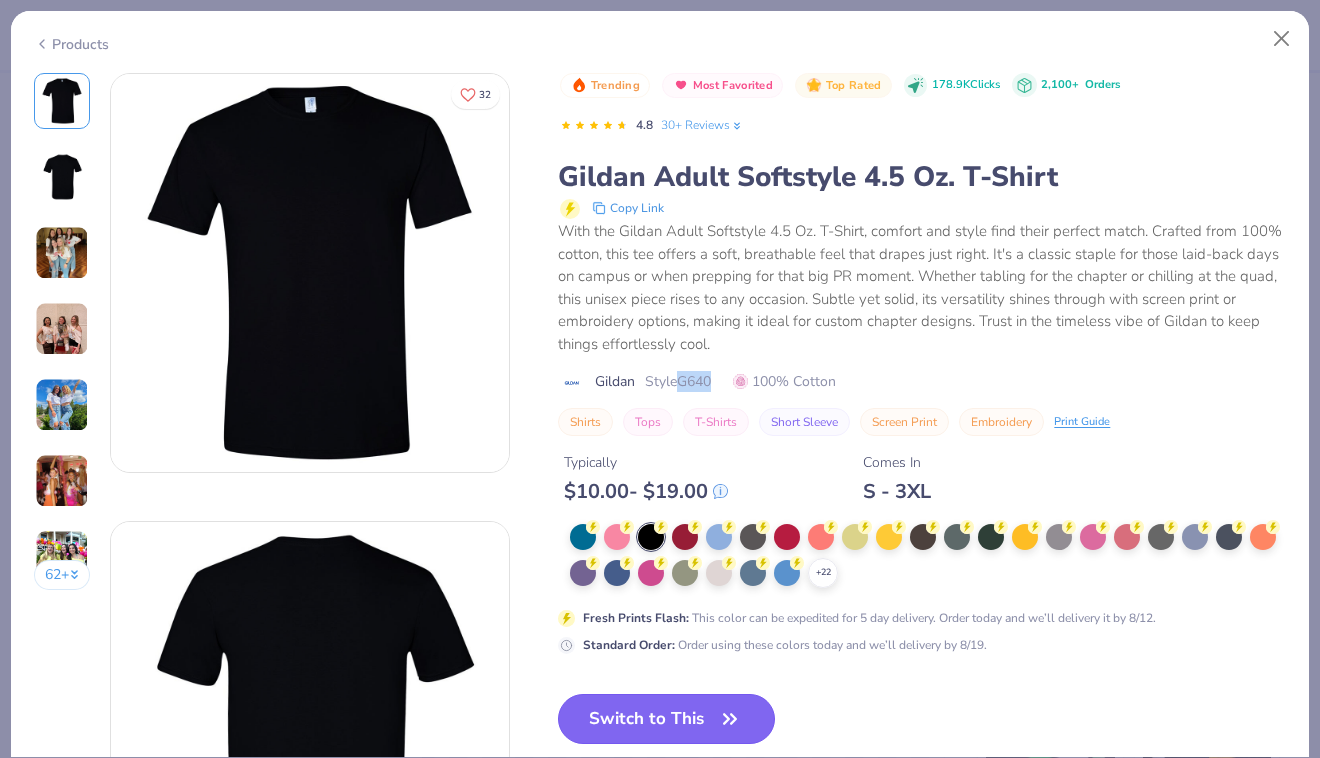 click on "Switch to This" at bounding box center (666, 719) 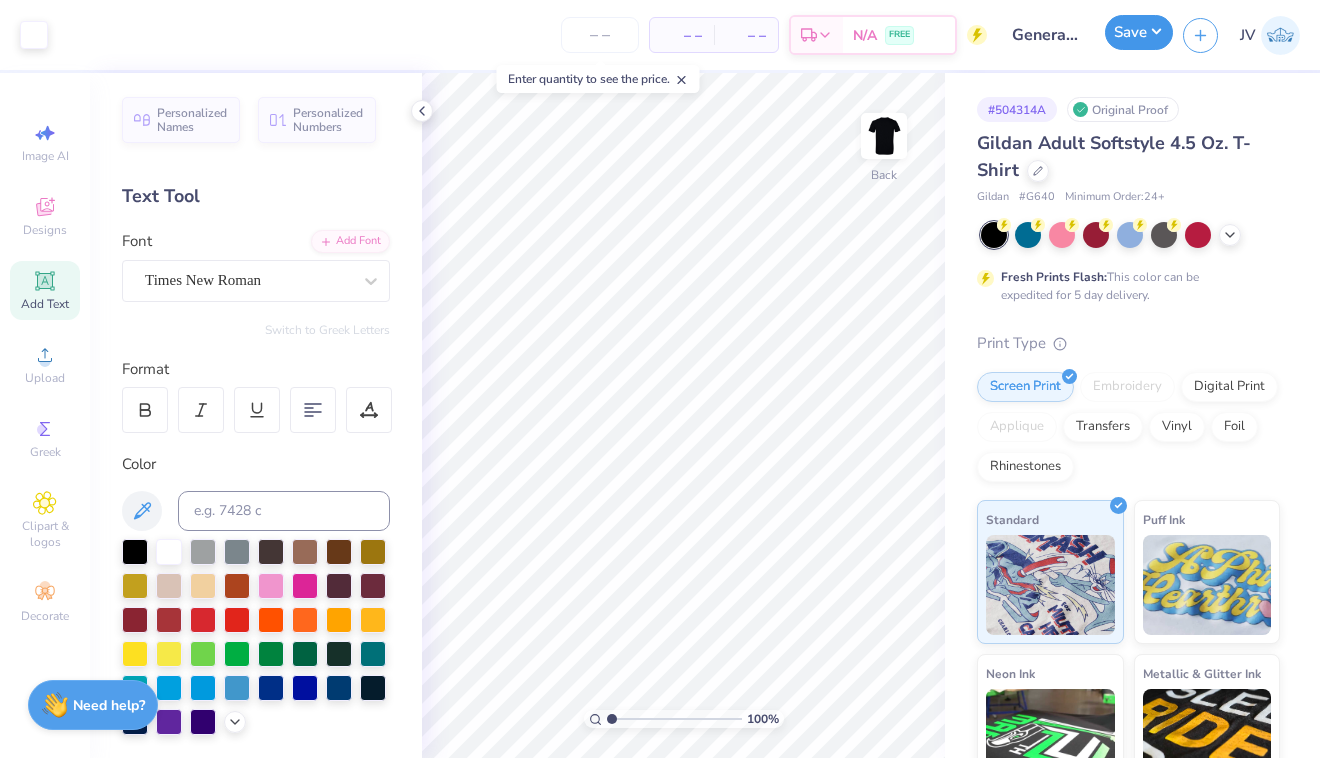 click on "Save" at bounding box center (1139, 32) 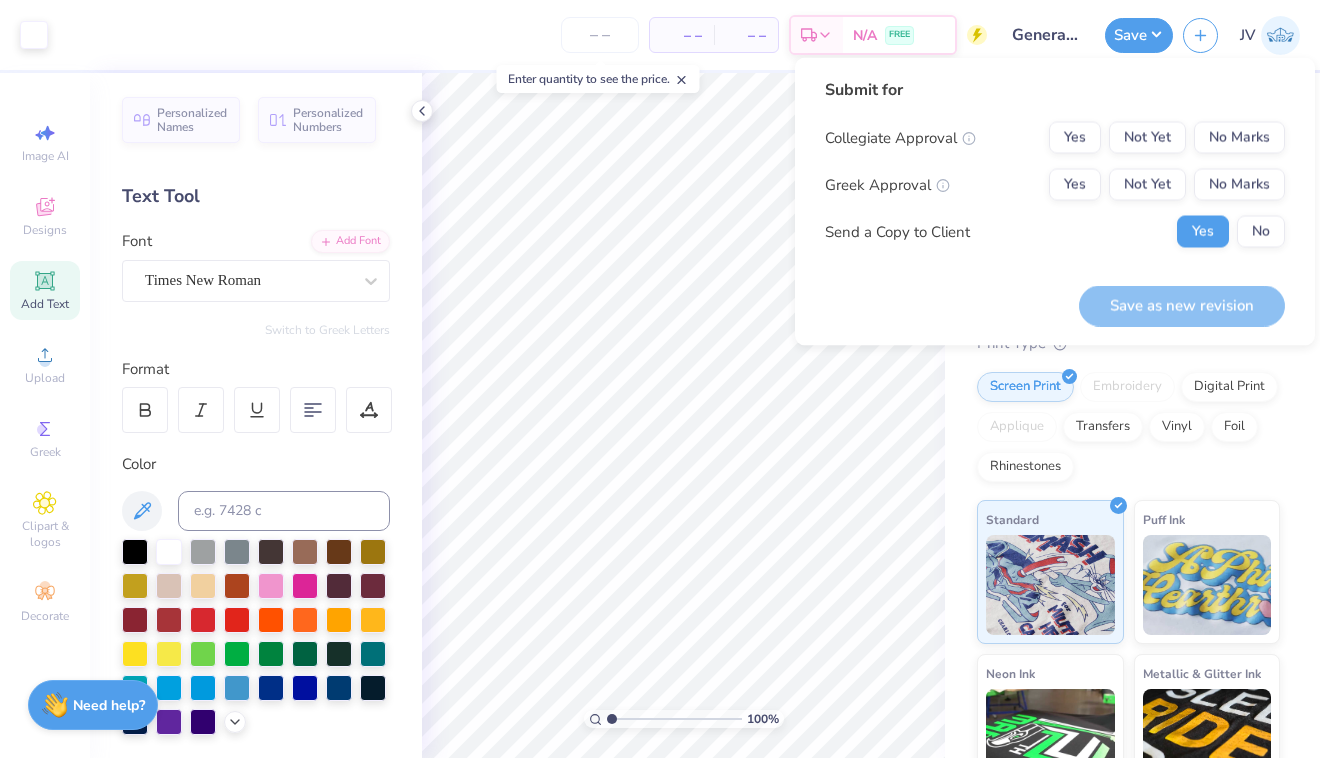 click on "Submit for Collegiate Approval Yes Not Yet No Marks Greek Approval Yes Not Yet No Marks Send a Copy to Client Yes No" at bounding box center [1055, 170] 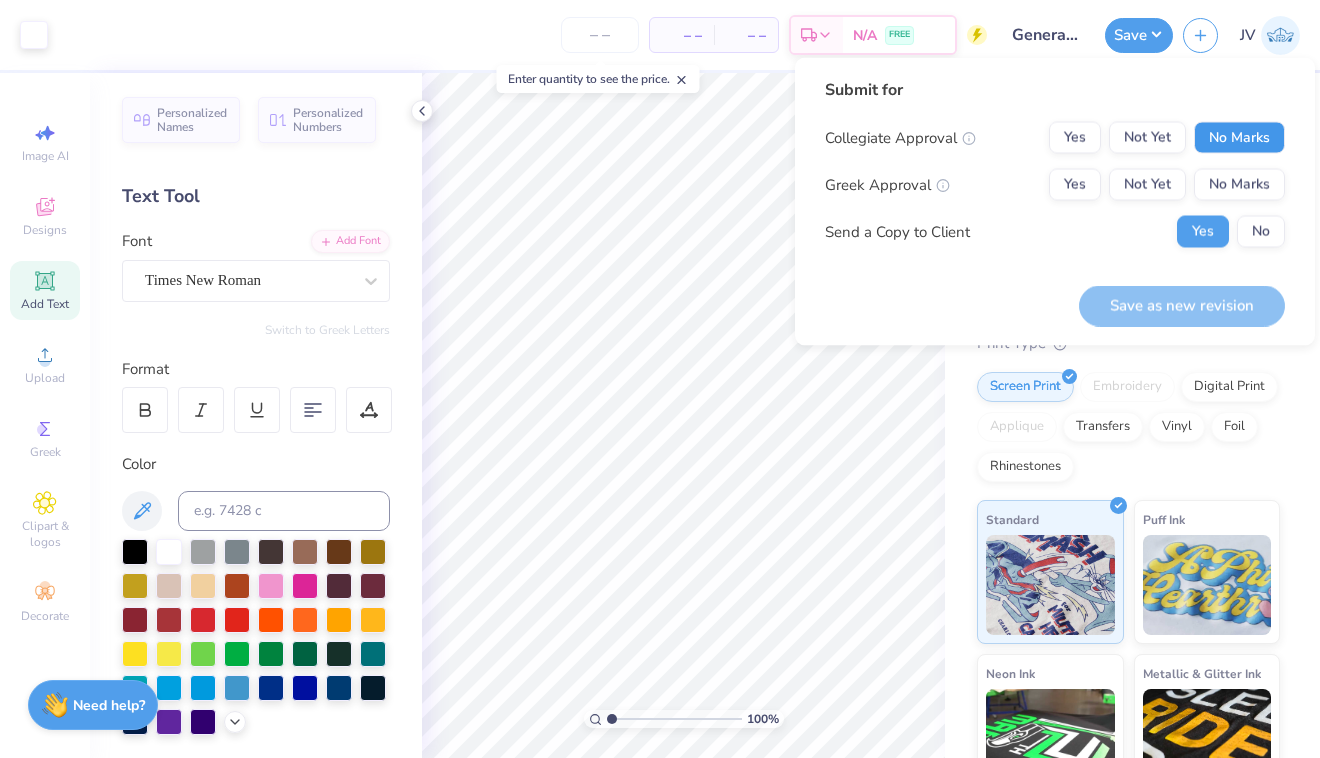 click on "No Marks" at bounding box center [1239, 138] 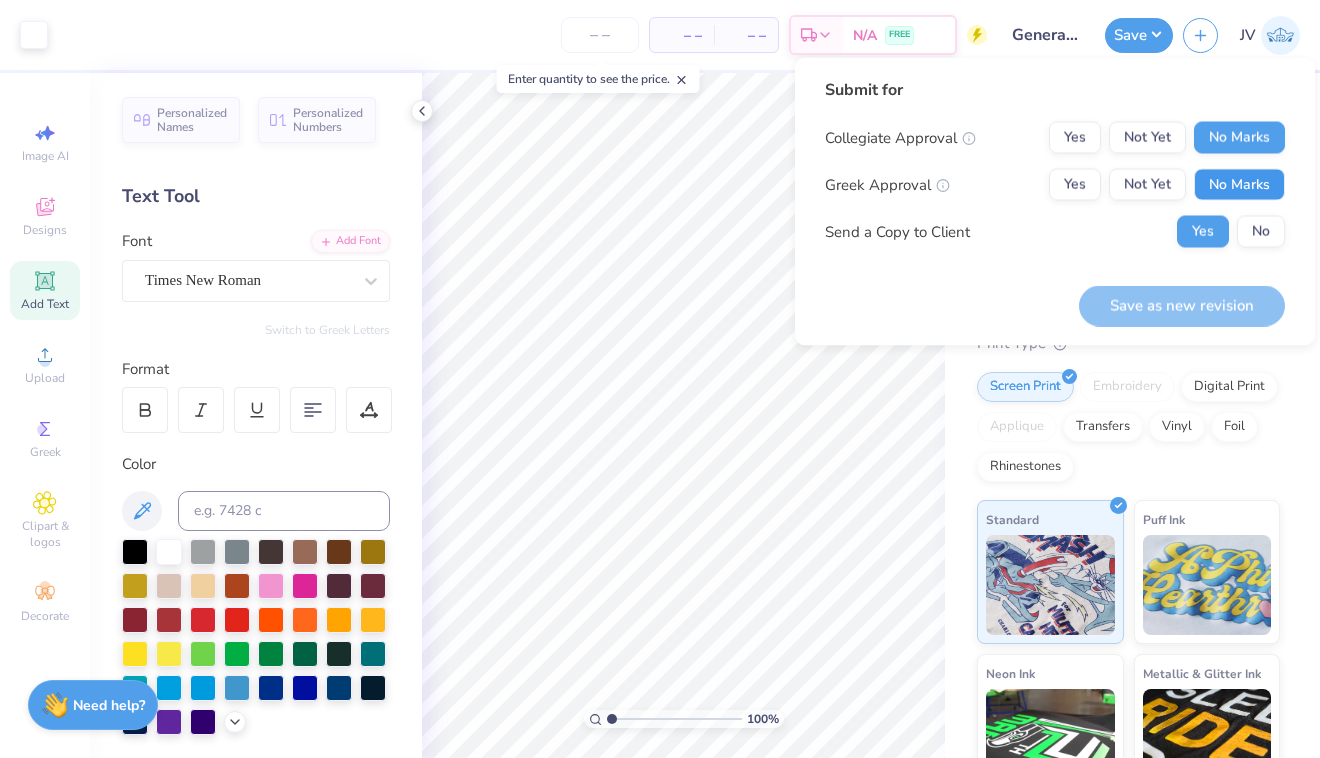 click on "No Marks" at bounding box center (1239, 185) 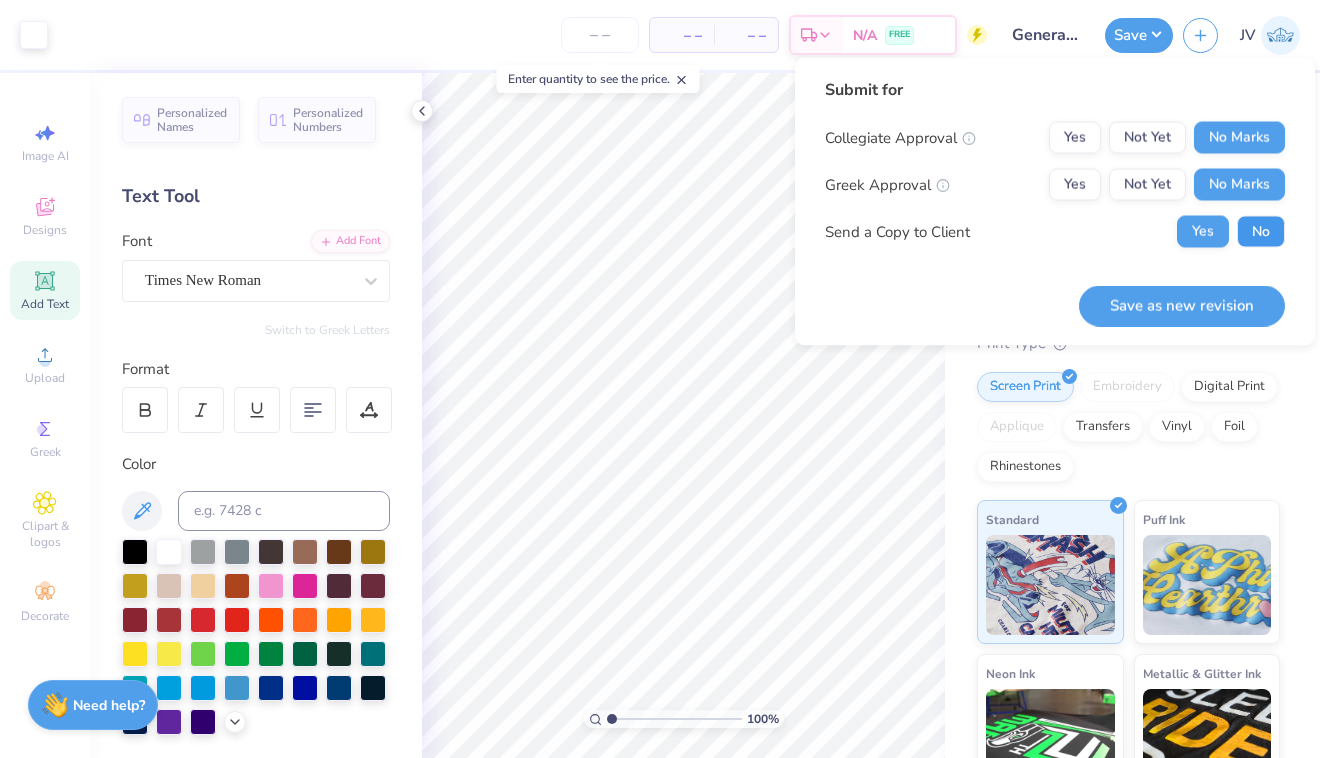 click on "No" at bounding box center (1261, 232) 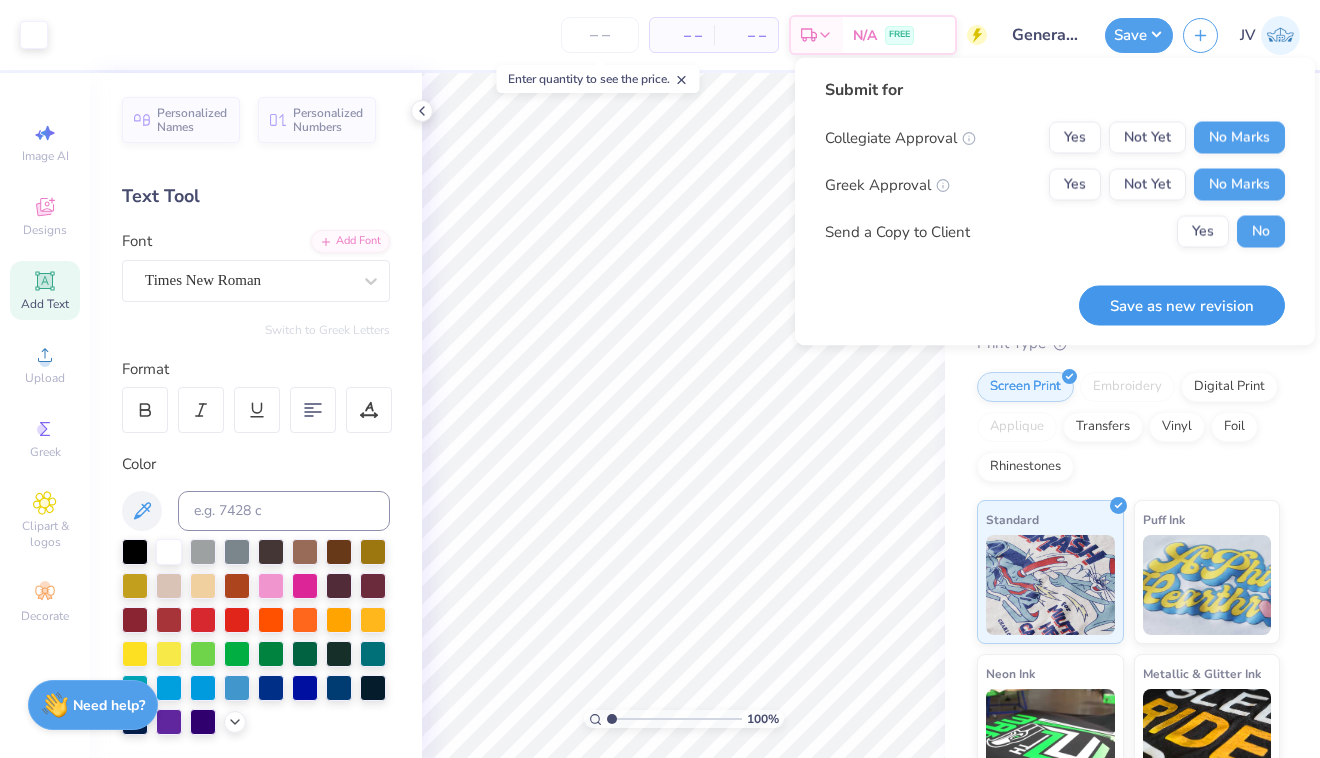 click on "Save as new revision" at bounding box center (1182, 305) 